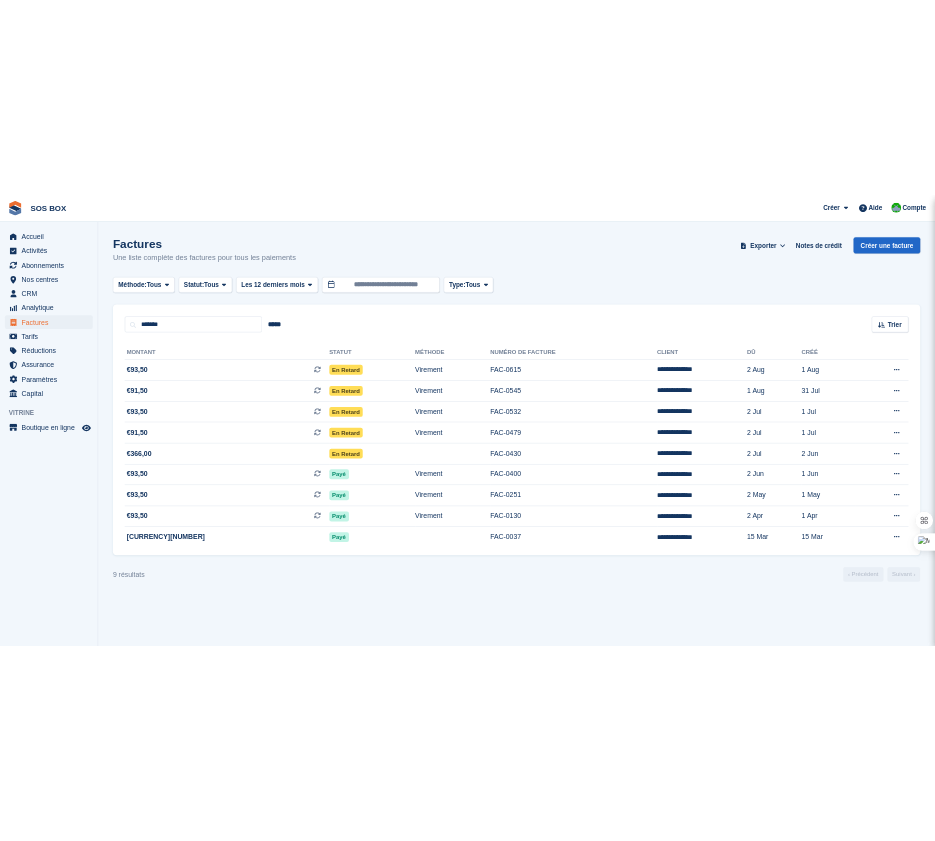scroll, scrollTop: 0, scrollLeft: 0, axis: both 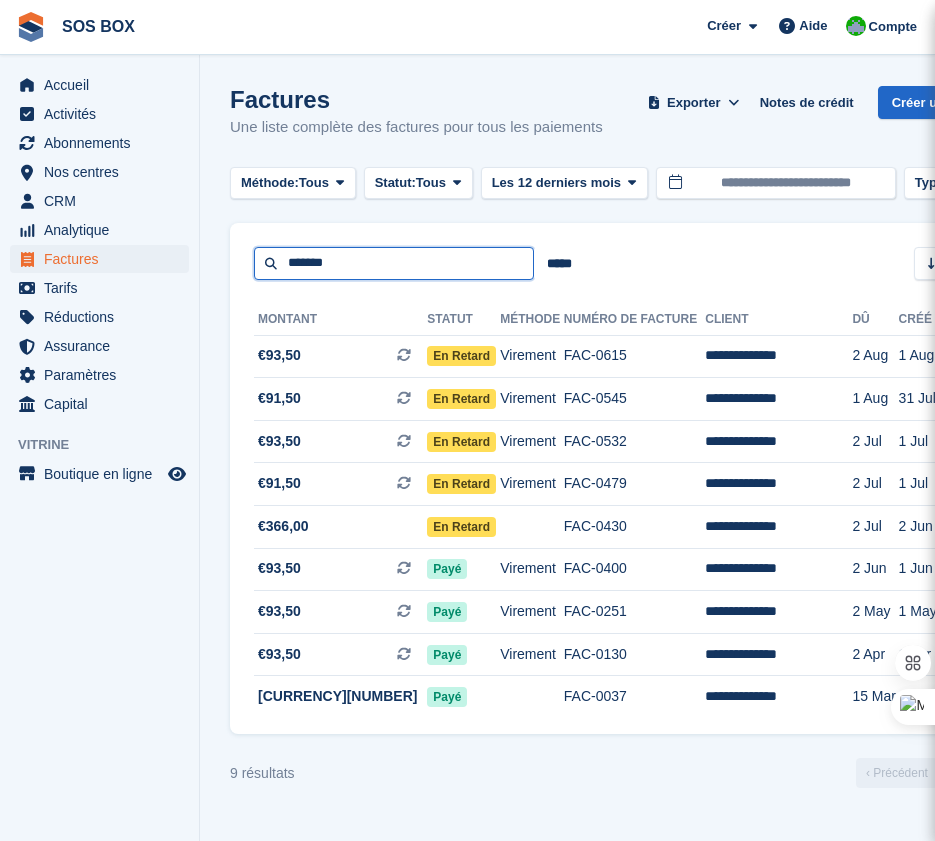 click on "*******" at bounding box center [394, 263] 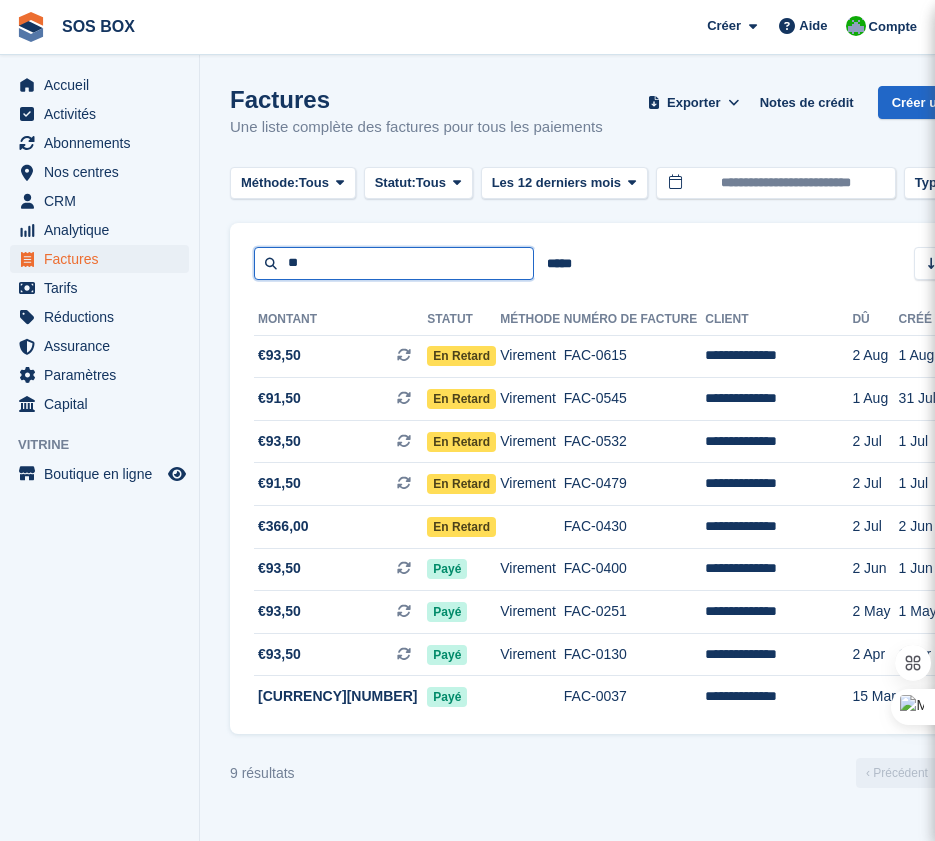 type on "*" 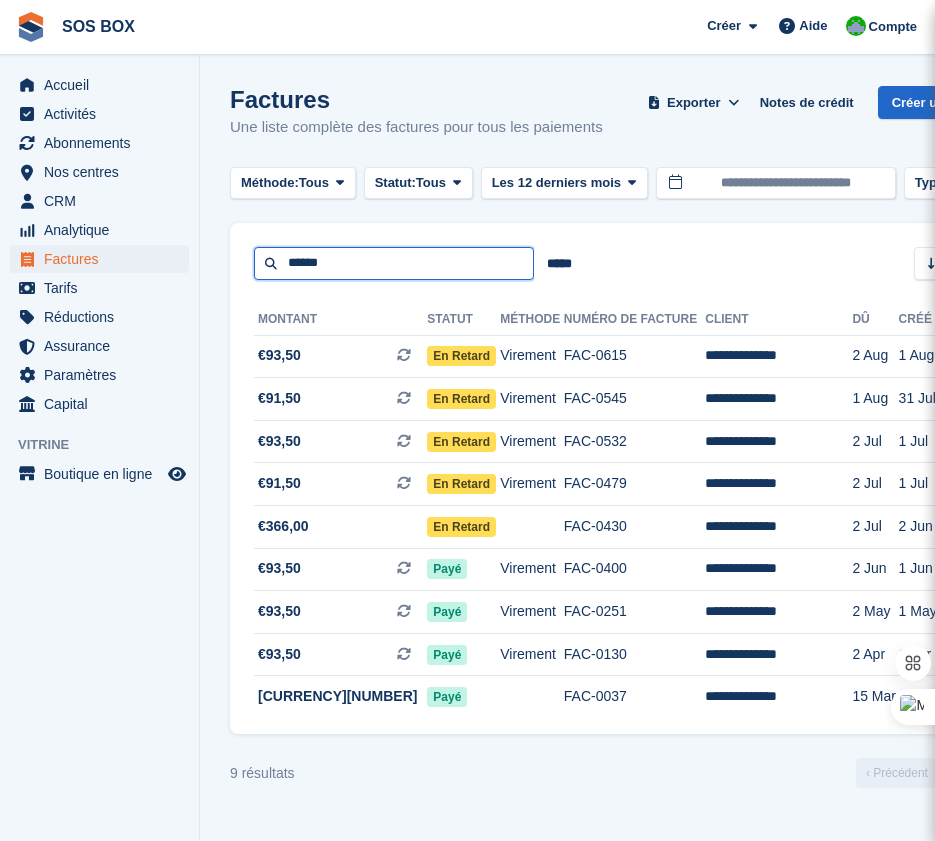 type on "******" 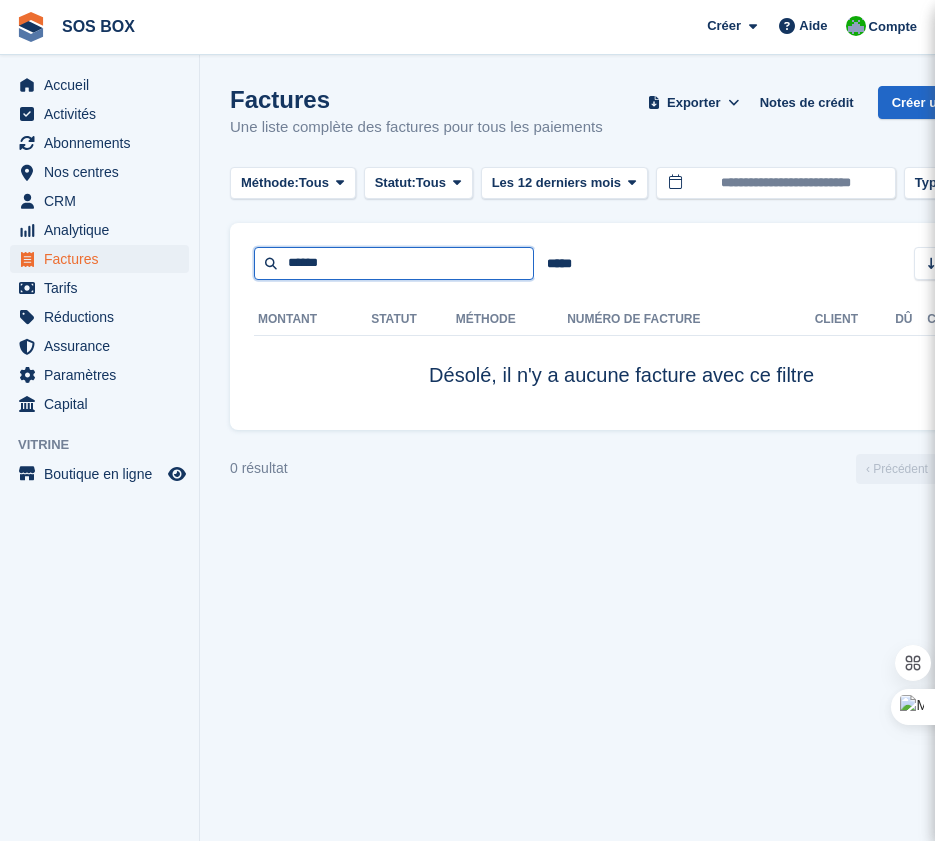drag, startPoint x: 352, startPoint y: 260, endPoint x: 247, endPoint y: 269, distance: 105.38501 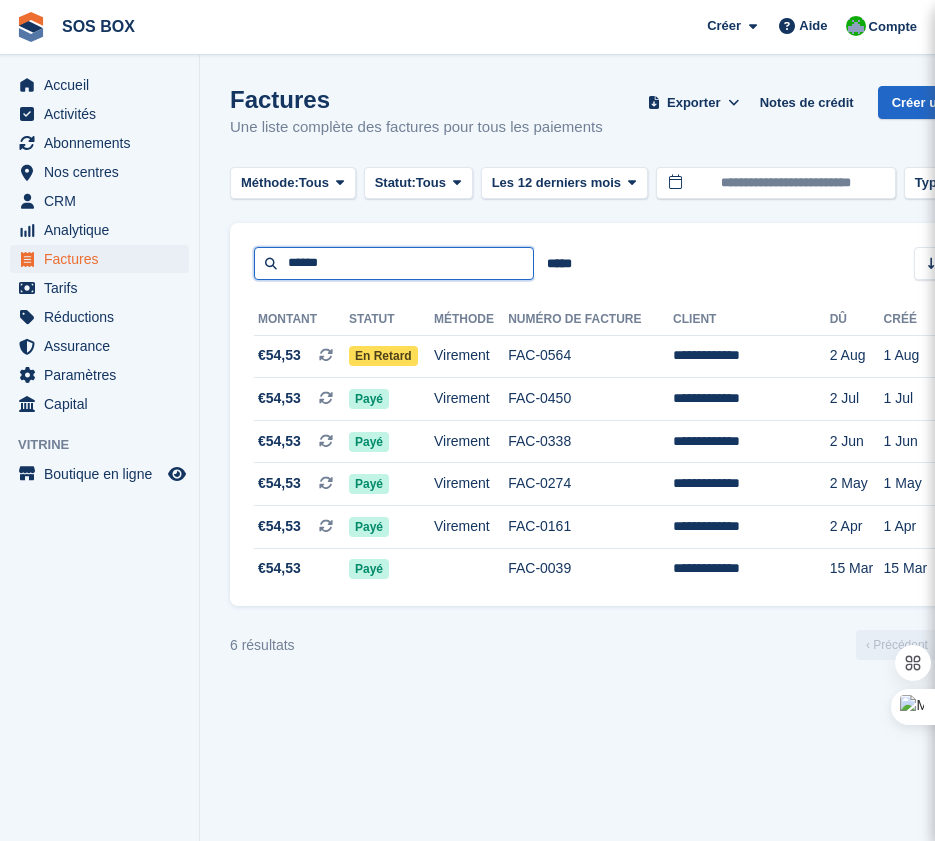drag, startPoint x: 368, startPoint y: 275, endPoint x: 272, endPoint y: 273, distance: 96.02083 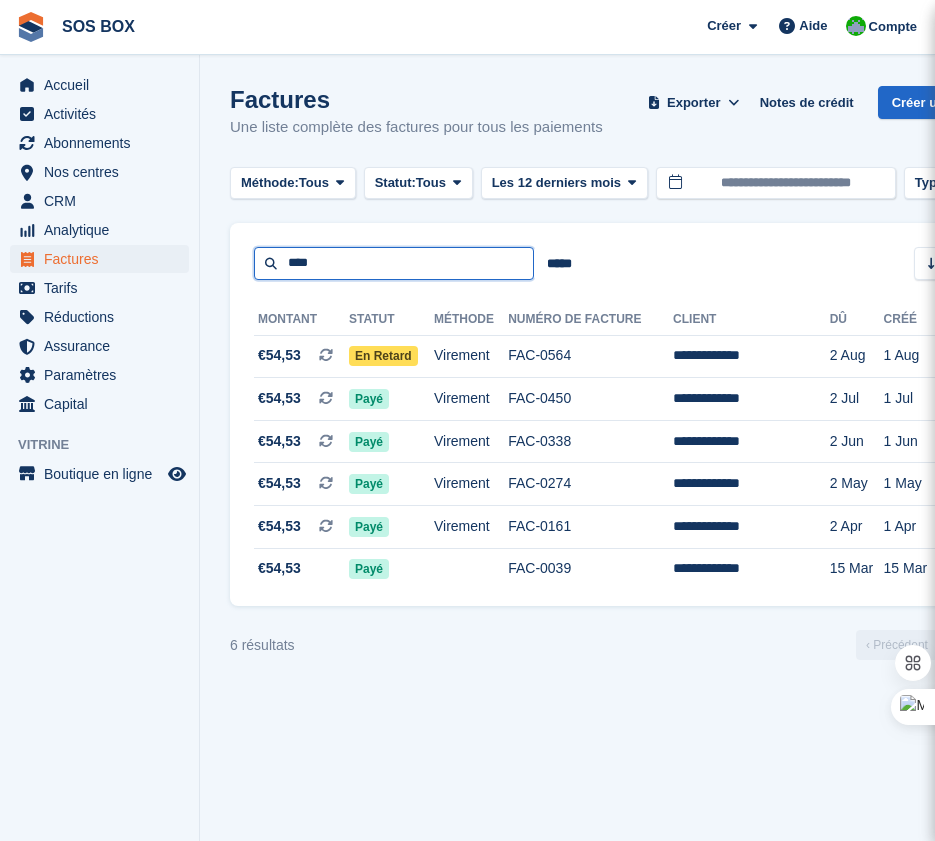 type on "****" 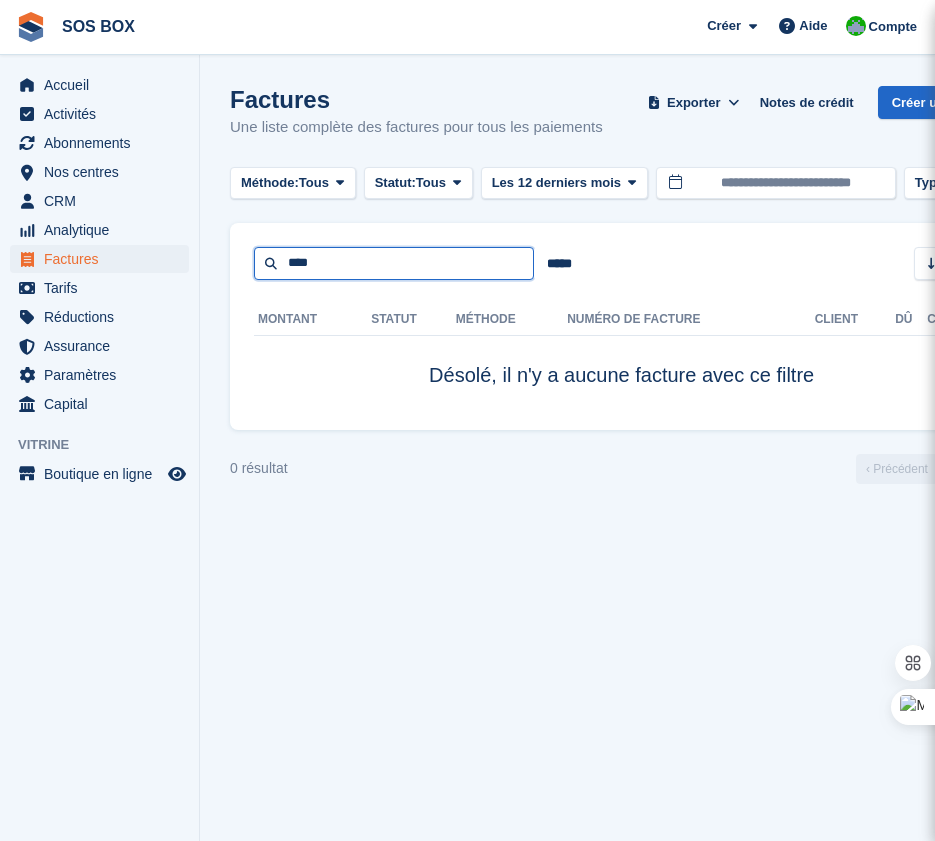 click on "****" at bounding box center [394, 263] 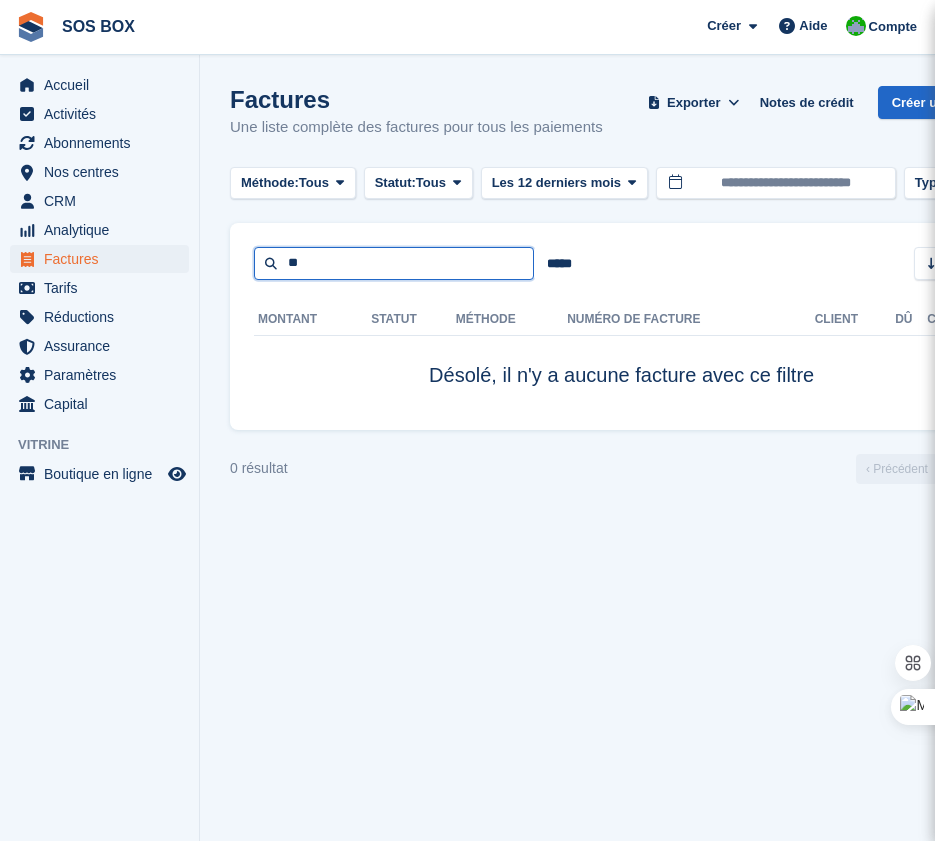 type on "*" 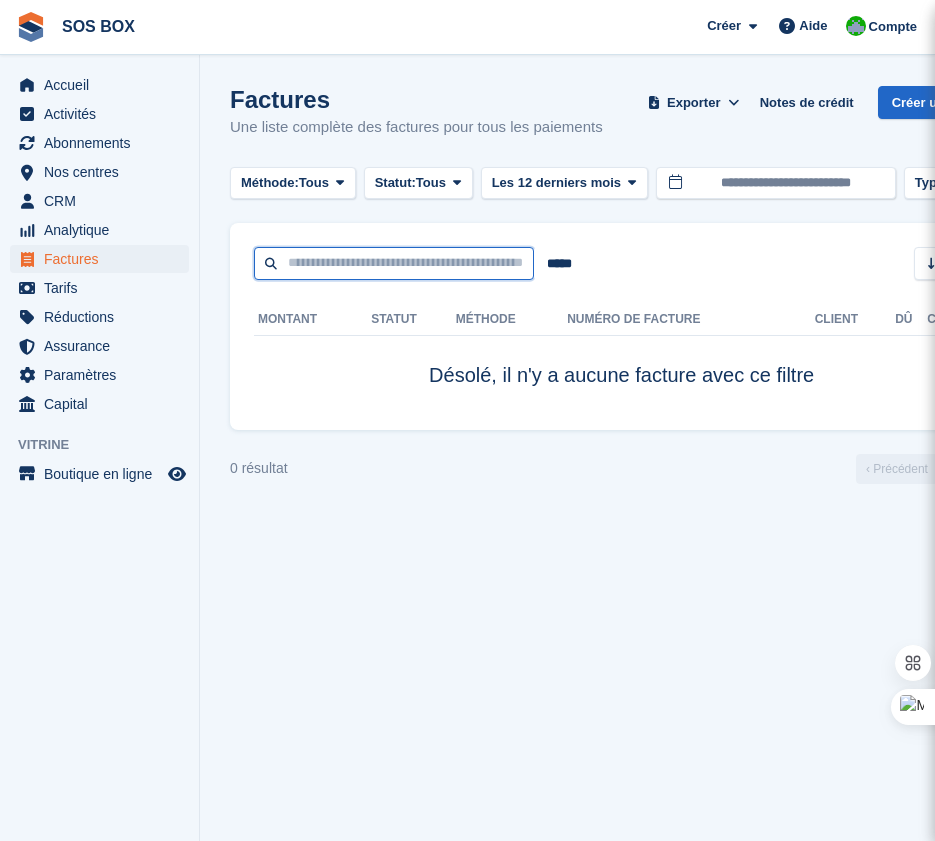 type 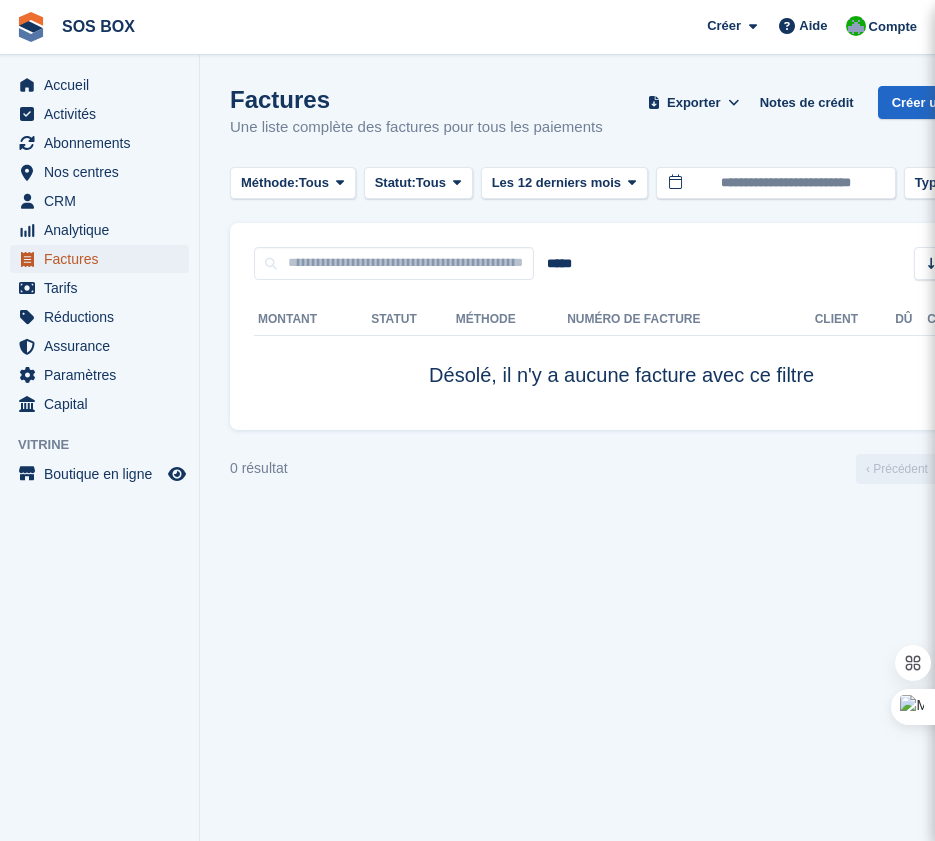 click on "Factures" at bounding box center [104, 259] 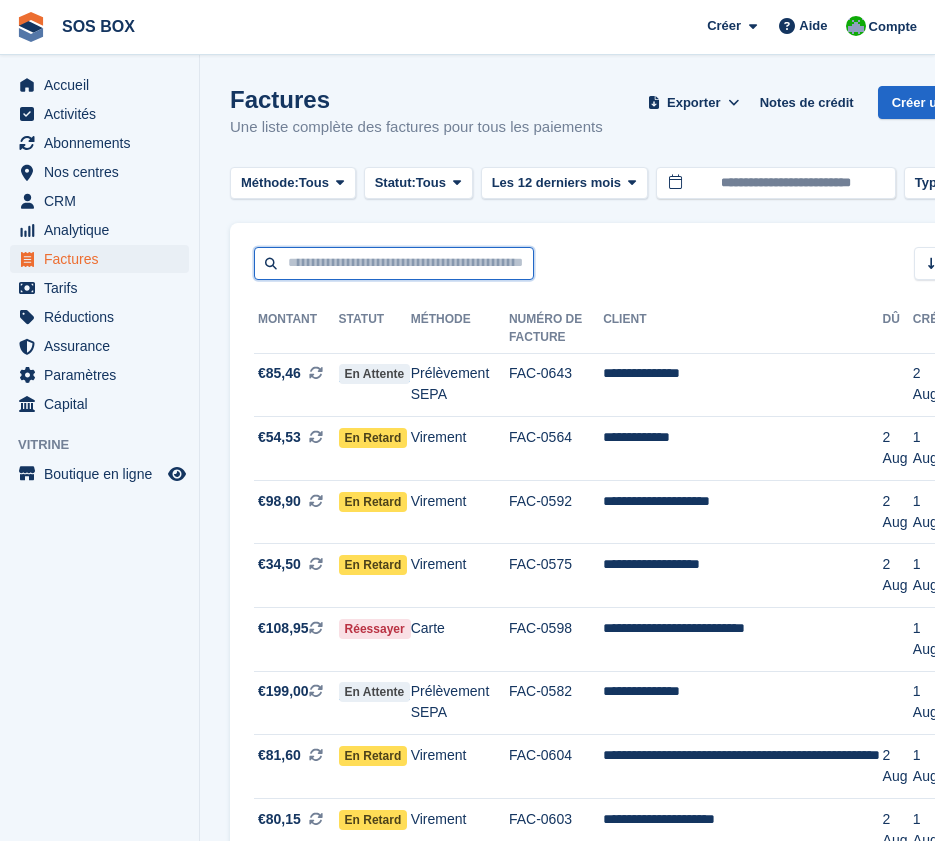 click at bounding box center (394, 263) 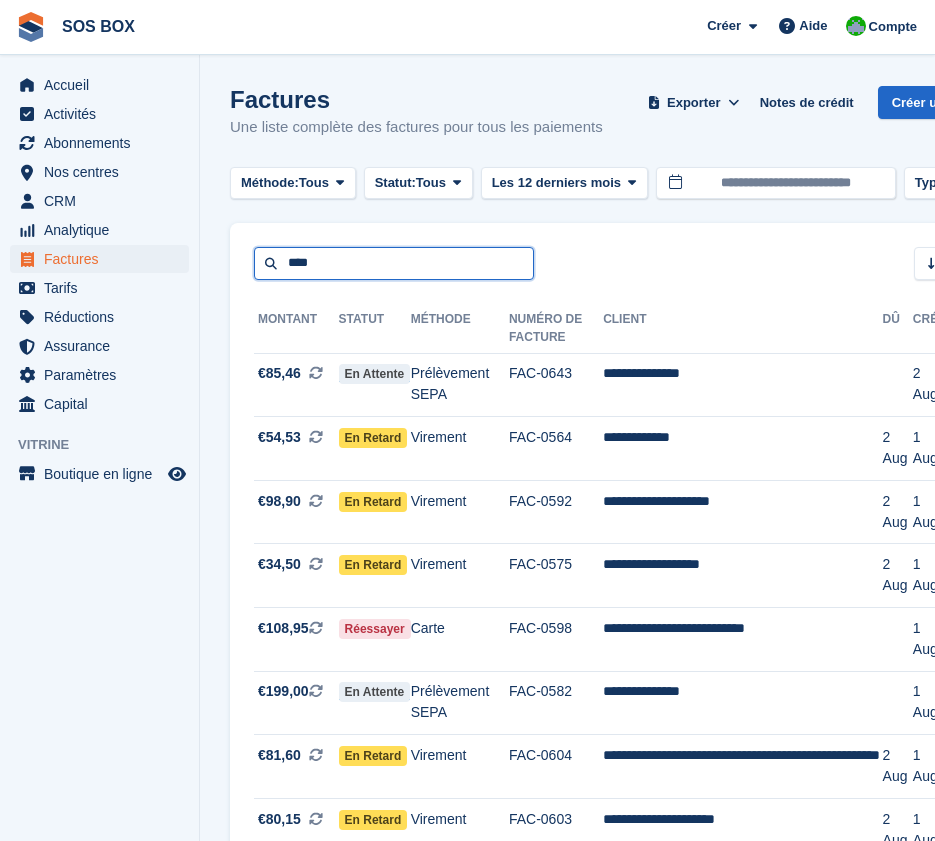type on "****" 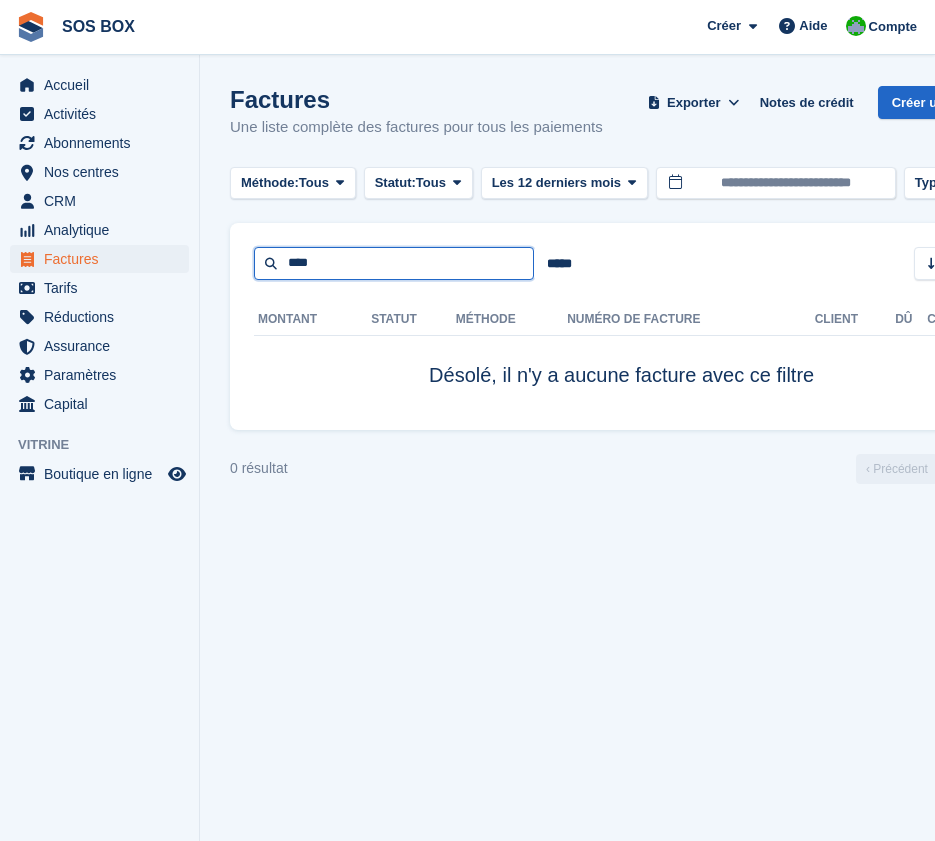 click on "****" at bounding box center [394, 263] 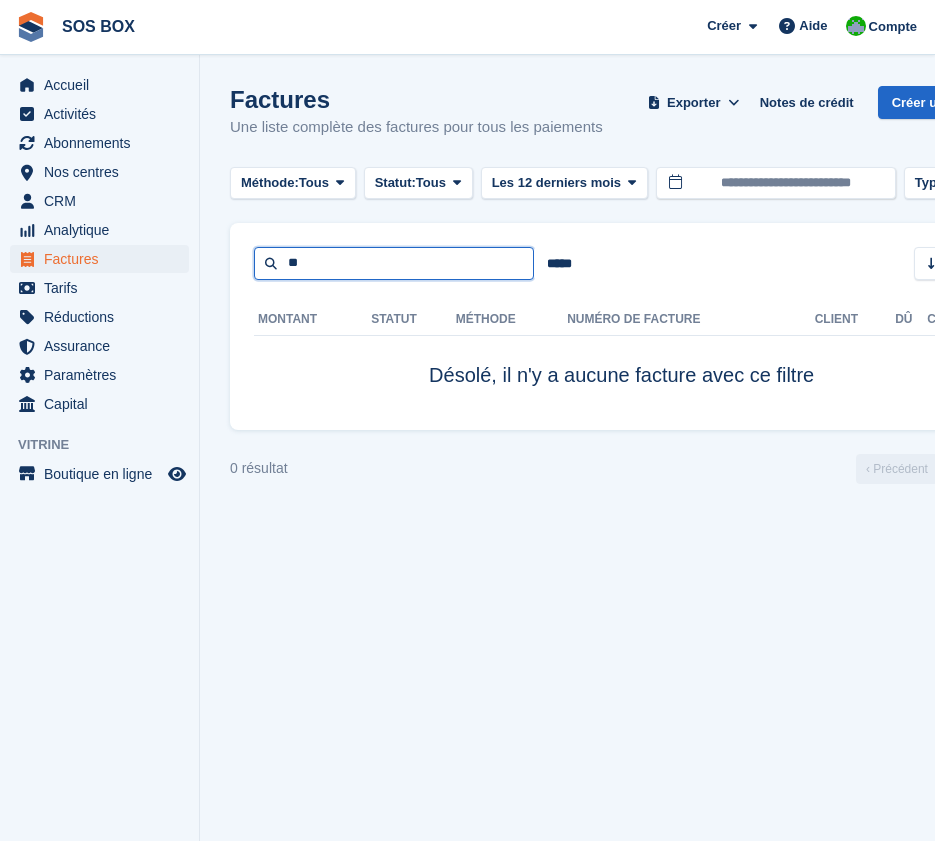 type on "*" 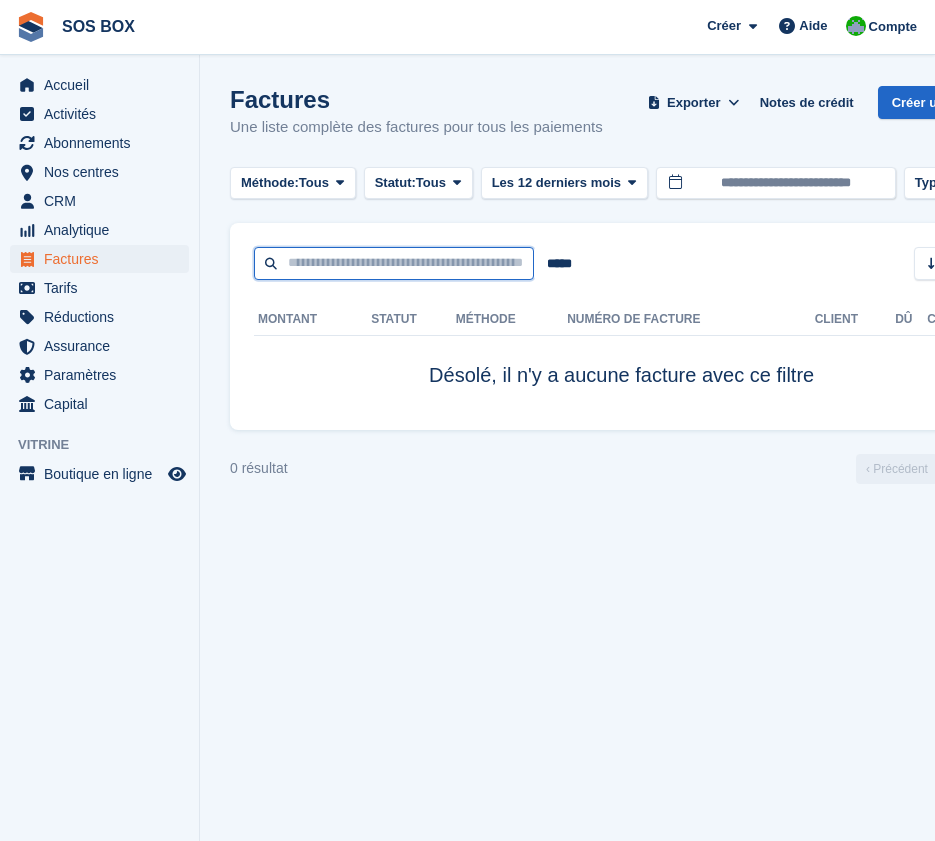 type 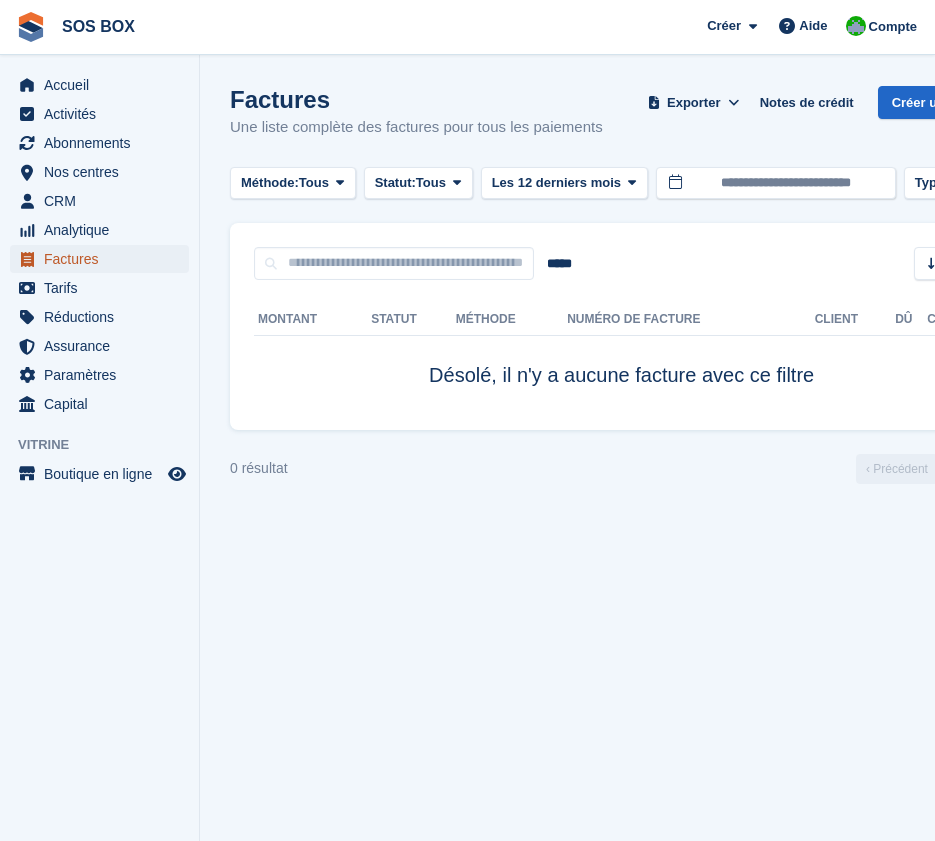 click on "Factures" at bounding box center [104, 259] 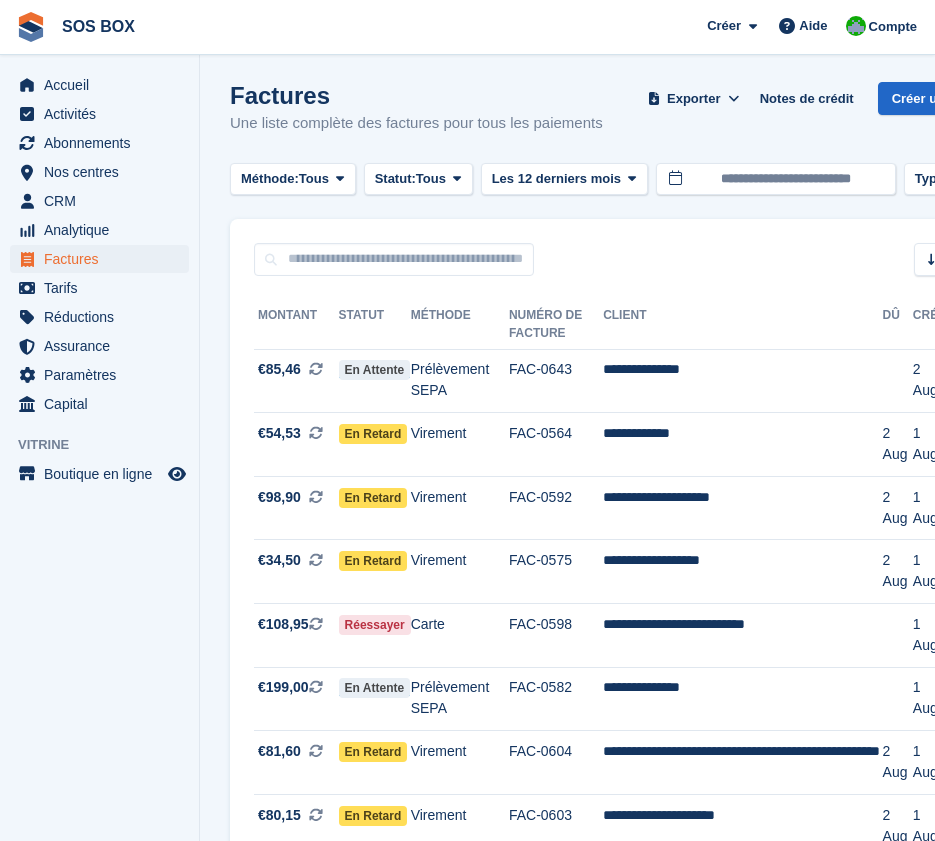 scroll, scrollTop: 0, scrollLeft: 0, axis: both 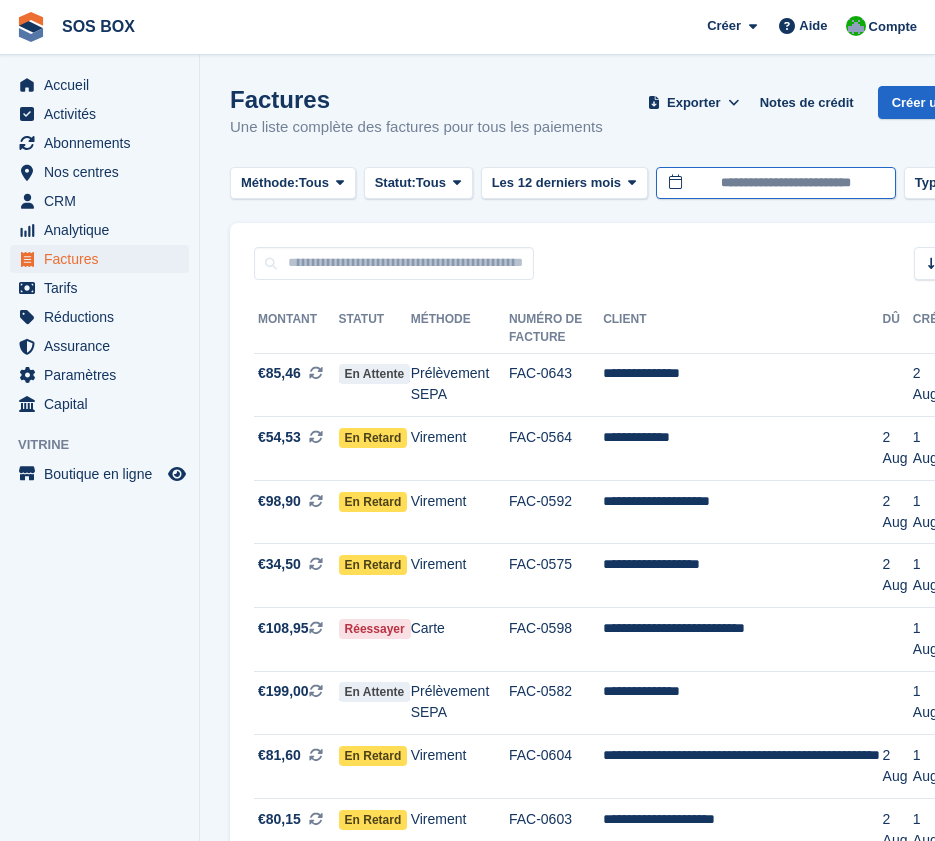 click on "**********" at bounding box center [776, 183] 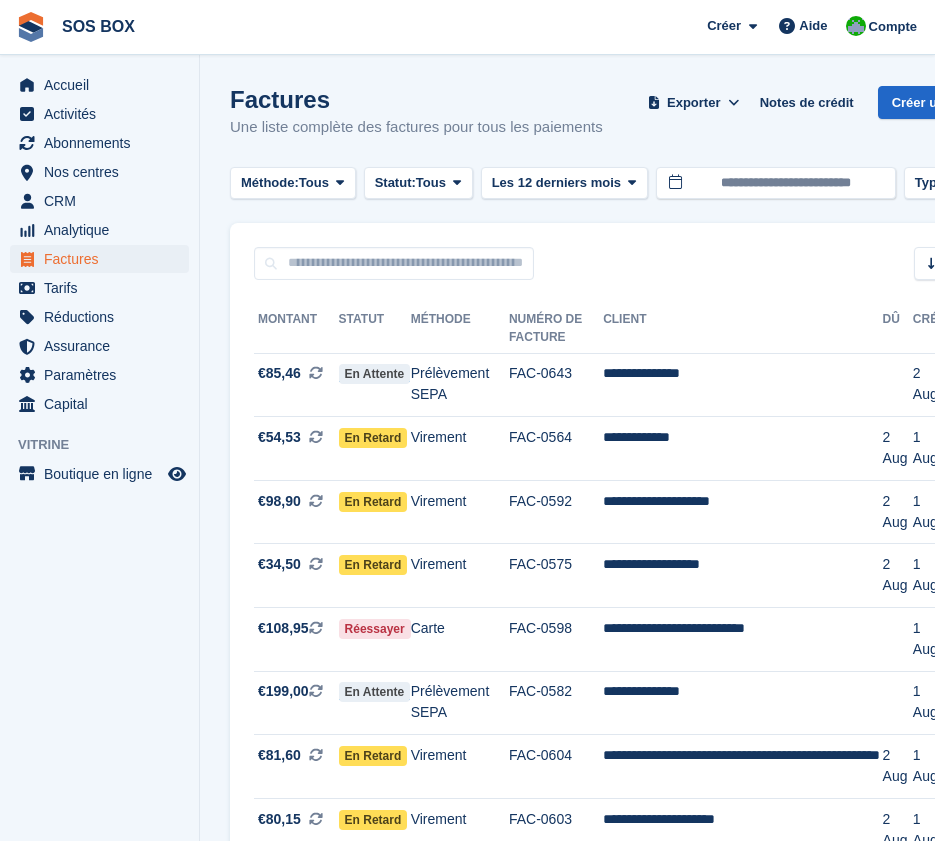 click on "Factures
Une liste complète des factures pour tous les paiements
Exporter
Exporter Factures
Exporter un CSV de tous les Factures qui correspondent aux filtres actuels.
Veuillez prévoir du temps pour les exportations importantes.
Exportation formatée pour Sage 50
Exportation formatée pour Xero
Démarrer l'exportation
Notes de crédit
Créer une facture
Méthode:
Tous
Tous
Virement
En espèces
Chèque
Carte de débit/crédit
prélèvement automatique" at bounding box center (621, 1816) 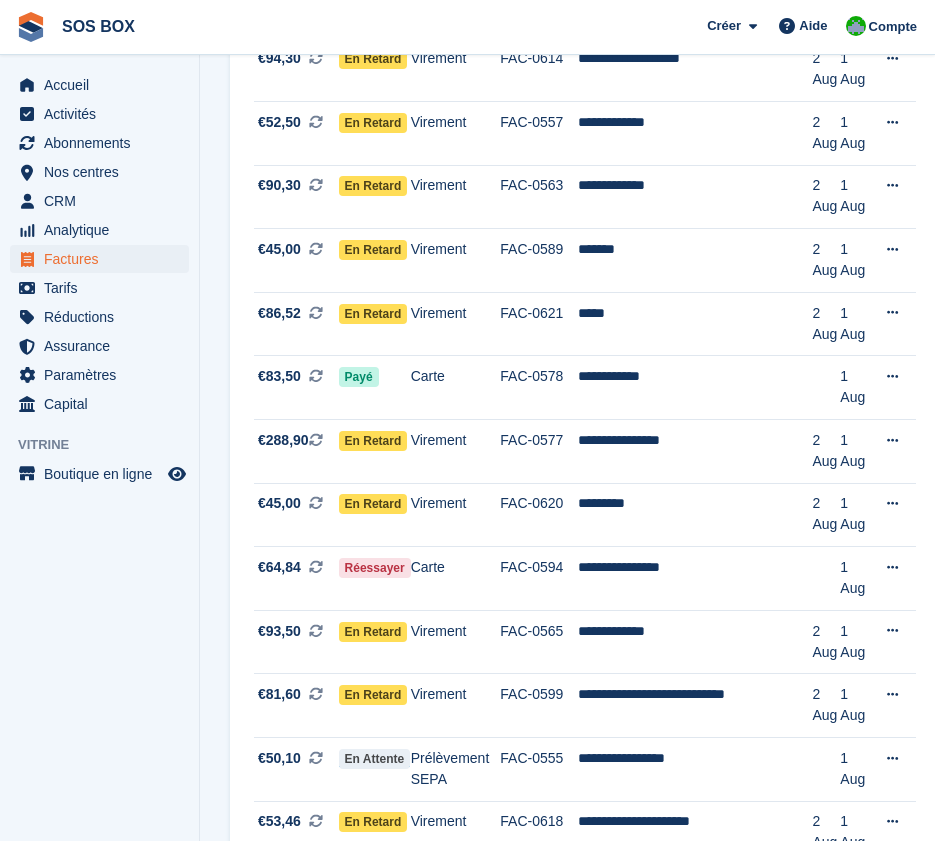 scroll, scrollTop: 2814, scrollLeft: 0, axis: vertical 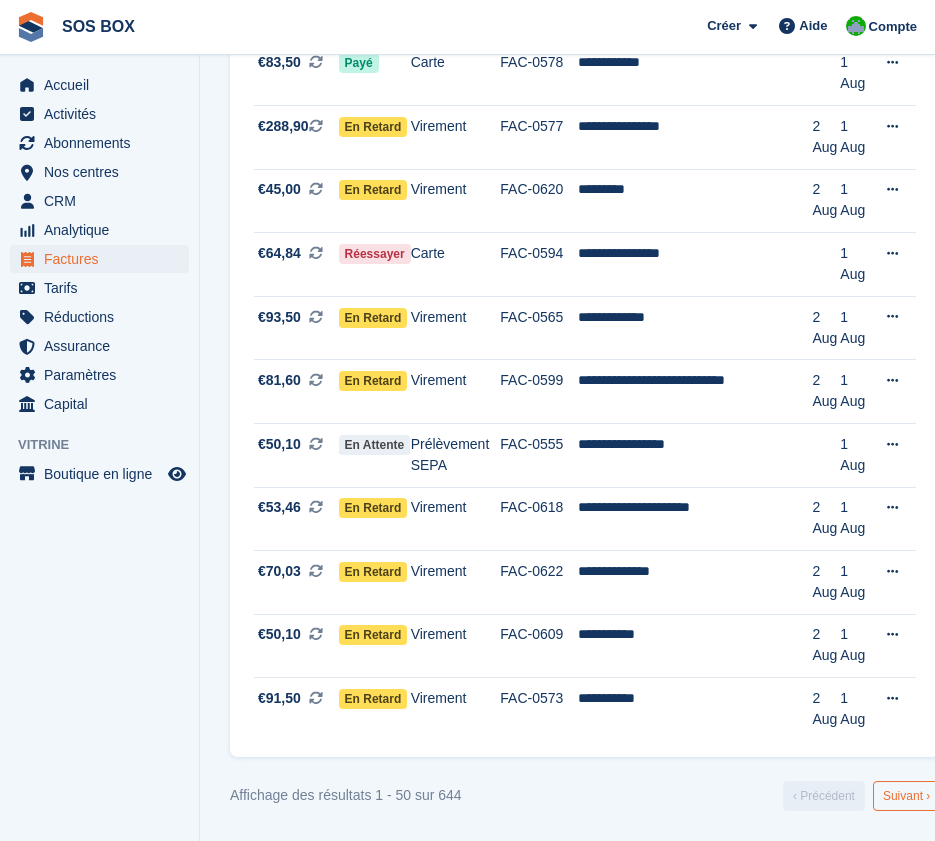 click on "Suivant ›" at bounding box center [906, 796] 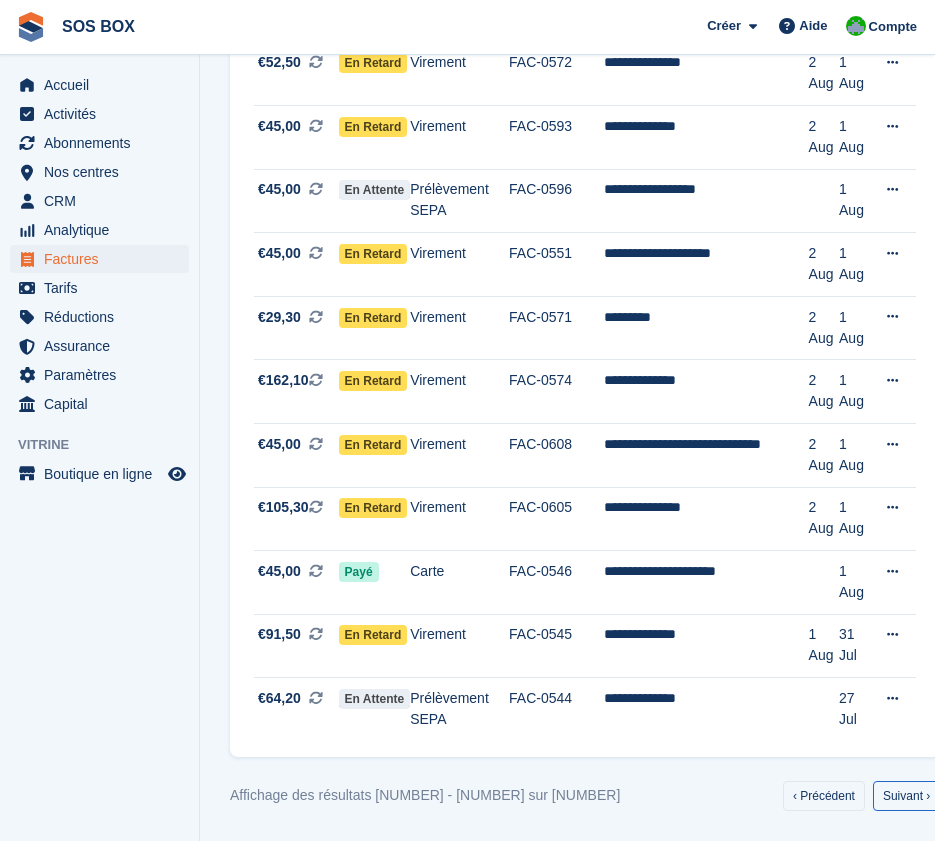 click on "Suivant ›" at bounding box center (906, 796) 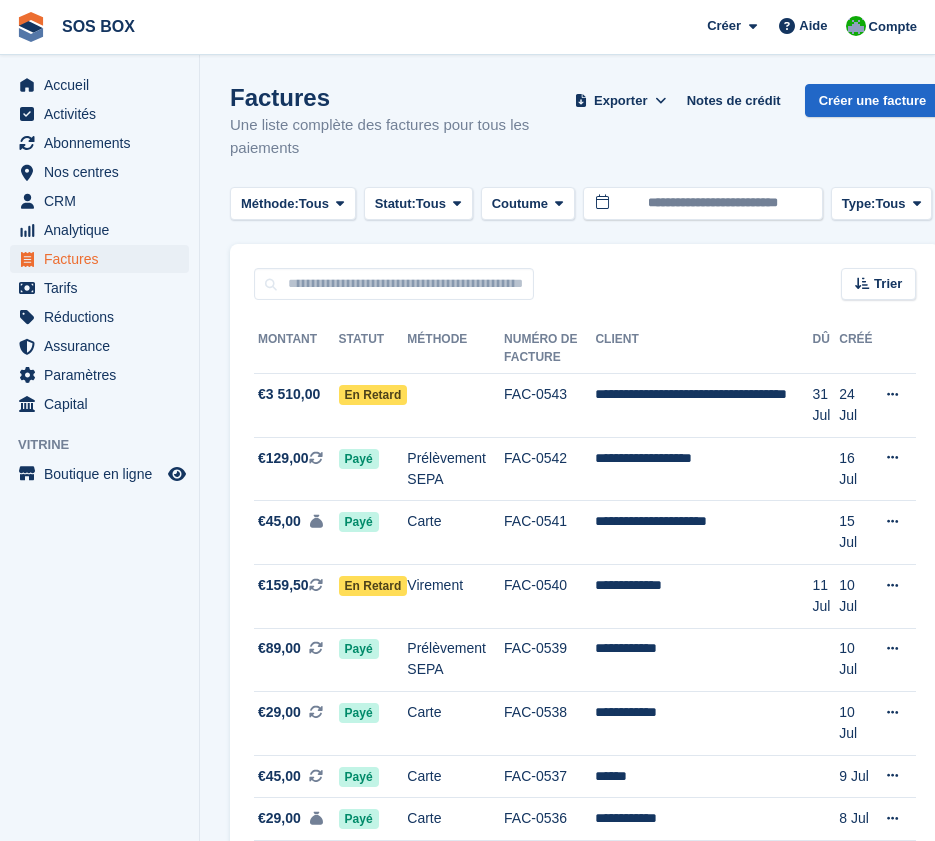 scroll, scrollTop: 0, scrollLeft: 0, axis: both 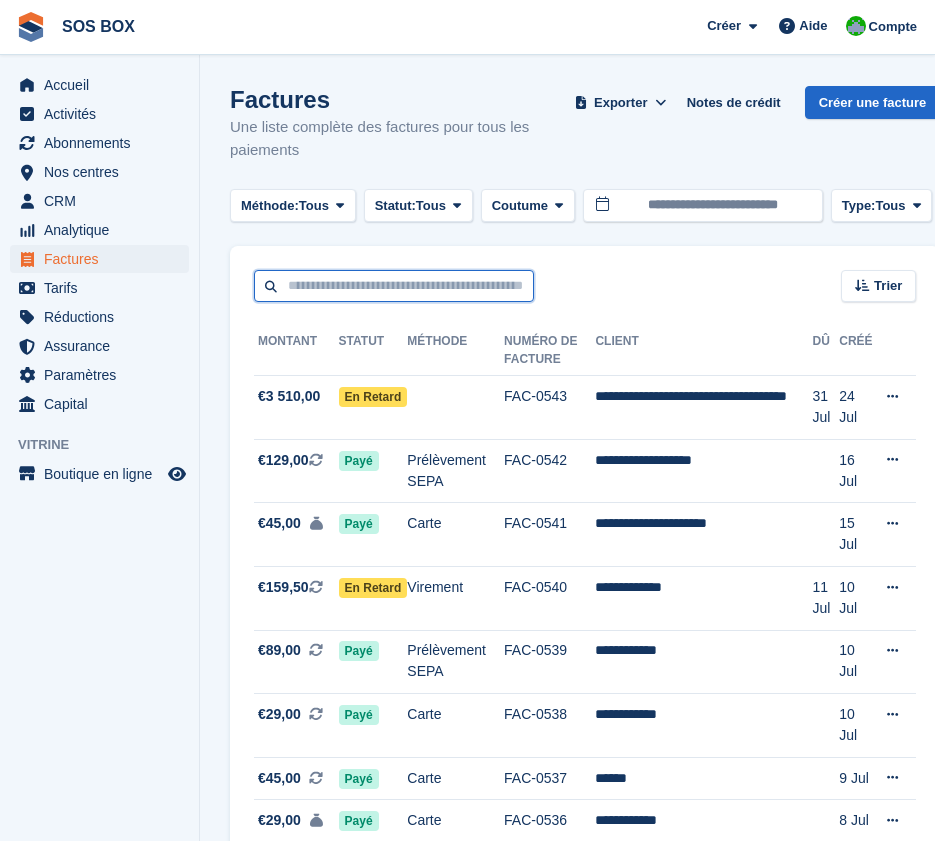 click at bounding box center [394, 286] 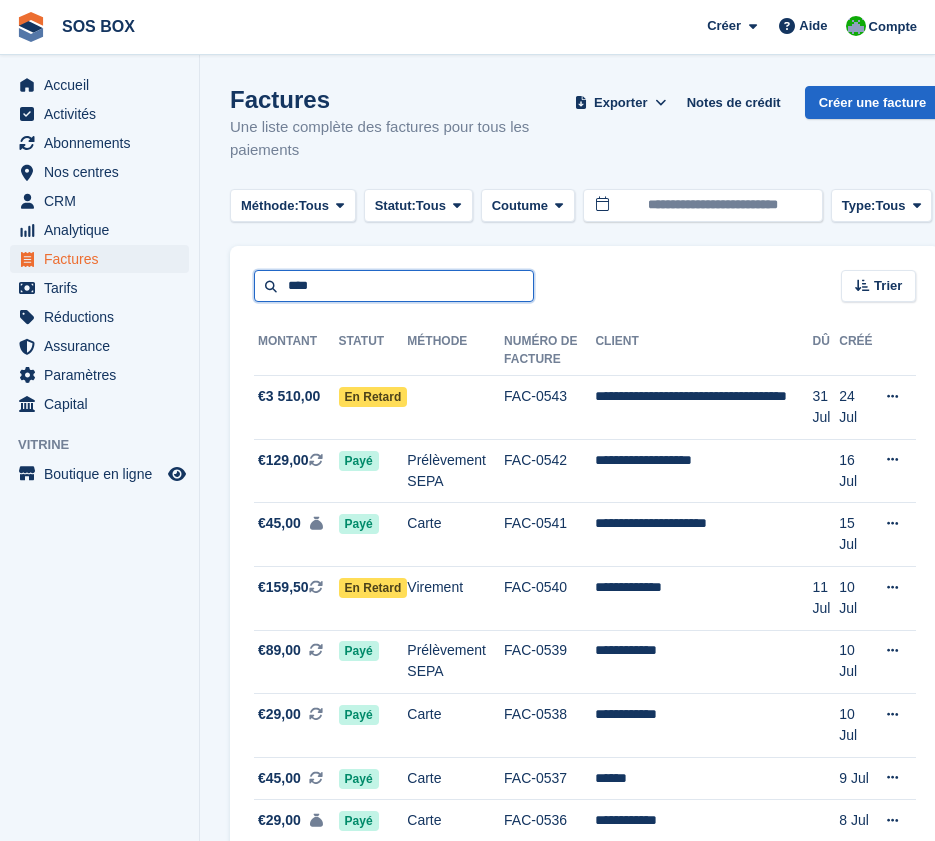 type on "****" 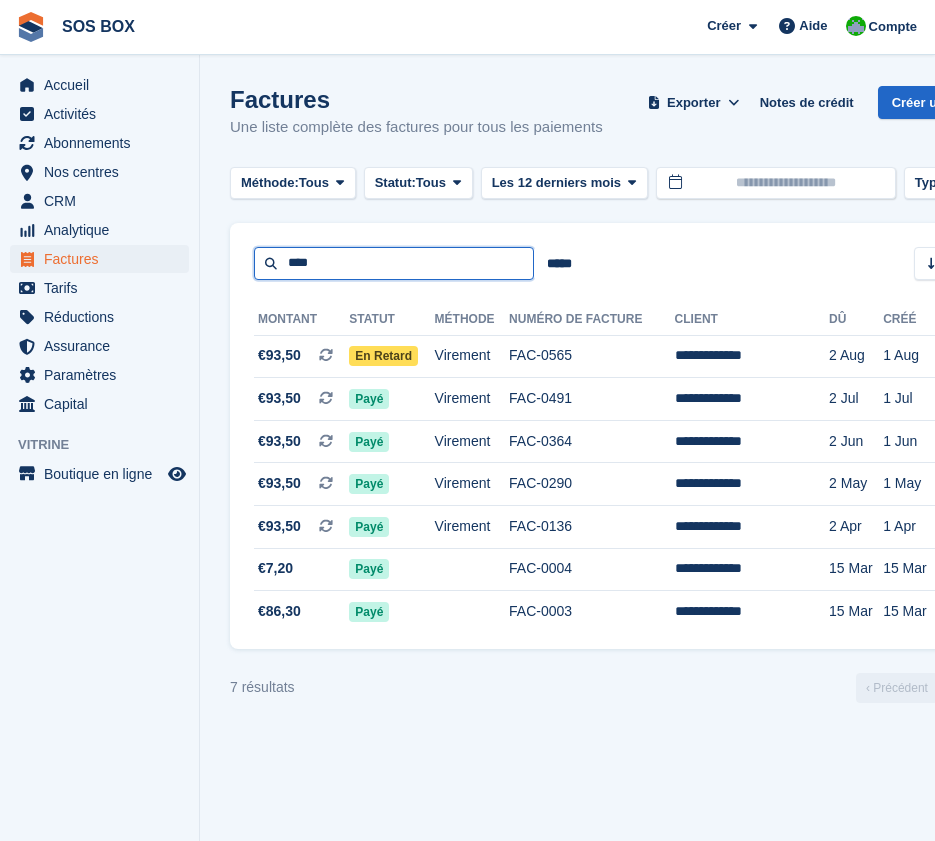 drag, startPoint x: 341, startPoint y: 264, endPoint x: 282, endPoint y: 264, distance: 59 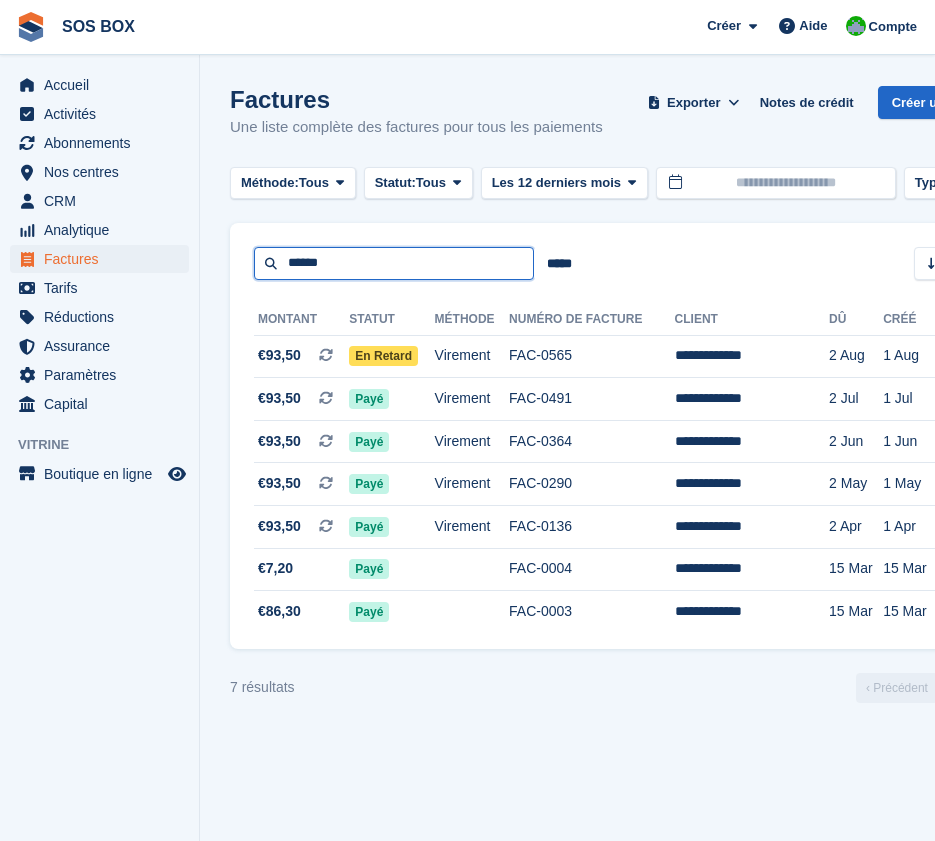 type on "******" 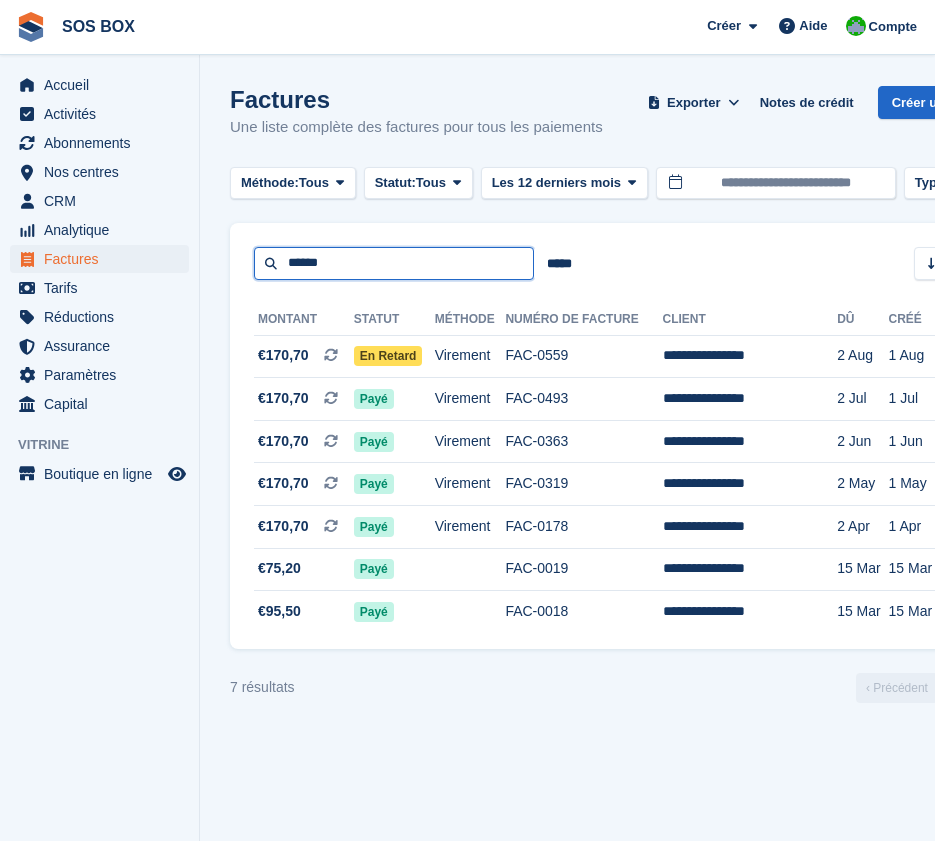 drag, startPoint x: 348, startPoint y: 258, endPoint x: 270, endPoint y: 274, distance: 79.624115 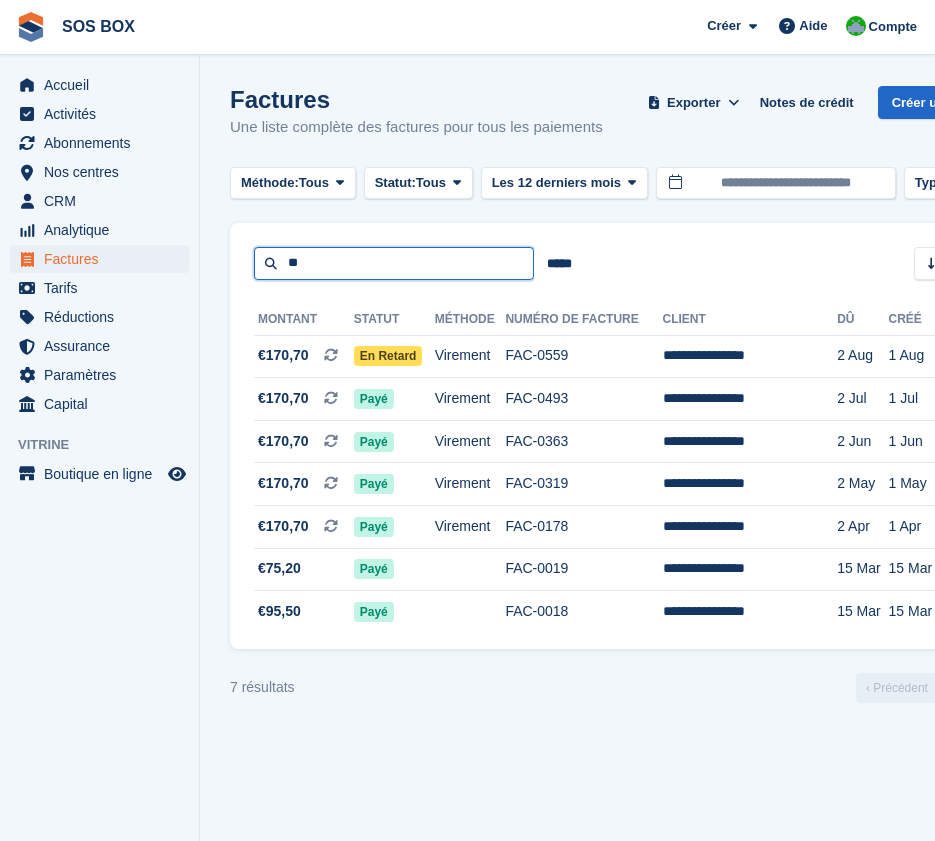 type on "*" 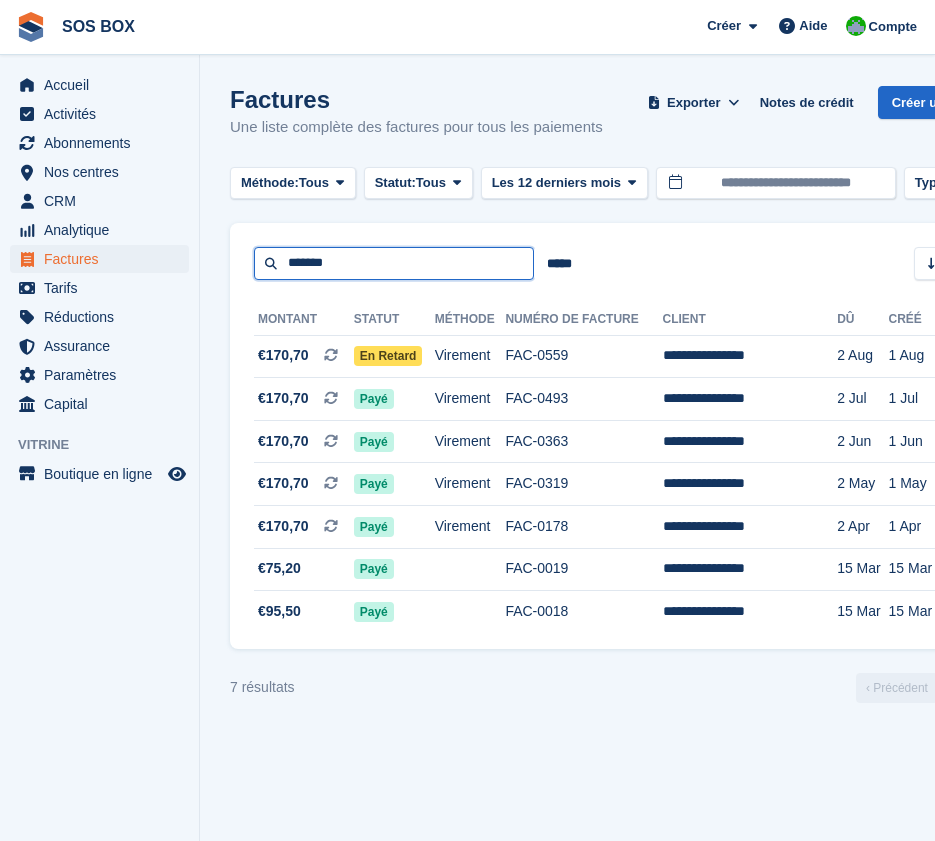 type on "*******" 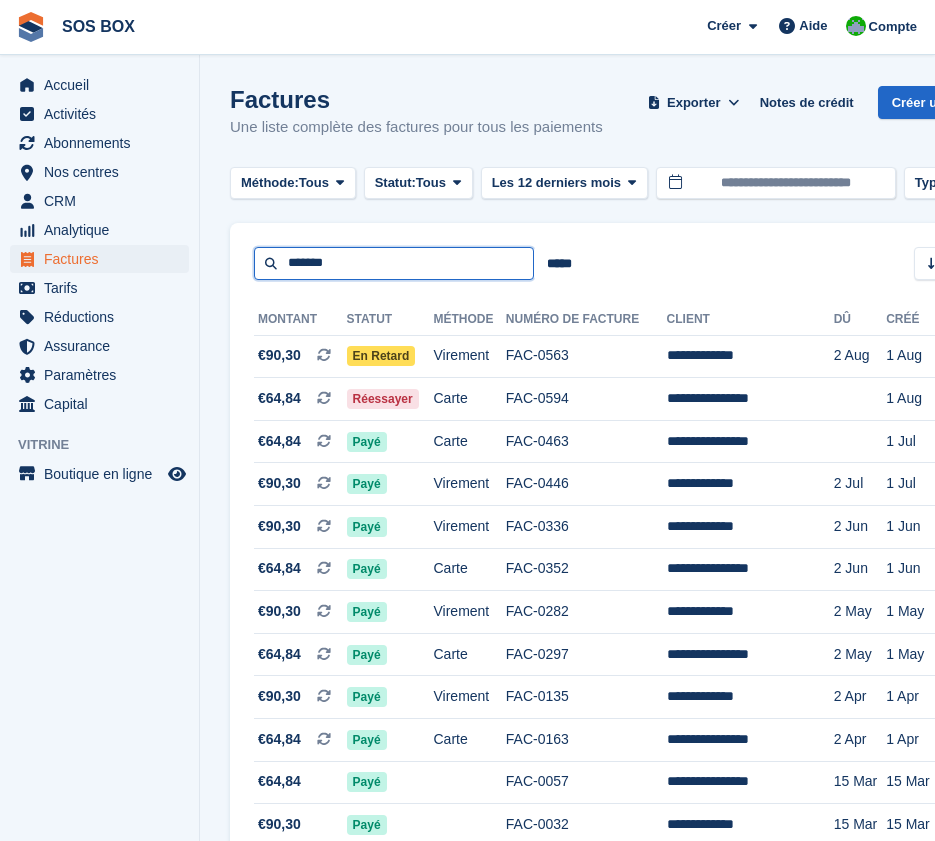 drag, startPoint x: 346, startPoint y: 267, endPoint x: 268, endPoint y: 267, distance: 78 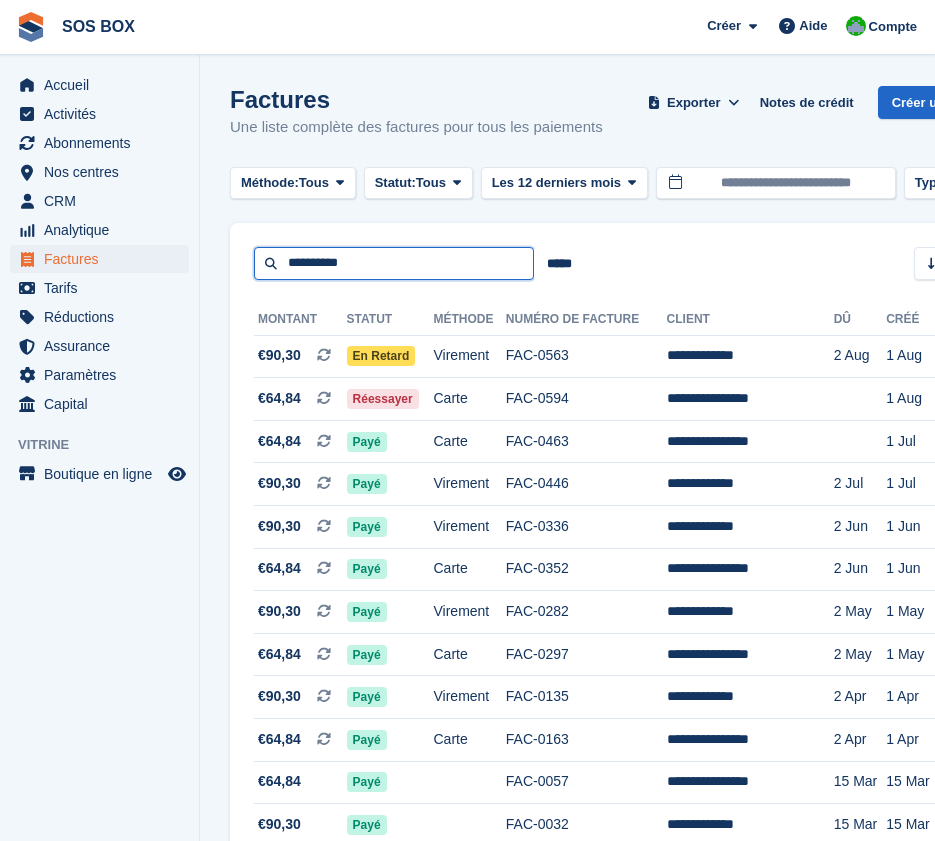 type on "**********" 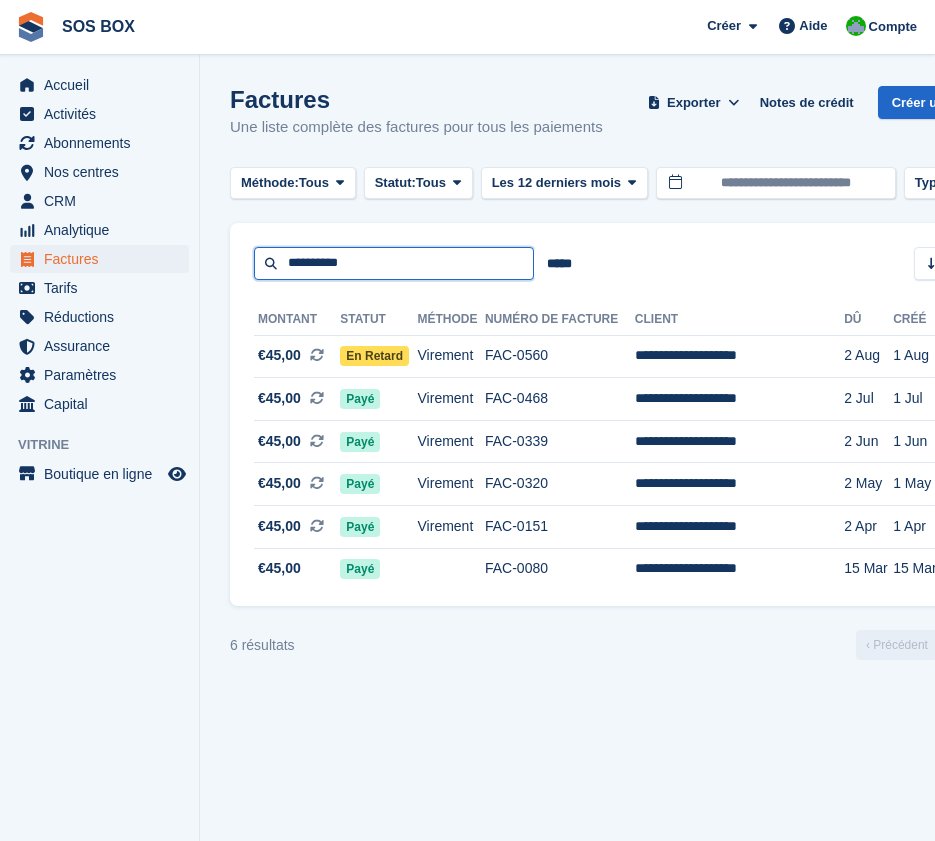 click on "**********" at bounding box center [394, 263] 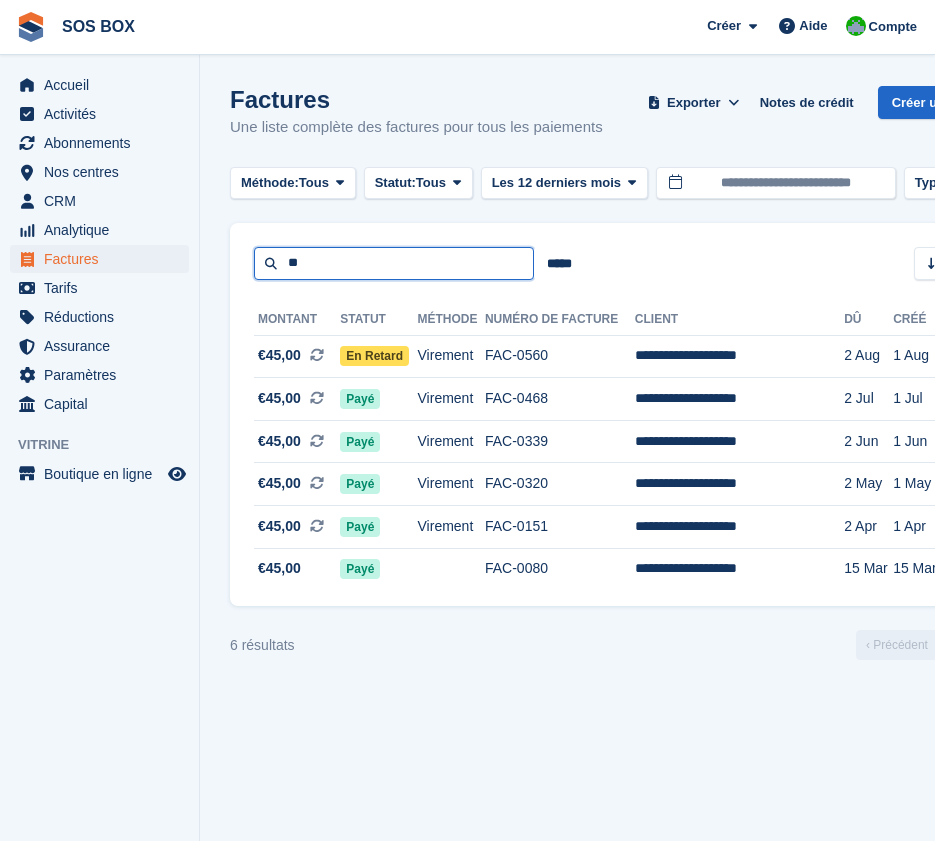 type on "*" 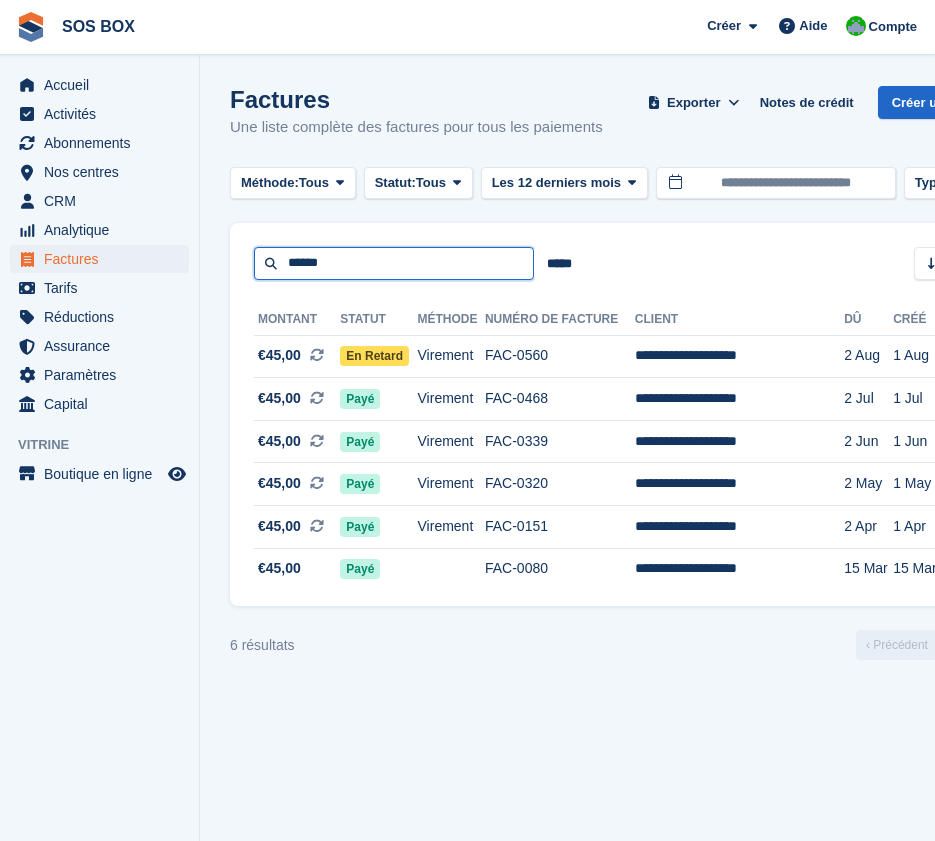 type on "**********" 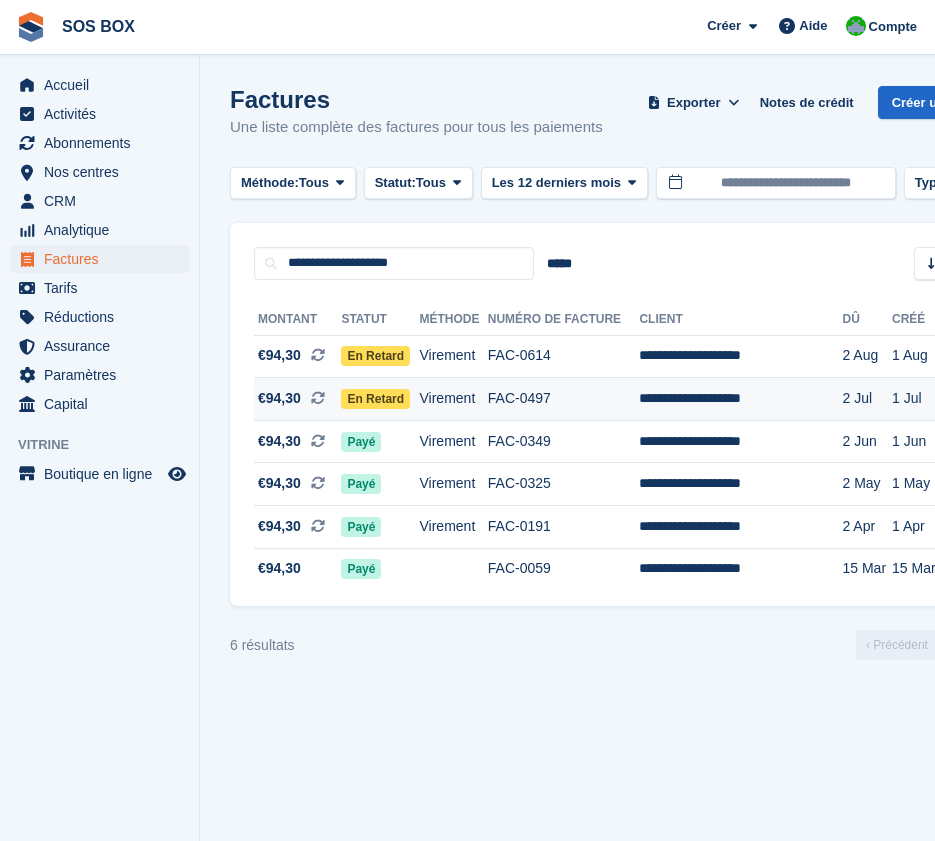 click on "En retard" at bounding box center [375, 399] 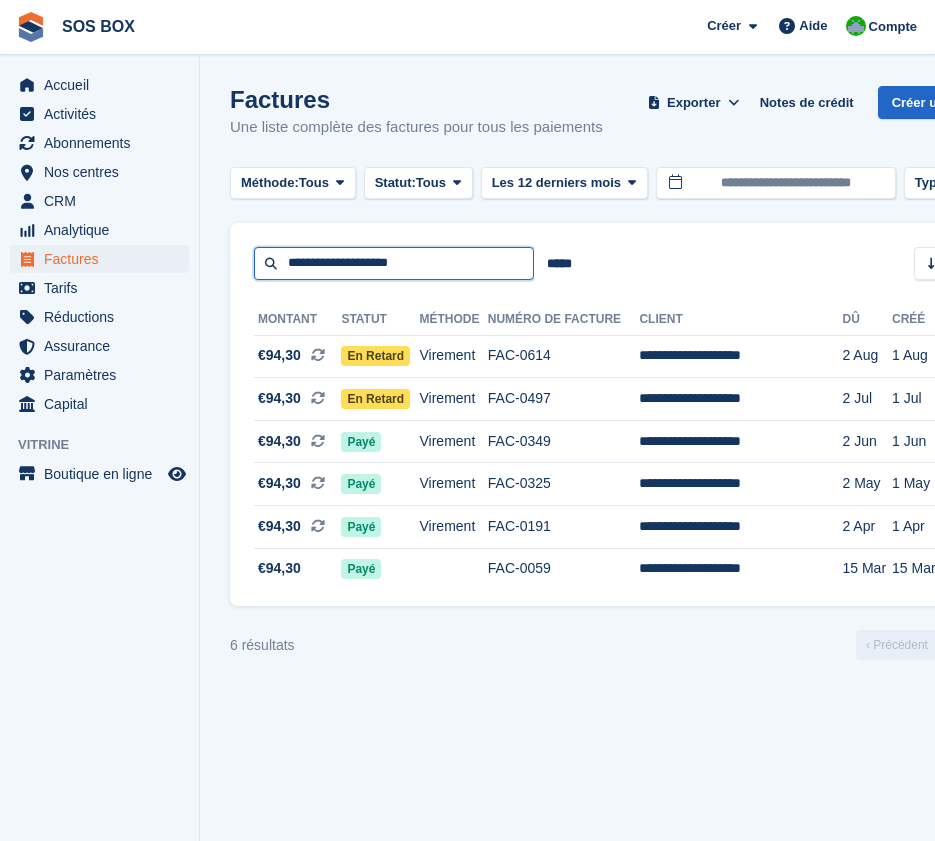 drag, startPoint x: 433, startPoint y: 261, endPoint x: 256, endPoint y: 257, distance: 177.0452 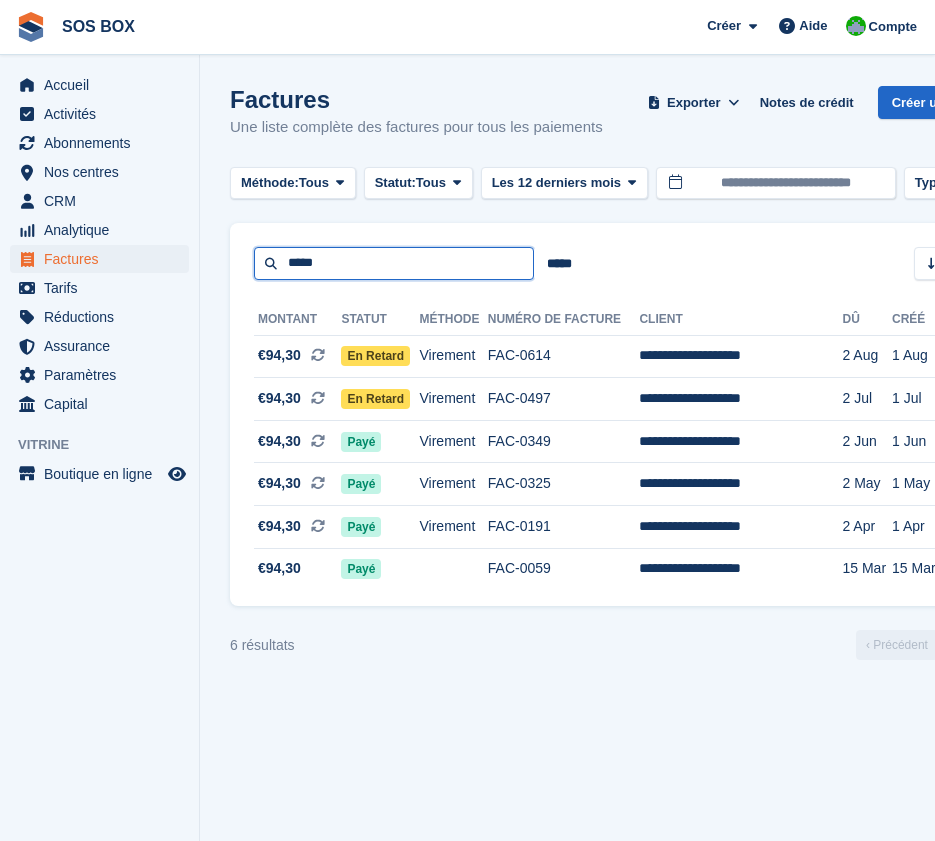 type on "**********" 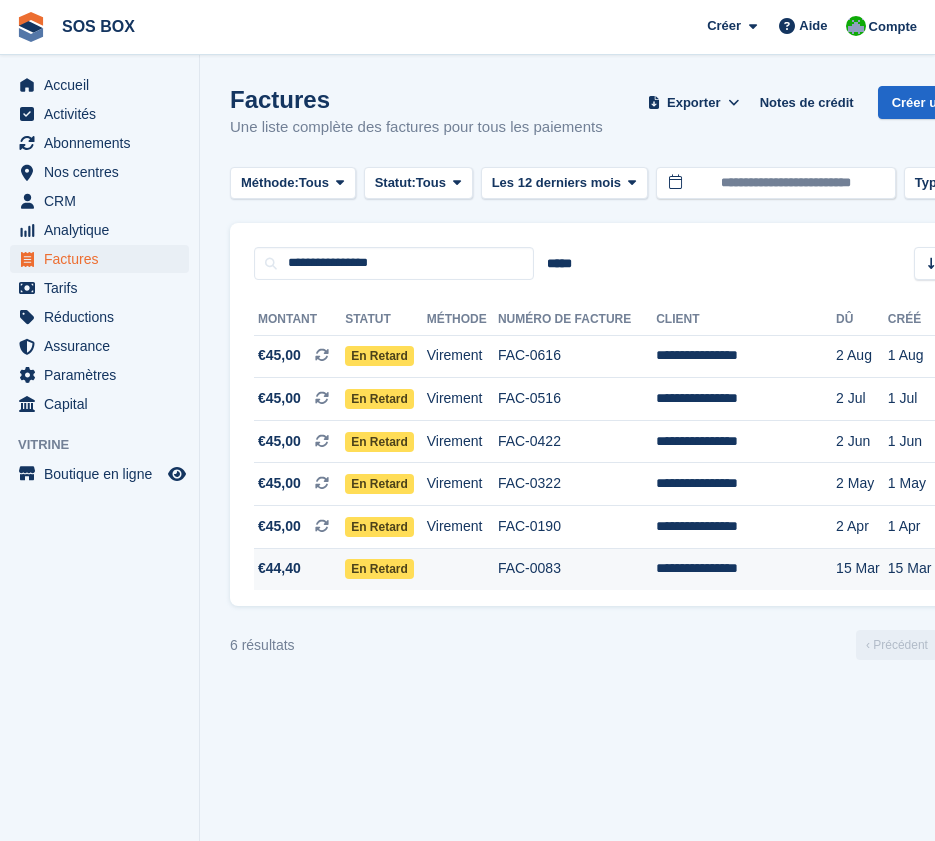 click on "En retard" at bounding box center [379, 569] 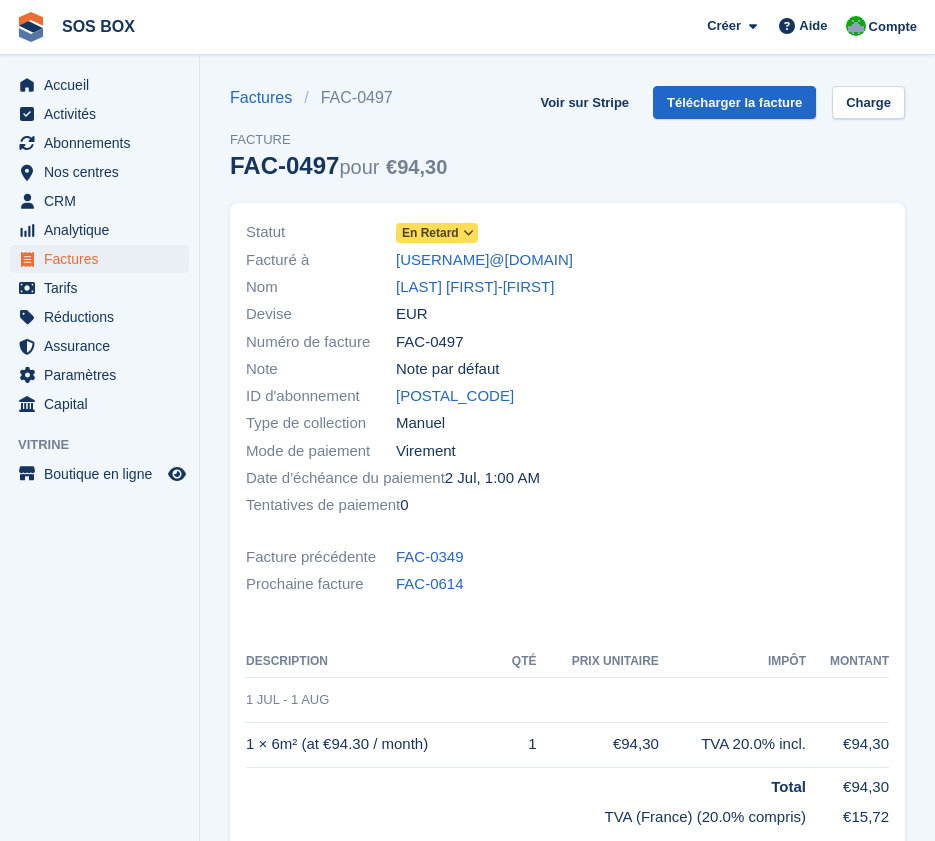 scroll, scrollTop: 0, scrollLeft: 0, axis: both 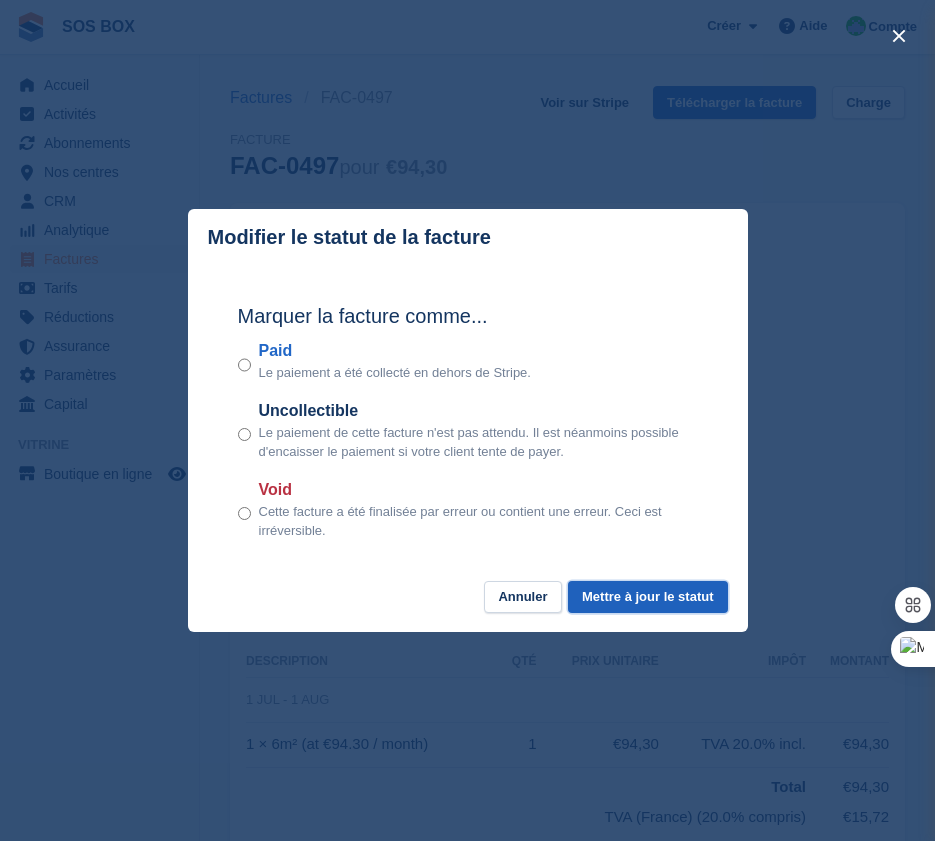 click on "Mettre à jour le statut" at bounding box center (647, 597) 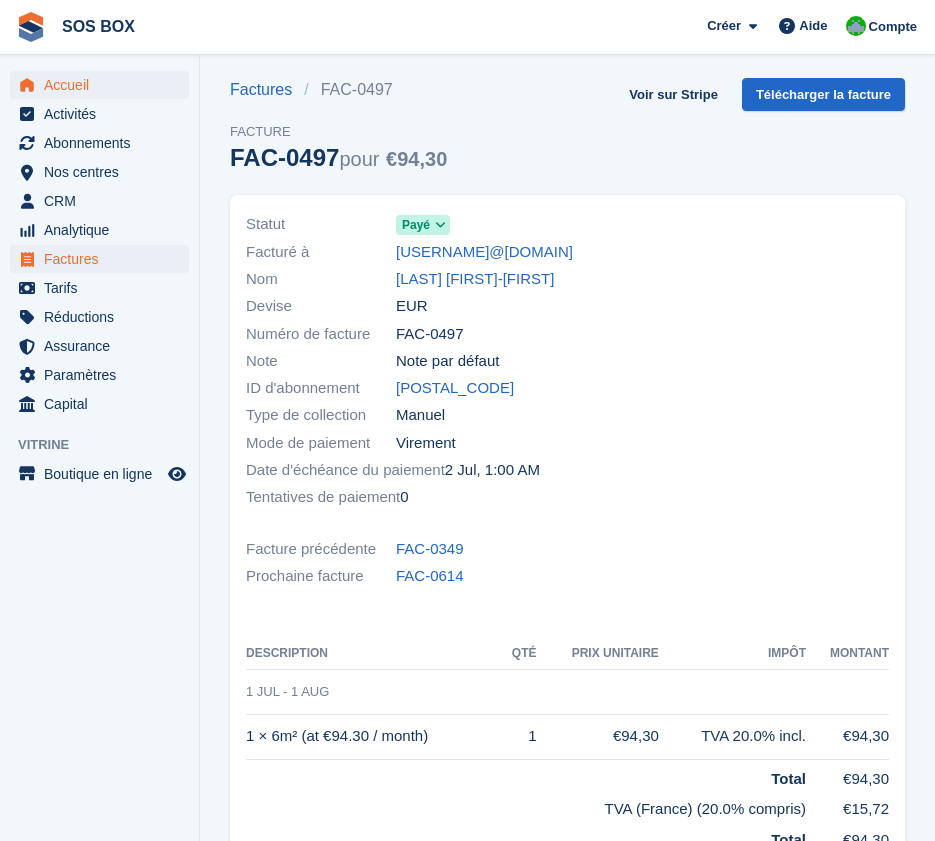 scroll, scrollTop: 0, scrollLeft: 0, axis: both 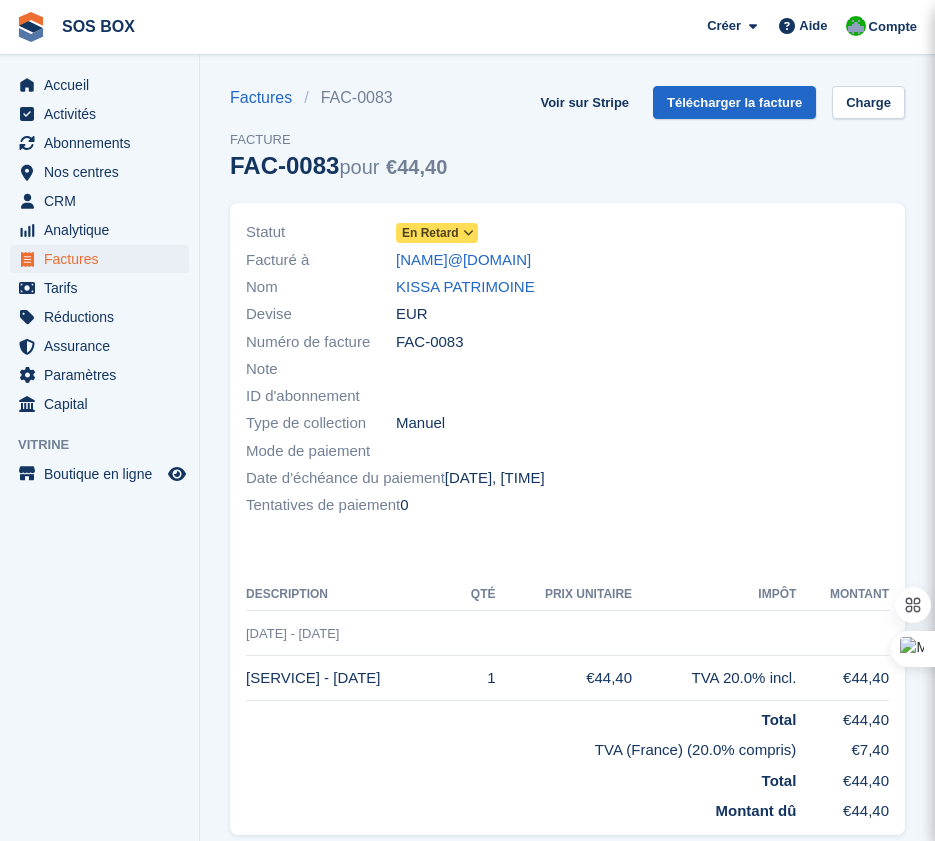 click at bounding box center [468, 233] 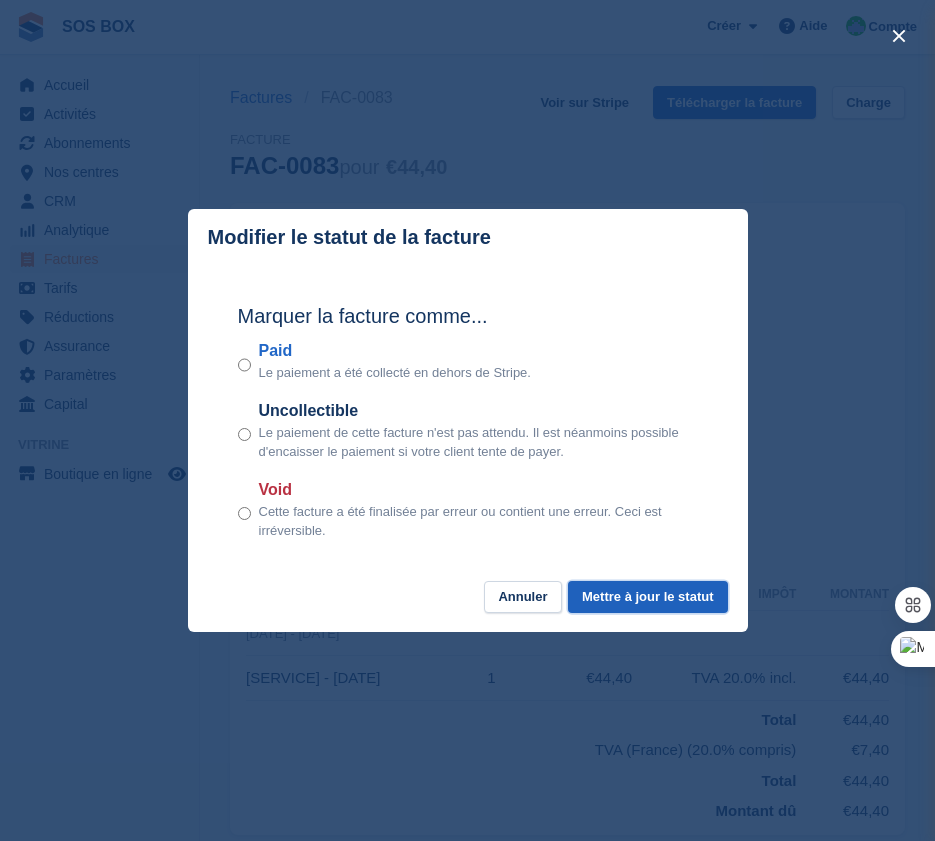 click on "Mettre à jour le statut" at bounding box center (647, 597) 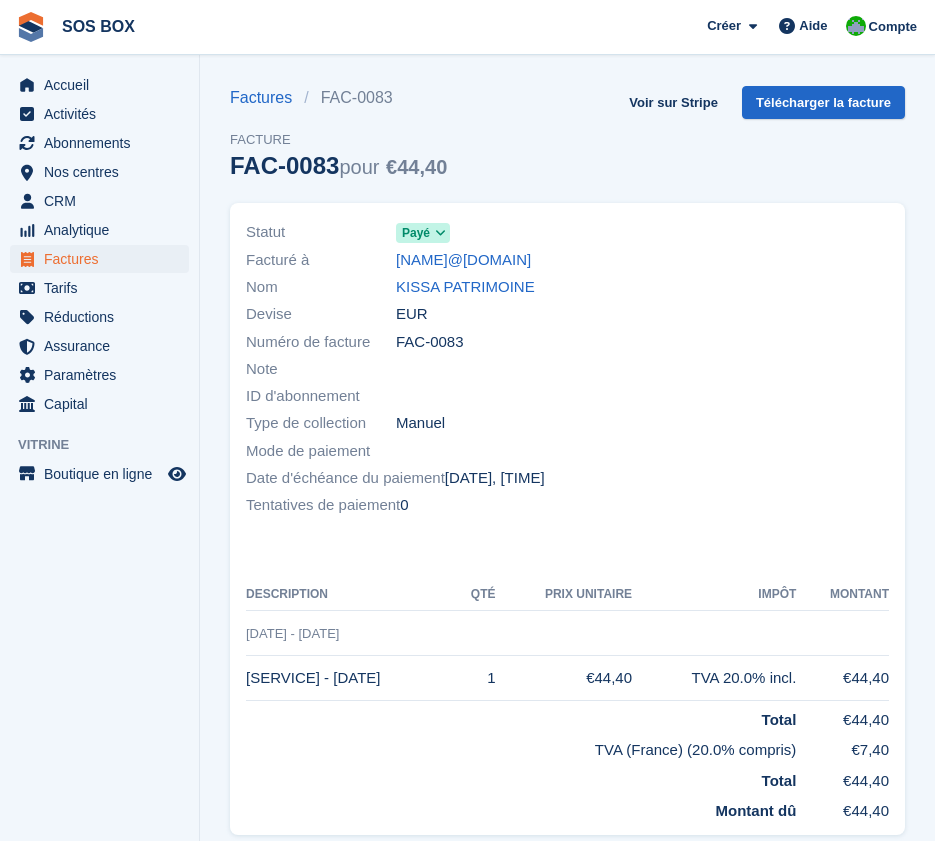 click on "15 Mar - 15 Mar" at bounding box center [567, 633] 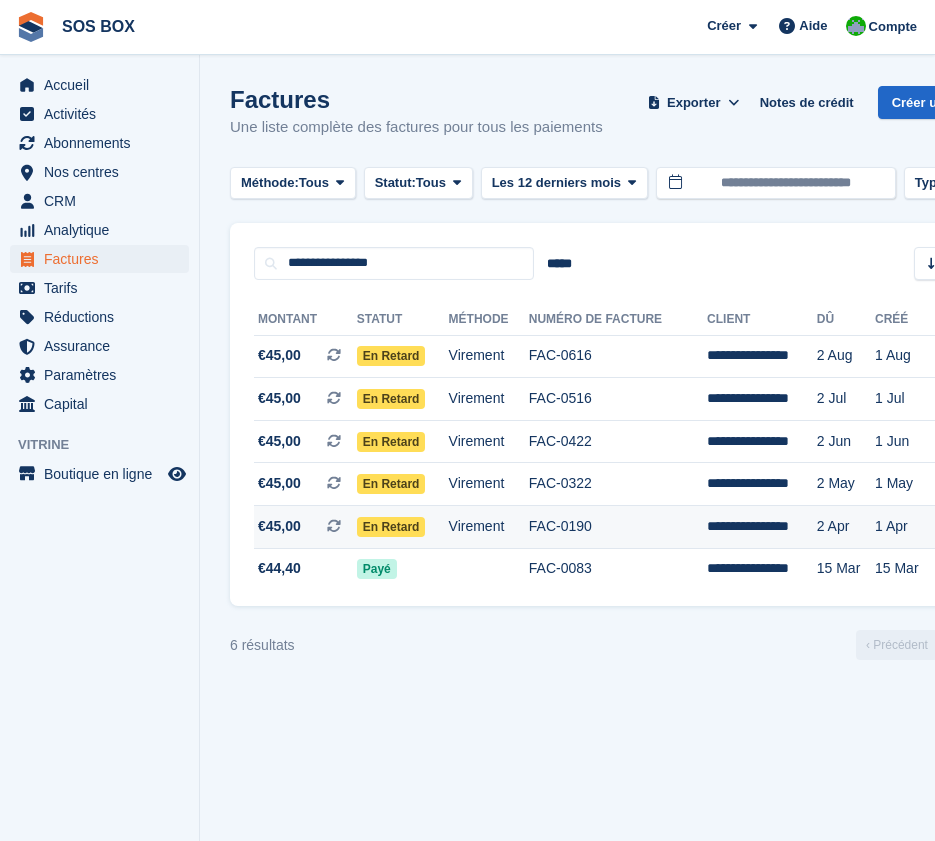 scroll, scrollTop: 0, scrollLeft: 0, axis: both 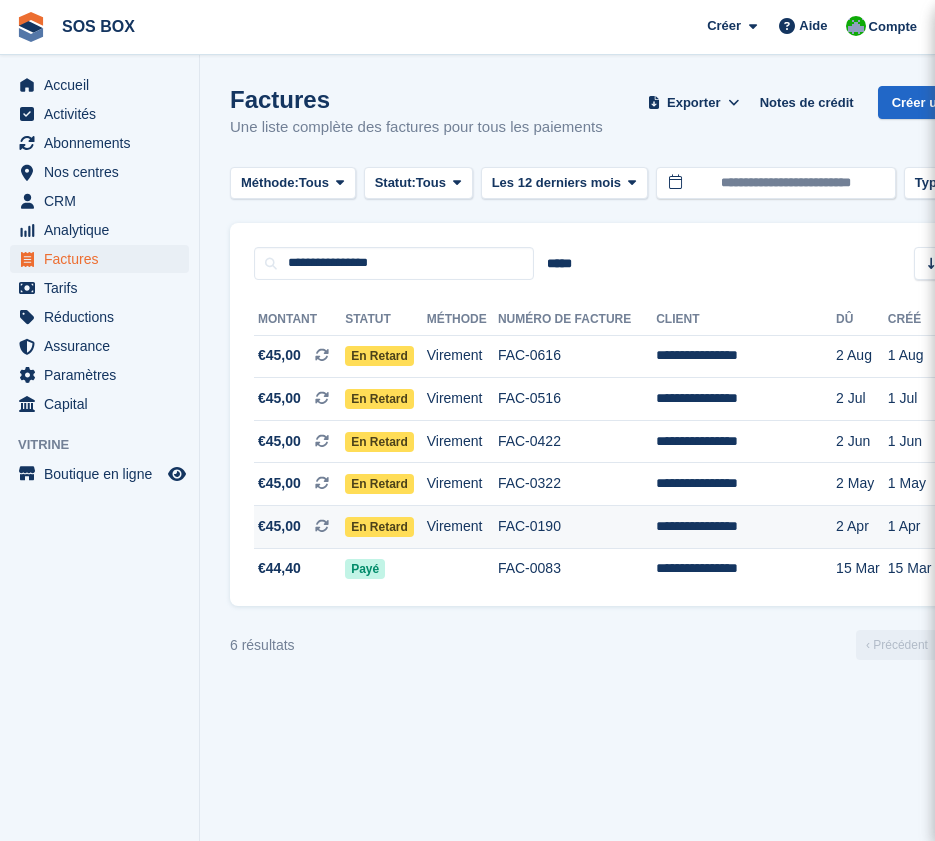 click on "En retard" at bounding box center (379, 527) 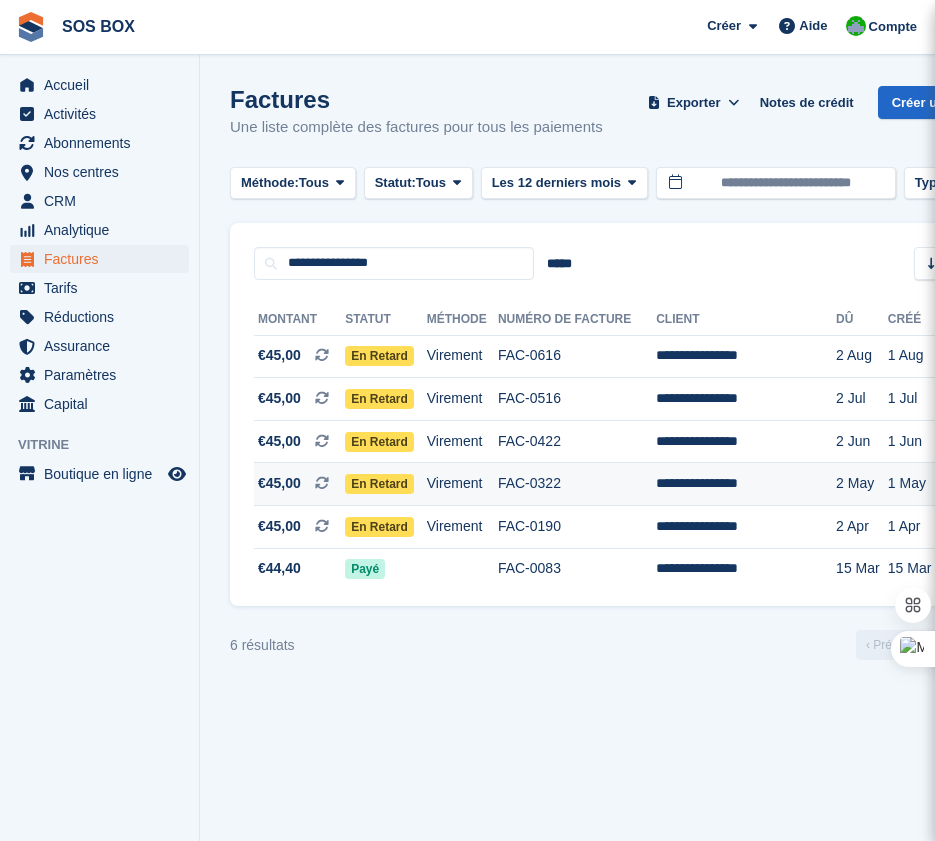 click on "En retard" at bounding box center [379, 484] 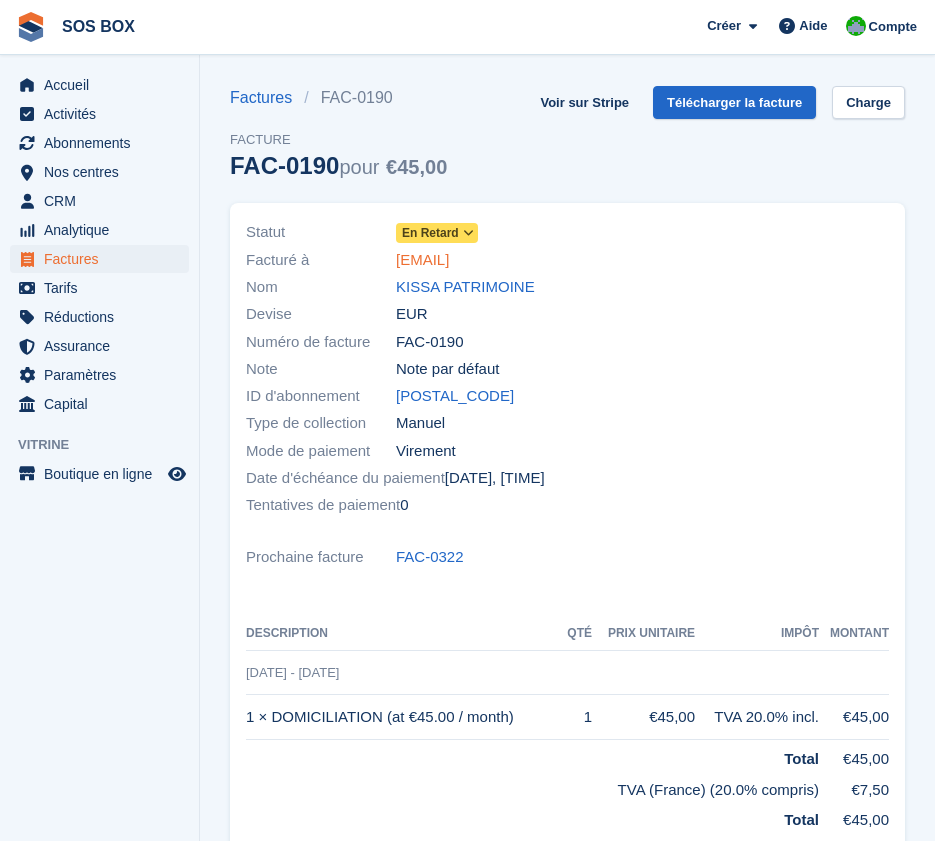 scroll, scrollTop: 0, scrollLeft: 0, axis: both 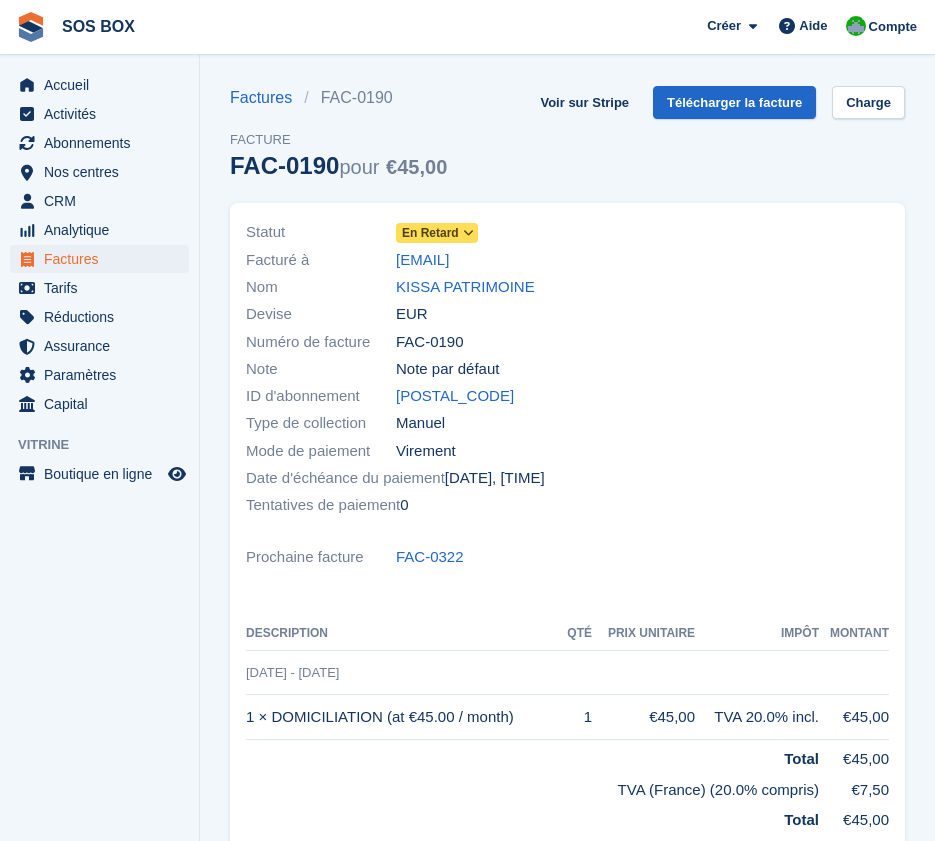 click at bounding box center [468, 233] 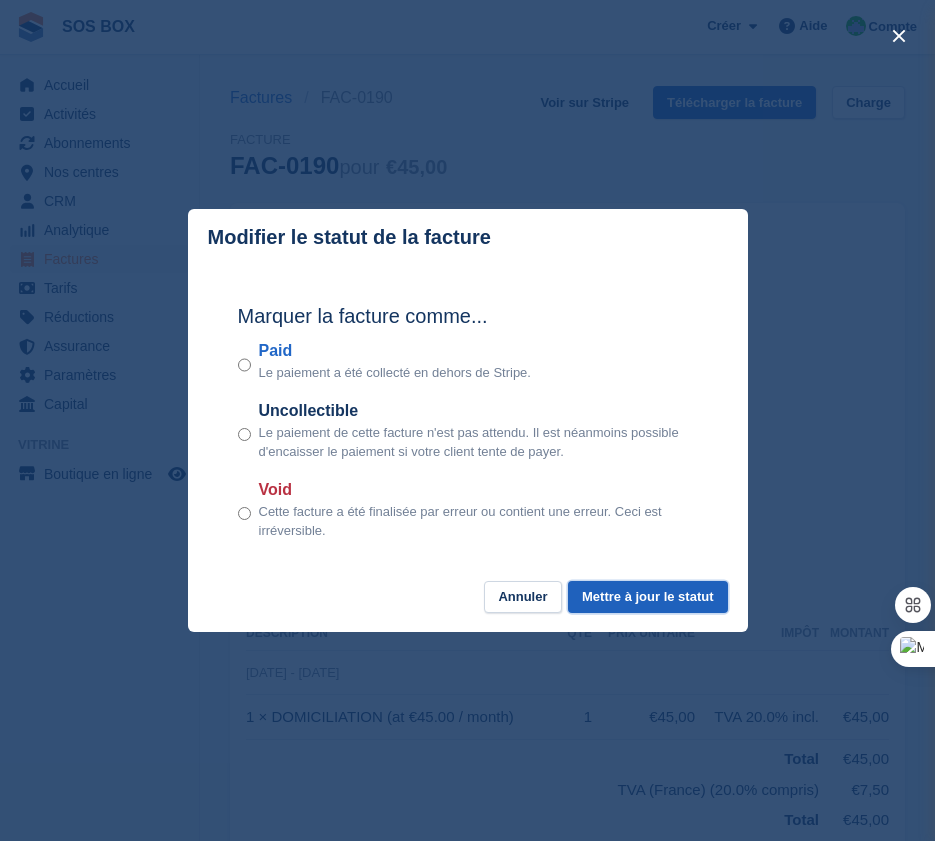 click on "Mettre à jour le statut" at bounding box center [647, 597] 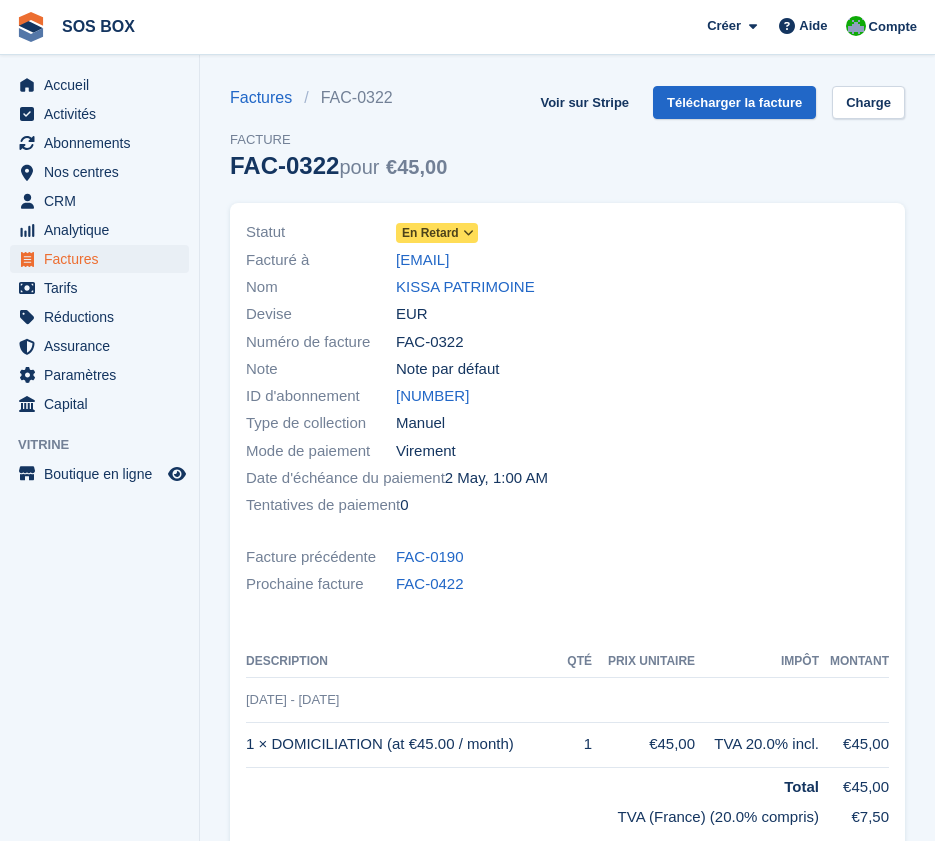 scroll, scrollTop: 0, scrollLeft: 0, axis: both 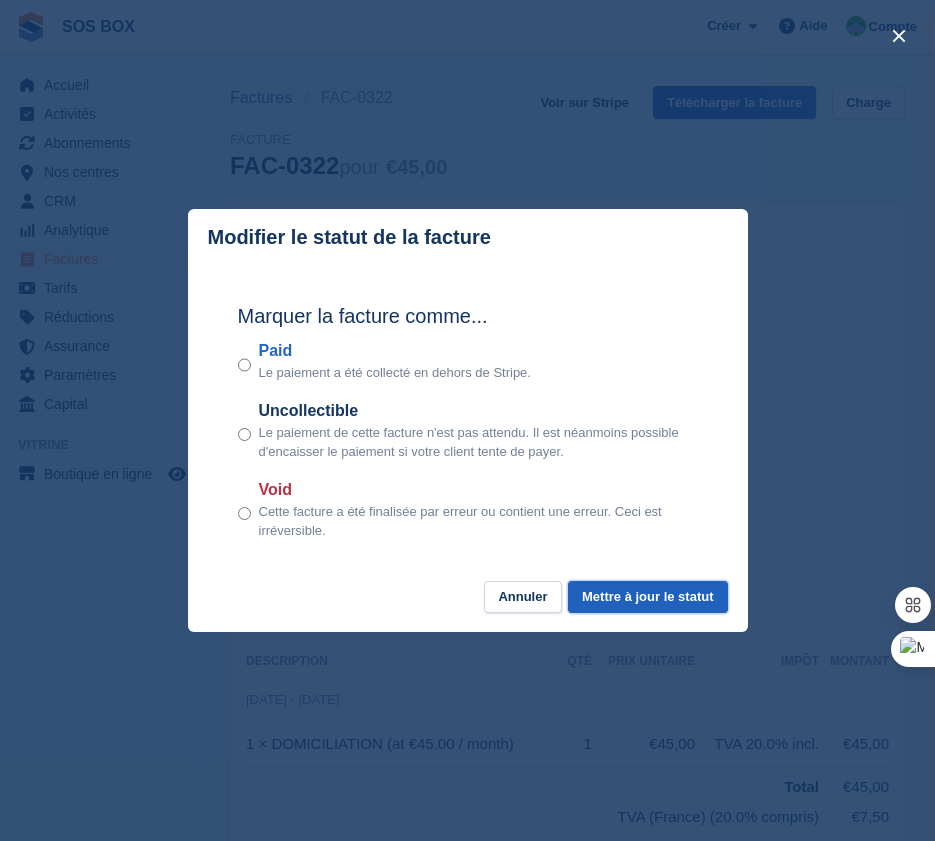 click on "Mettre à jour le statut" at bounding box center (647, 597) 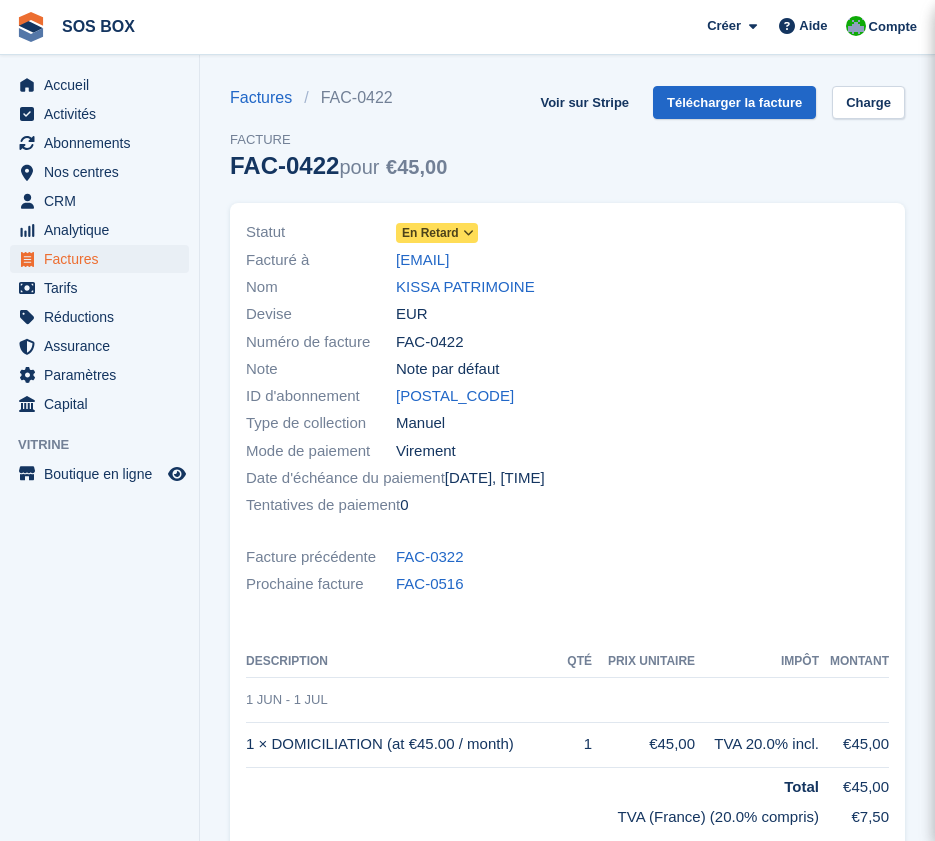 scroll, scrollTop: 0, scrollLeft: 0, axis: both 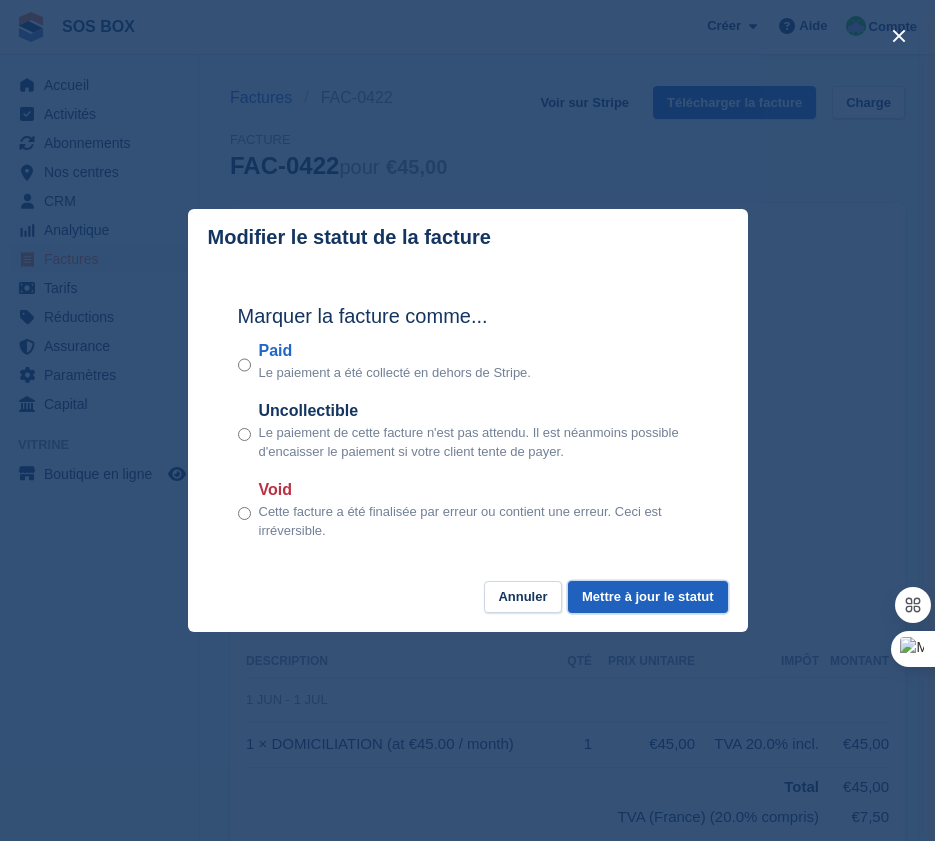 click on "Mettre à jour le statut" at bounding box center [647, 597] 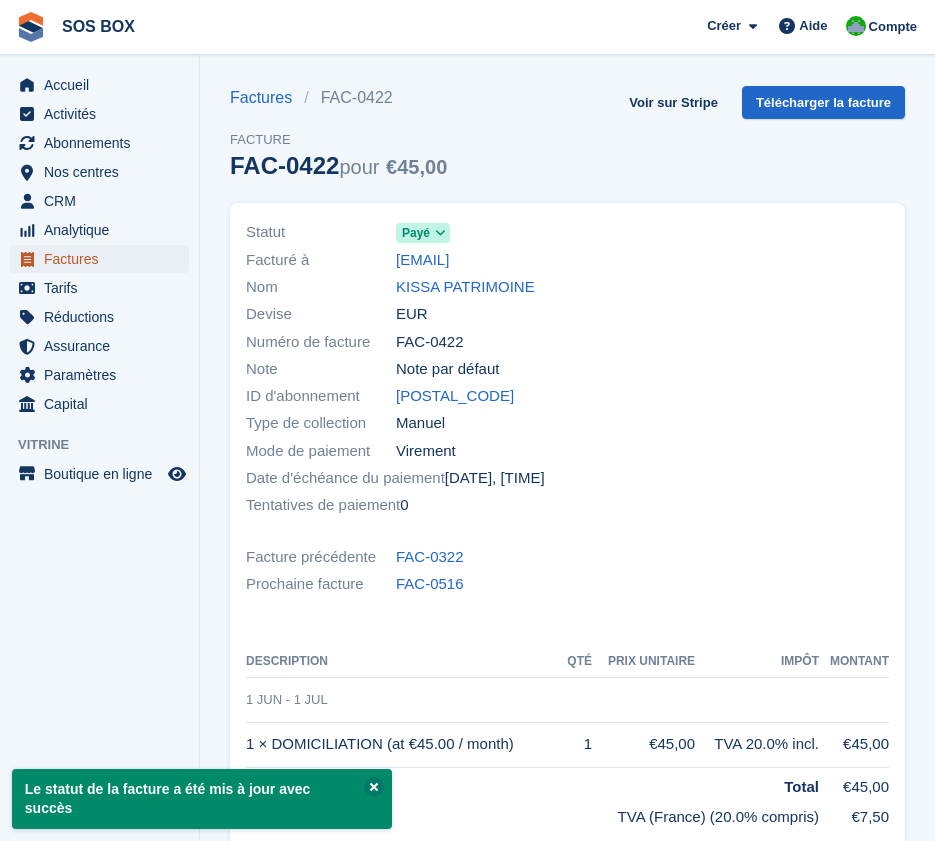 click on "Factures" at bounding box center [104, 259] 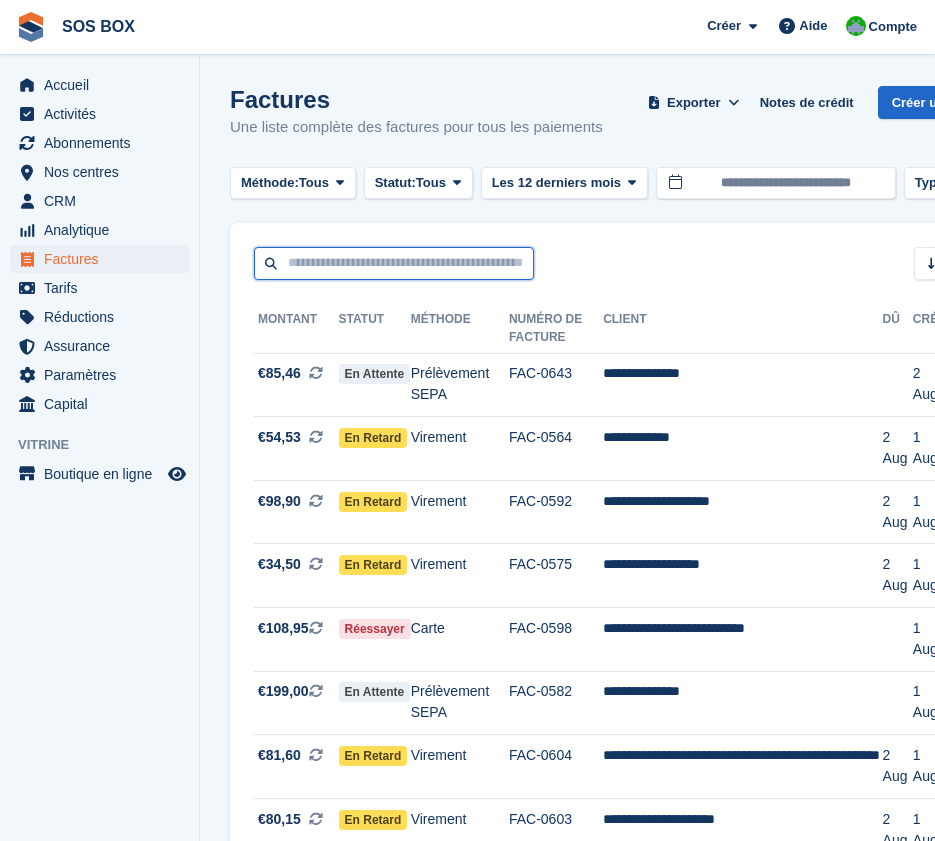 click at bounding box center [394, 263] 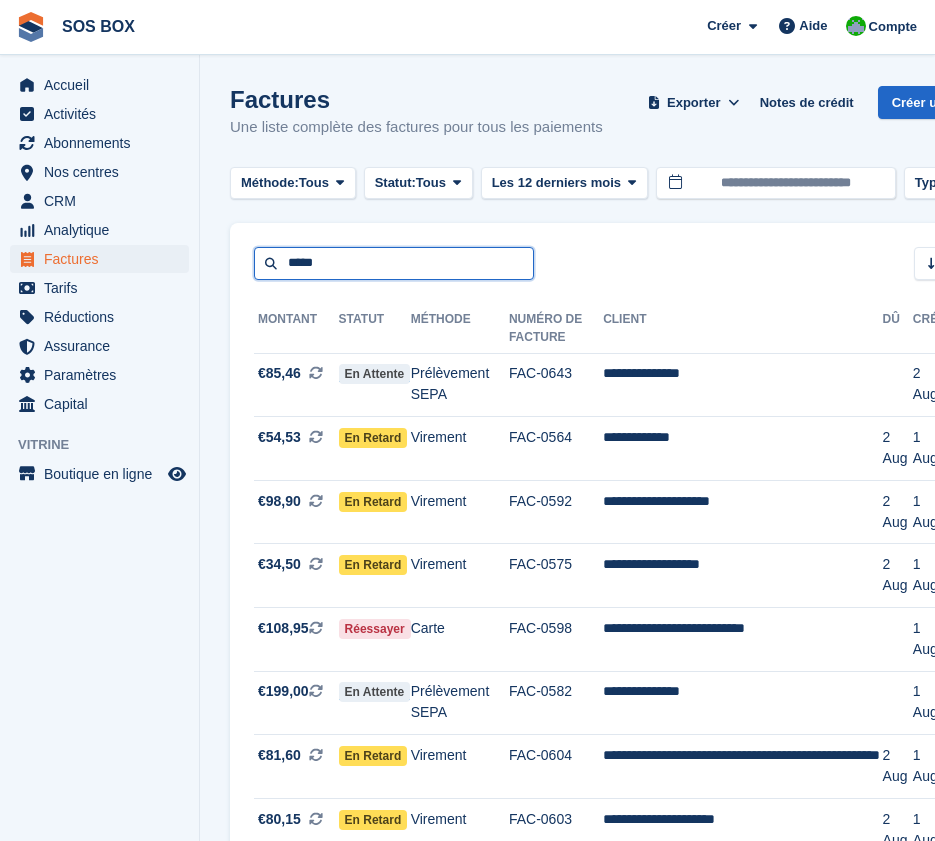 type on "**********" 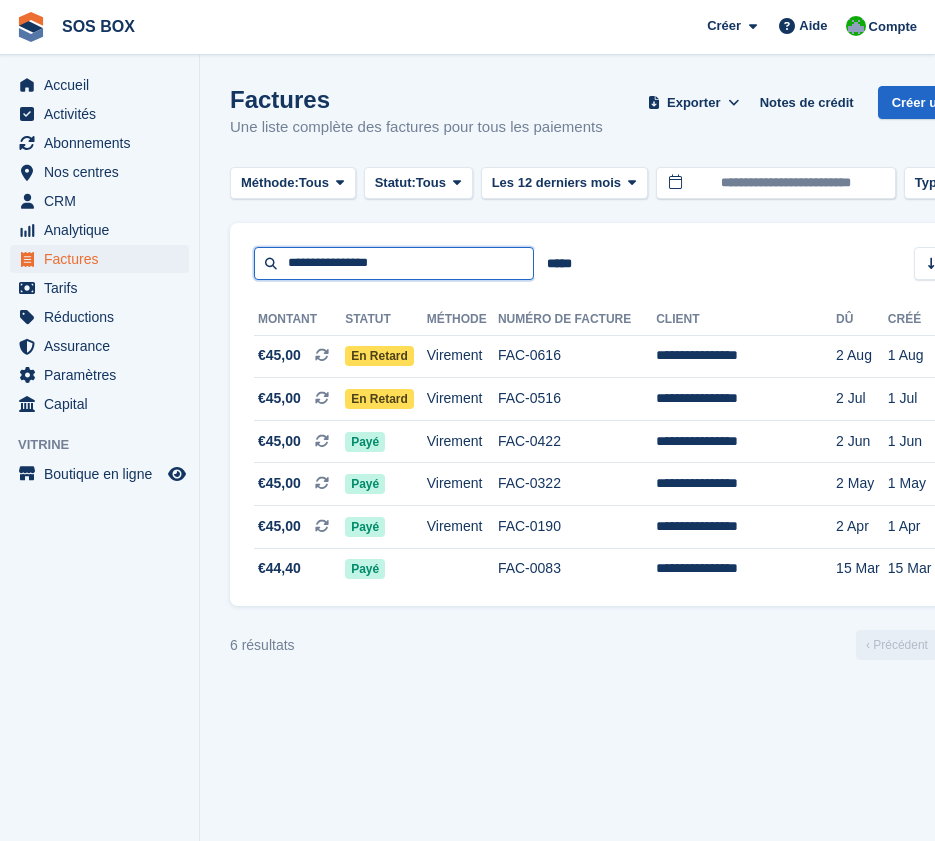 drag, startPoint x: 420, startPoint y: 264, endPoint x: 280, endPoint y: 260, distance: 140.05713 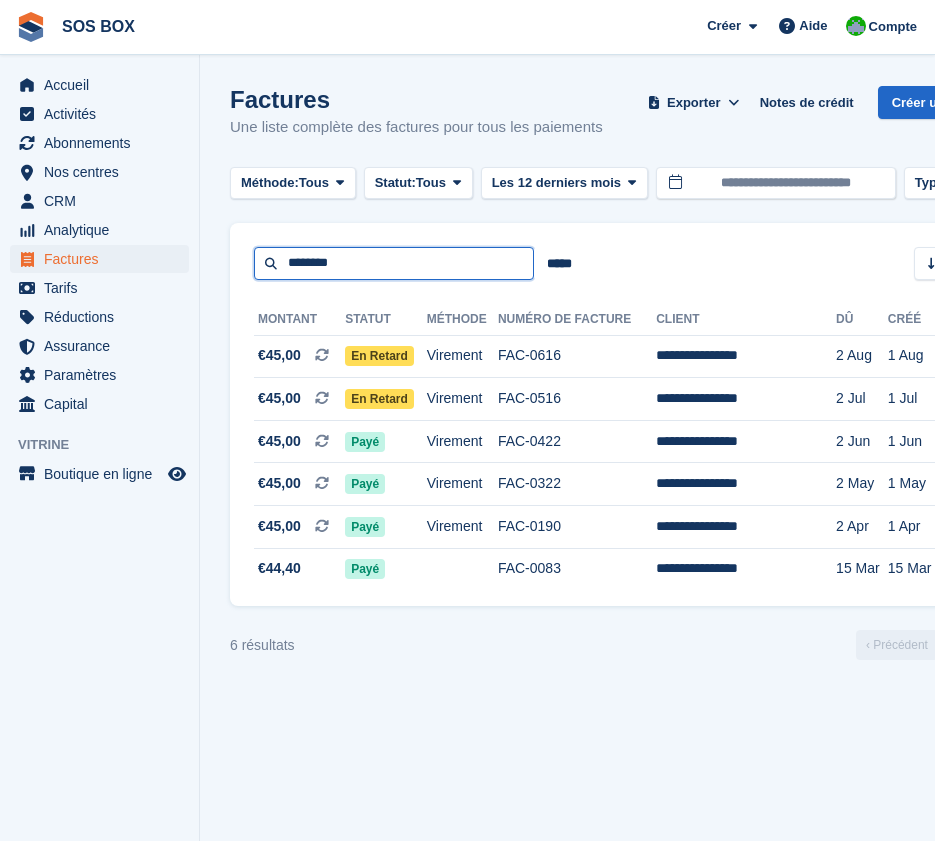 type on "********" 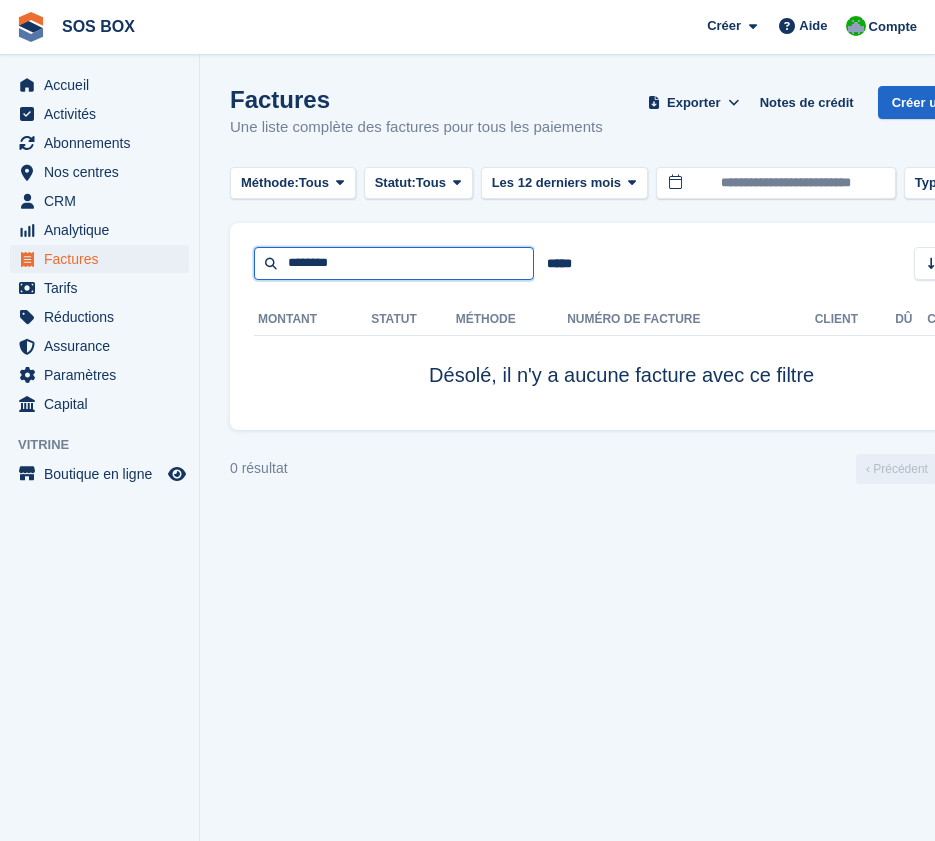 click on "********" at bounding box center [394, 263] 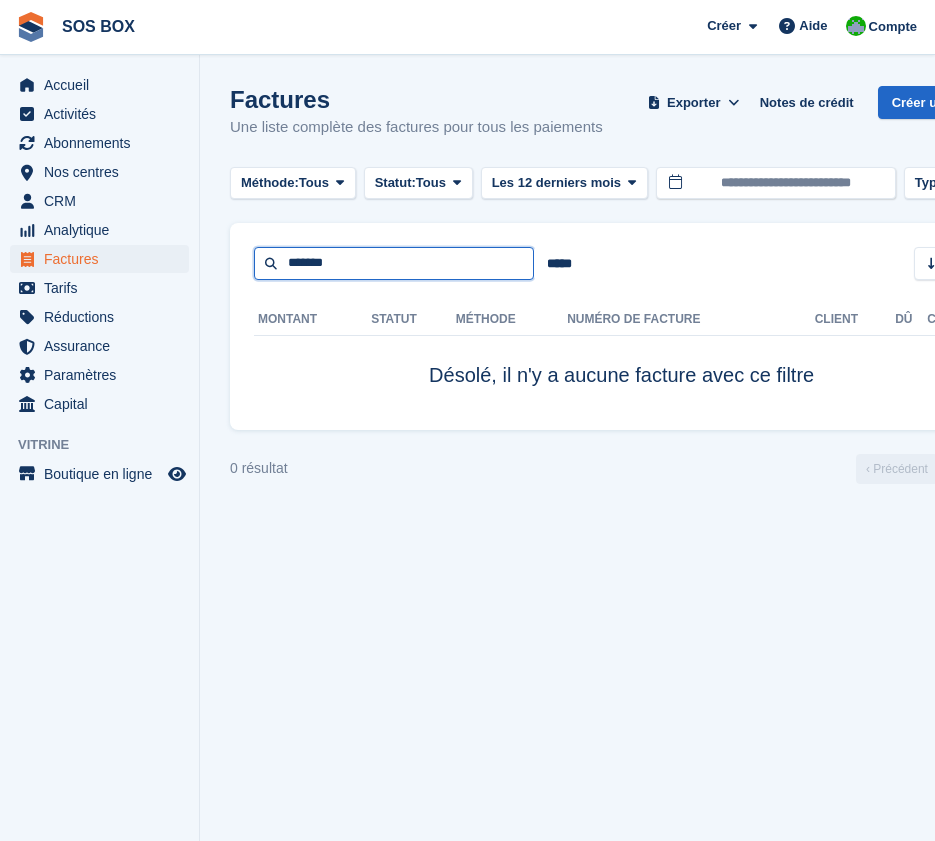 type on "*******" 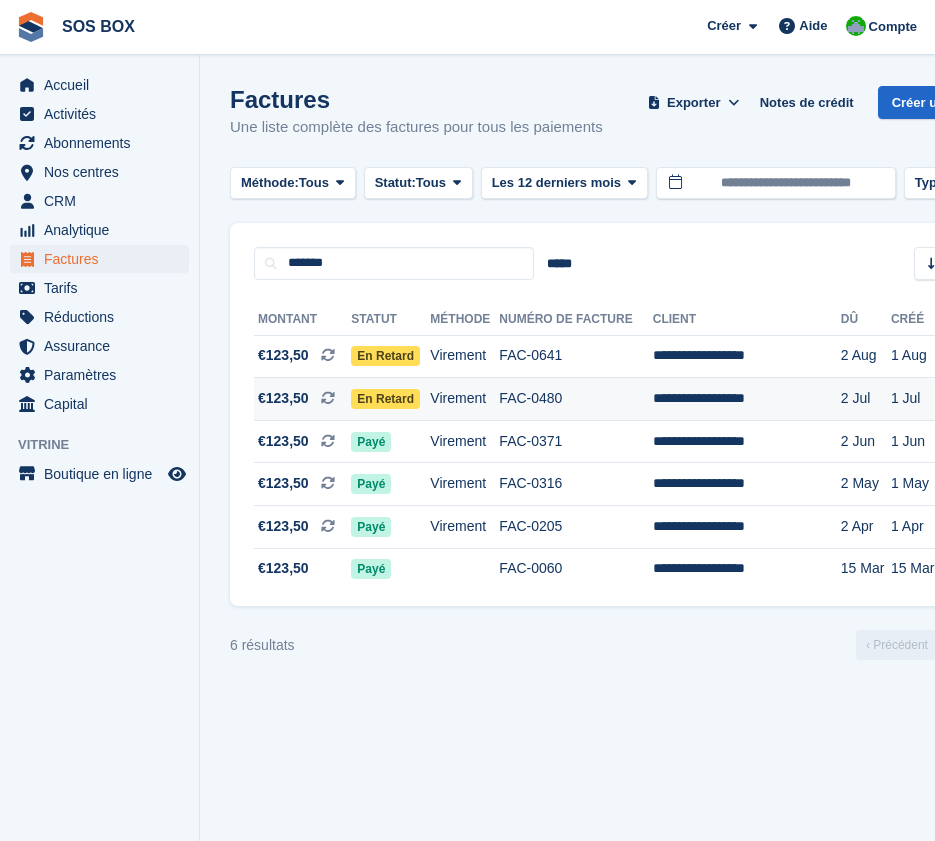 click on "En retard" at bounding box center [385, 399] 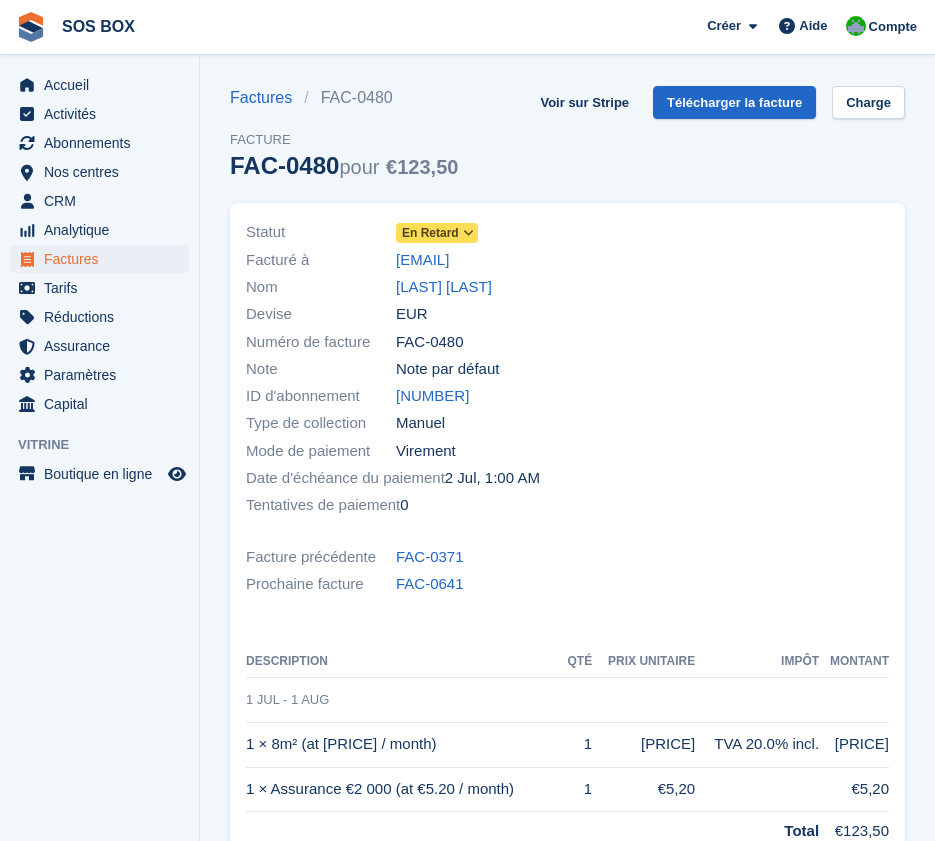 scroll, scrollTop: 0, scrollLeft: 0, axis: both 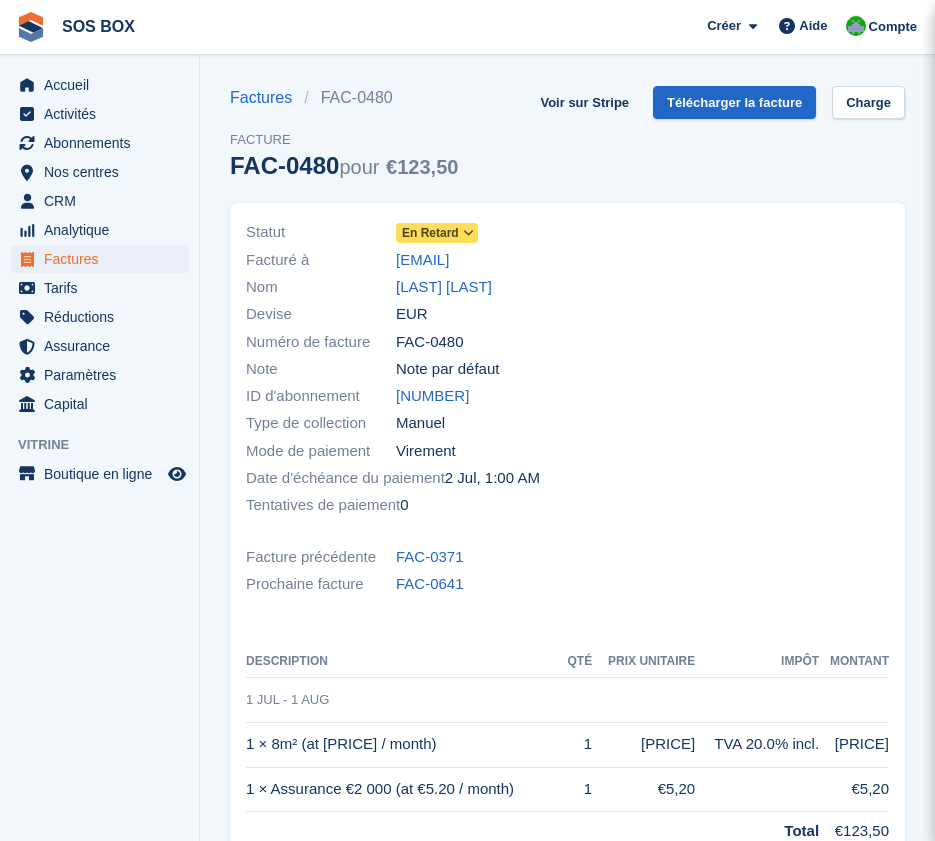click at bounding box center (468, 233) 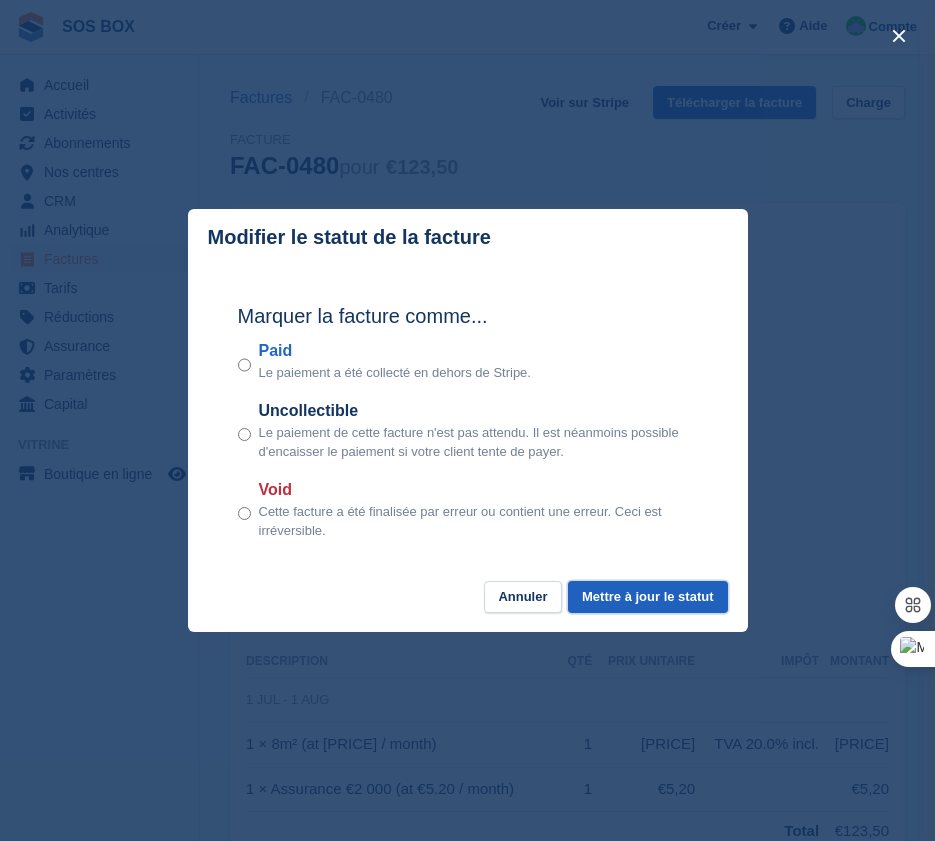click on "Mettre à jour le statut" at bounding box center (647, 597) 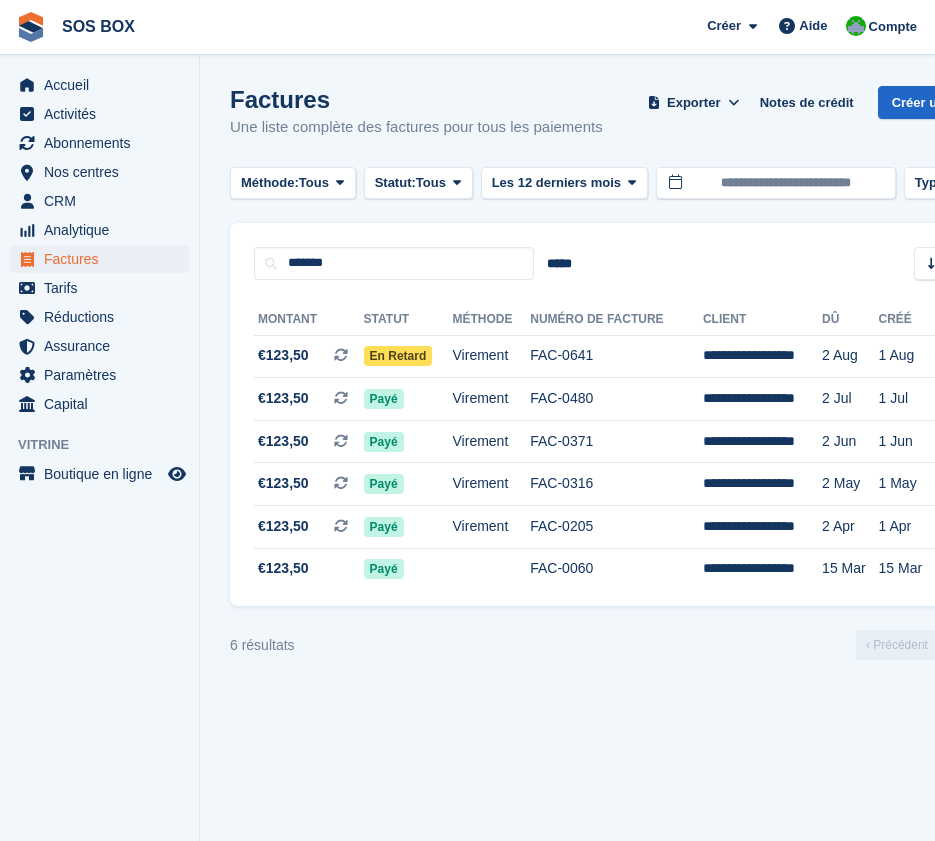 scroll, scrollTop: 0, scrollLeft: 0, axis: both 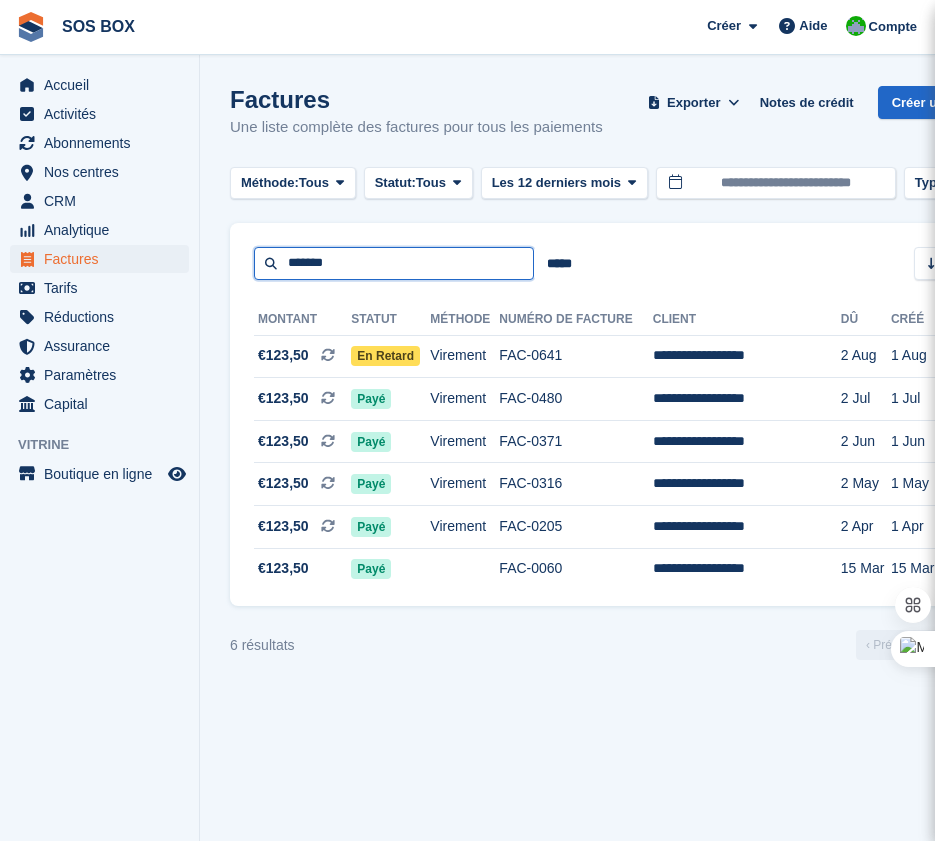 drag, startPoint x: 383, startPoint y: 264, endPoint x: 273, endPoint y: 276, distance: 110.65261 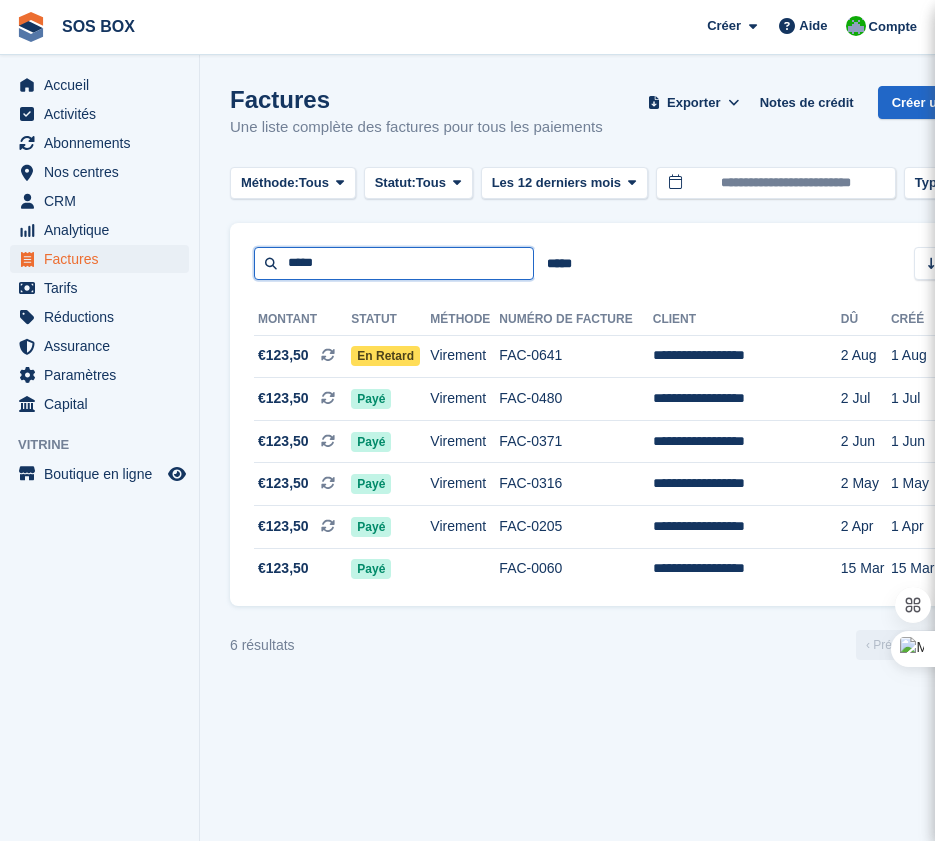 type on "******" 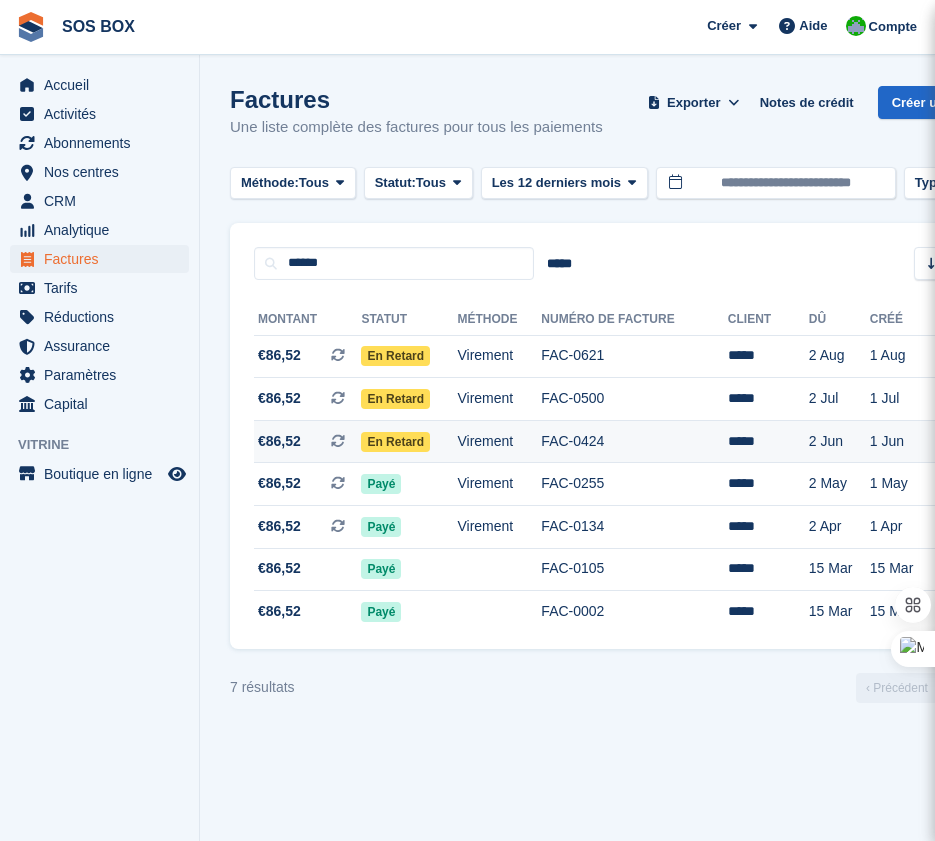 click on "FAC-0424" at bounding box center [634, 441] 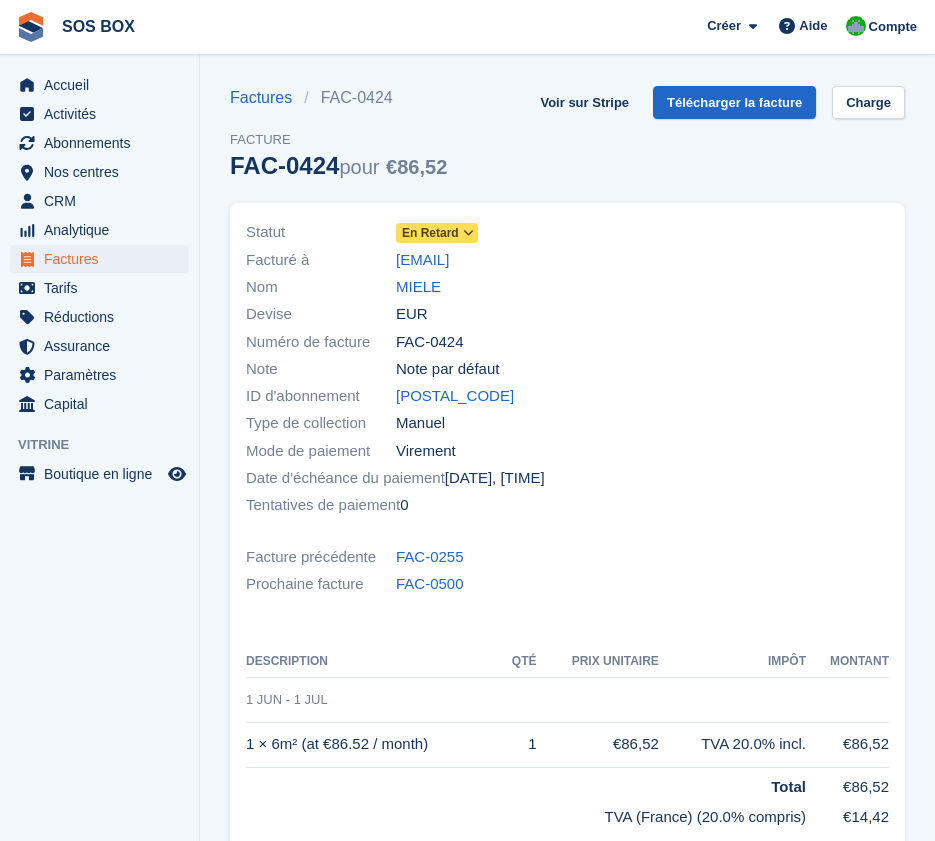 scroll, scrollTop: 0, scrollLeft: 0, axis: both 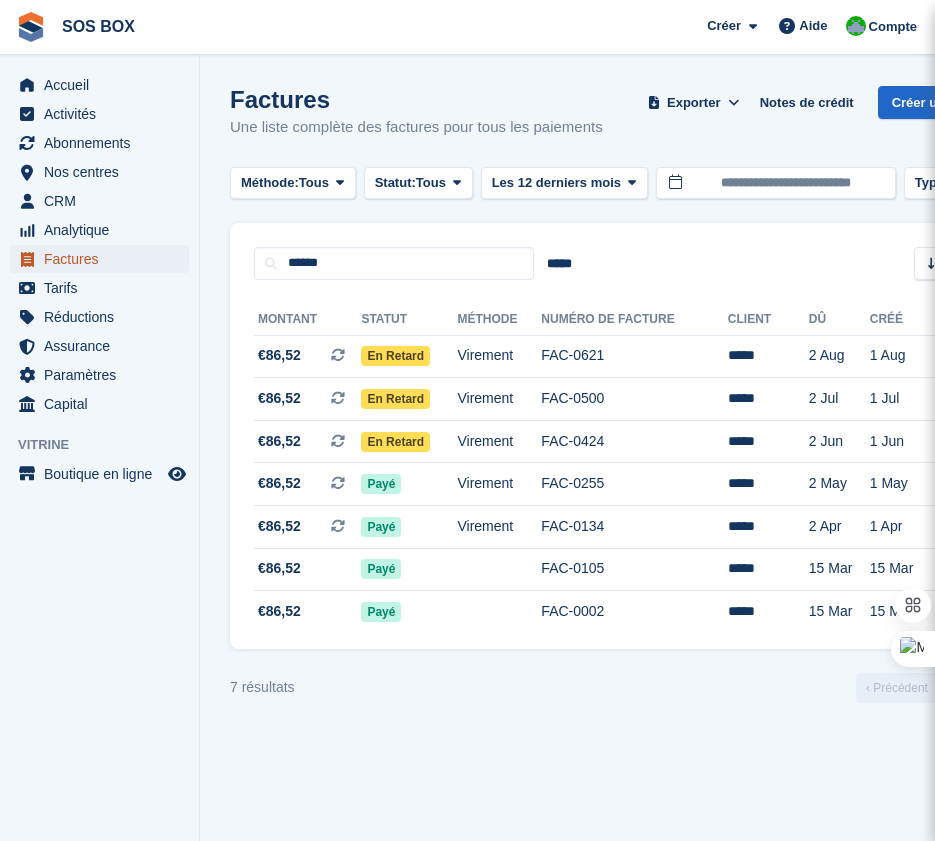 click on "Factures" at bounding box center [104, 259] 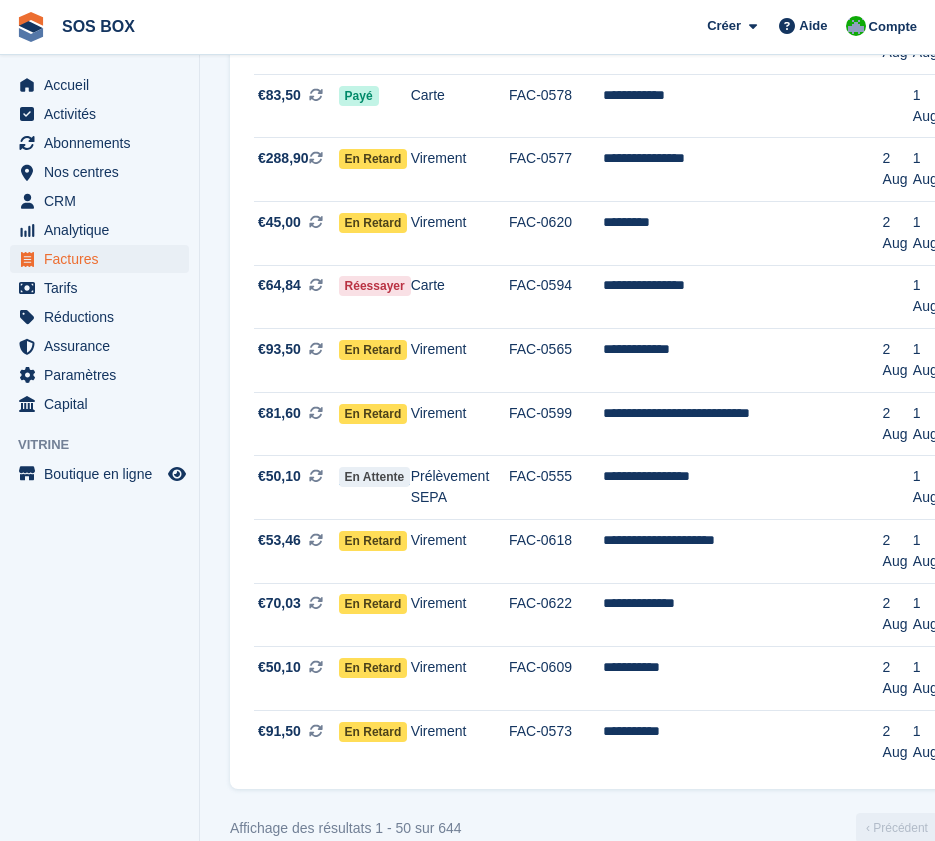 scroll, scrollTop: 2791, scrollLeft: 0, axis: vertical 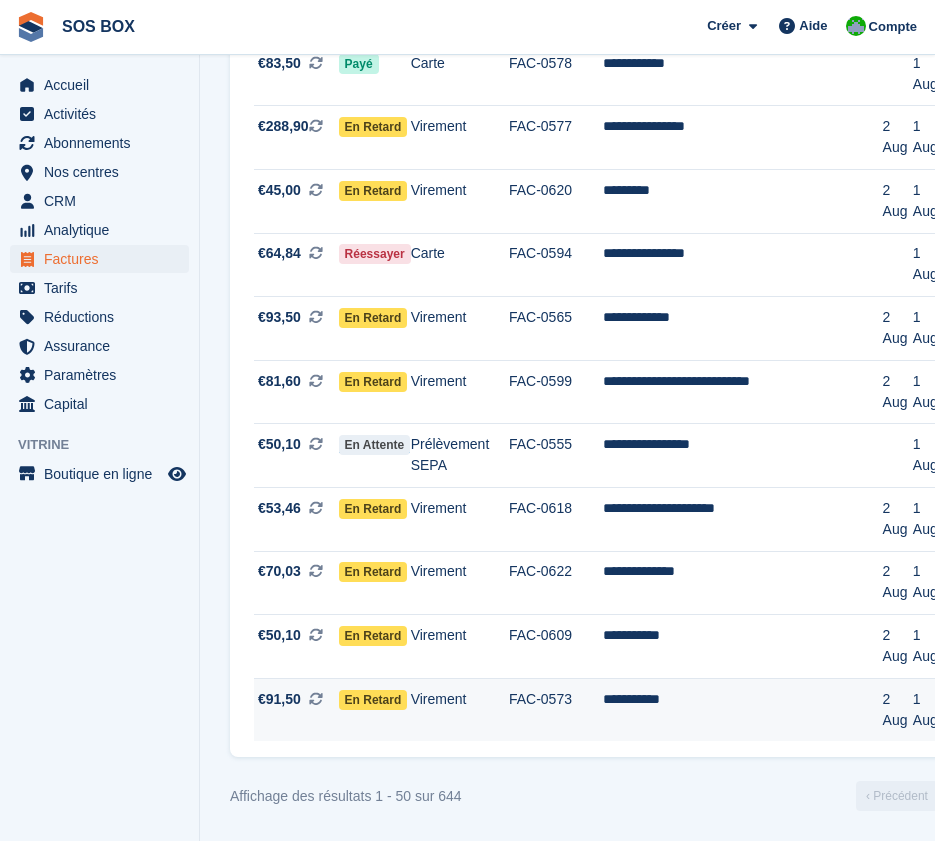 click on "**********" at bounding box center (742, 709) 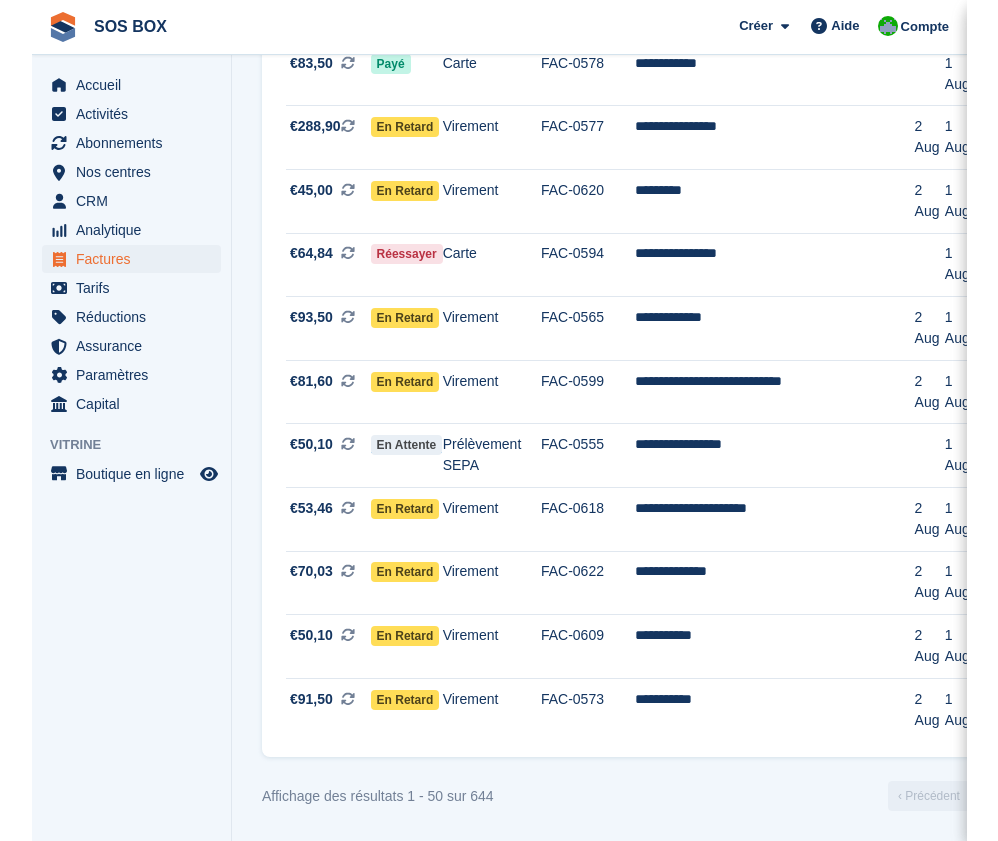 scroll, scrollTop: 2791, scrollLeft: 0, axis: vertical 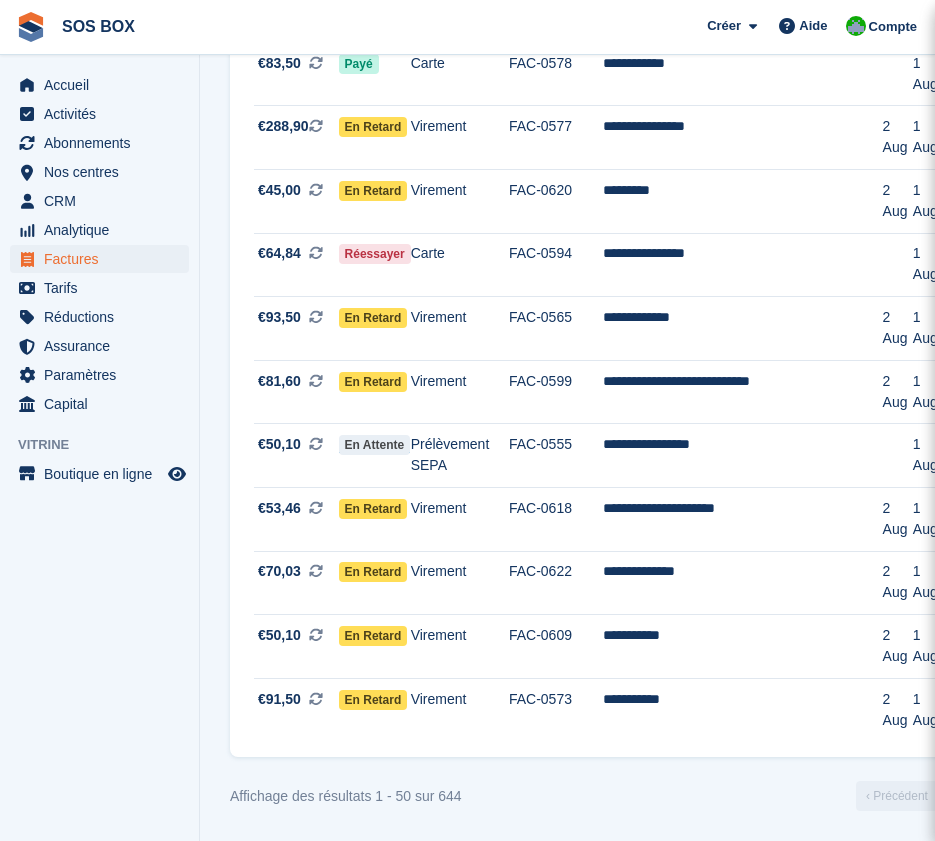 click on "Accueil
Activités
Abonnements
Abonnements
Abonnements
Augmentation des prix
NOUVEAU
Augmentation des prix
NOUVEAU
Nos centres
Nos centres
Nos centres
[CITY]
[CITY]
CRM" at bounding box center (99, 425) 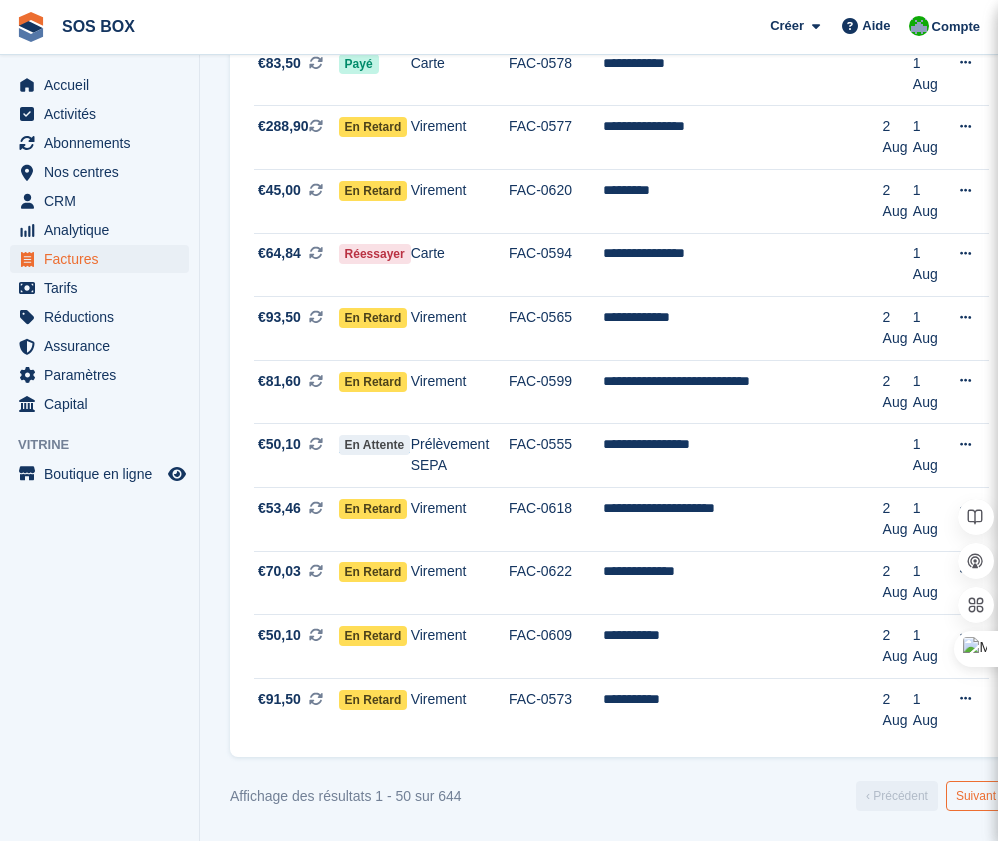 click on "Suivant ›" at bounding box center [979, 796] 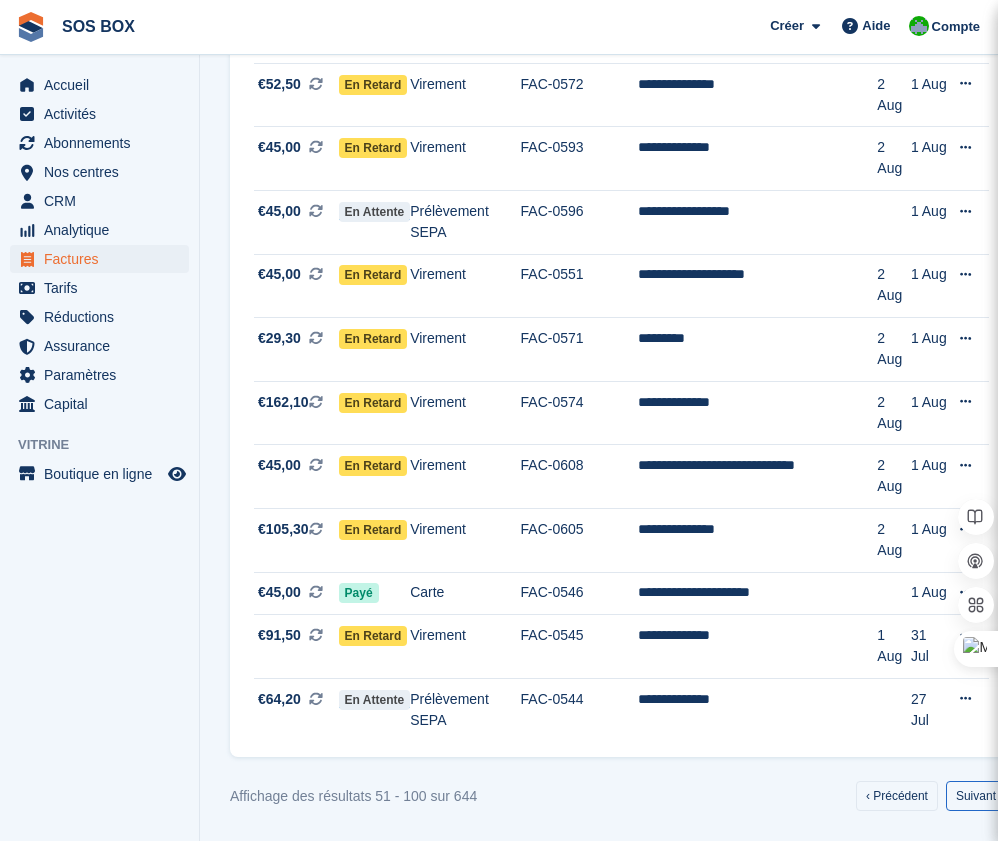 click on "Suivant ›" at bounding box center [979, 796] 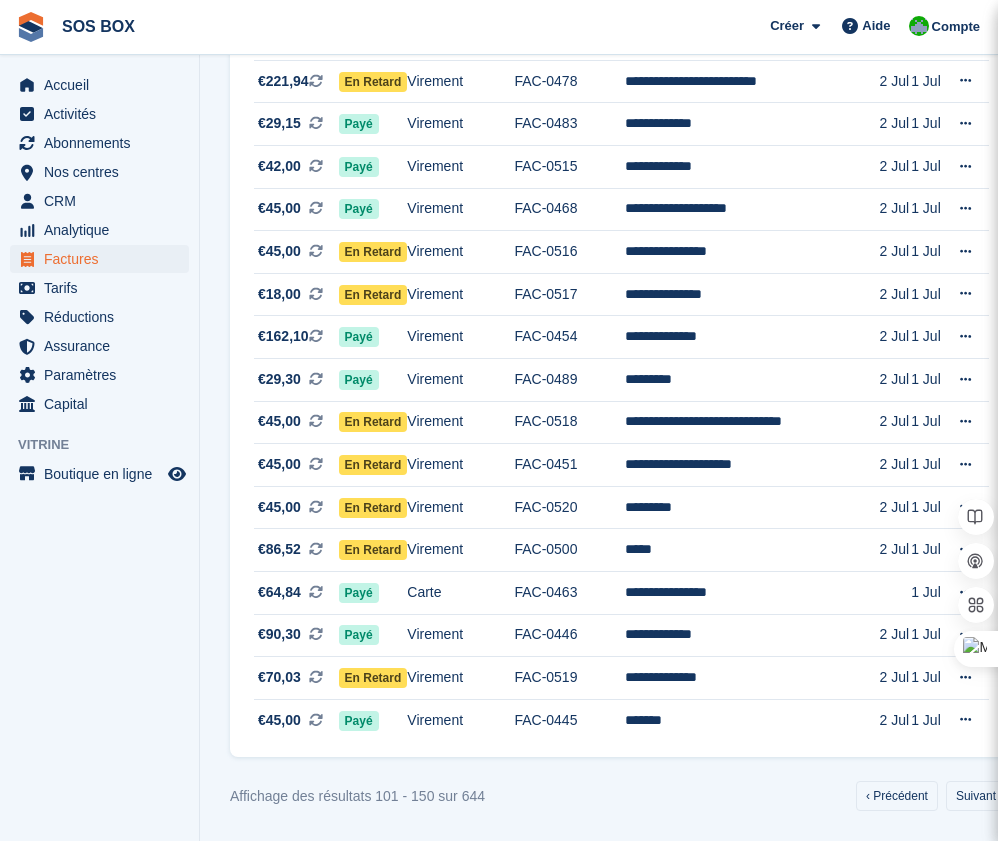 scroll, scrollTop: 1888, scrollLeft: 0, axis: vertical 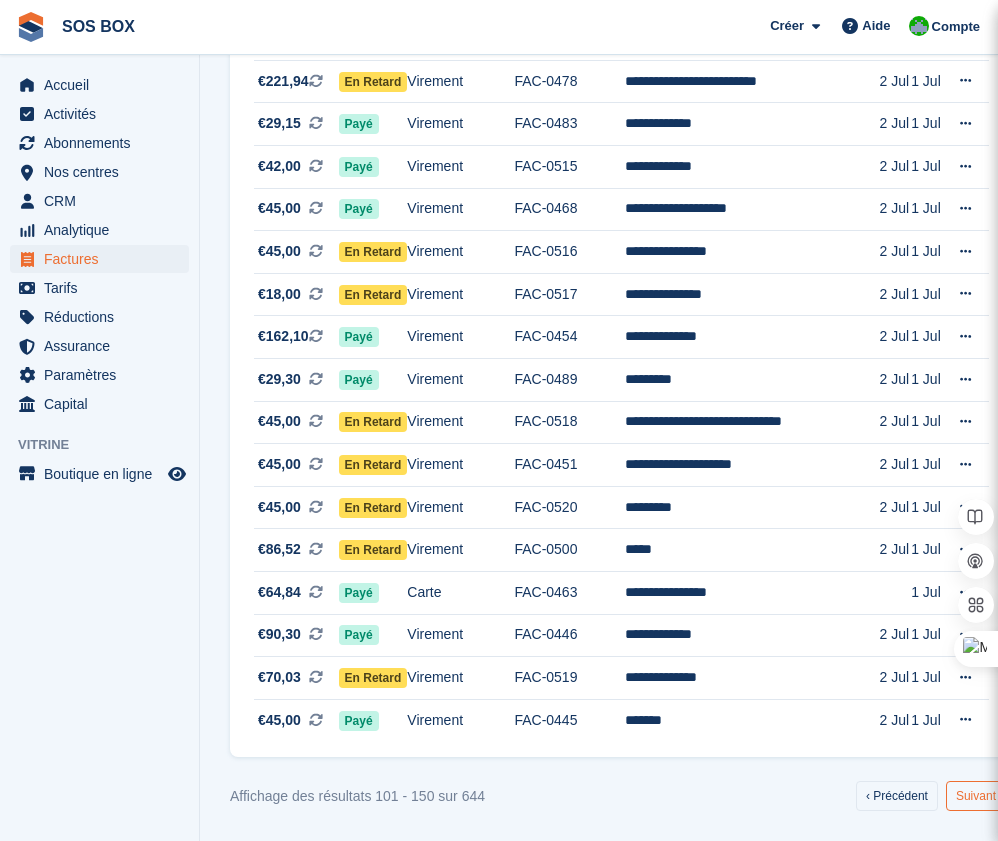 click on "Suivant ›" at bounding box center [979, 796] 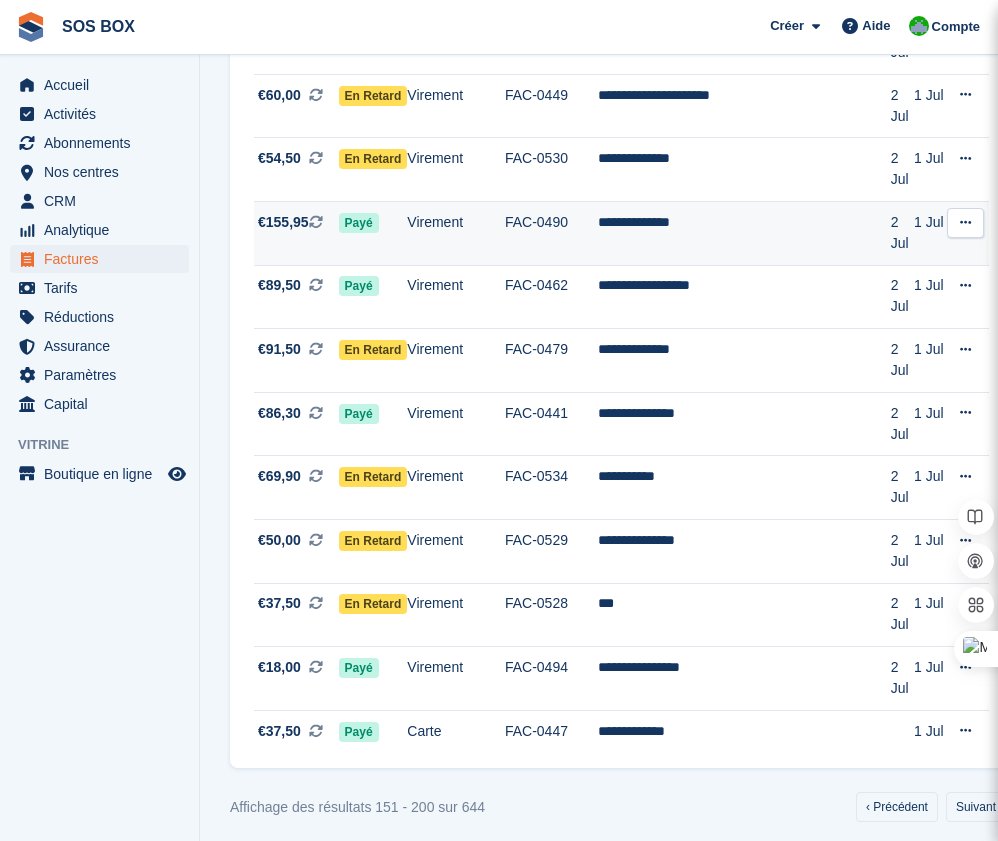scroll, scrollTop: 2791, scrollLeft: 0, axis: vertical 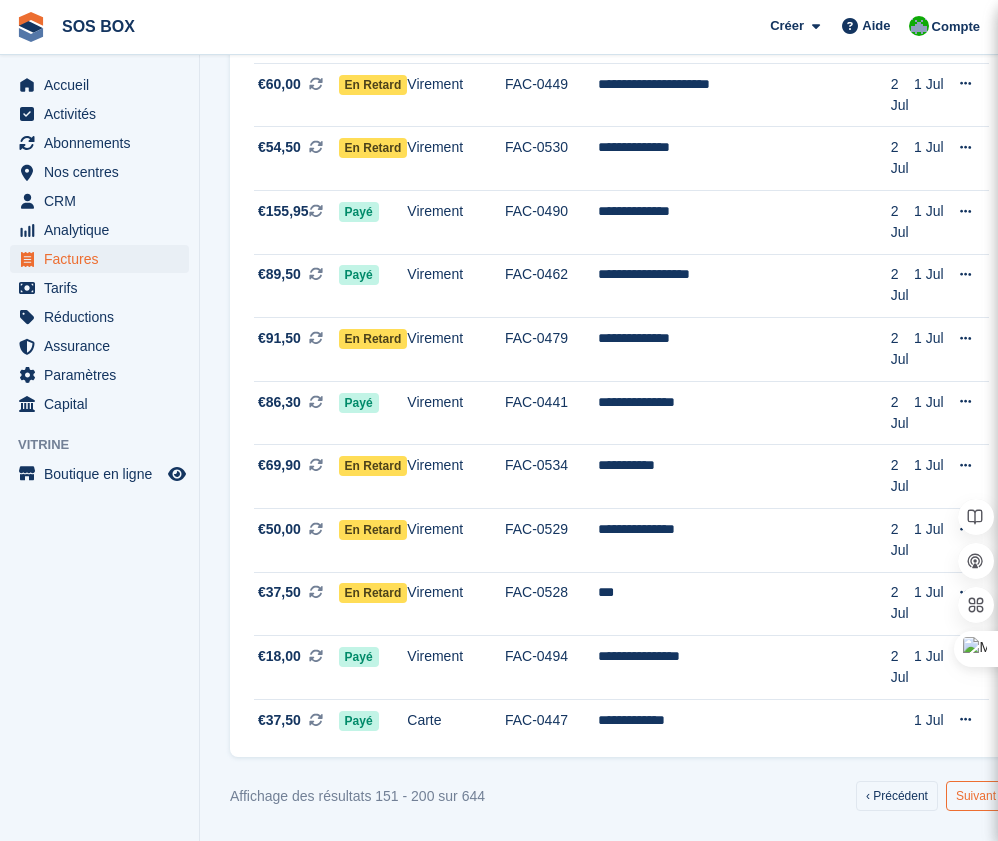 click on "Suivant ›" at bounding box center [979, 796] 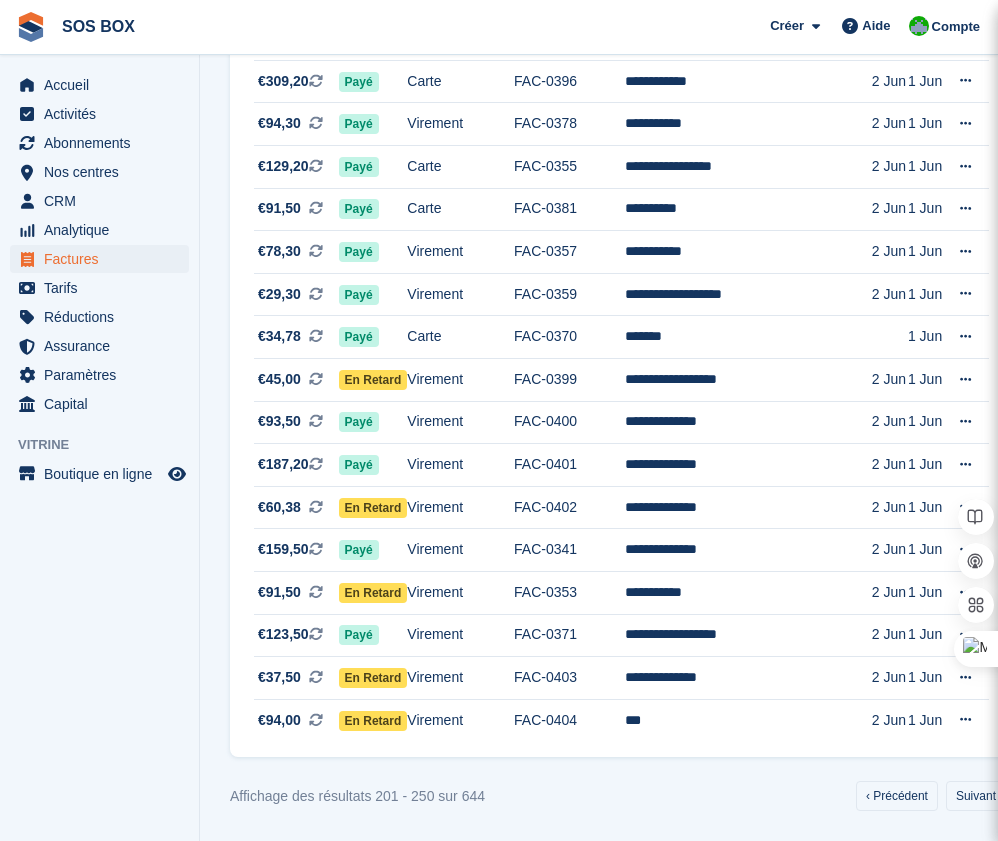 scroll, scrollTop: 1888, scrollLeft: 0, axis: vertical 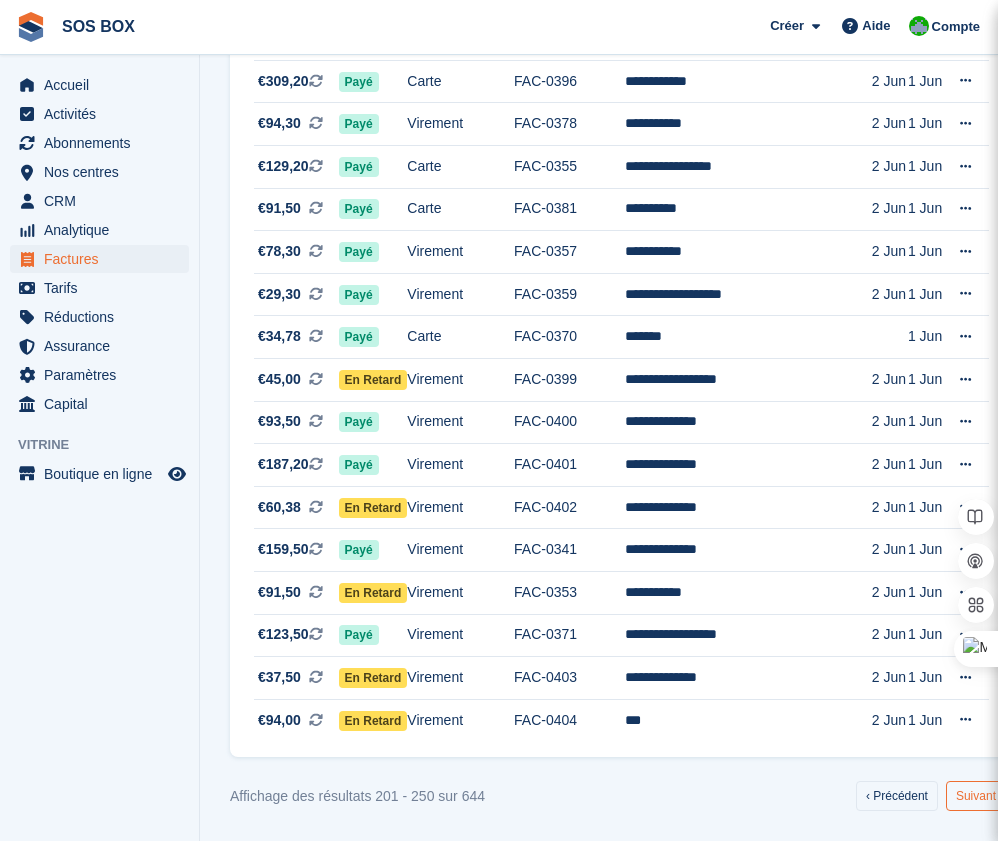 click on "Suivant ›" at bounding box center [979, 796] 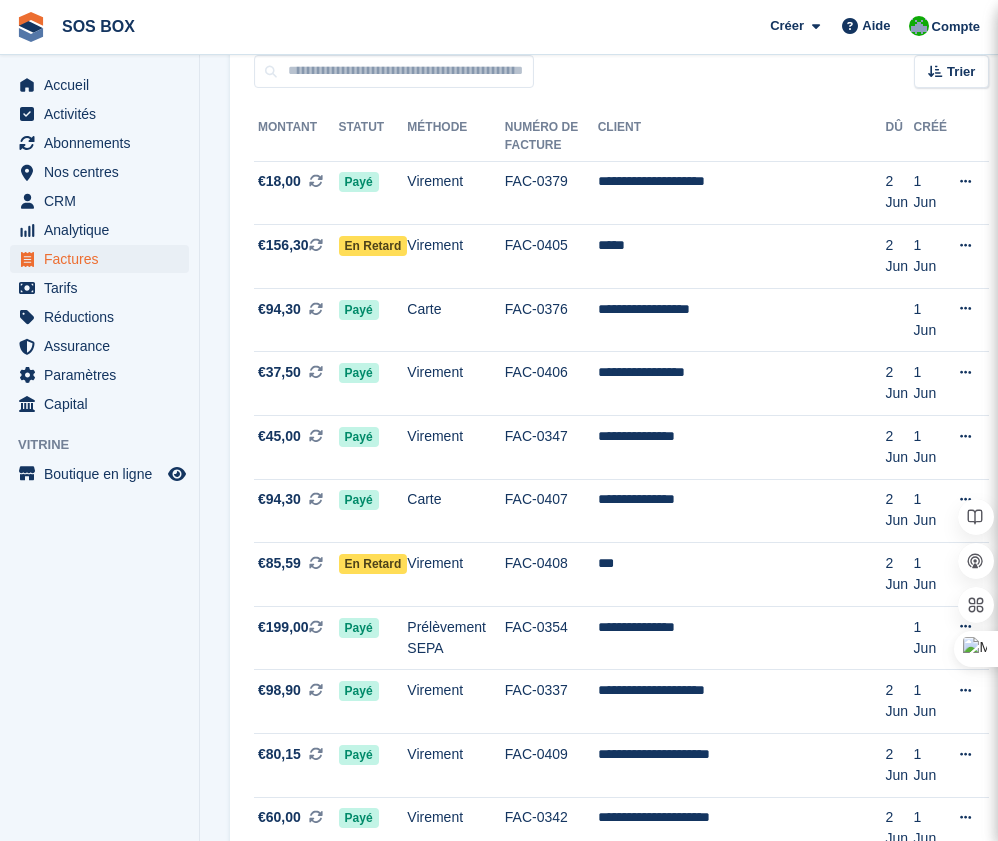 scroll, scrollTop: 191, scrollLeft: 0, axis: vertical 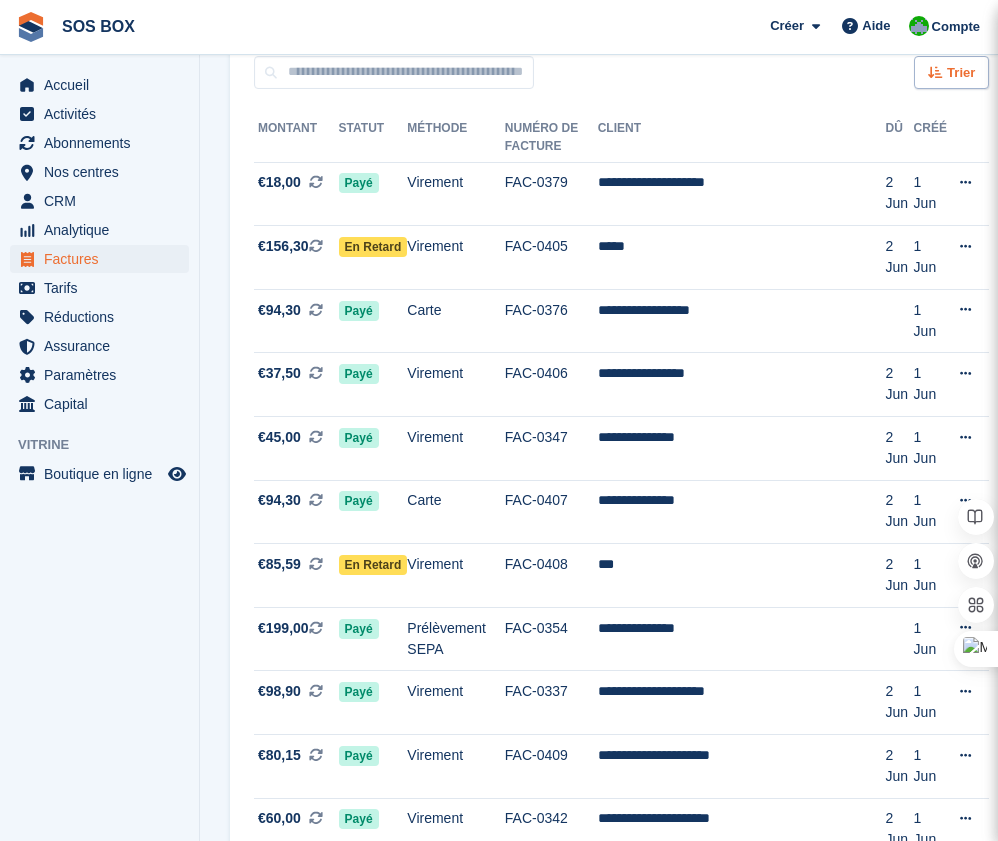 click on "Trier" at bounding box center [961, 73] 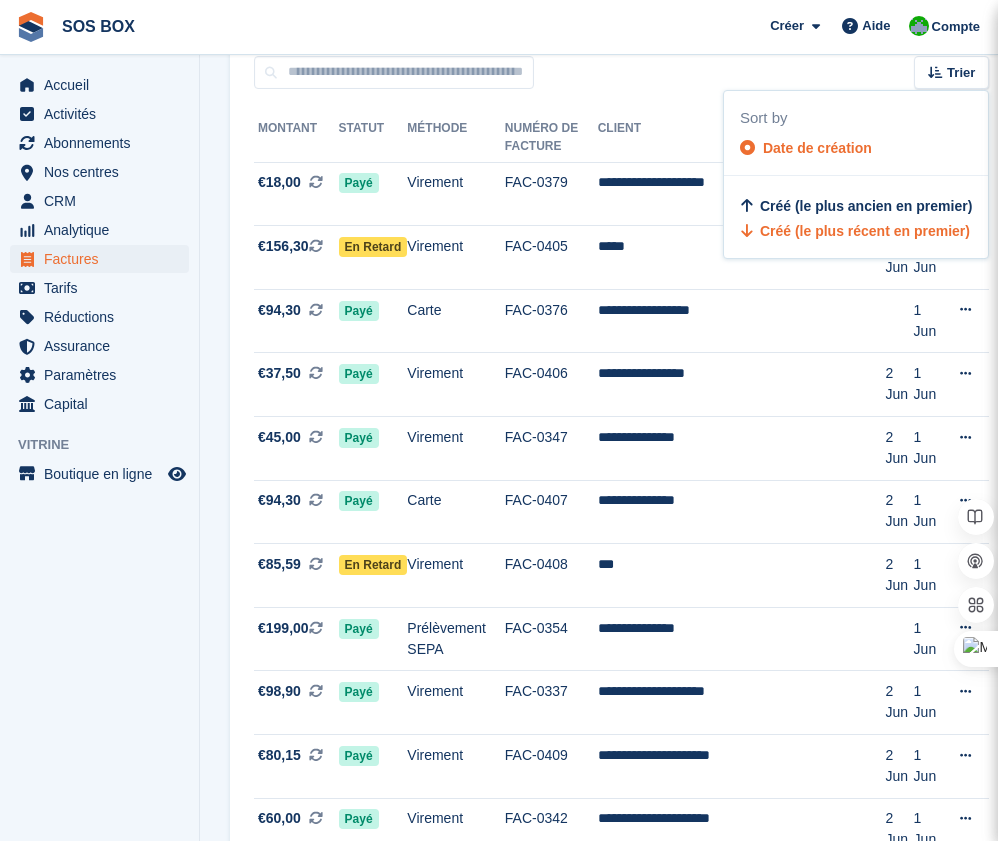 click on "SOS BOX
Créer
Abonnement
Facture
Contact
Deal
Rabais
Page
Aide
Assistance par chat
Soumettre une demande d'assistance
Centre d'aide
Obtenez des réponses aux questions sur Stora
Quoi de neuf" at bounding box center [499, 27] 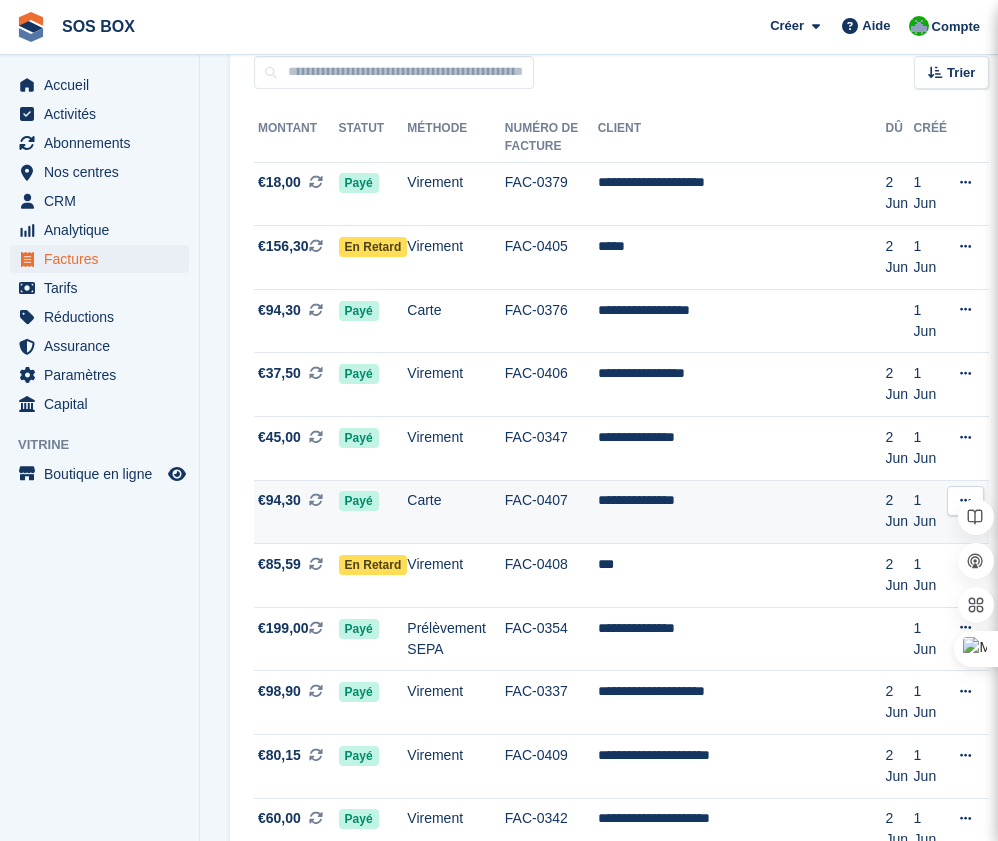 scroll, scrollTop: 0, scrollLeft: 0, axis: both 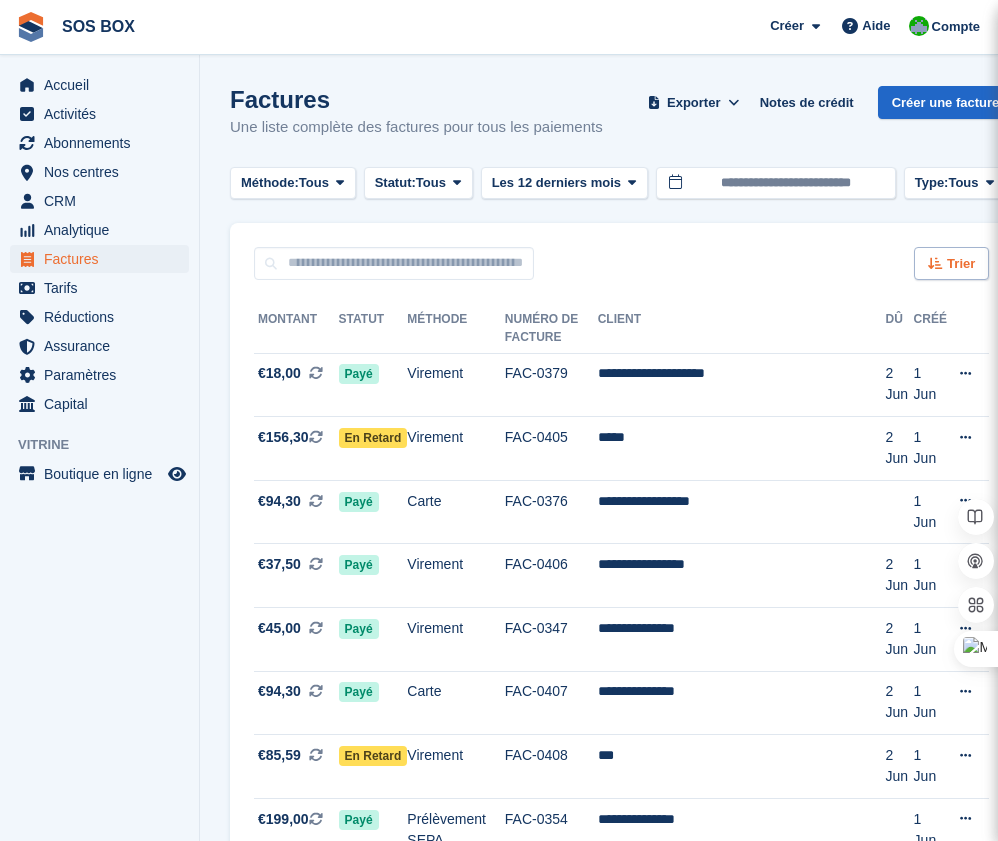 click on "Trier" at bounding box center [961, 264] 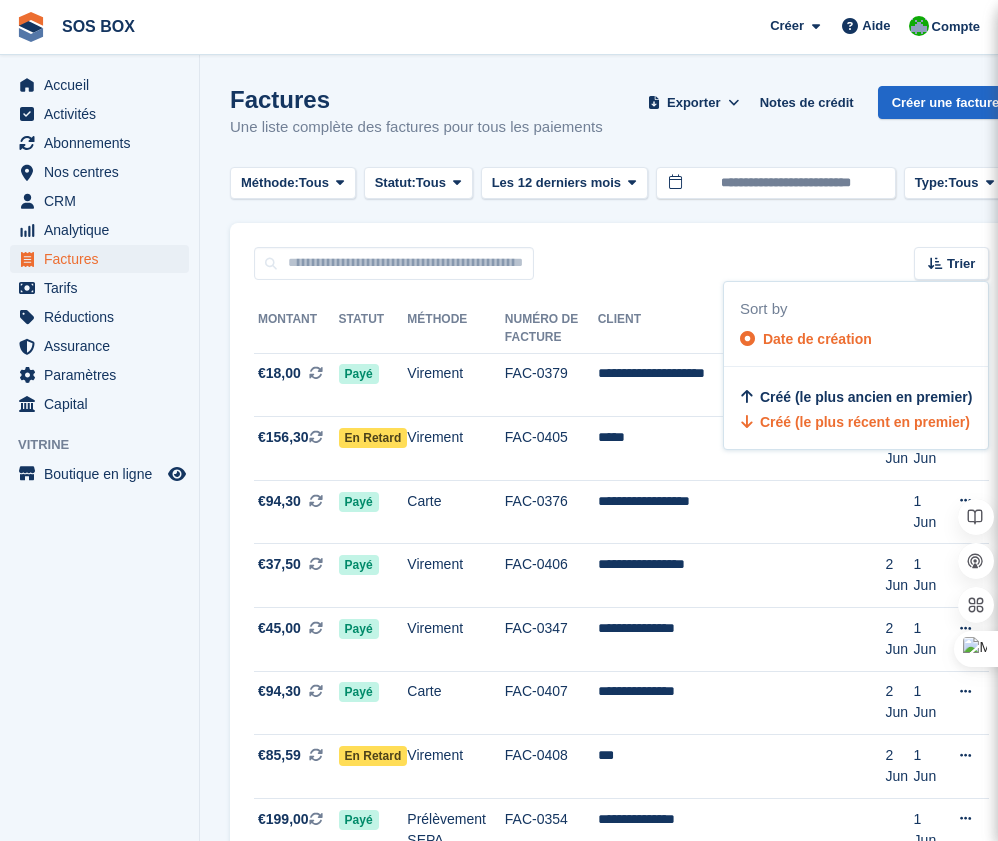 click on "Date de création" at bounding box center (817, 339) 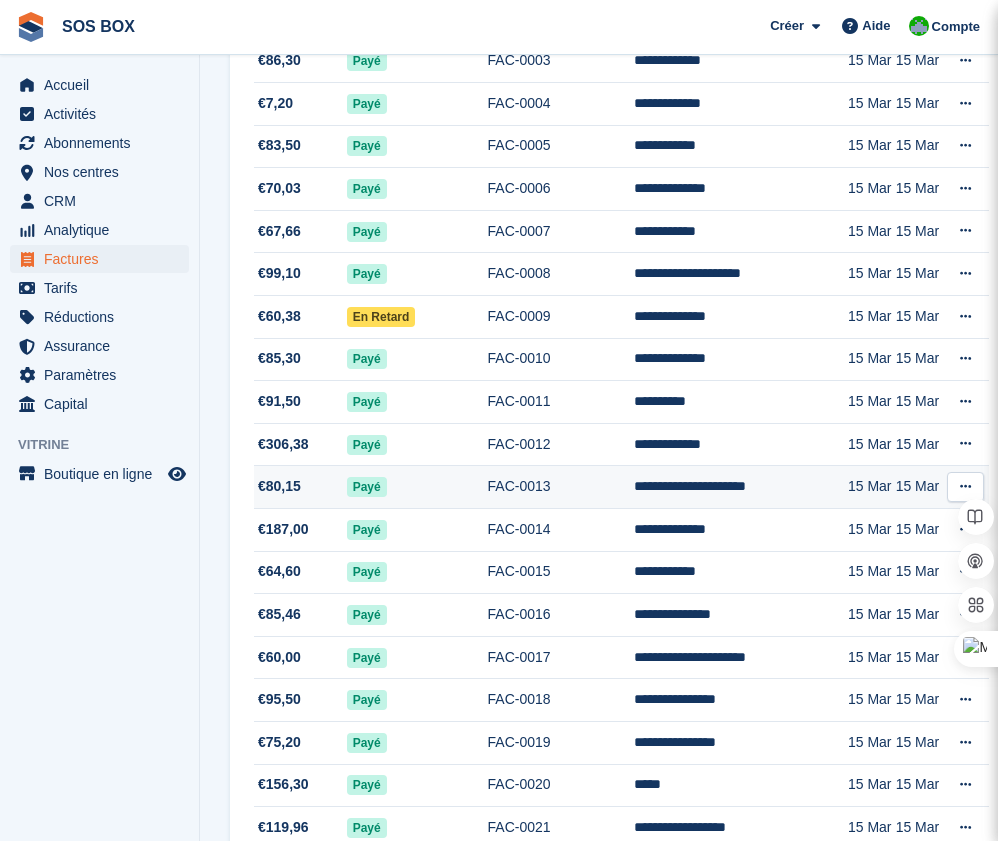scroll, scrollTop: 0, scrollLeft: 0, axis: both 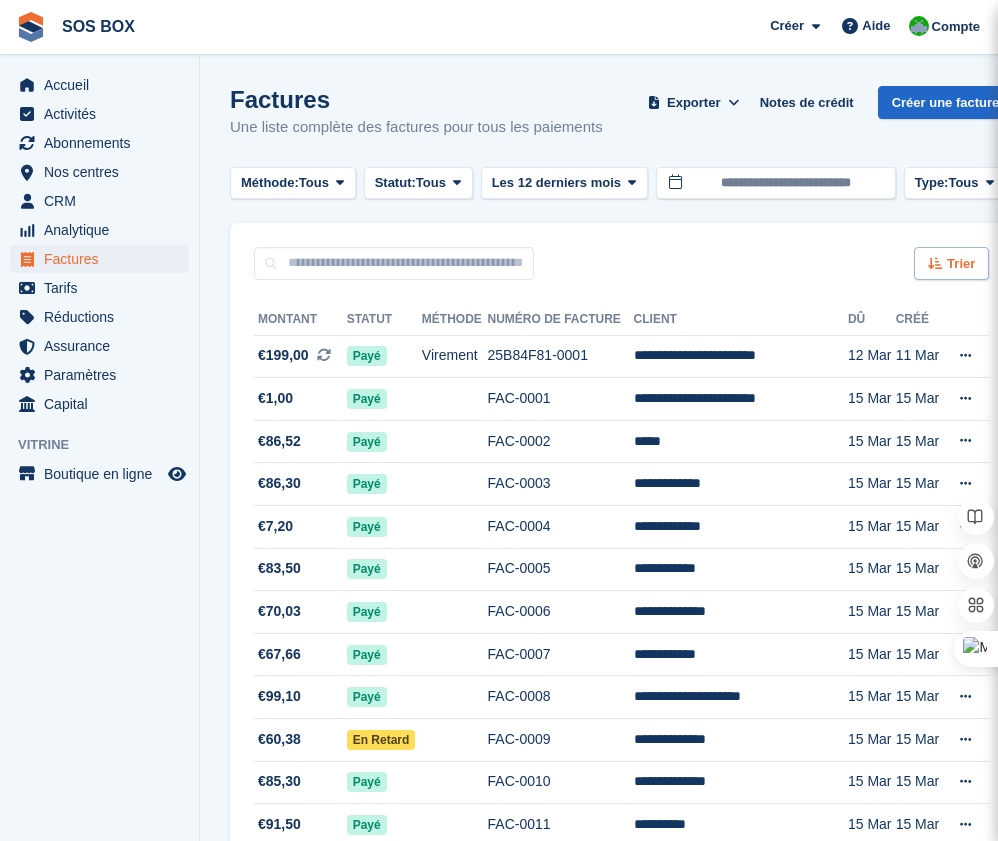 click on "Trier" at bounding box center (961, 264) 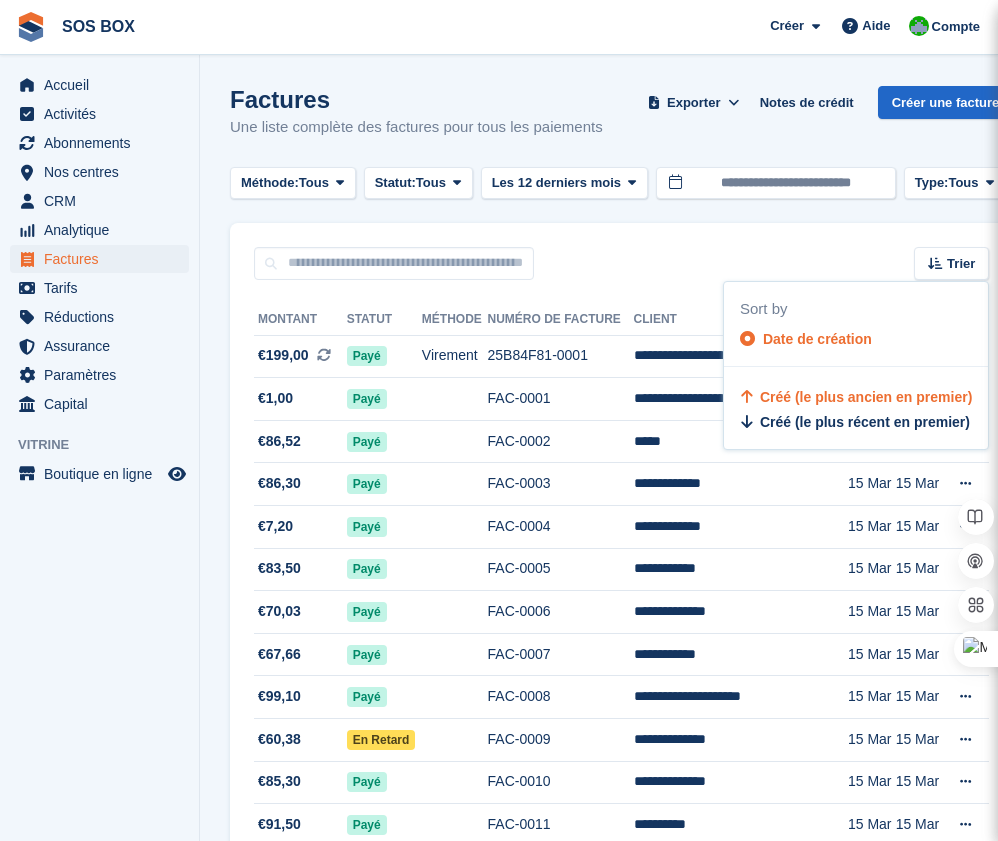 click on "Créé (le plus ancien en premier)" at bounding box center [866, 397] 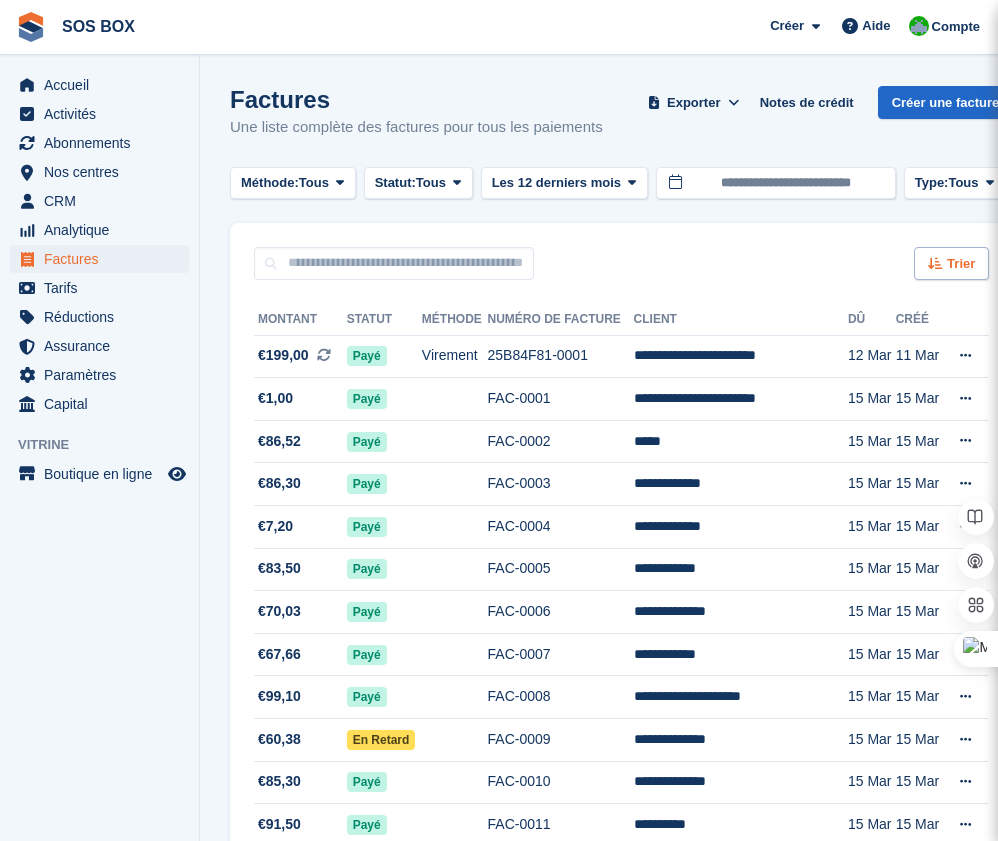 click on "Trier" at bounding box center (951, 263) 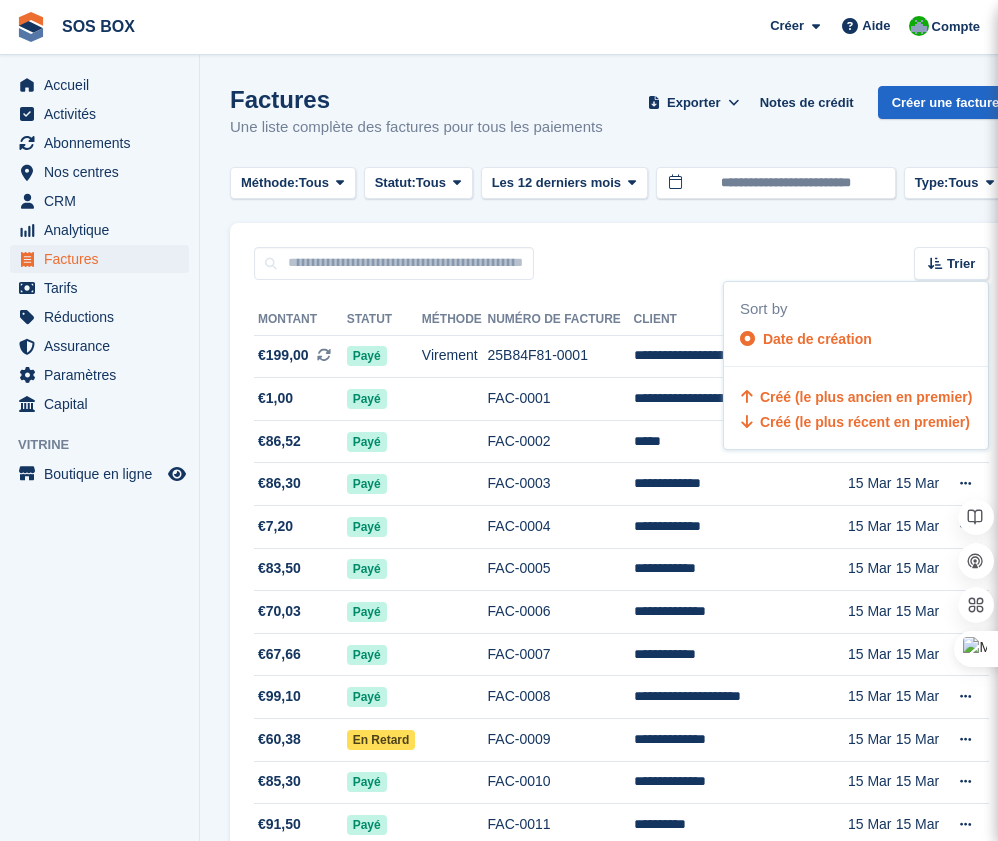 click on "Créé (le plus récent en premier)" at bounding box center [865, 422] 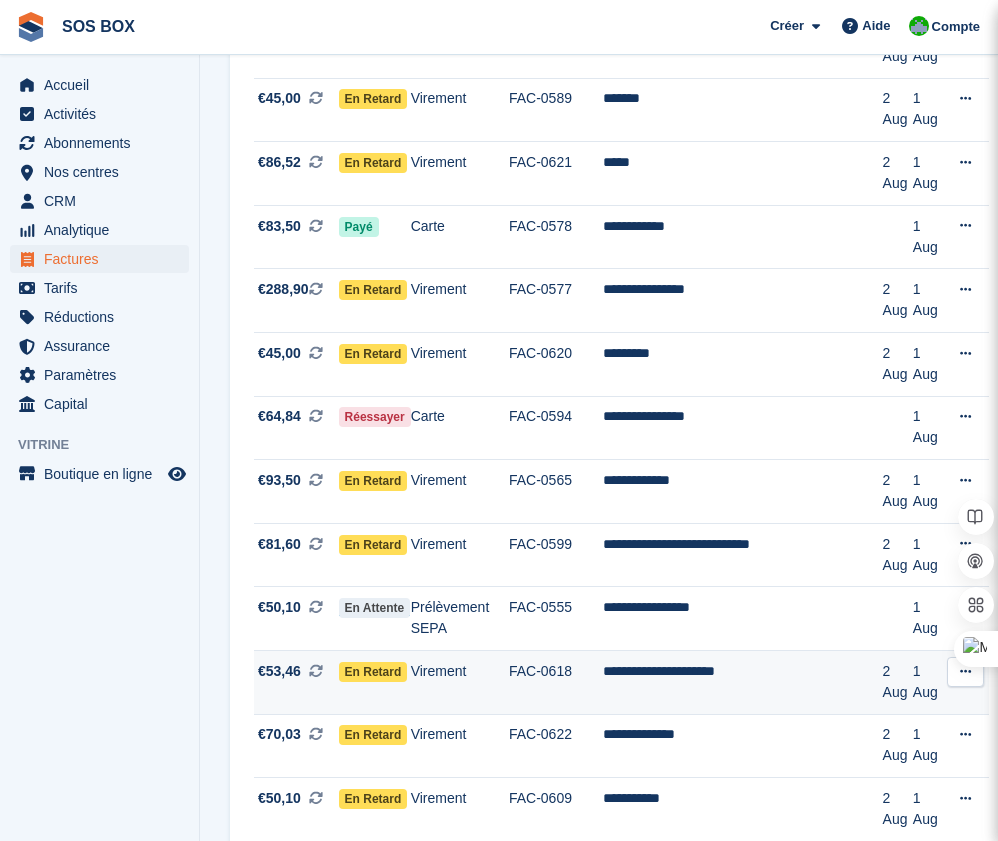 scroll, scrollTop: 2791, scrollLeft: 0, axis: vertical 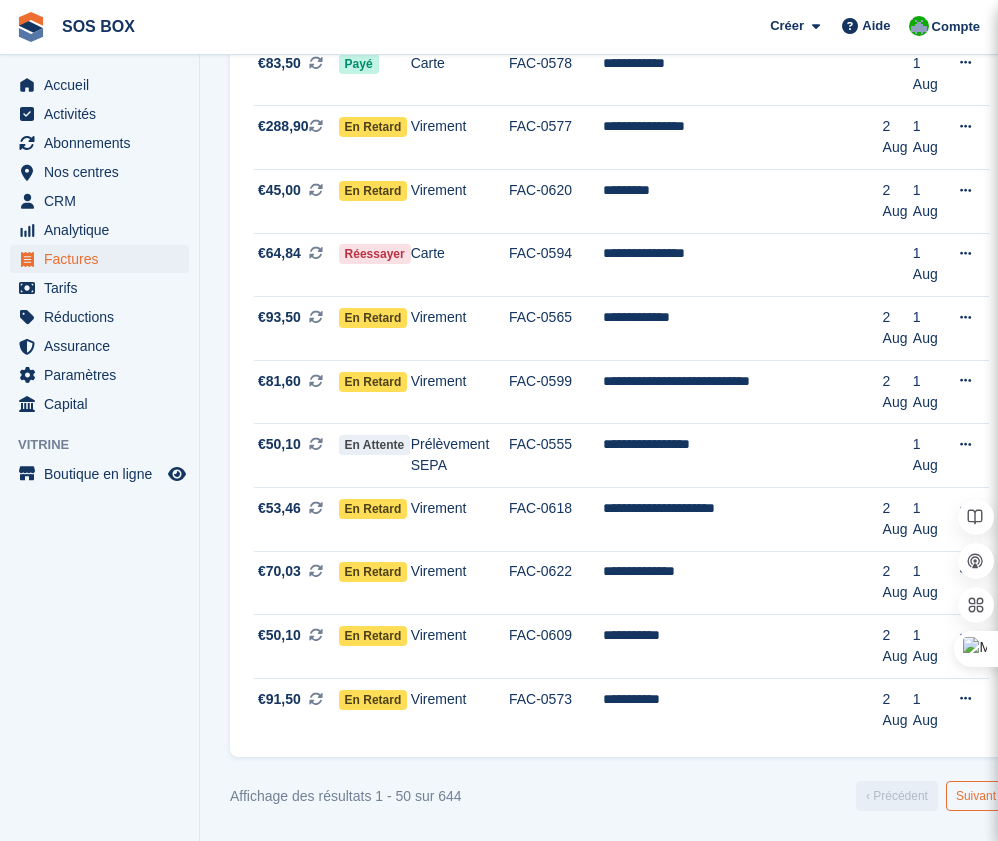 click on "Suivant ›" at bounding box center (979, 796) 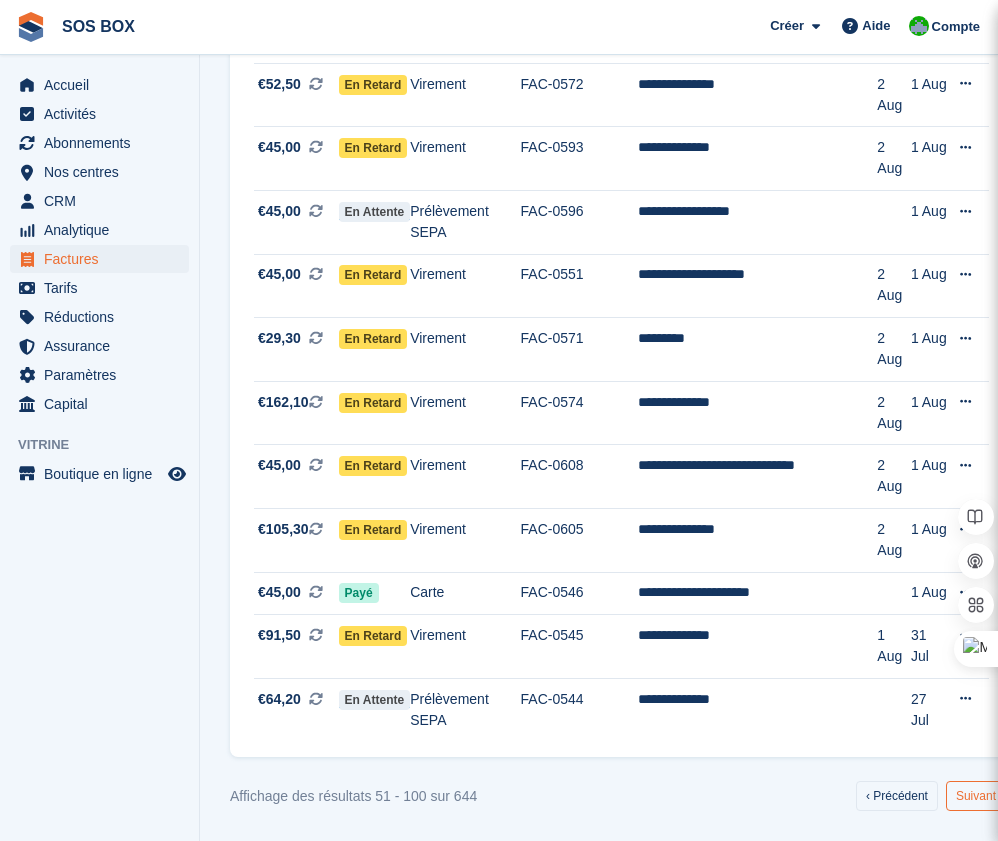 click on "Suivant ›" at bounding box center (979, 796) 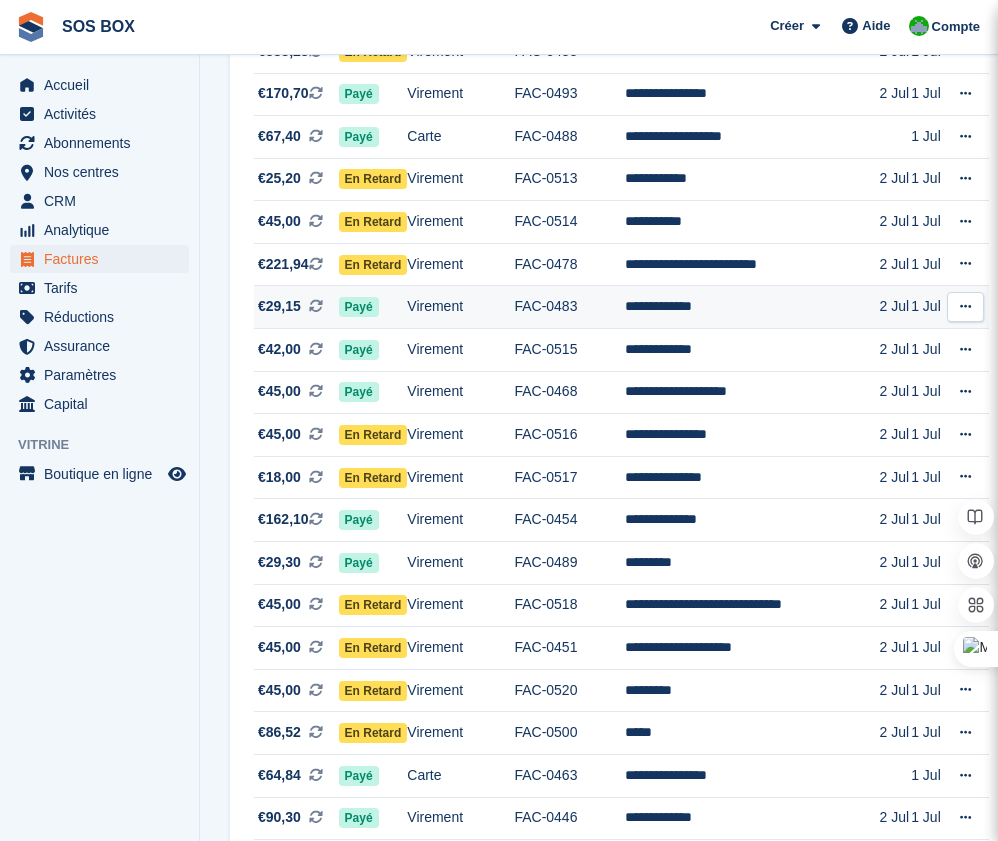 scroll, scrollTop: 1888, scrollLeft: 0, axis: vertical 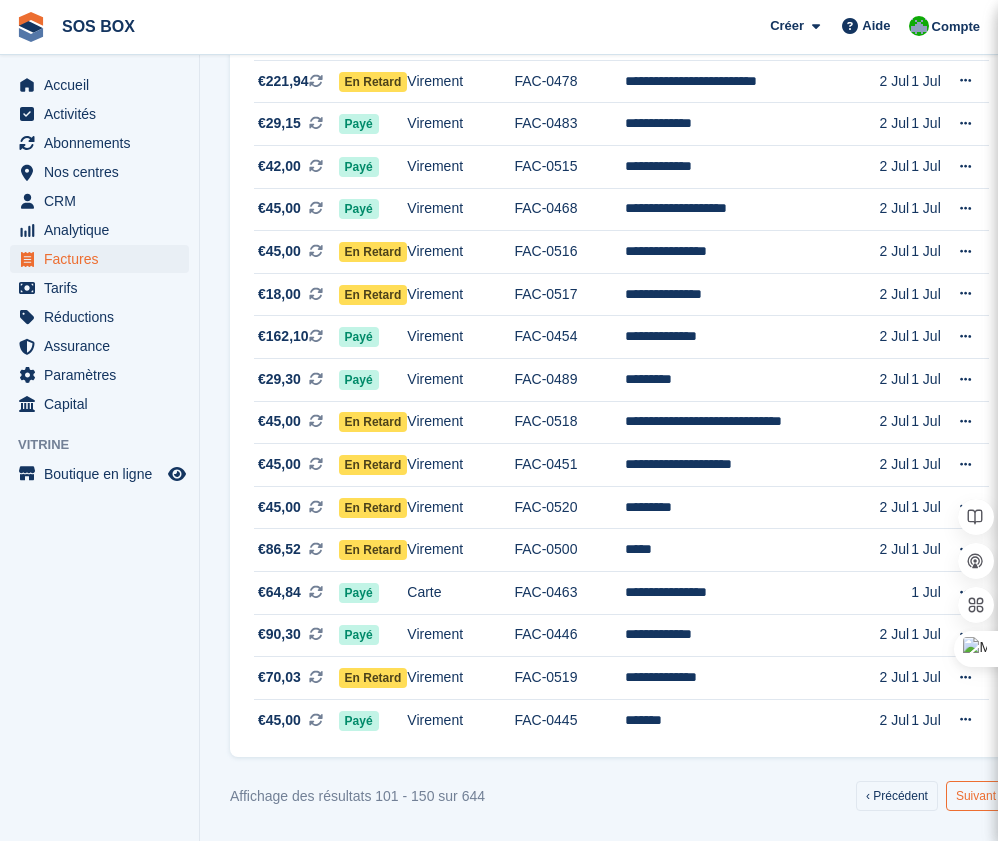 click on "Suivant ›" at bounding box center (979, 796) 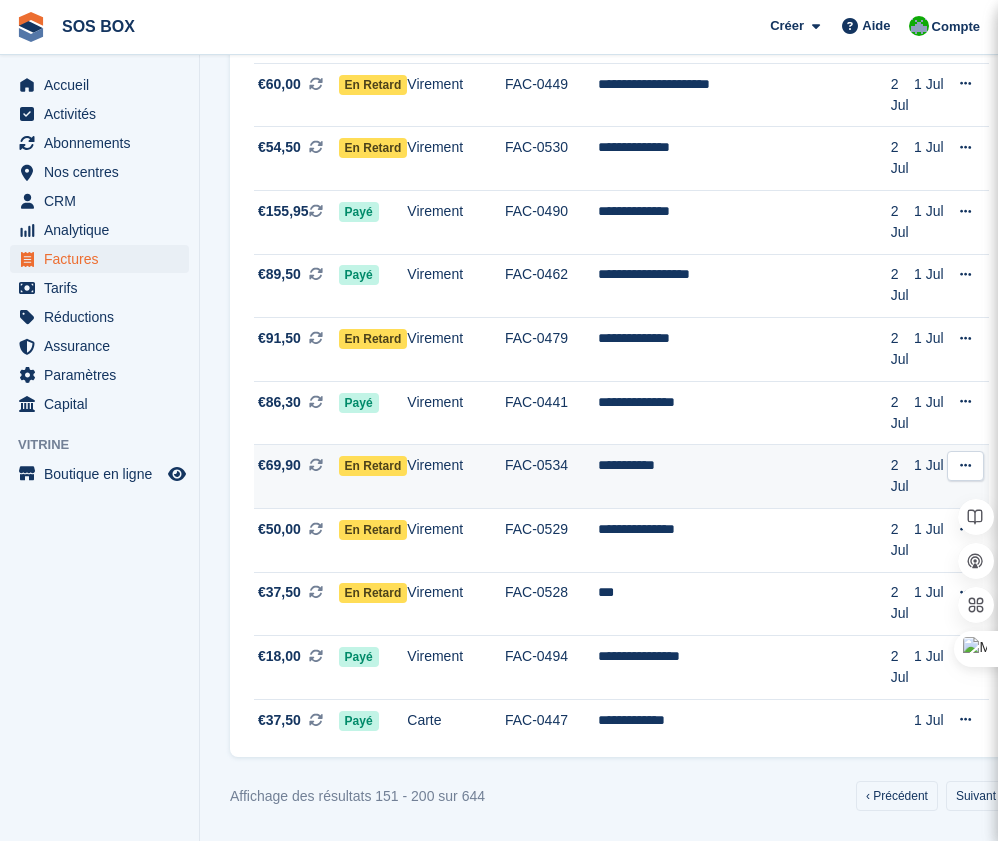 scroll, scrollTop: 2791, scrollLeft: 0, axis: vertical 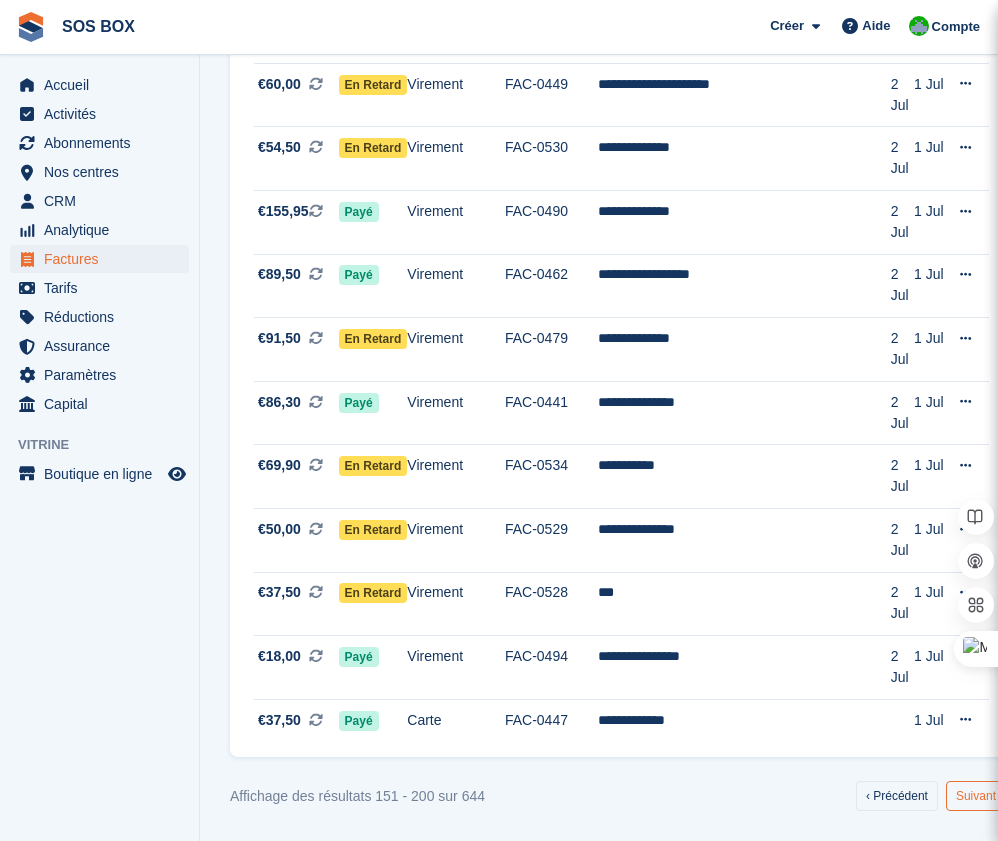 click on "Suivant ›" at bounding box center (979, 796) 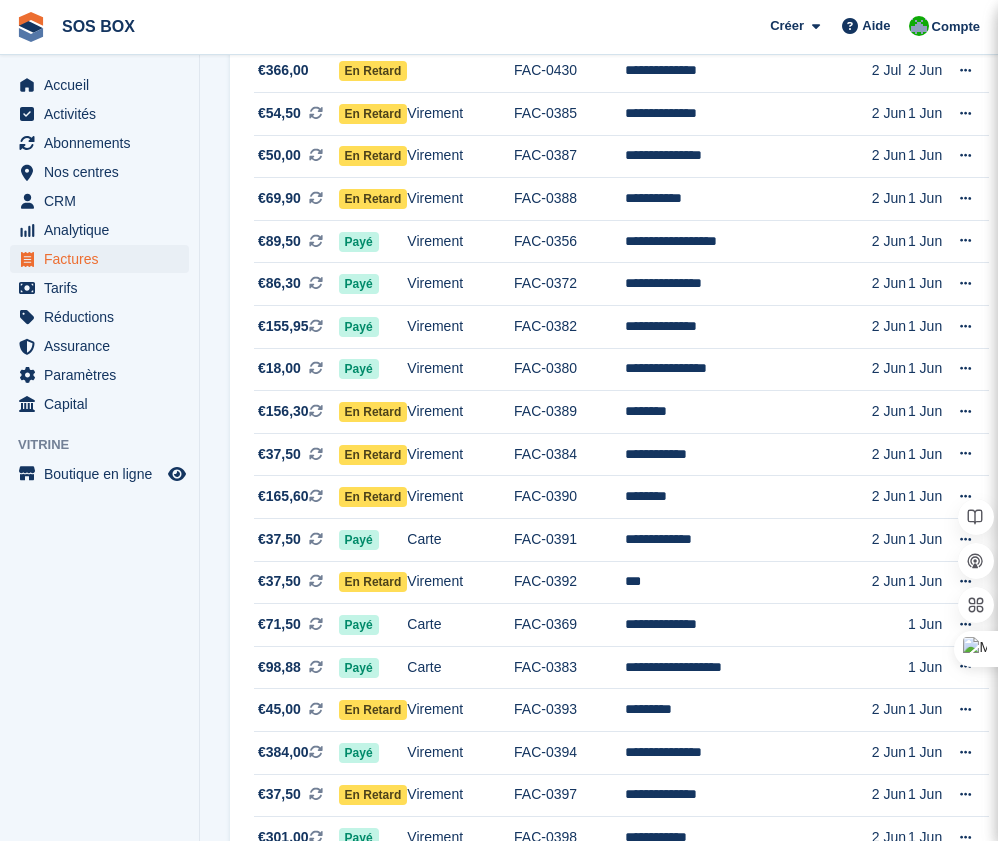 scroll, scrollTop: 1100, scrollLeft: 0, axis: vertical 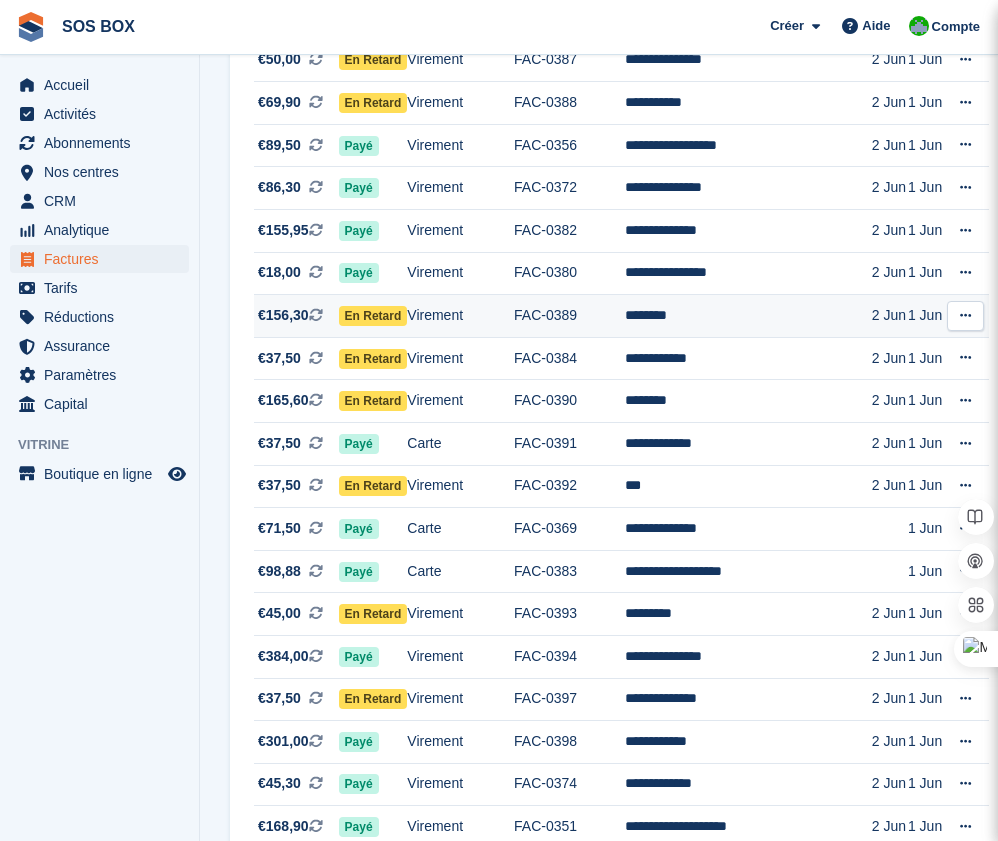 click on "FAC-0389" at bounding box center (569, 316) 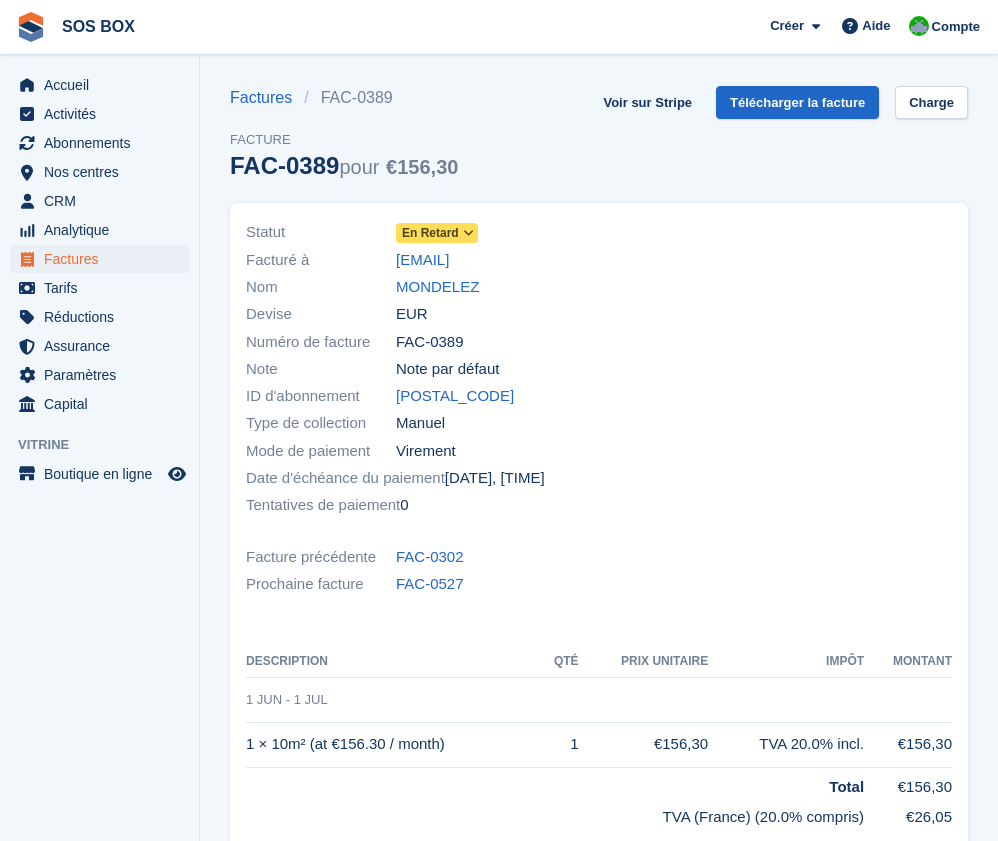 scroll, scrollTop: 0, scrollLeft: 0, axis: both 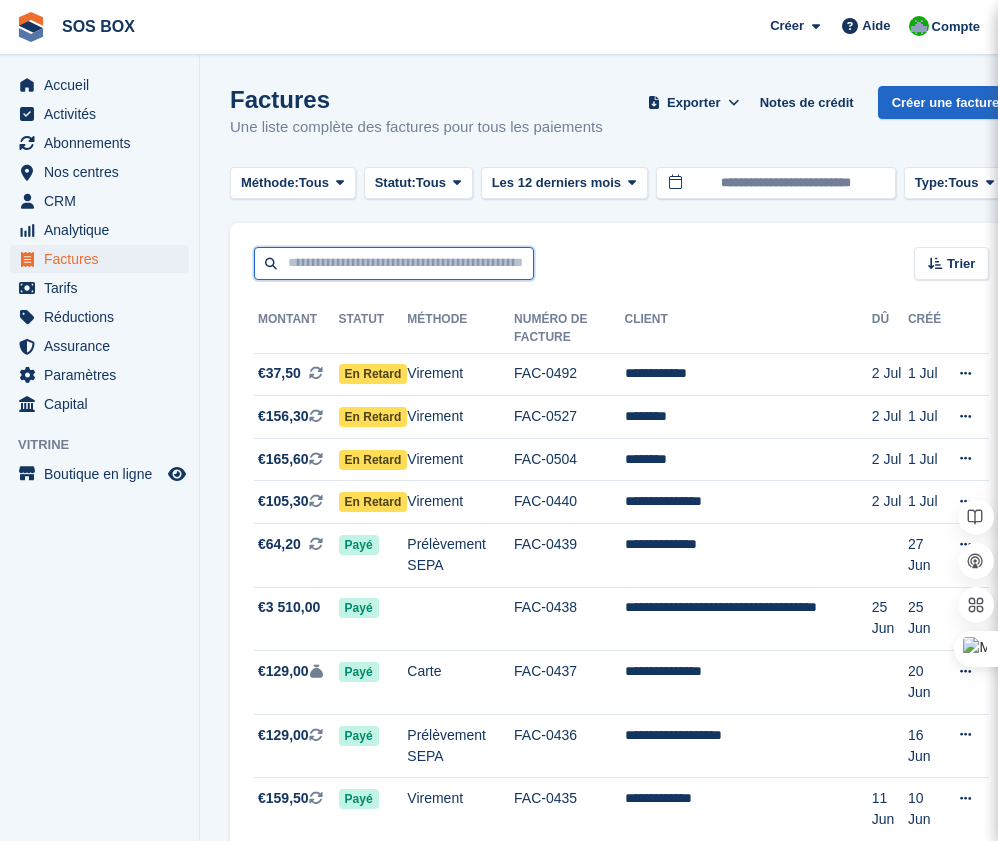 click at bounding box center (394, 263) 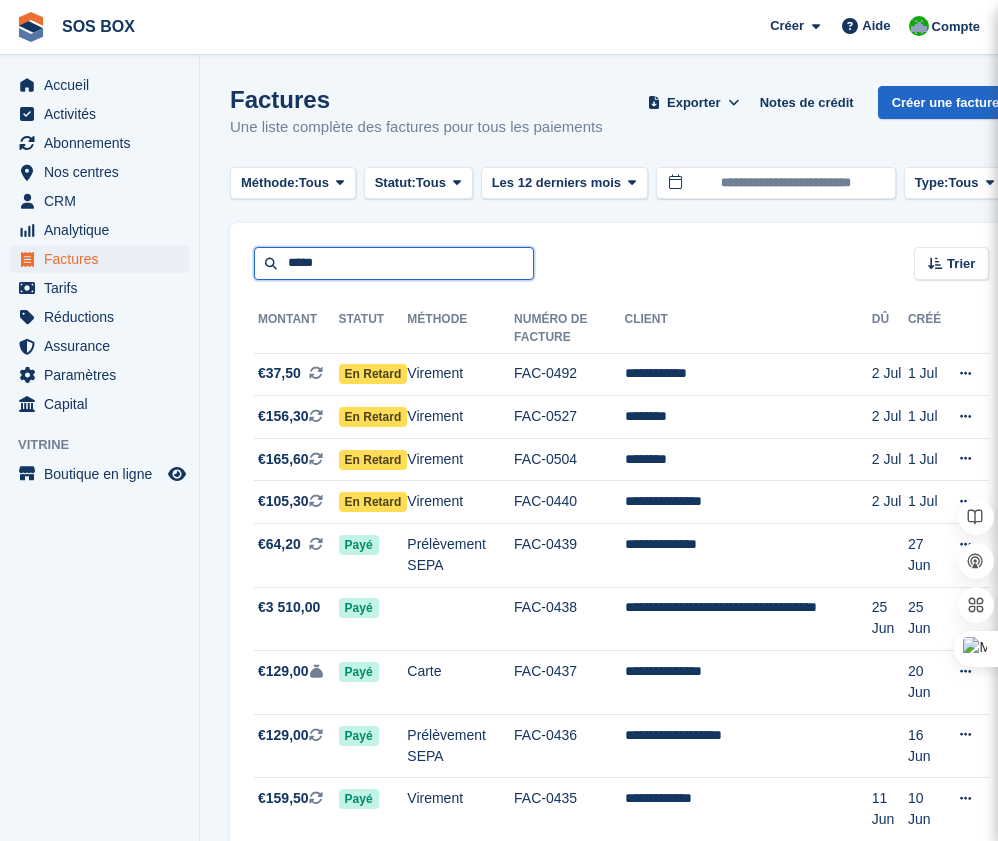 type on "******" 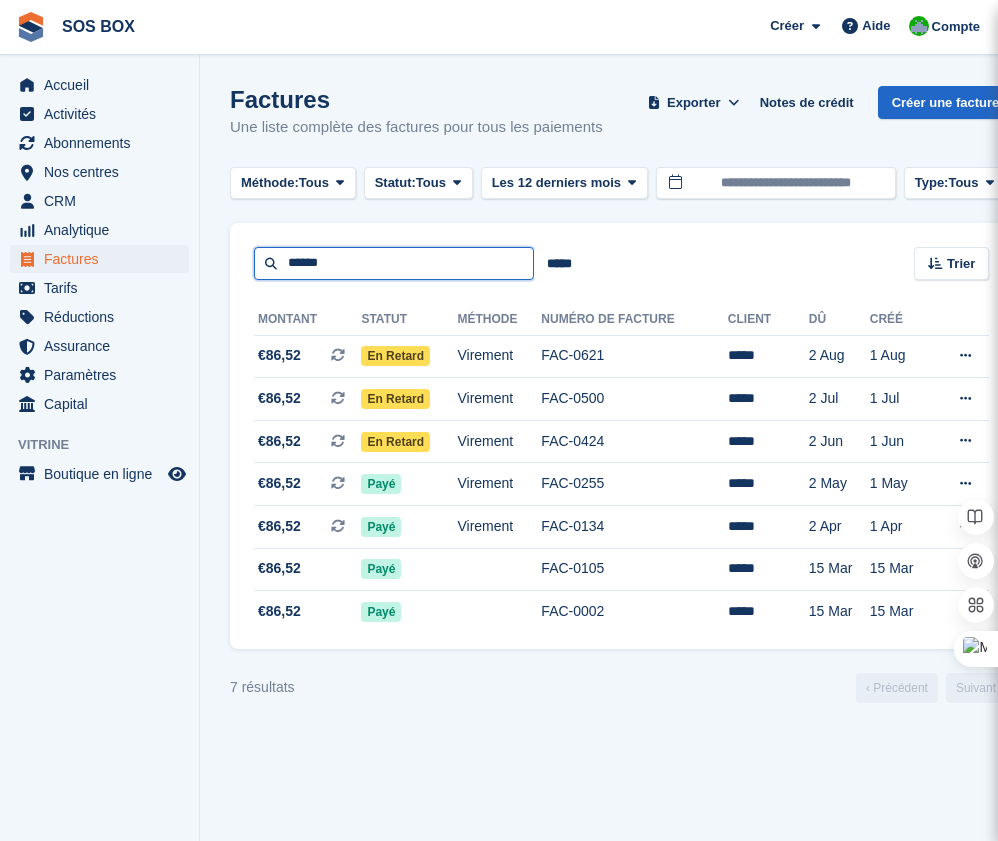 drag, startPoint x: 385, startPoint y: 267, endPoint x: 266, endPoint y: 263, distance: 119.06721 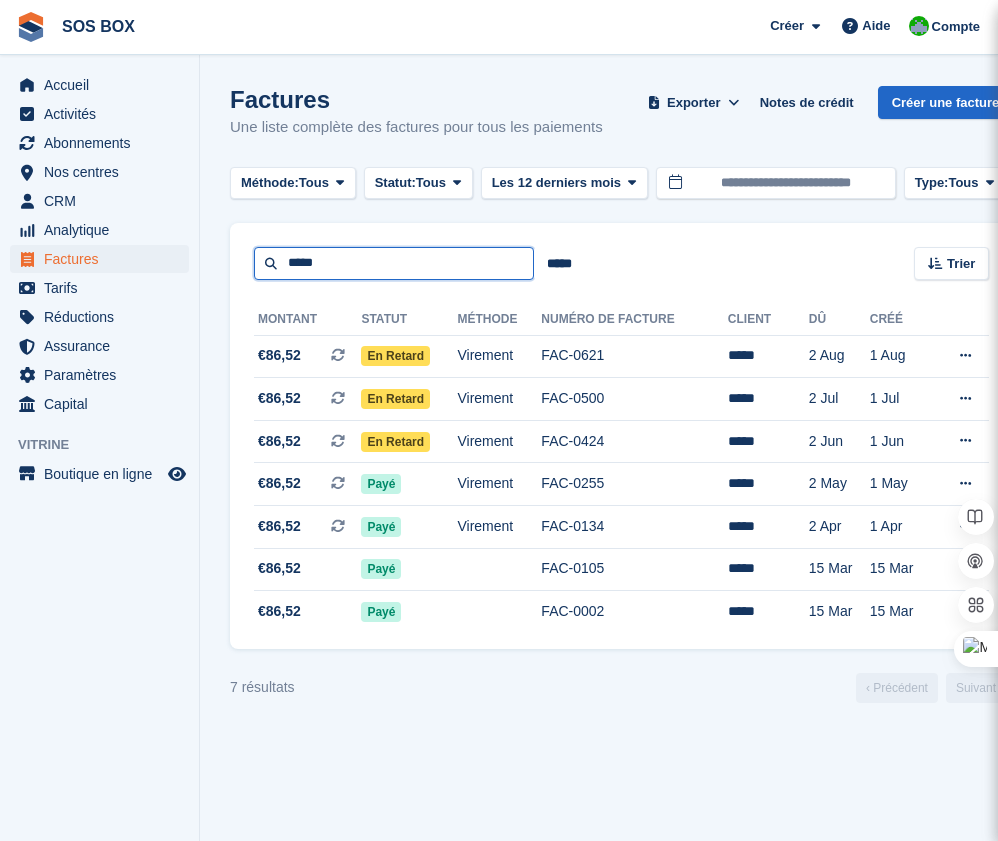type on "*****" 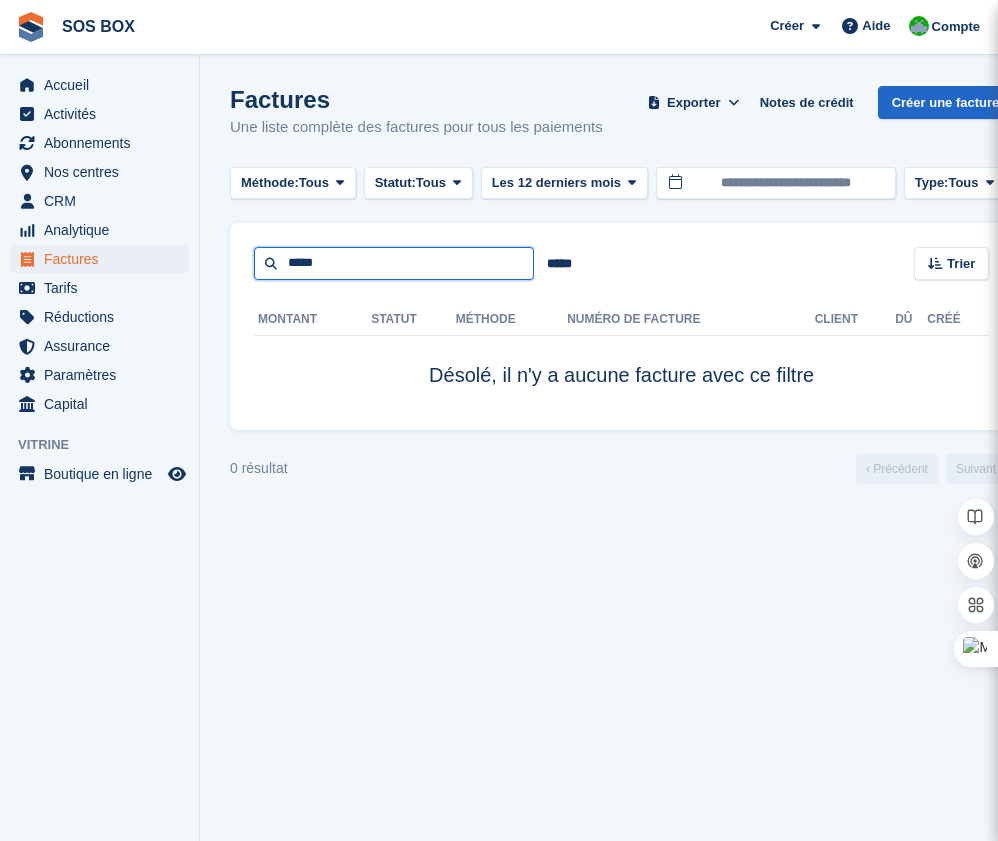 drag, startPoint x: 321, startPoint y: 264, endPoint x: 279, endPoint y: 264, distance: 42 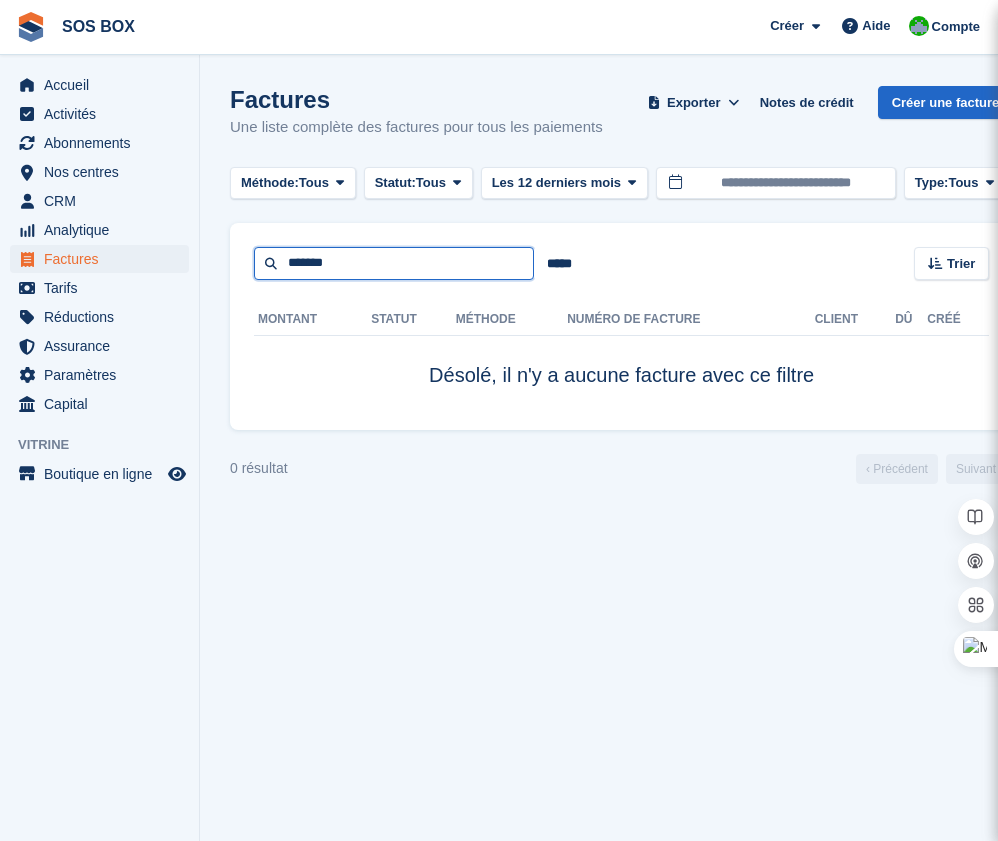 type on "*******" 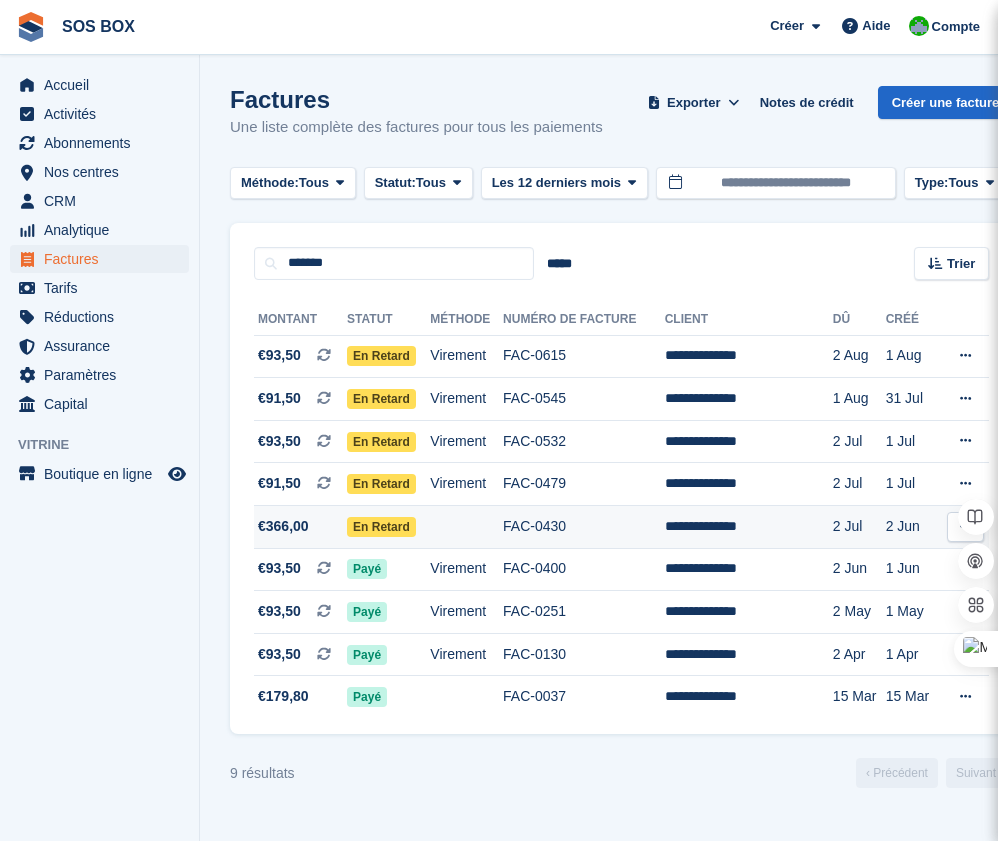click on "En retard" at bounding box center [381, 527] 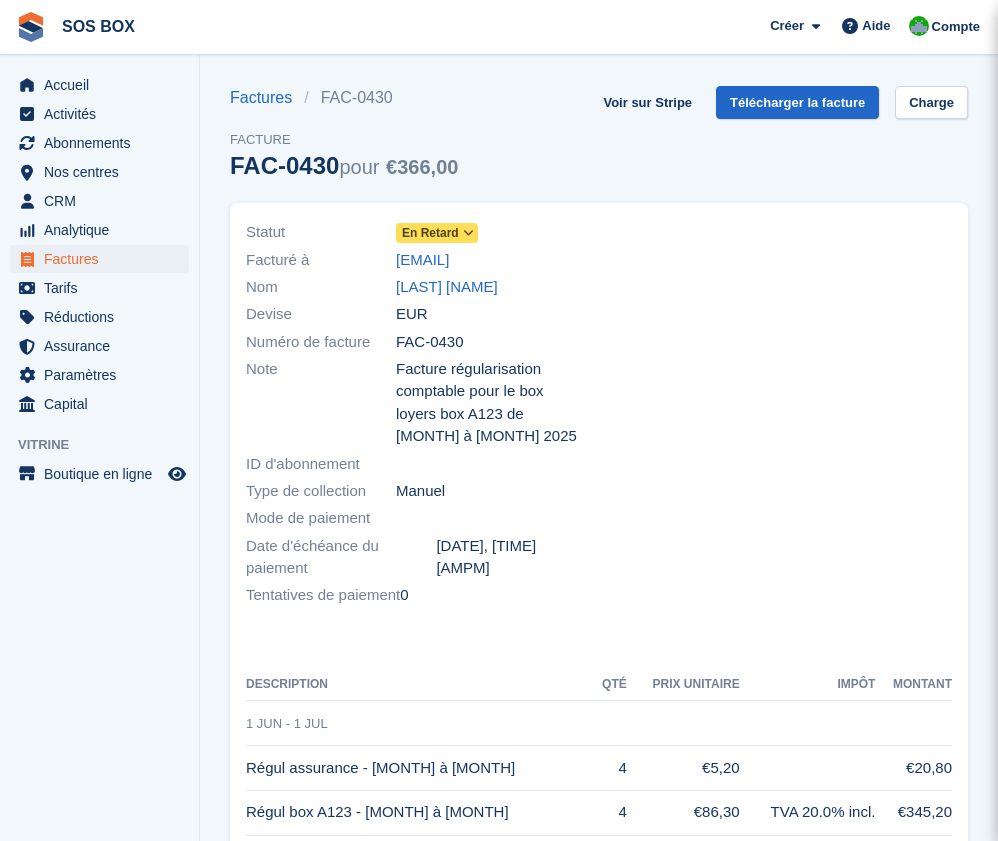 click at bounding box center [469, 233] 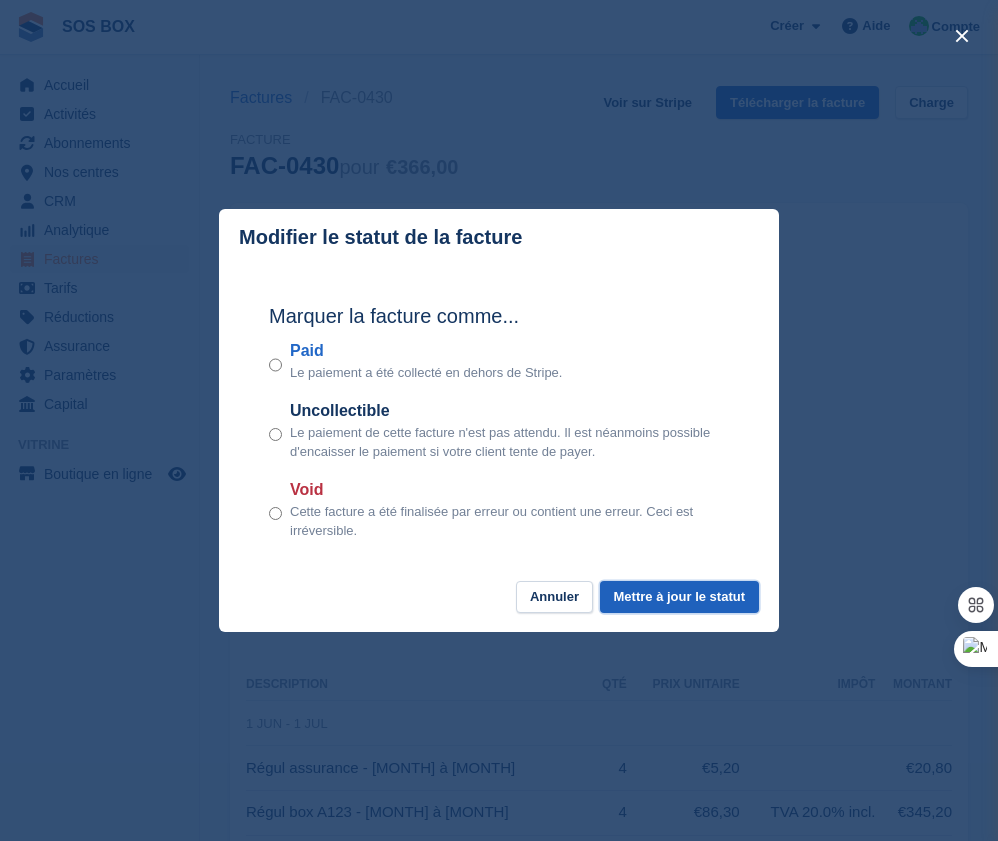 click on "Mettre à jour le statut" at bounding box center (679, 597) 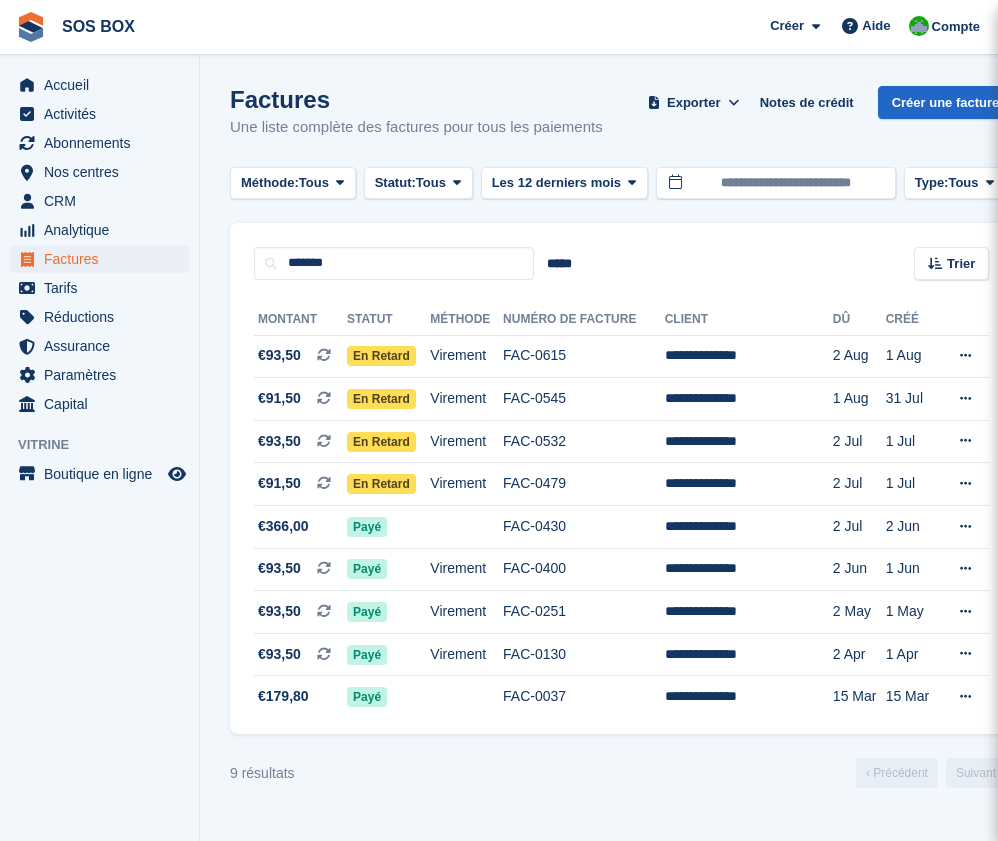 scroll, scrollTop: 0, scrollLeft: 0, axis: both 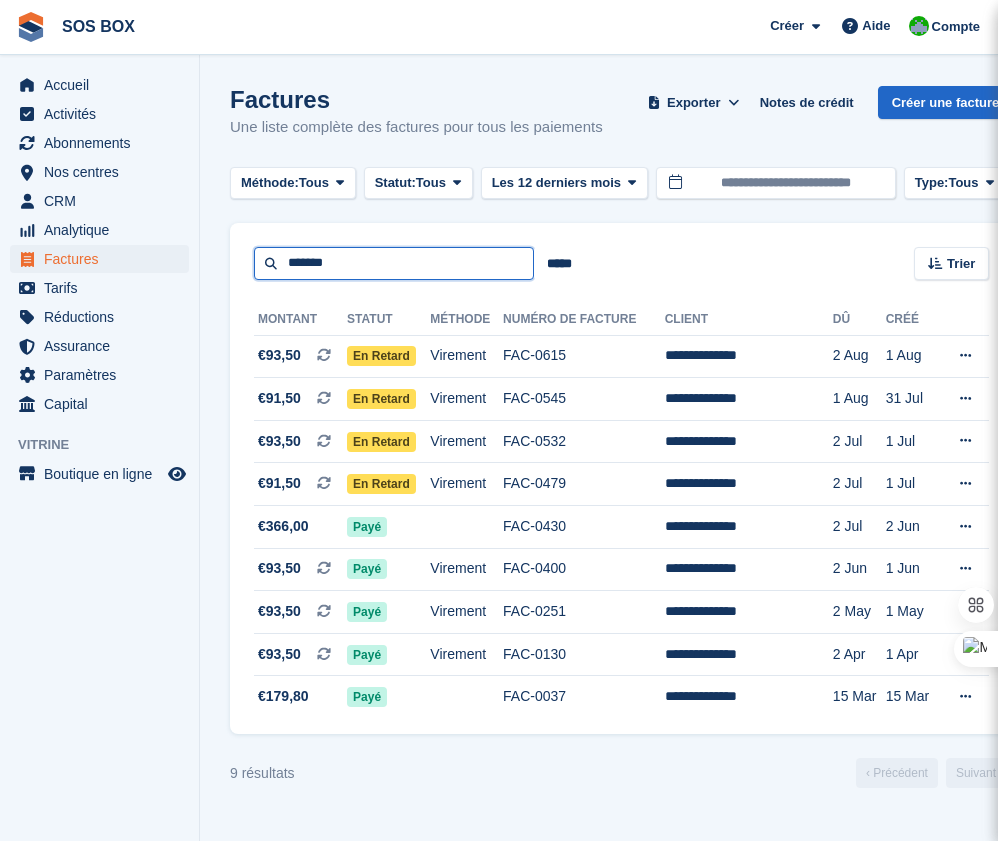 drag, startPoint x: 366, startPoint y: 253, endPoint x: 290, endPoint y: 267, distance: 77.27872 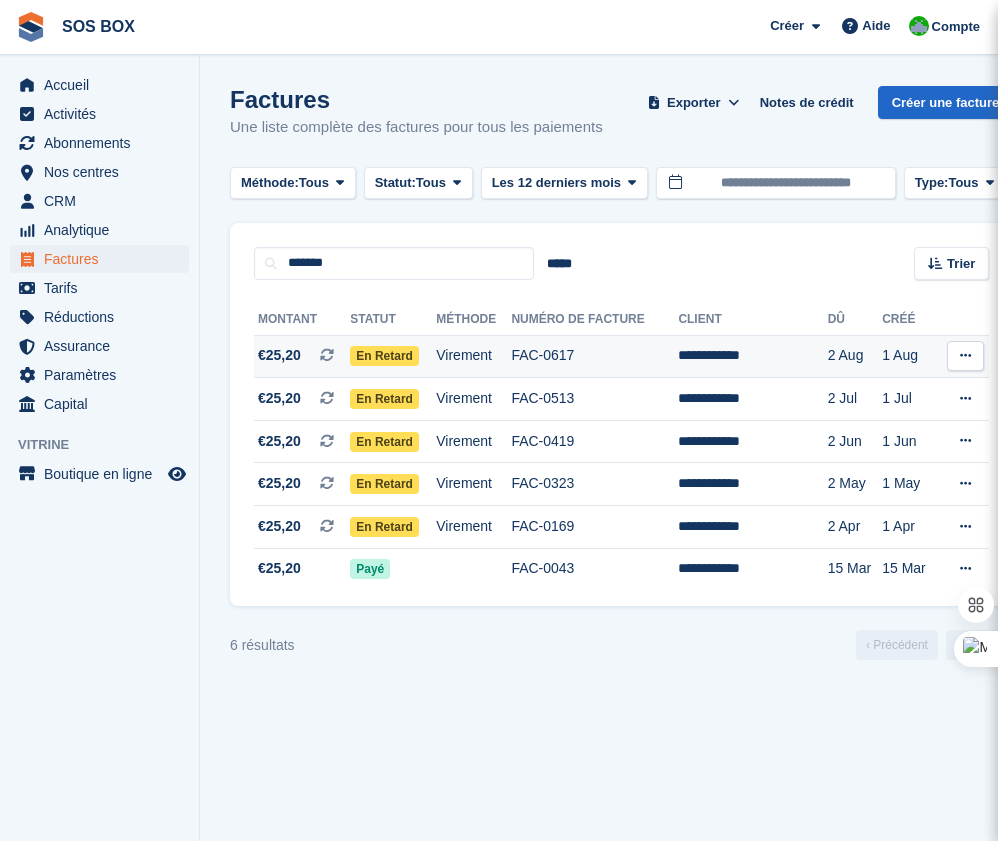 click on "**********" at bounding box center (752, 356) 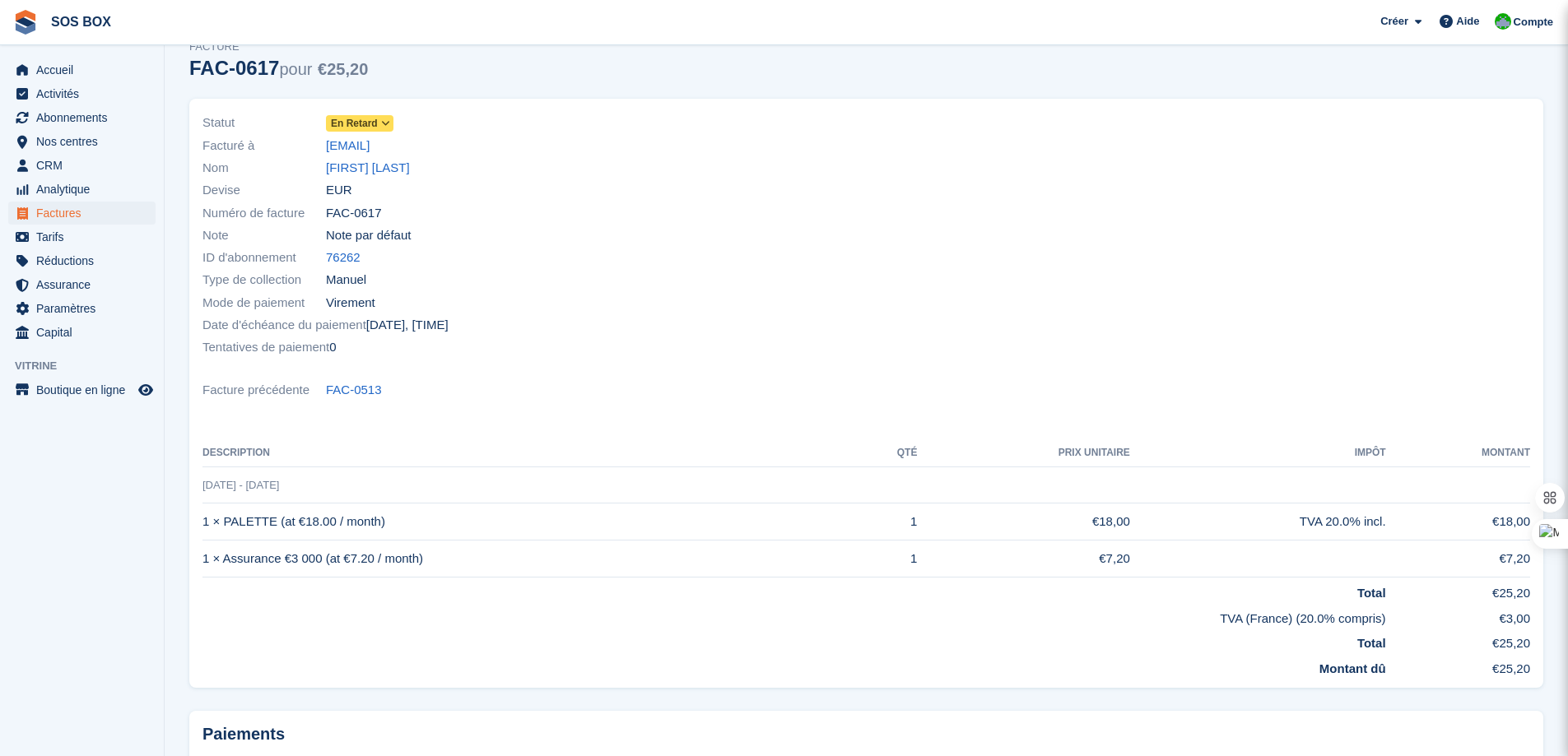 scroll, scrollTop: 0, scrollLeft: 0, axis: both 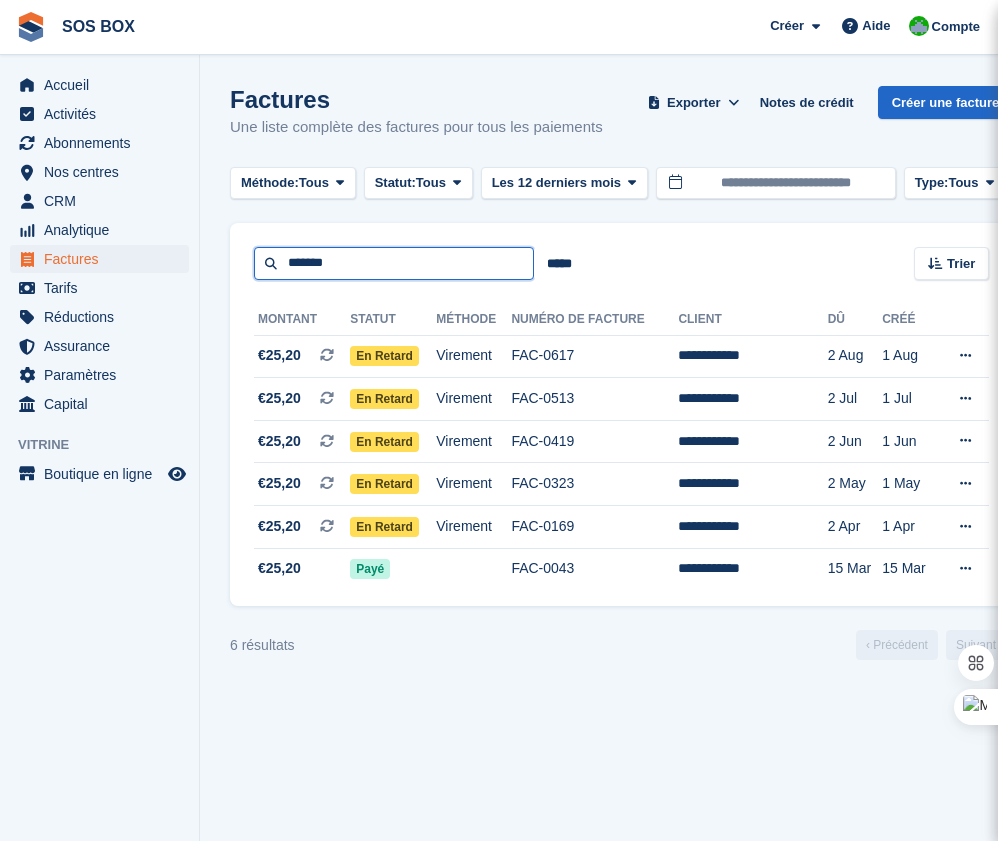 drag, startPoint x: 361, startPoint y: 263, endPoint x: 278, endPoint y: 264, distance: 83.00603 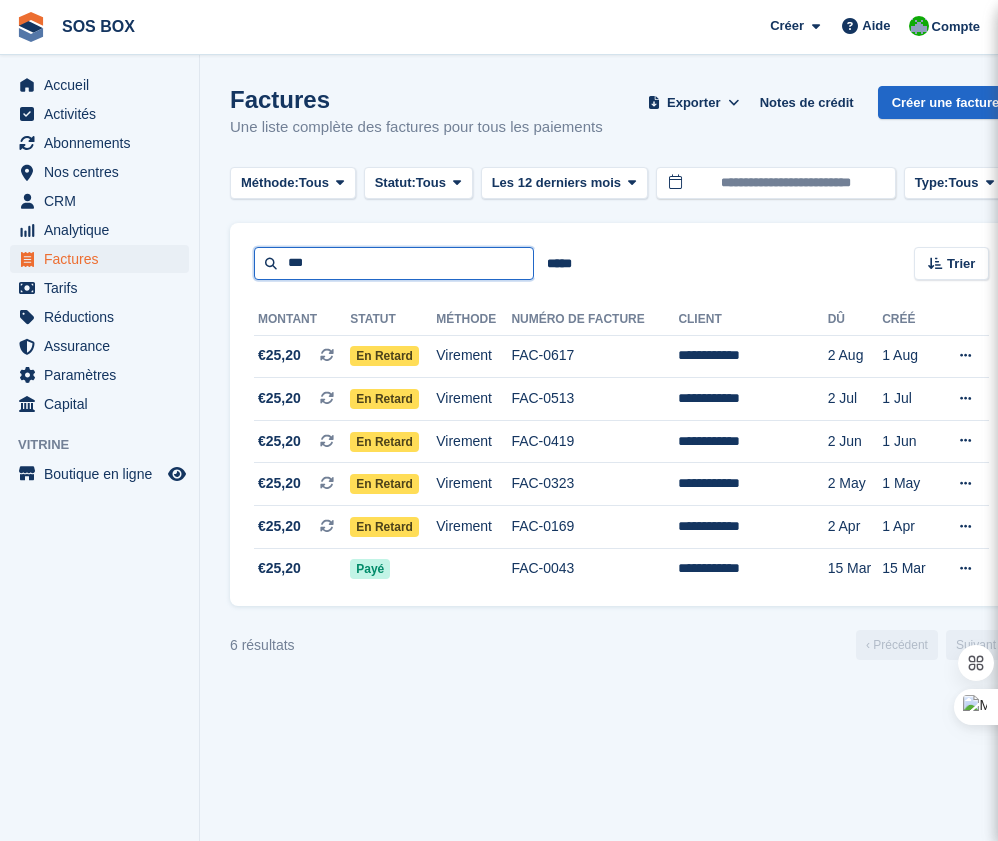 type on "***" 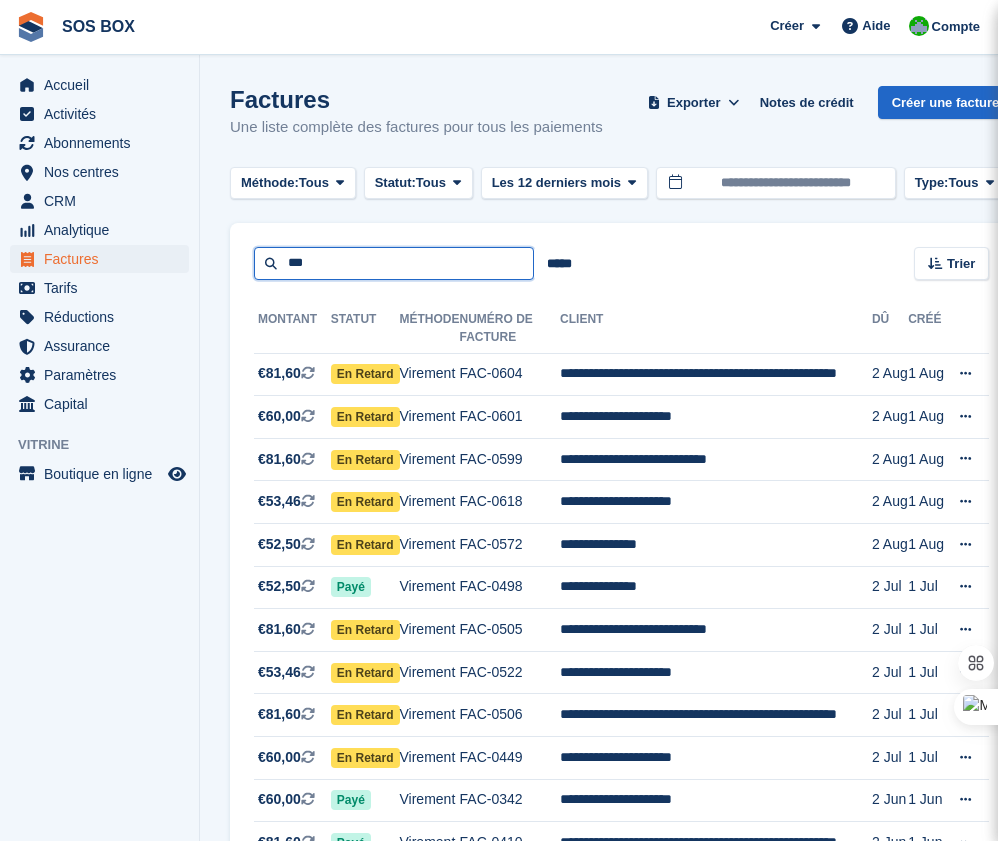 click on "***" at bounding box center (394, 263) 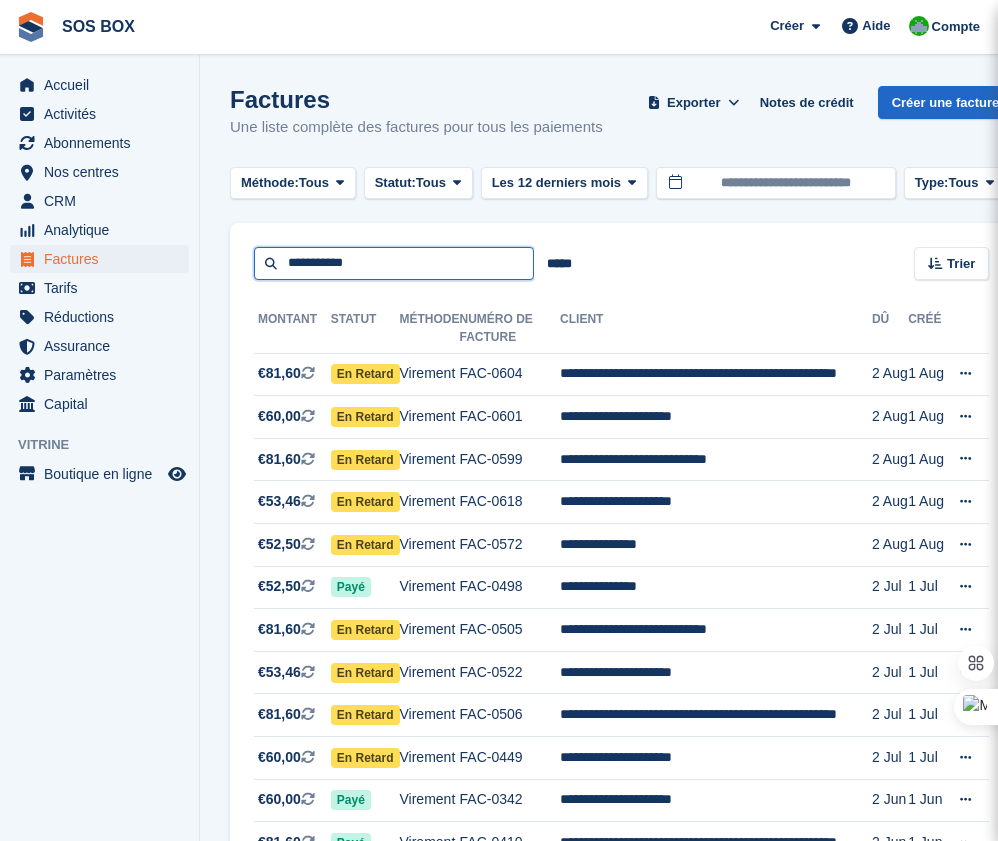 type on "**********" 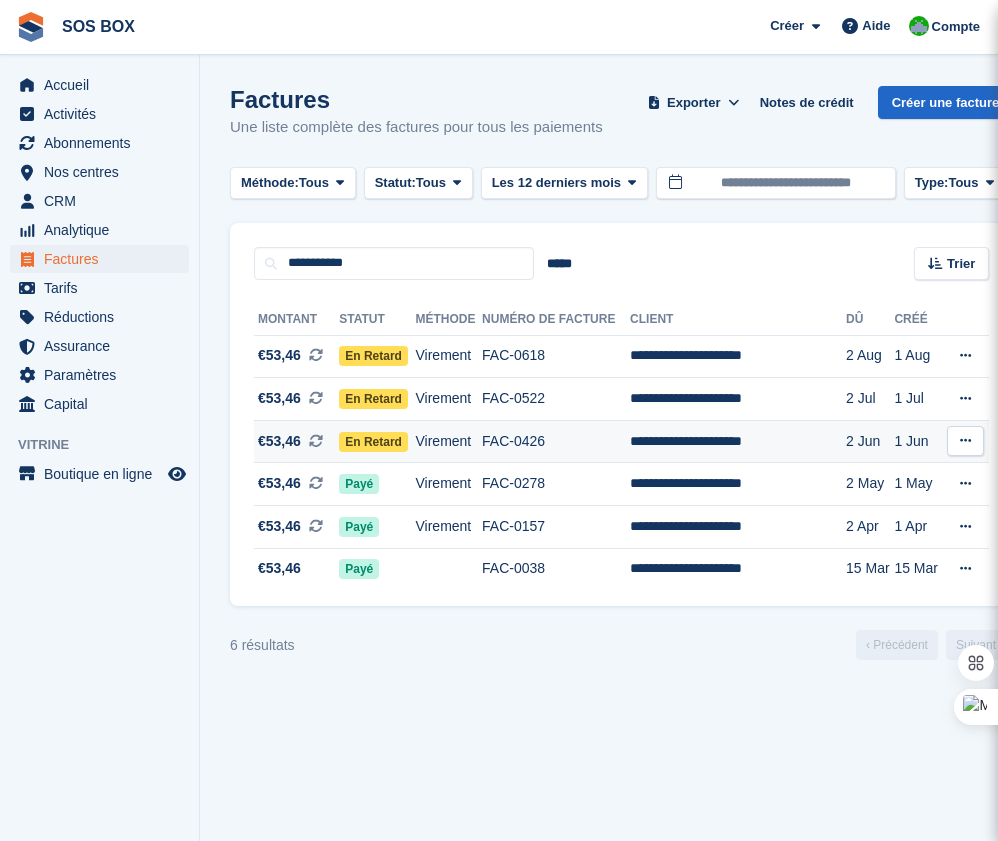 click on "En retard" at bounding box center [373, 442] 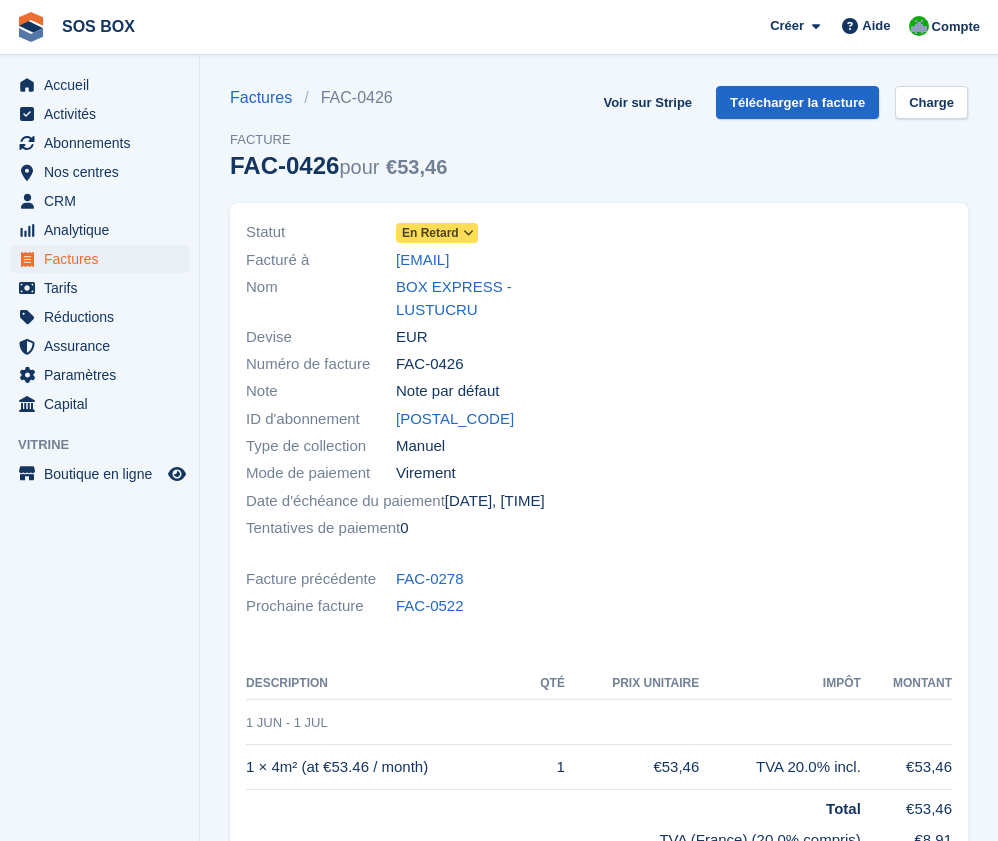 scroll, scrollTop: 0, scrollLeft: 0, axis: both 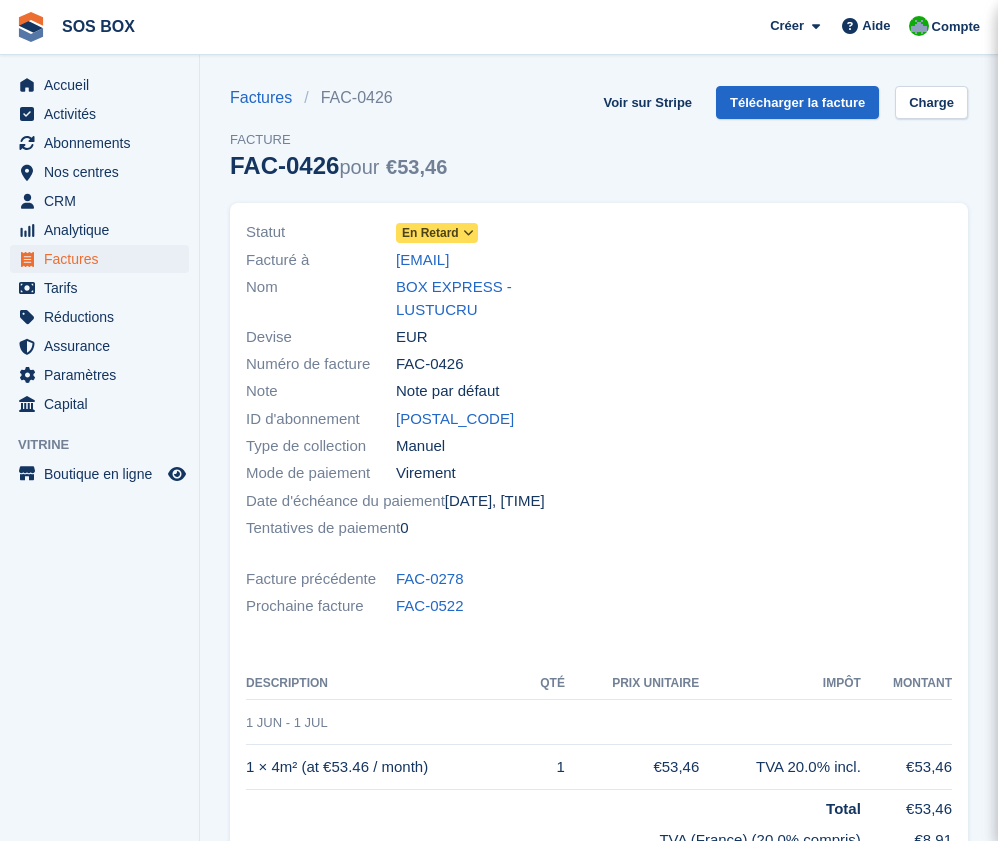 click at bounding box center (468, 233) 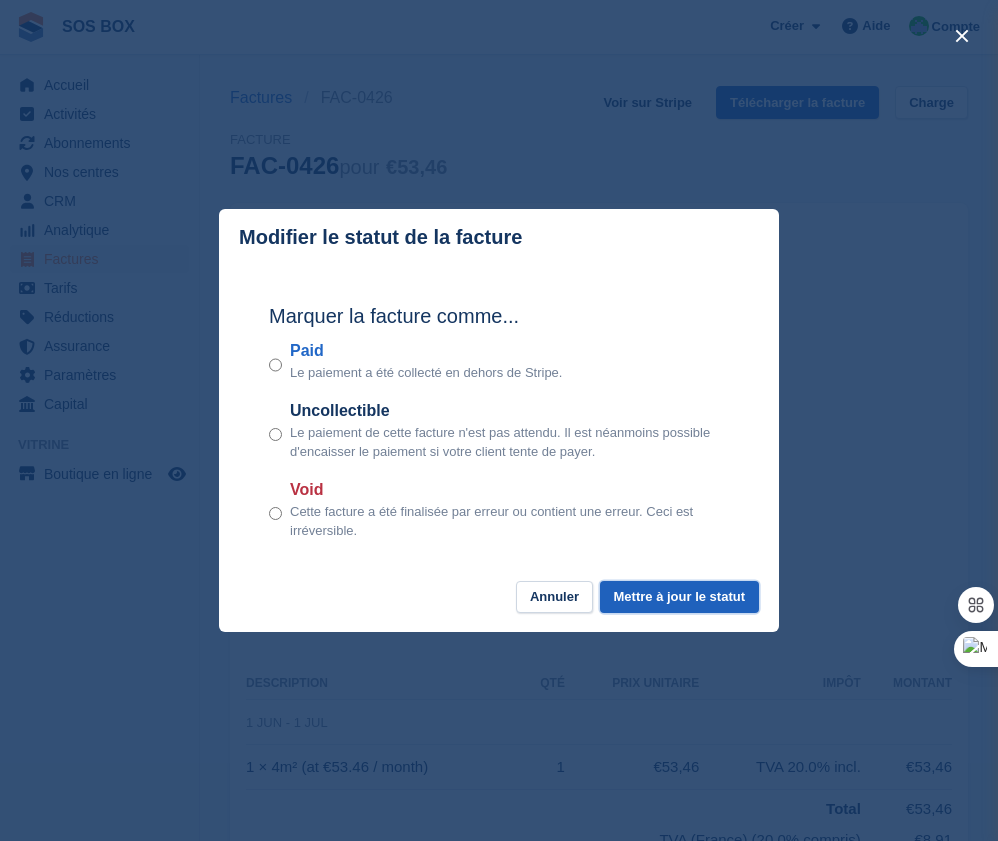 click on "Mettre à jour le statut" at bounding box center [679, 597] 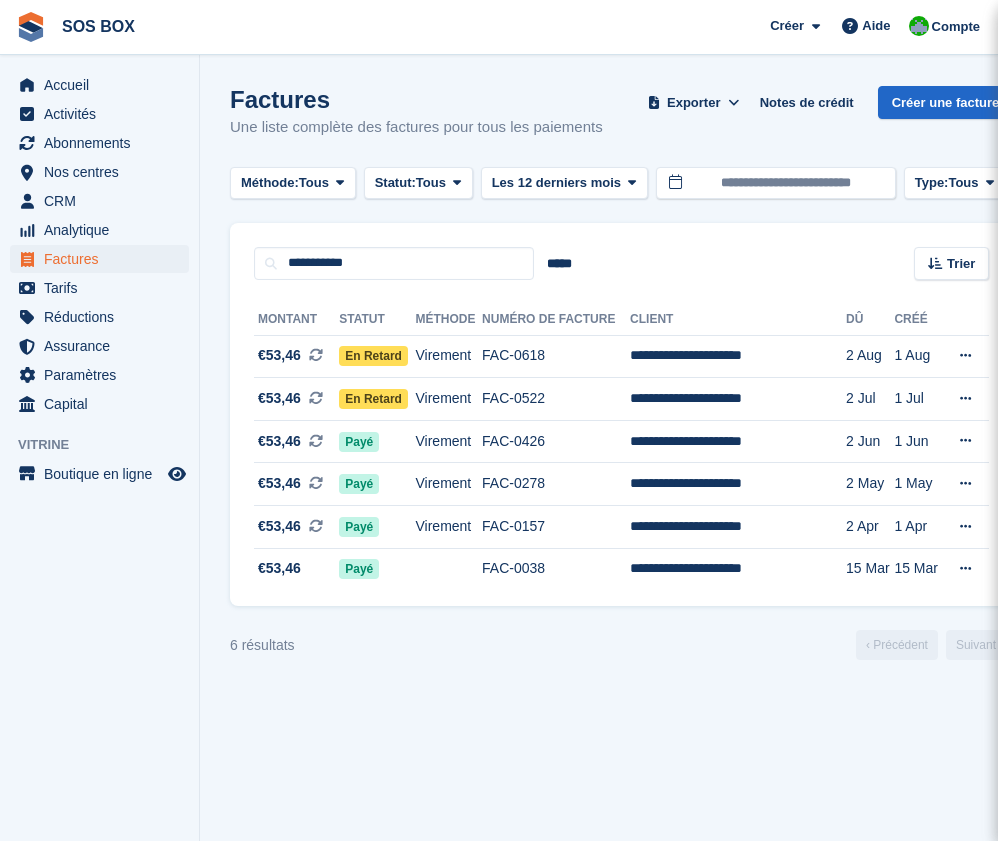 scroll, scrollTop: 0, scrollLeft: 0, axis: both 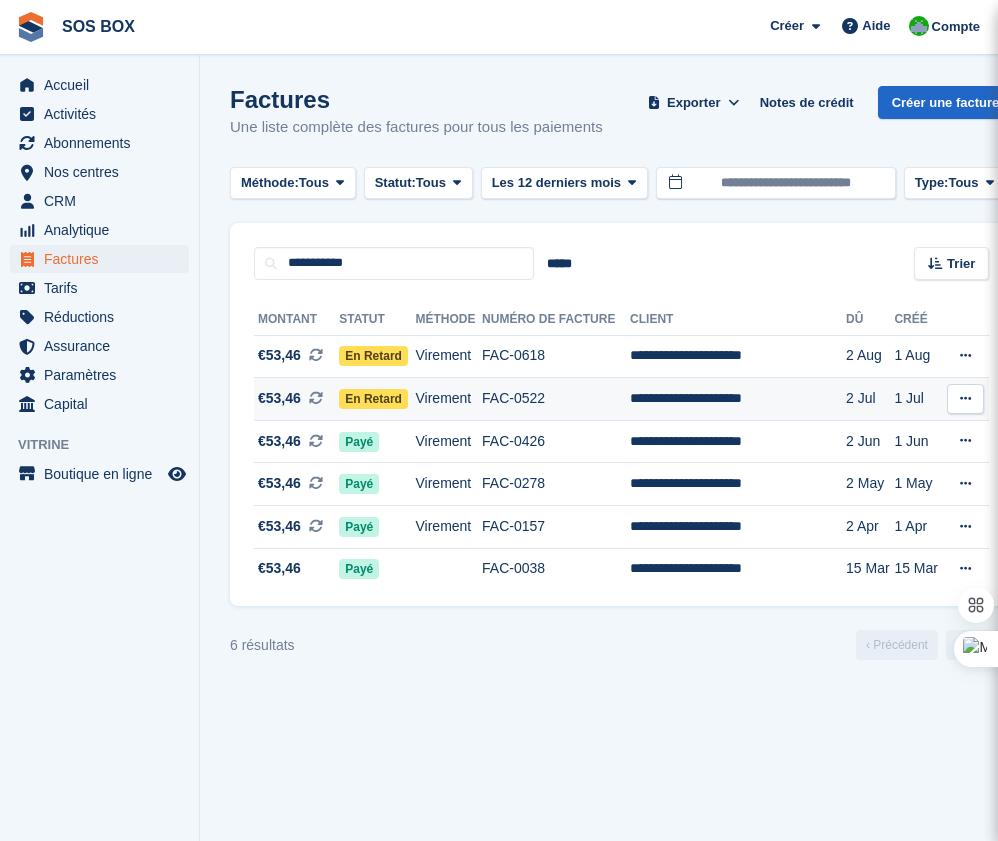 click on "En retard" at bounding box center [377, 399] 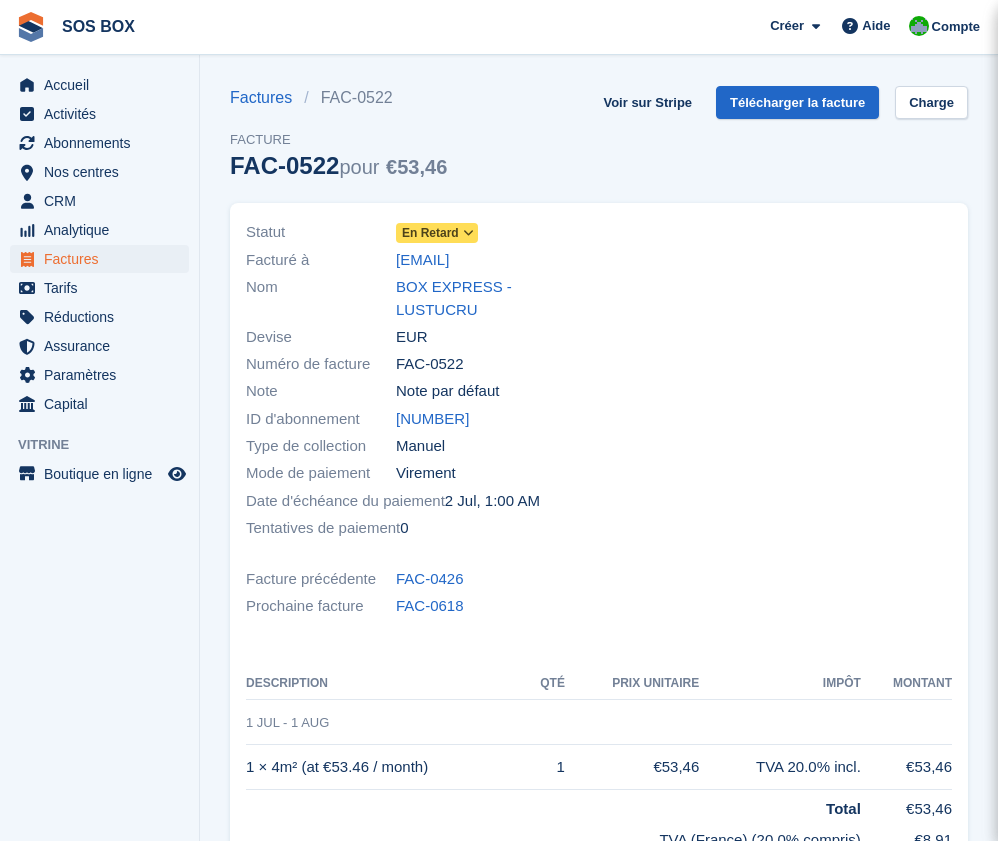 scroll, scrollTop: 0, scrollLeft: 0, axis: both 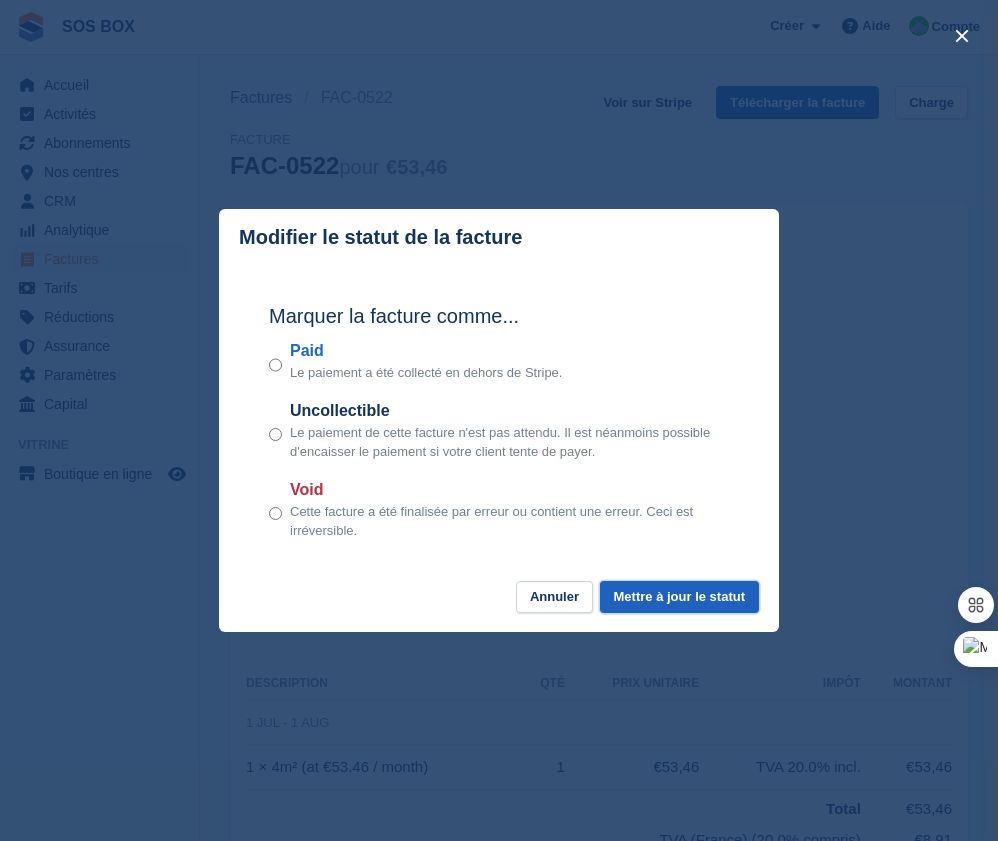 click on "Mettre à jour le statut" at bounding box center (679, 597) 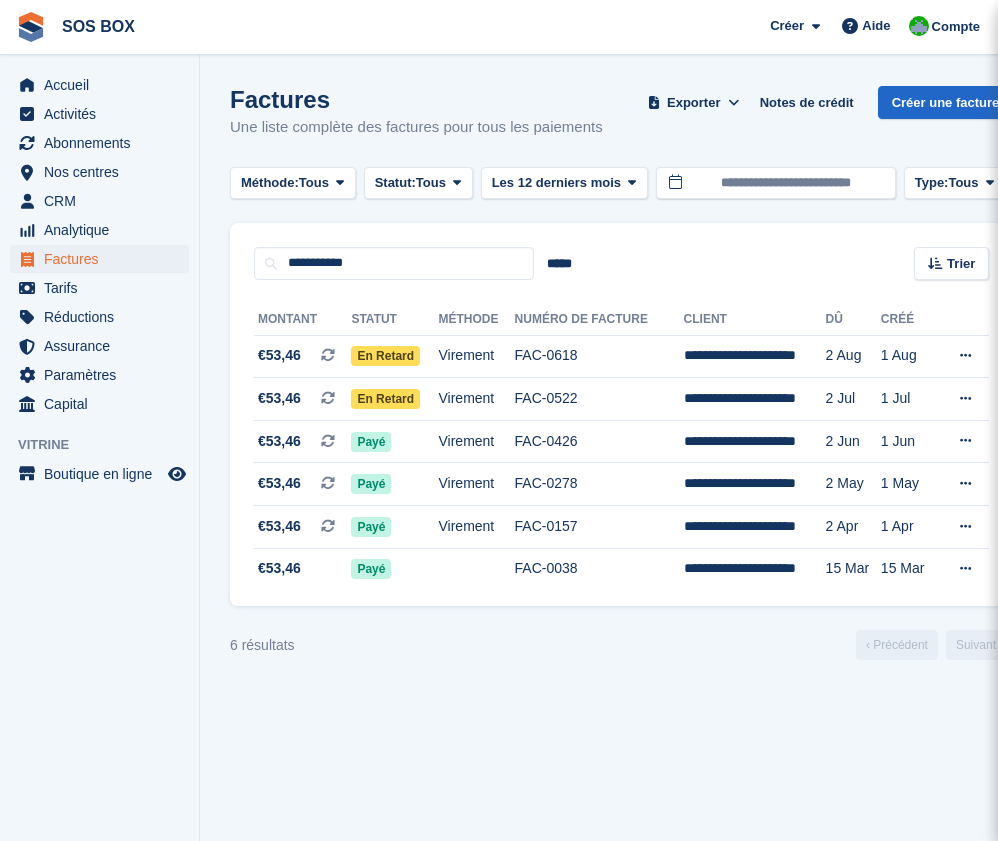 scroll, scrollTop: 0, scrollLeft: 0, axis: both 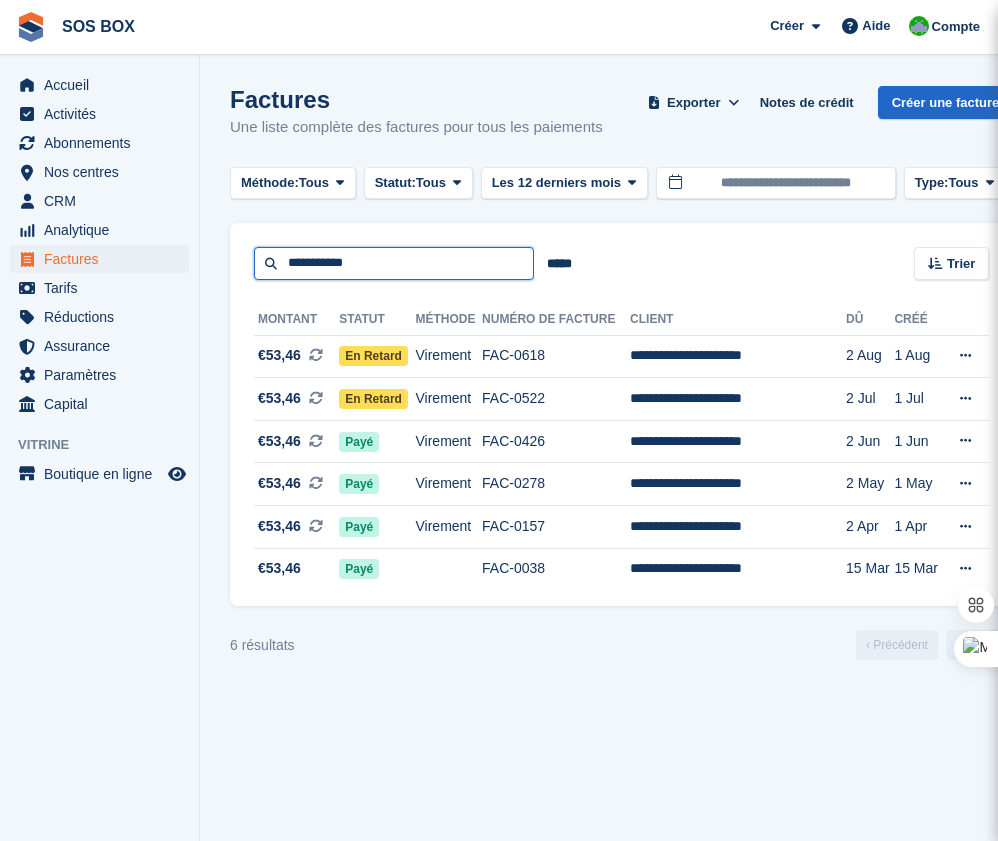 drag, startPoint x: 396, startPoint y: 265, endPoint x: 252, endPoint y: 267, distance: 144.01389 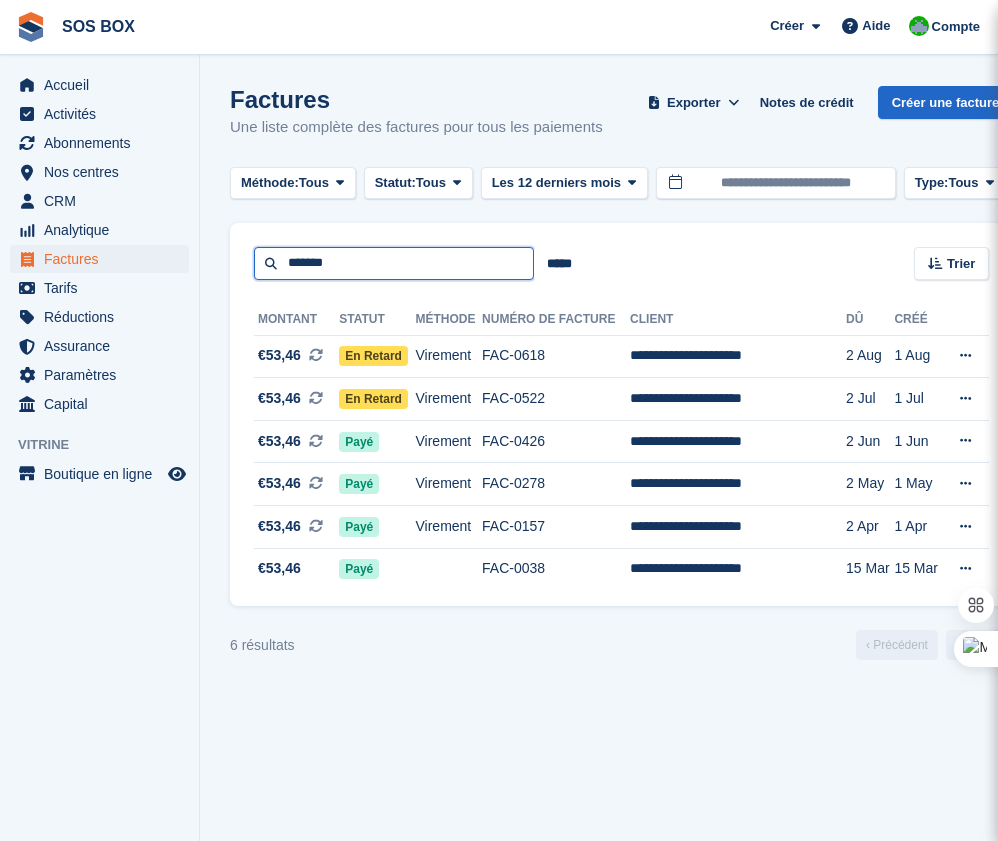type on "*******" 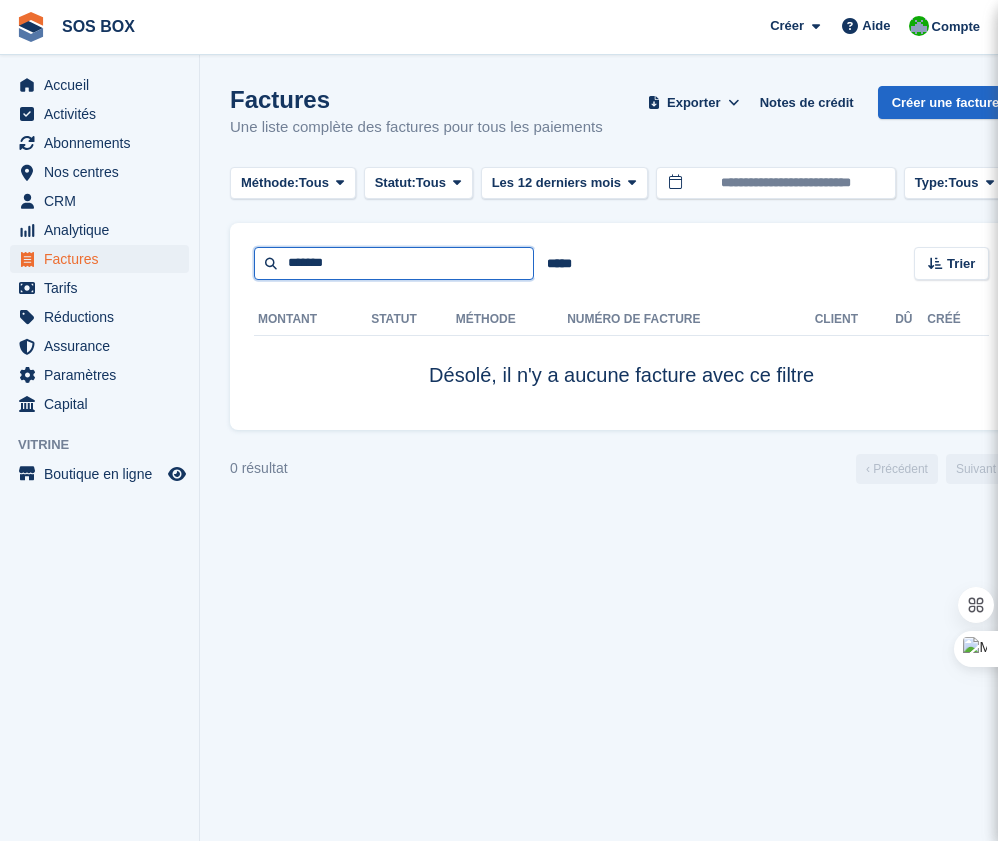 click on "*******" at bounding box center [394, 263] 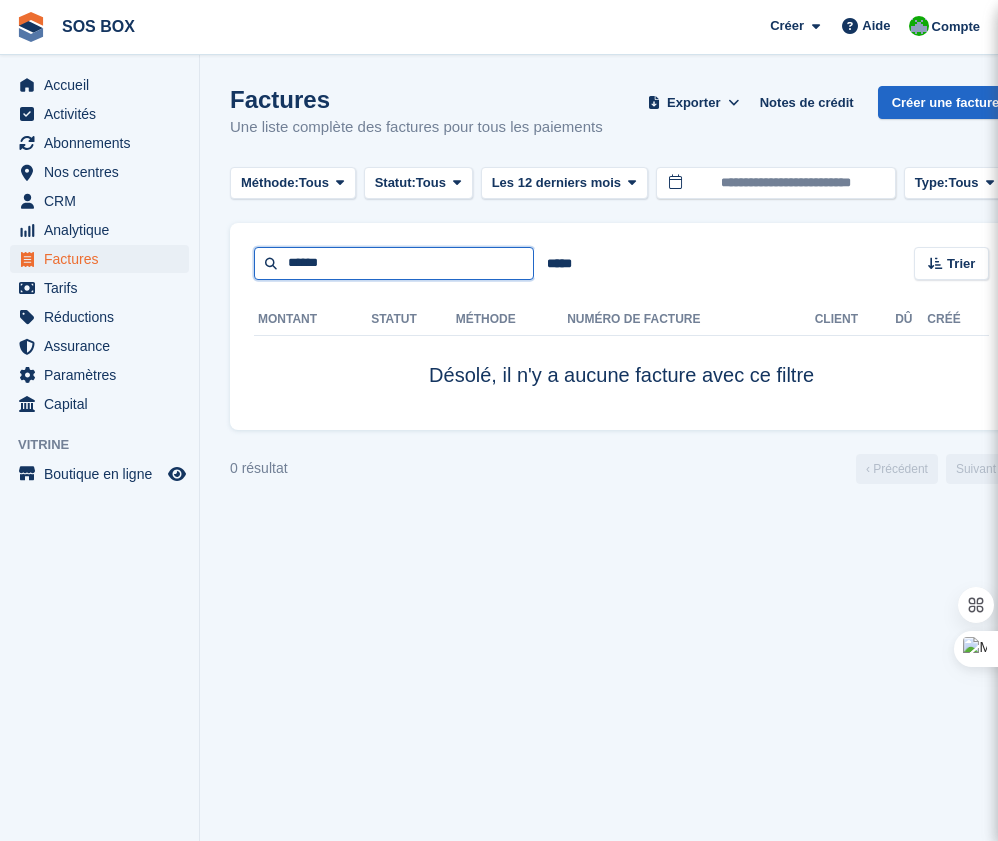 click on "******" at bounding box center [394, 263] 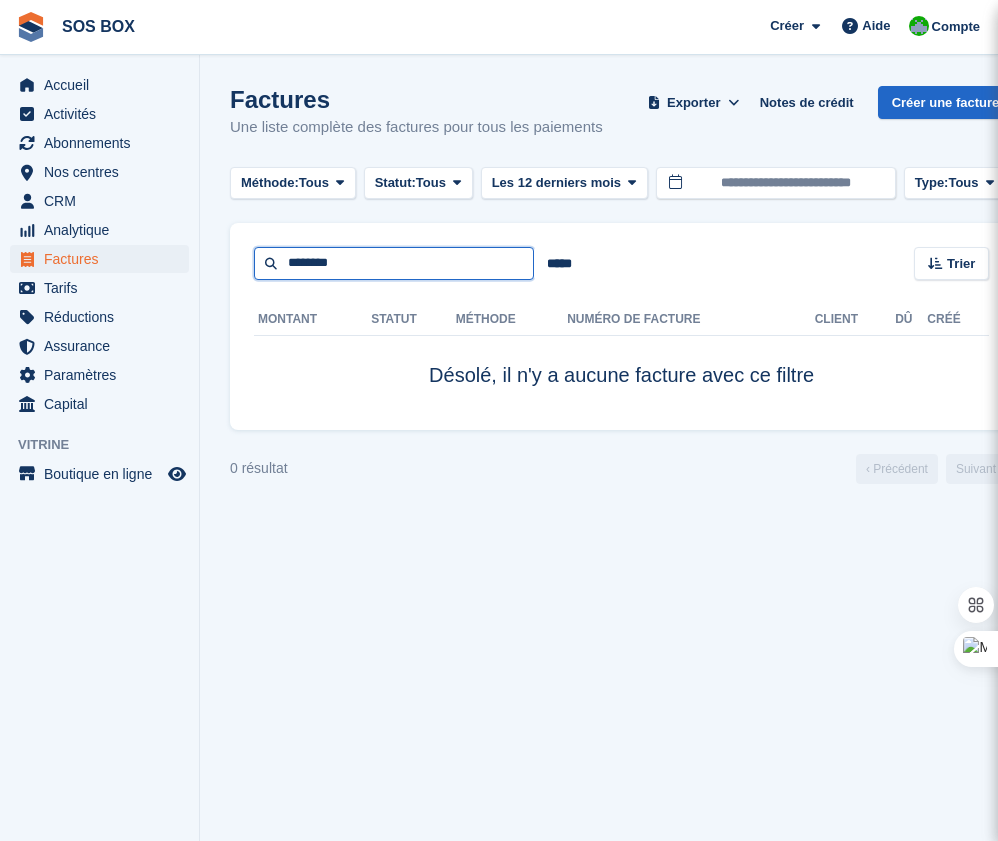 drag, startPoint x: 342, startPoint y: 259, endPoint x: 255, endPoint y: 262, distance: 87.05171 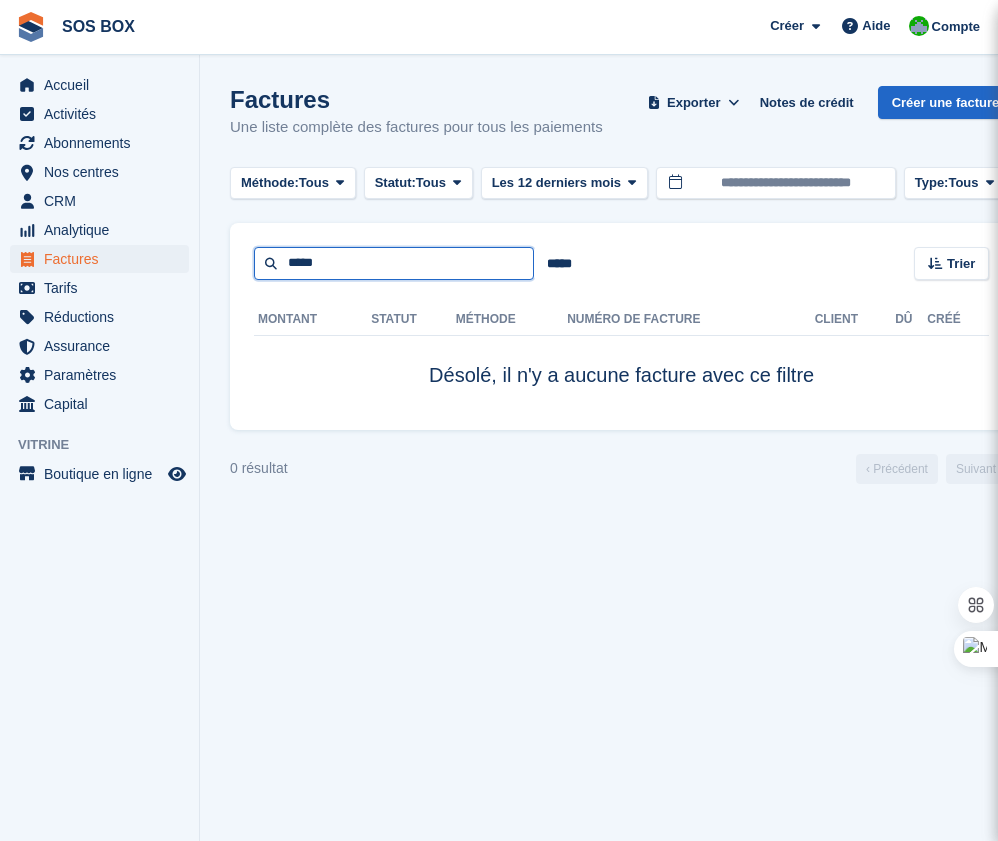 type on "*****" 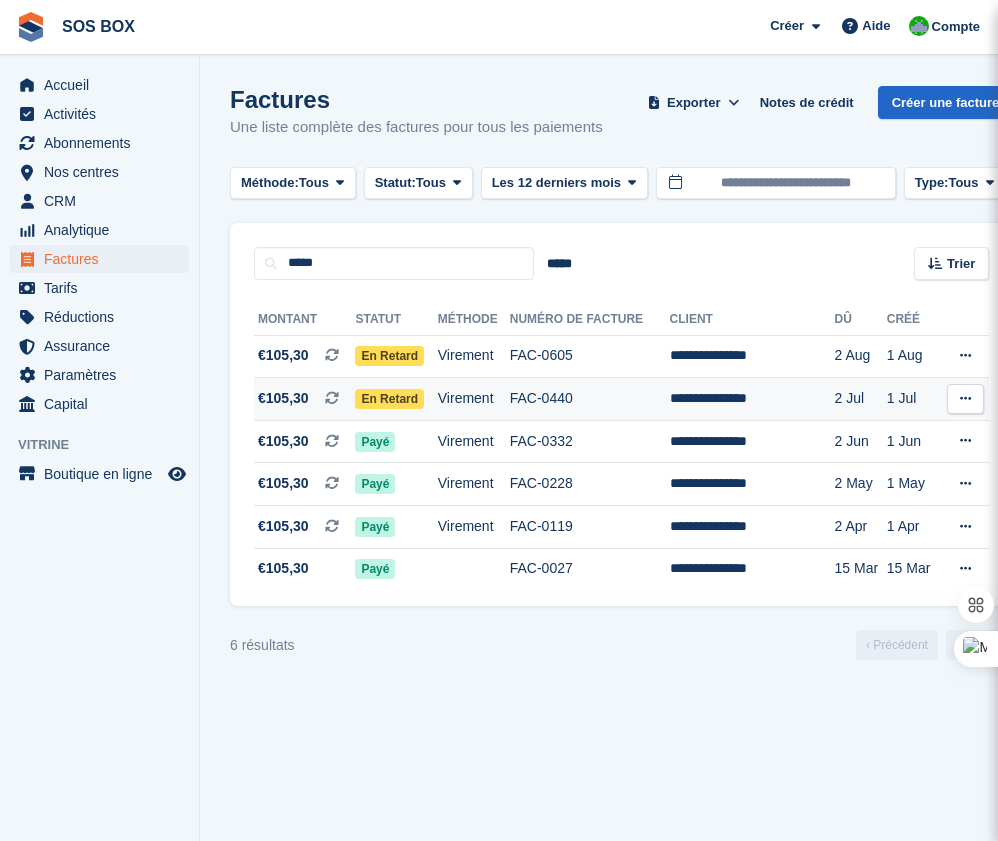 click on "FAC-0440" at bounding box center [590, 399] 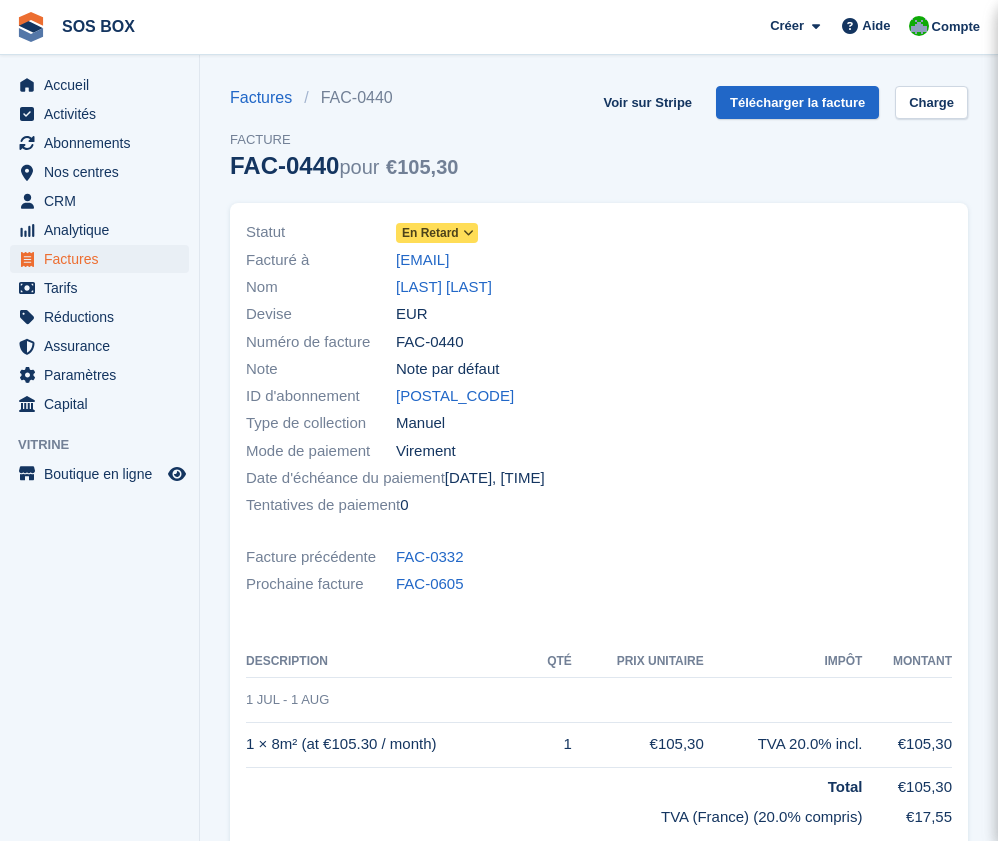 click at bounding box center (468, 233) 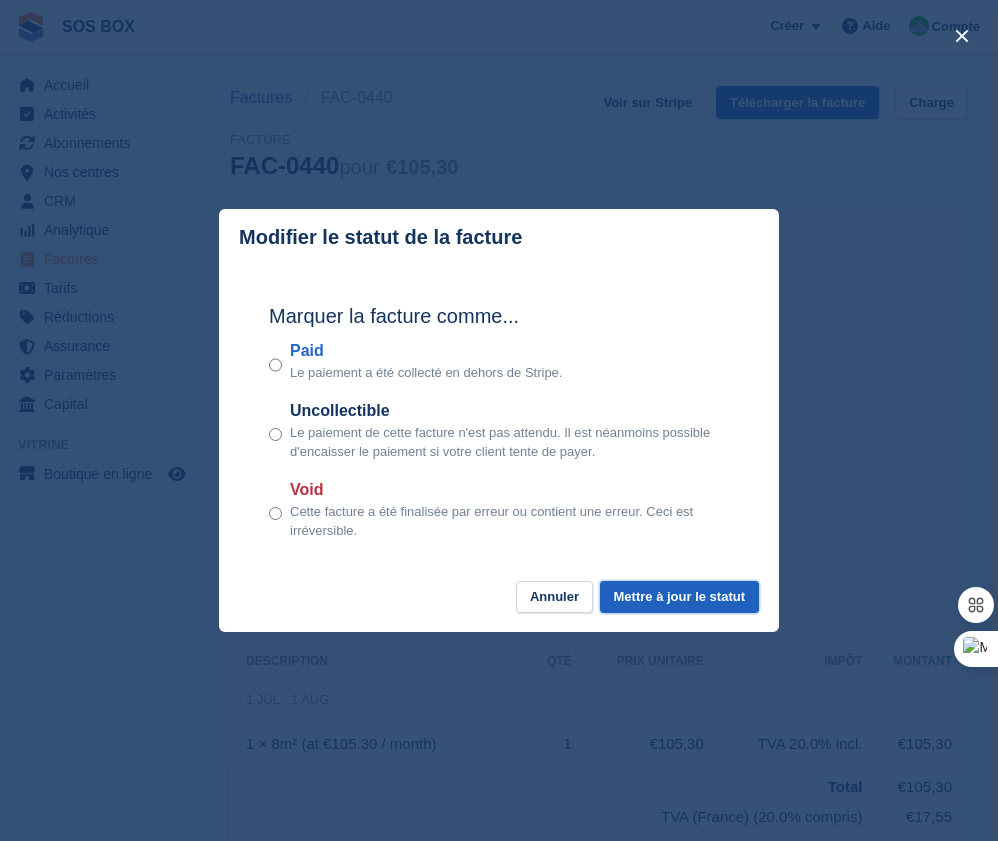 click on "Mettre à jour le statut" at bounding box center (679, 597) 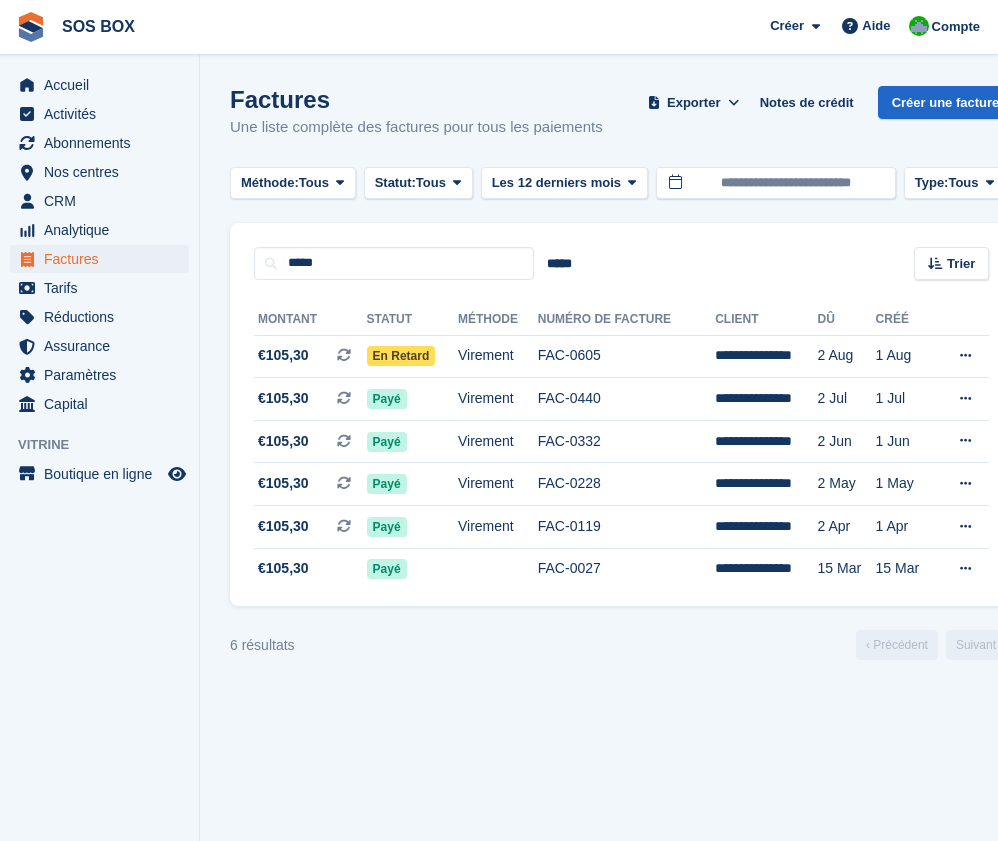 scroll, scrollTop: 0, scrollLeft: 0, axis: both 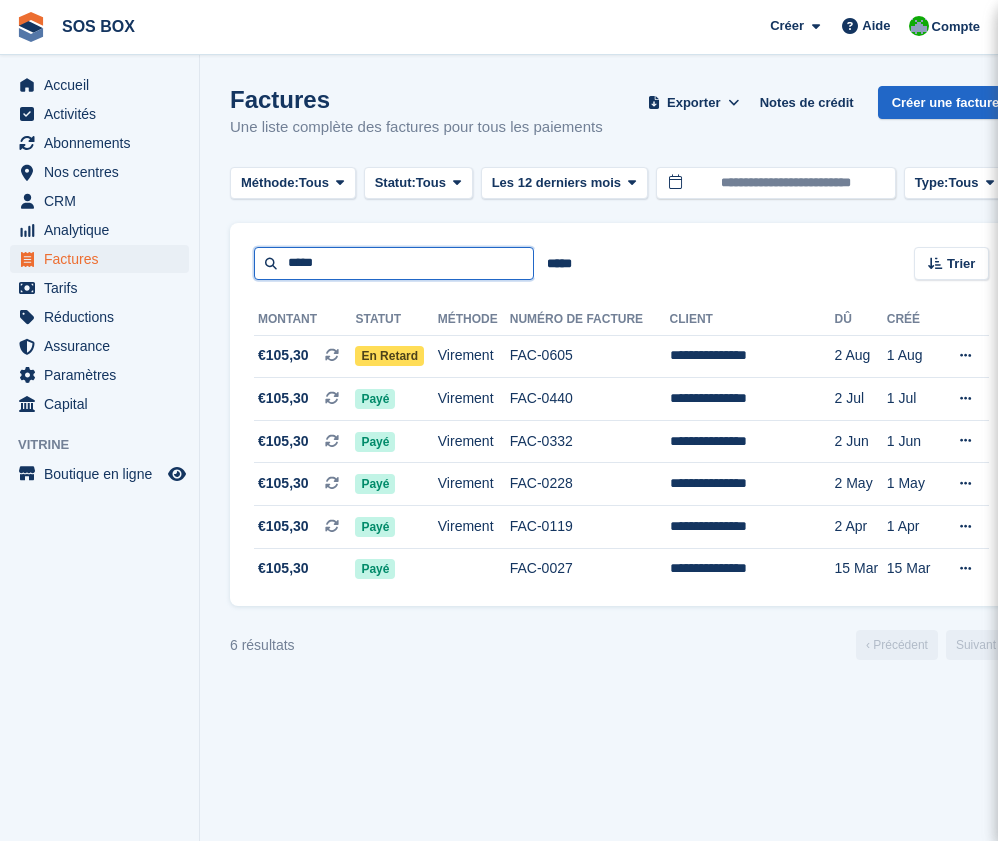 click on "*****" at bounding box center (394, 263) 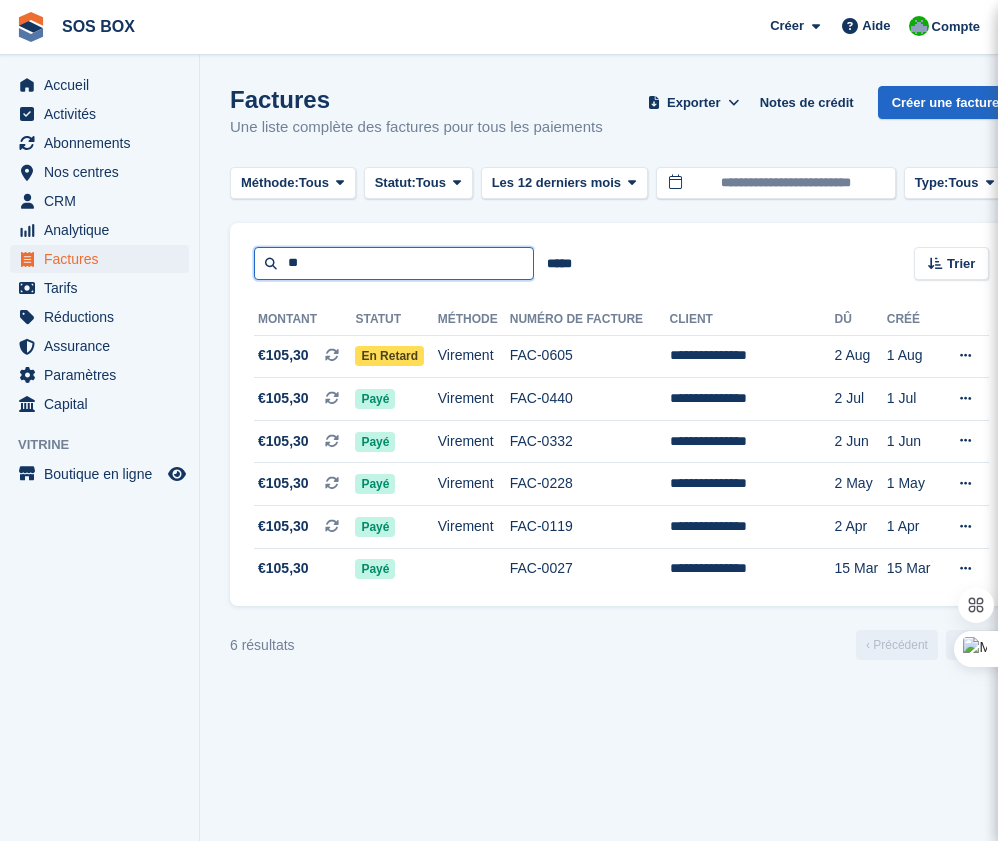 type on "*" 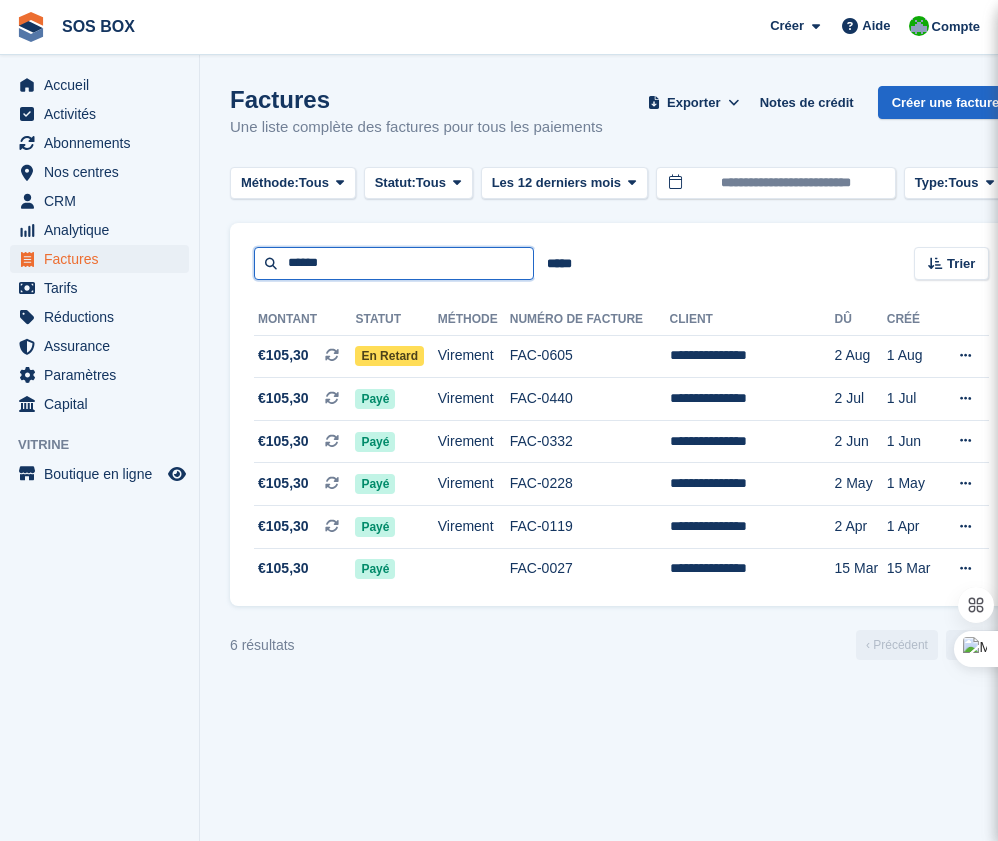 type on "******" 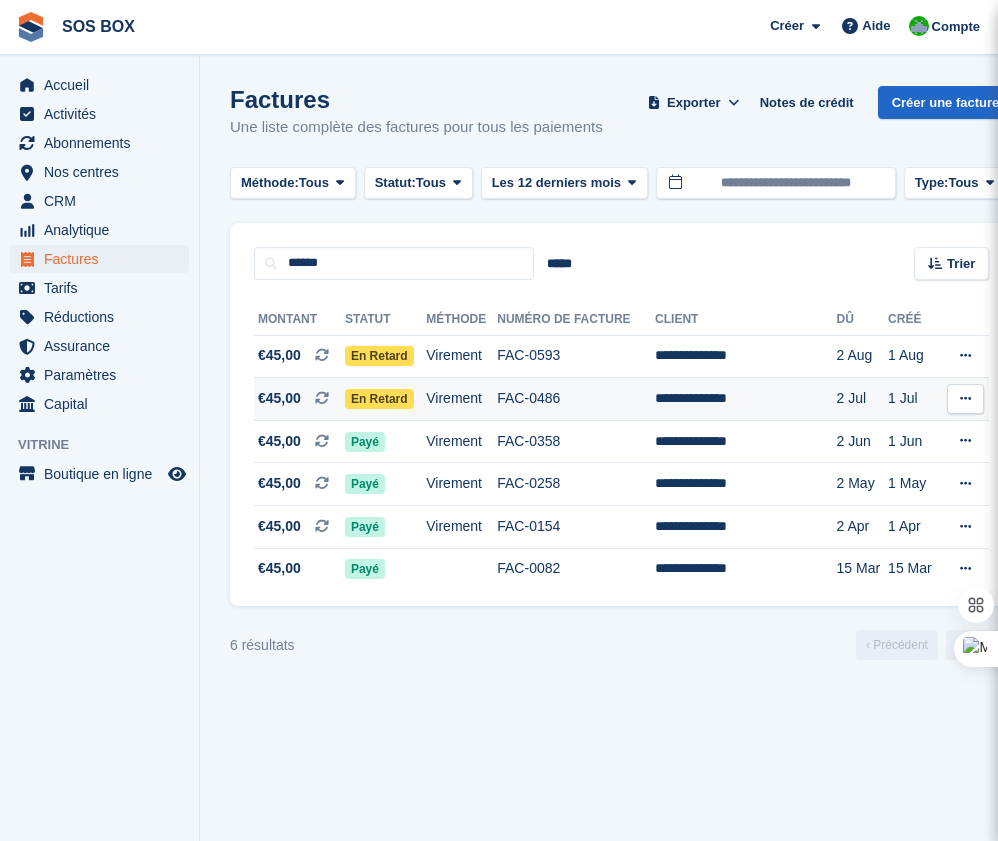 click on "FAC-0486" at bounding box center [576, 399] 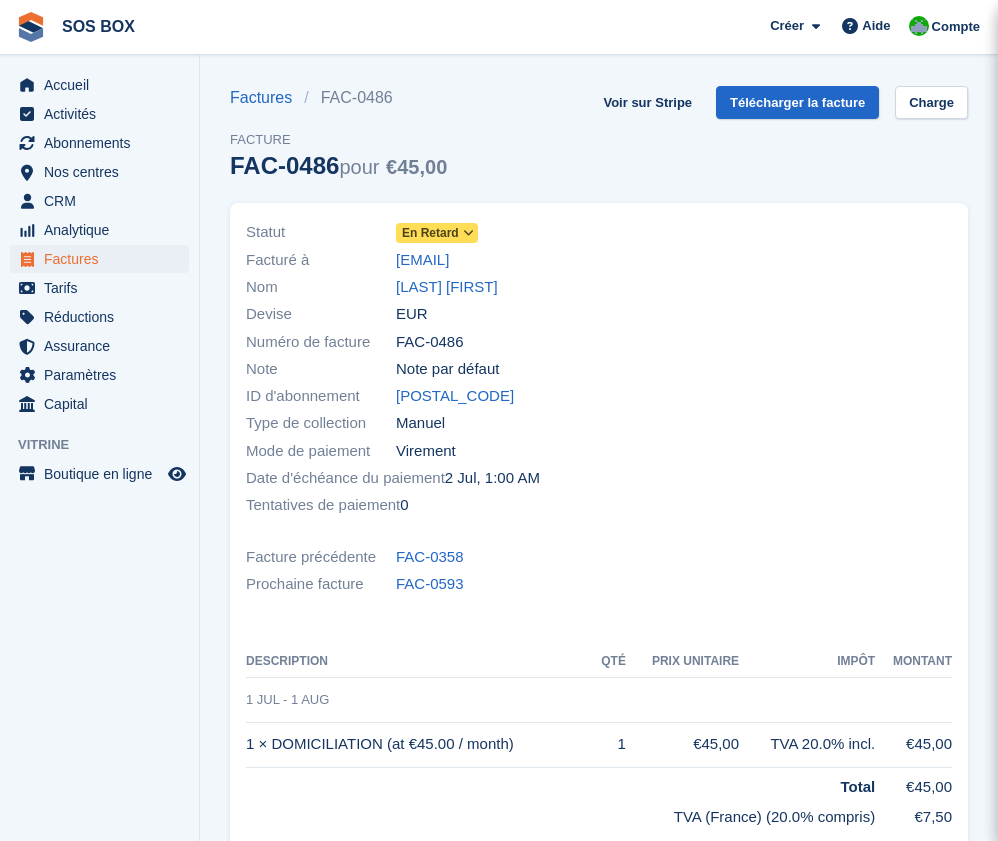 scroll, scrollTop: 0, scrollLeft: 0, axis: both 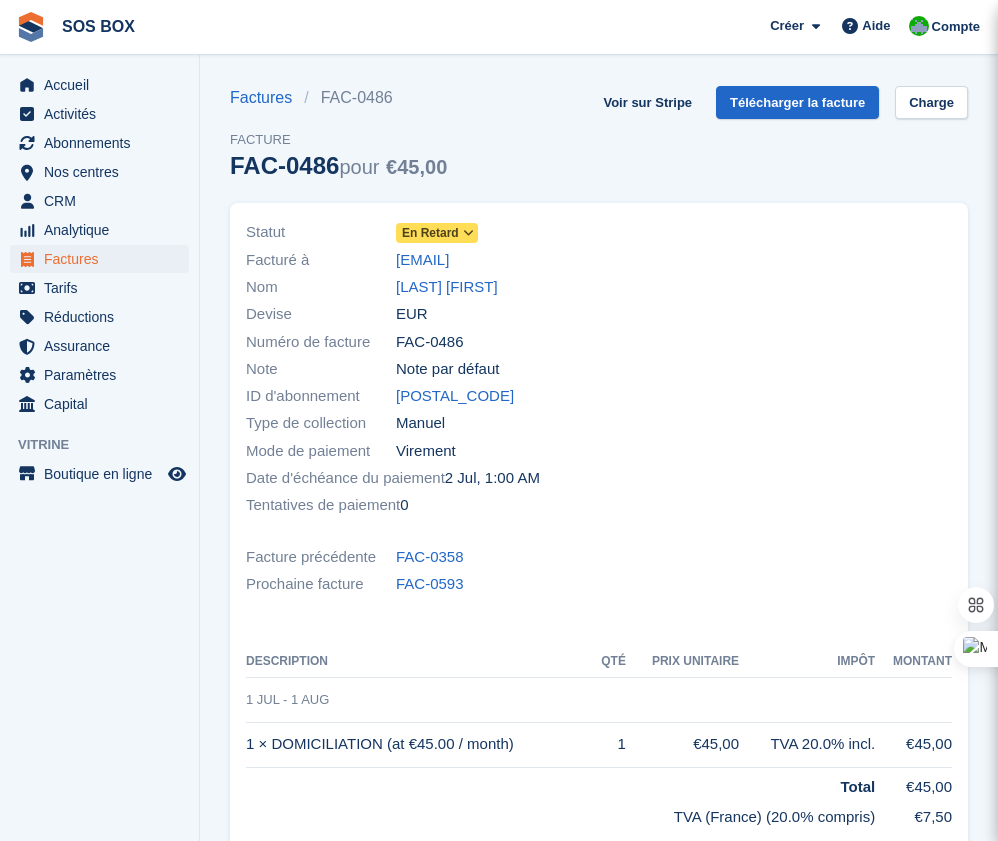 click at bounding box center (468, 233) 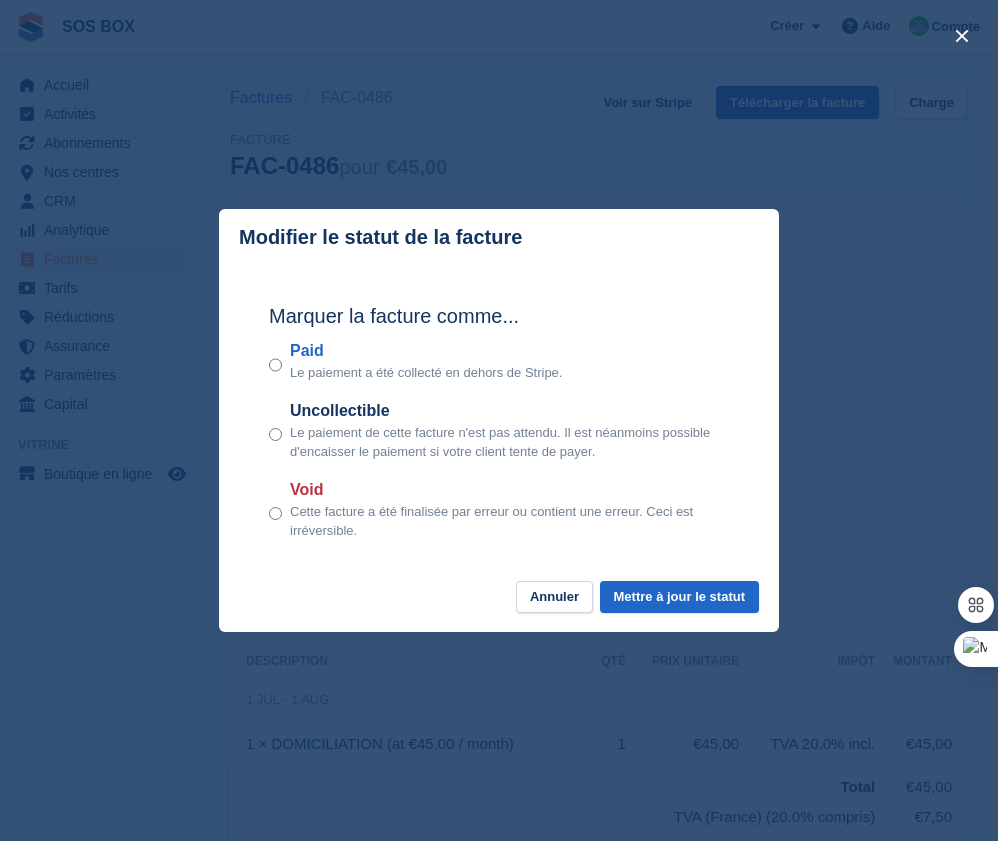 click on "Modifier le statut de la facture" at bounding box center [380, 237] 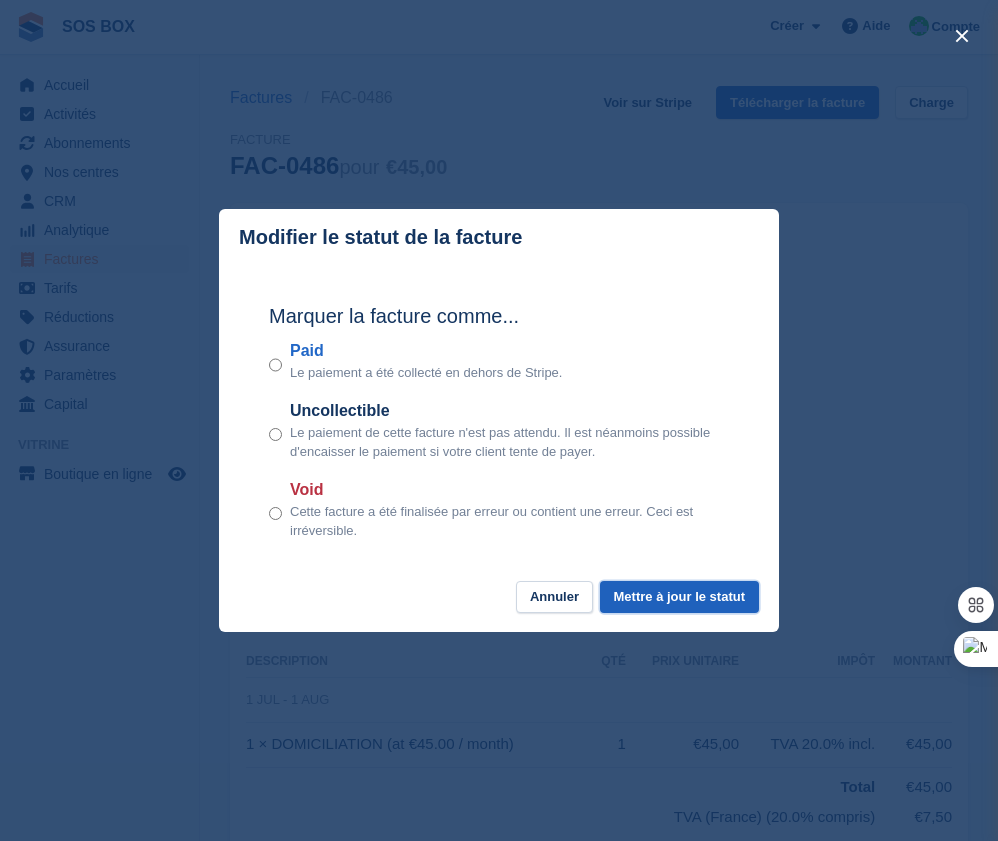 click on "Mettre à jour le statut" at bounding box center [679, 597] 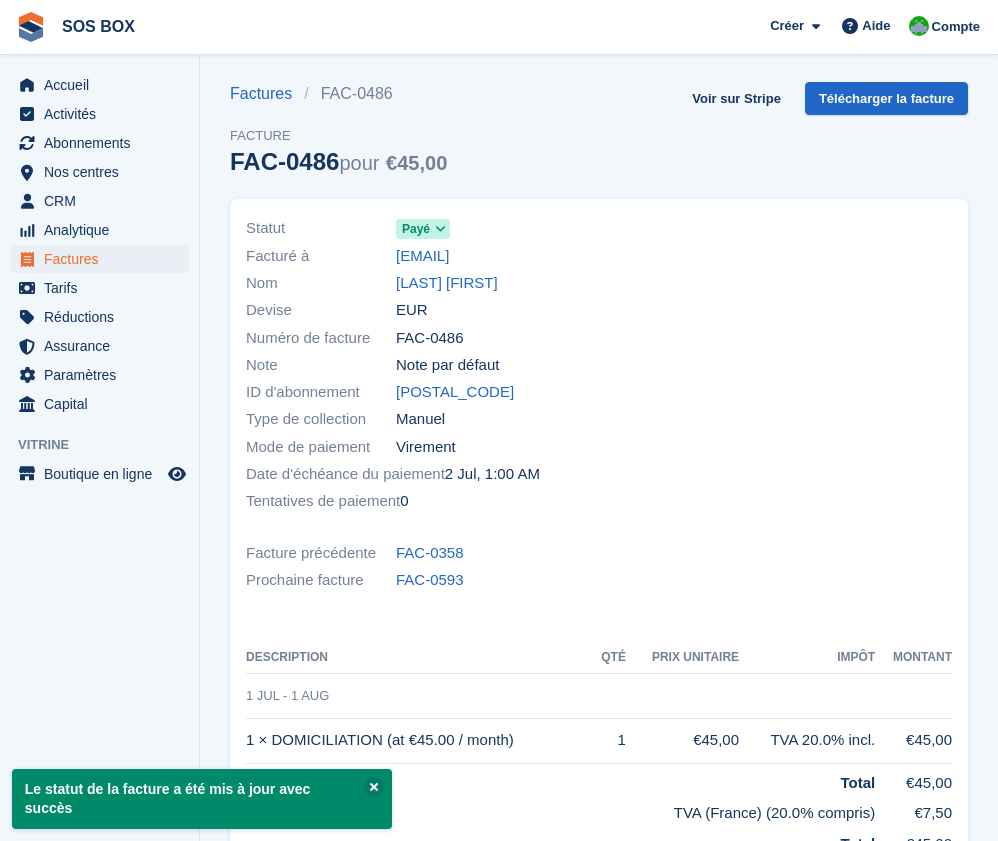 scroll, scrollTop: 0, scrollLeft: 0, axis: both 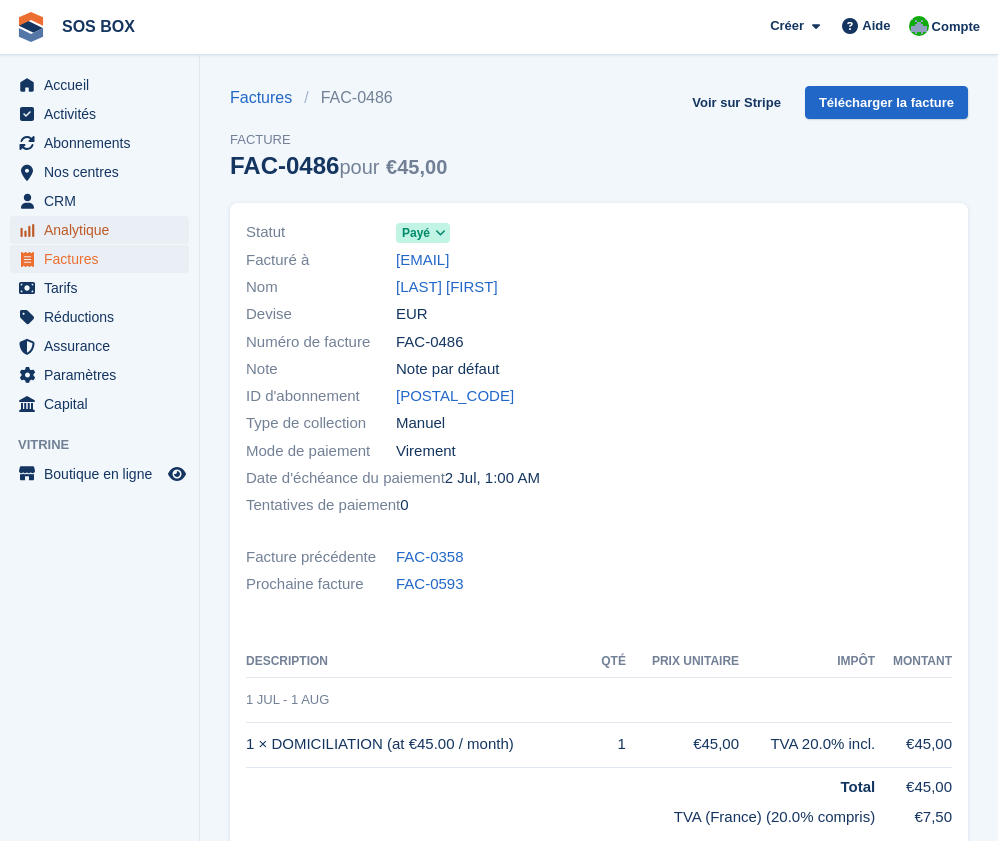 click on "Analytique" at bounding box center (104, 230) 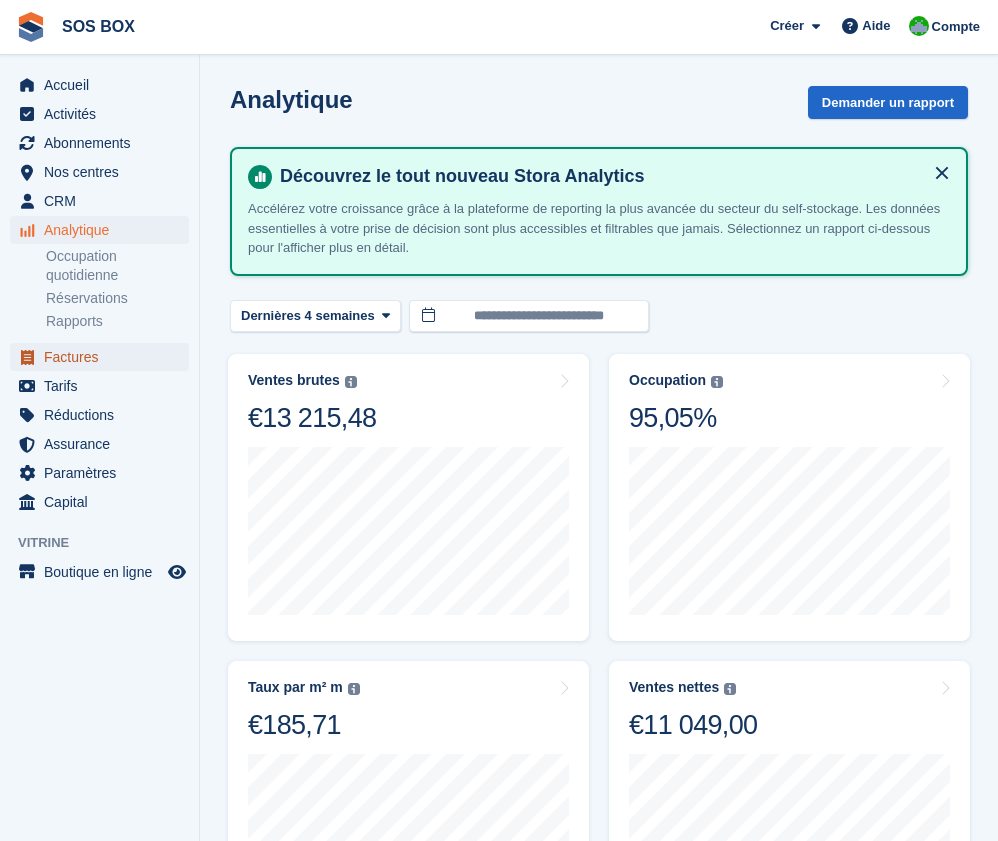 click on "Factures" at bounding box center [104, 357] 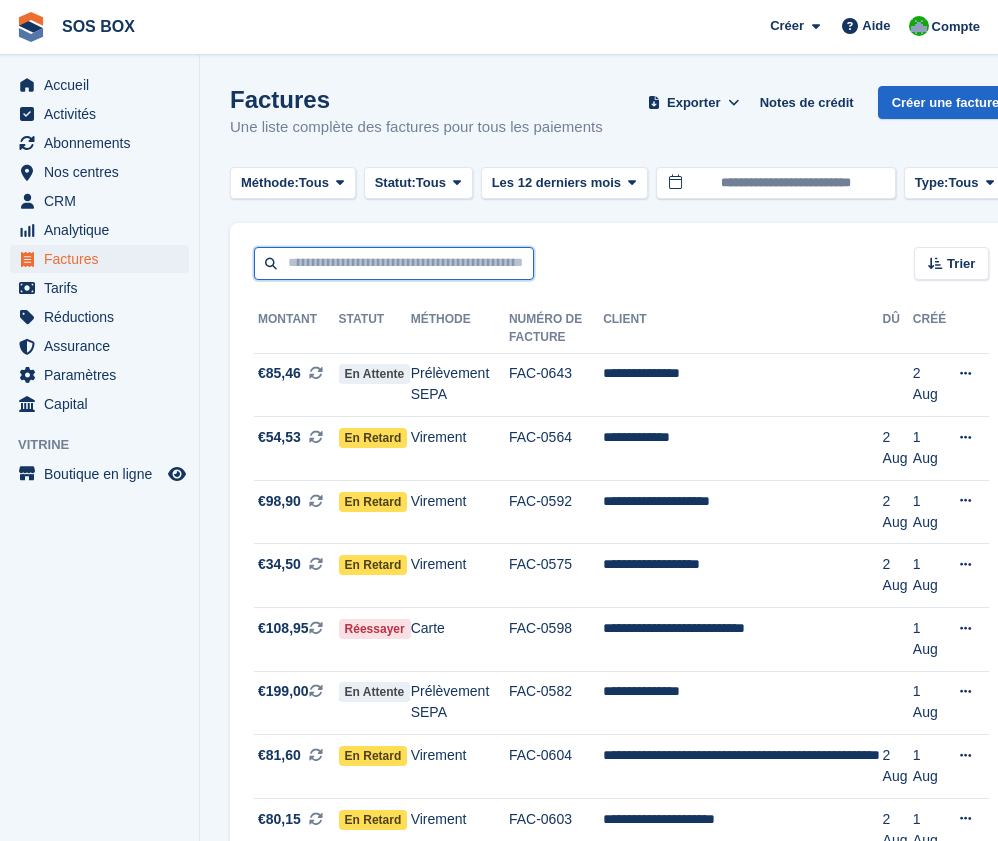 click at bounding box center [394, 263] 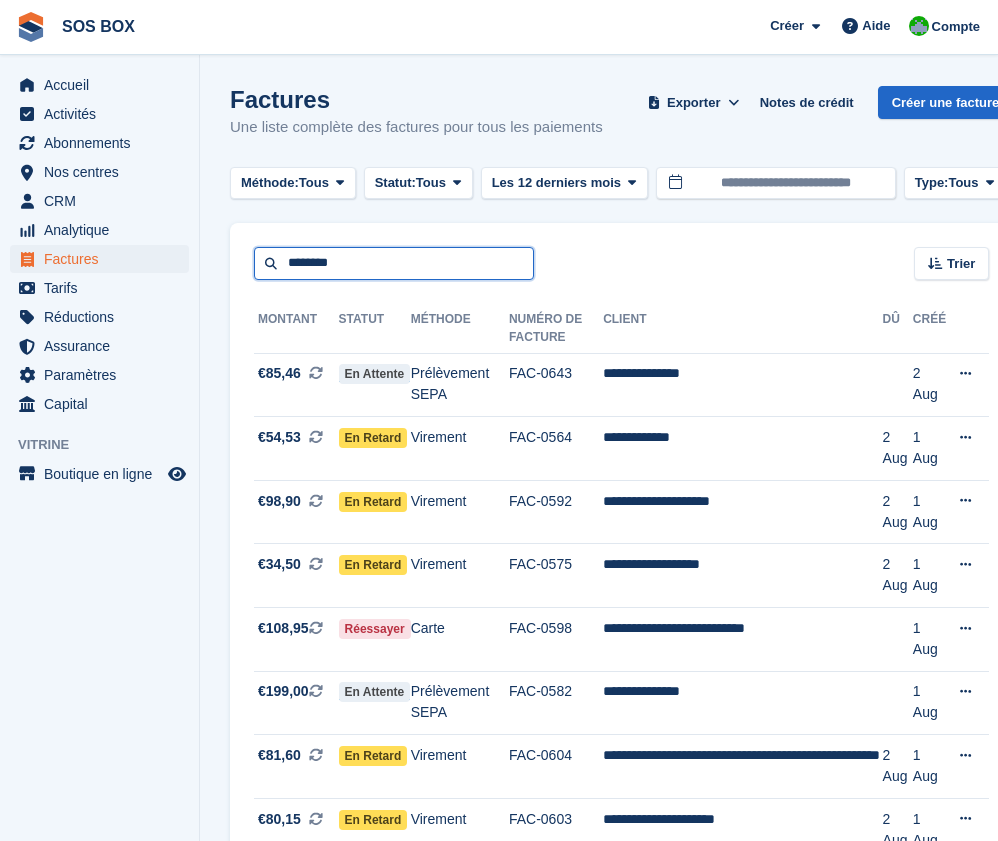 type on "**********" 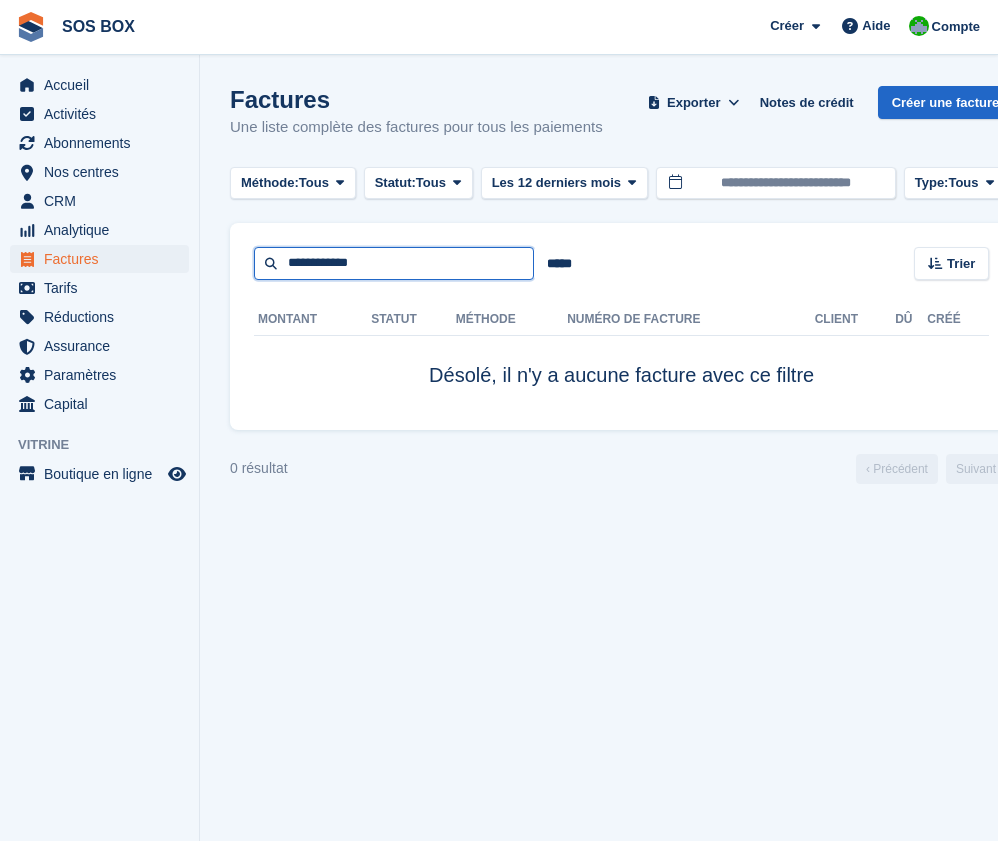 drag, startPoint x: 403, startPoint y: 268, endPoint x: 274, endPoint y: 268, distance: 129 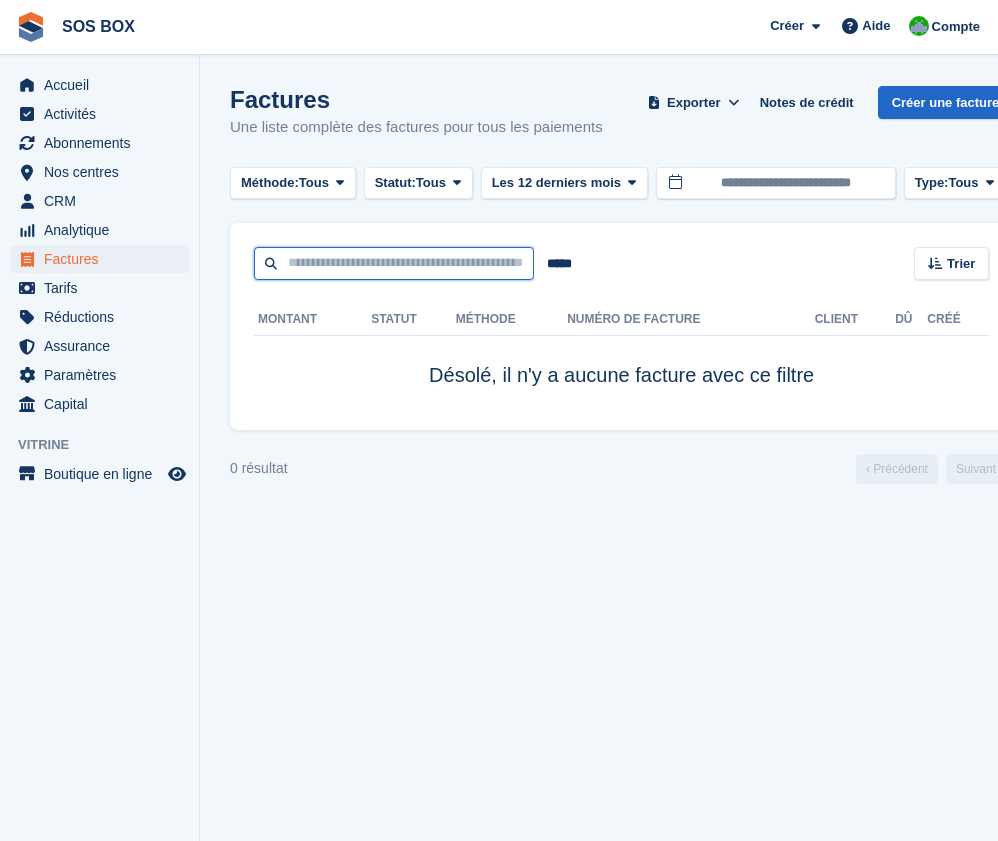 type 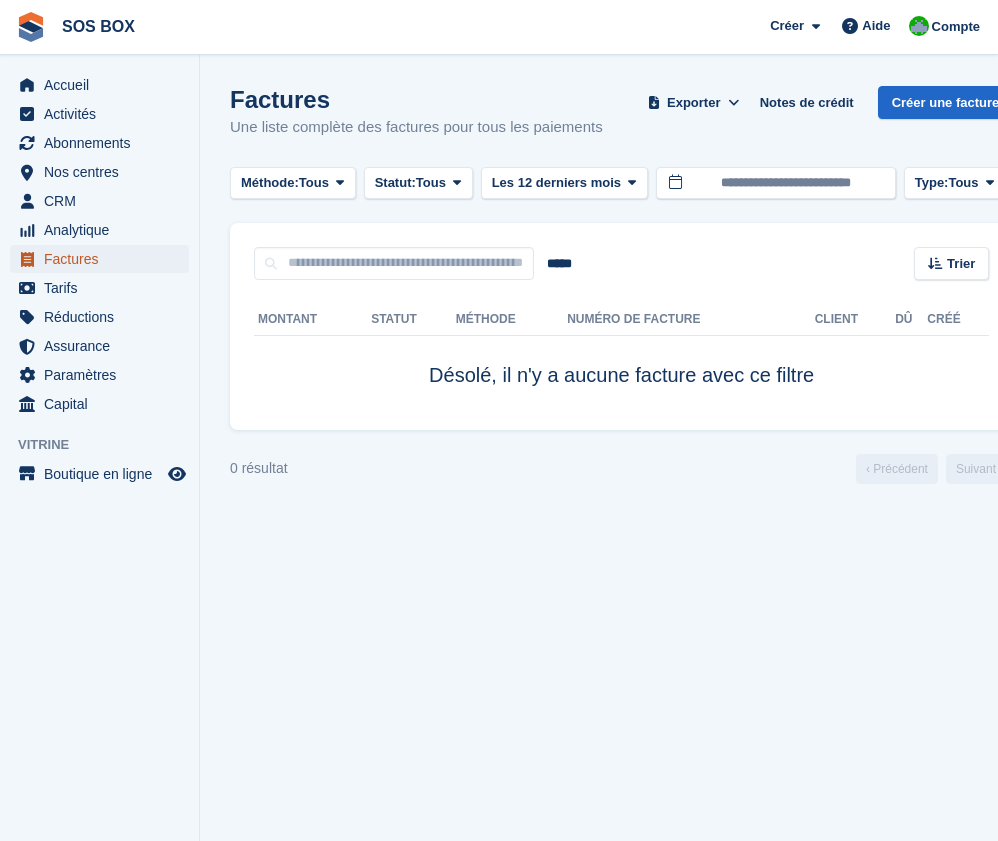 click on "Factures" at bounding box center (104, 259) 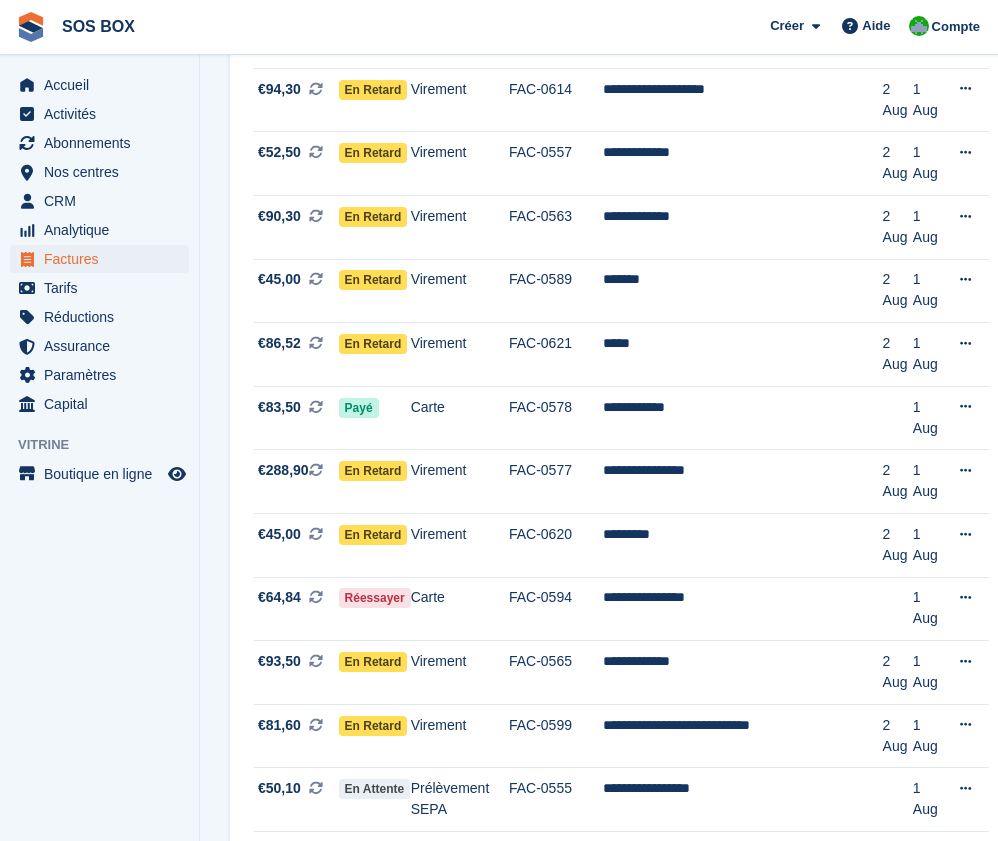 scroll, scrollTop: 2791, scrollLeft: 0, axis: vertical 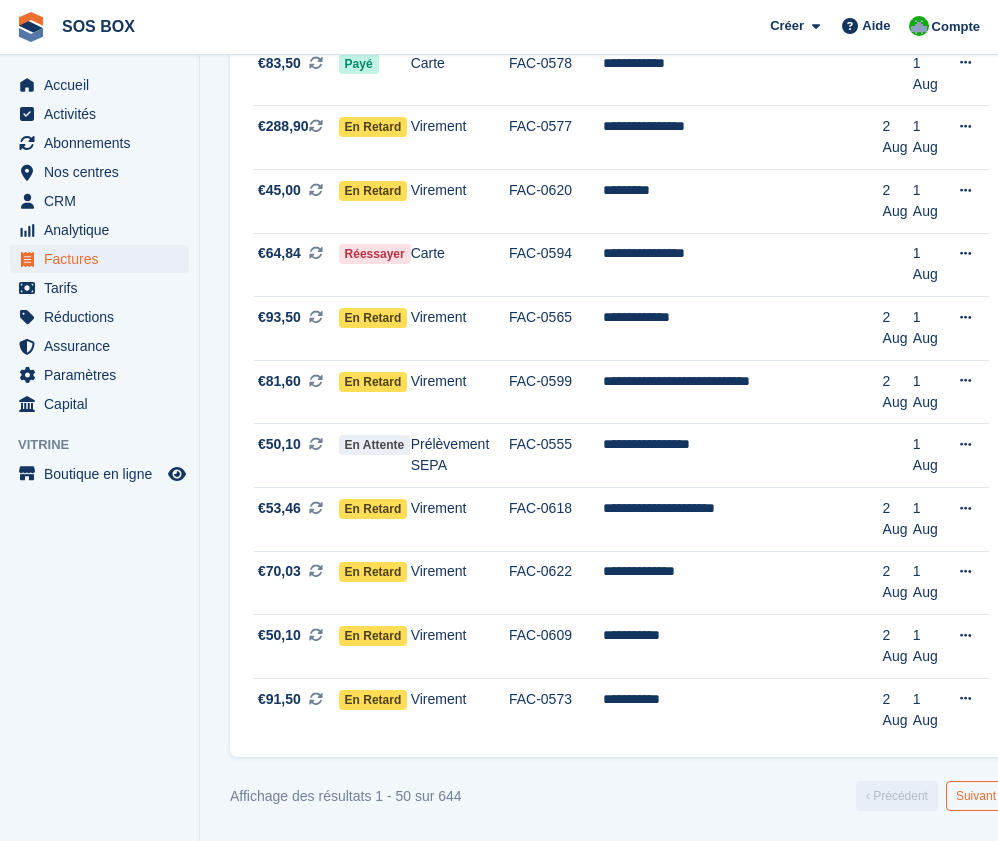 click on "Suivant ›" at bounding box center [979, 796] 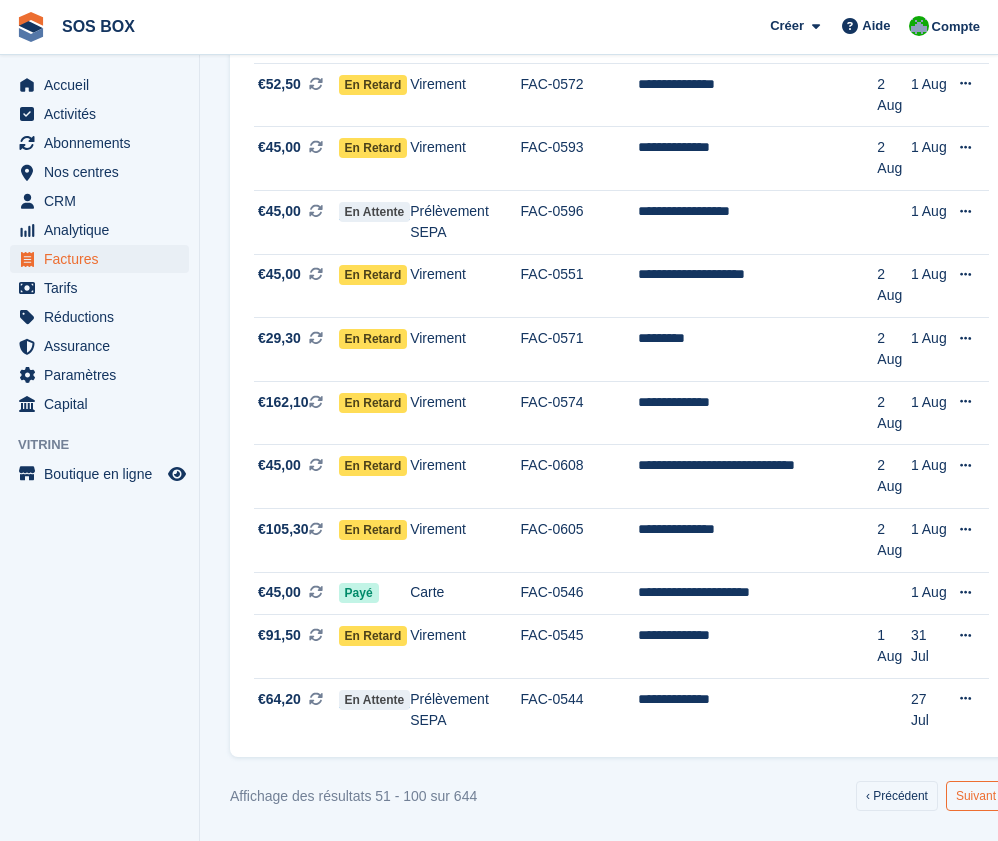click on "Suivant ›" at bounding box center [979, 796] 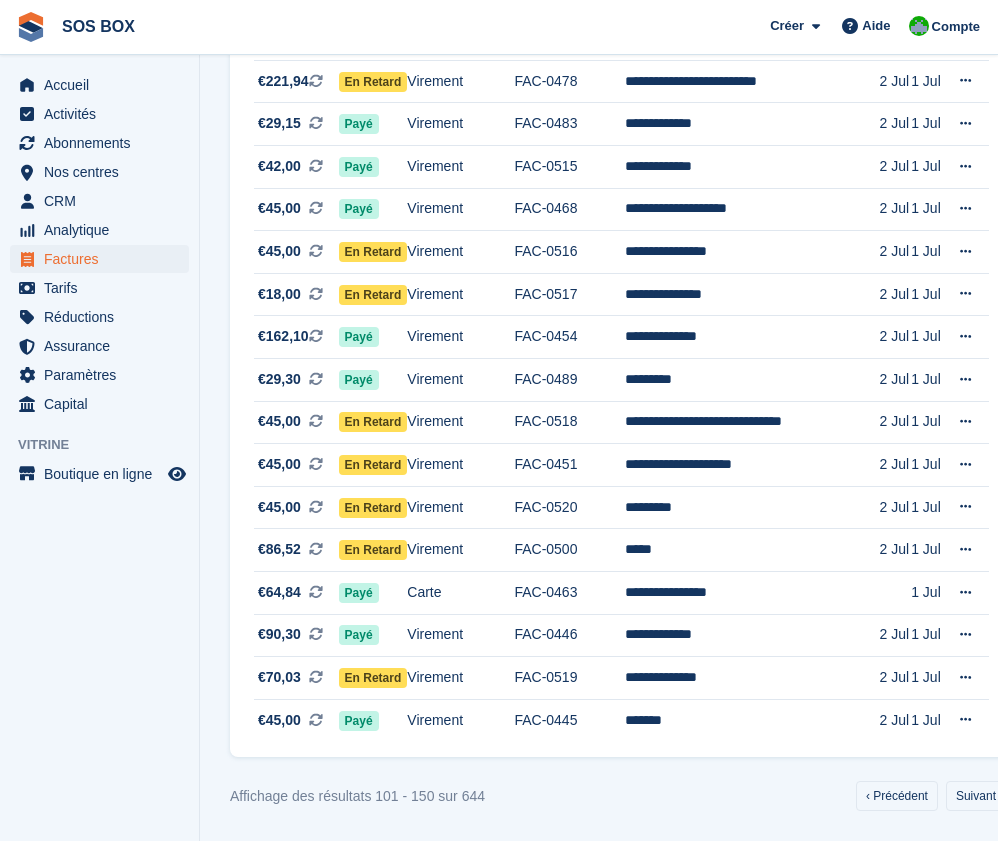 scroll, scrollTop: 1888, scrollLeft: 0, axis: vertical 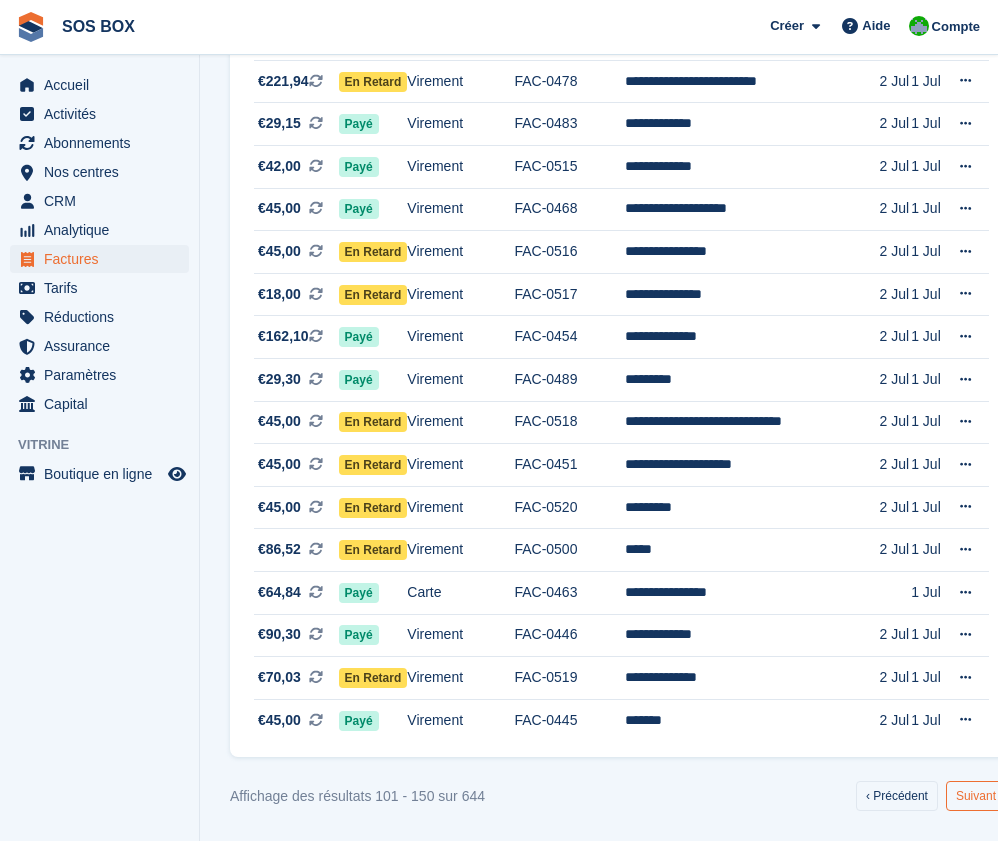 click on "Suivant ›" at bounding box center [979, 796] 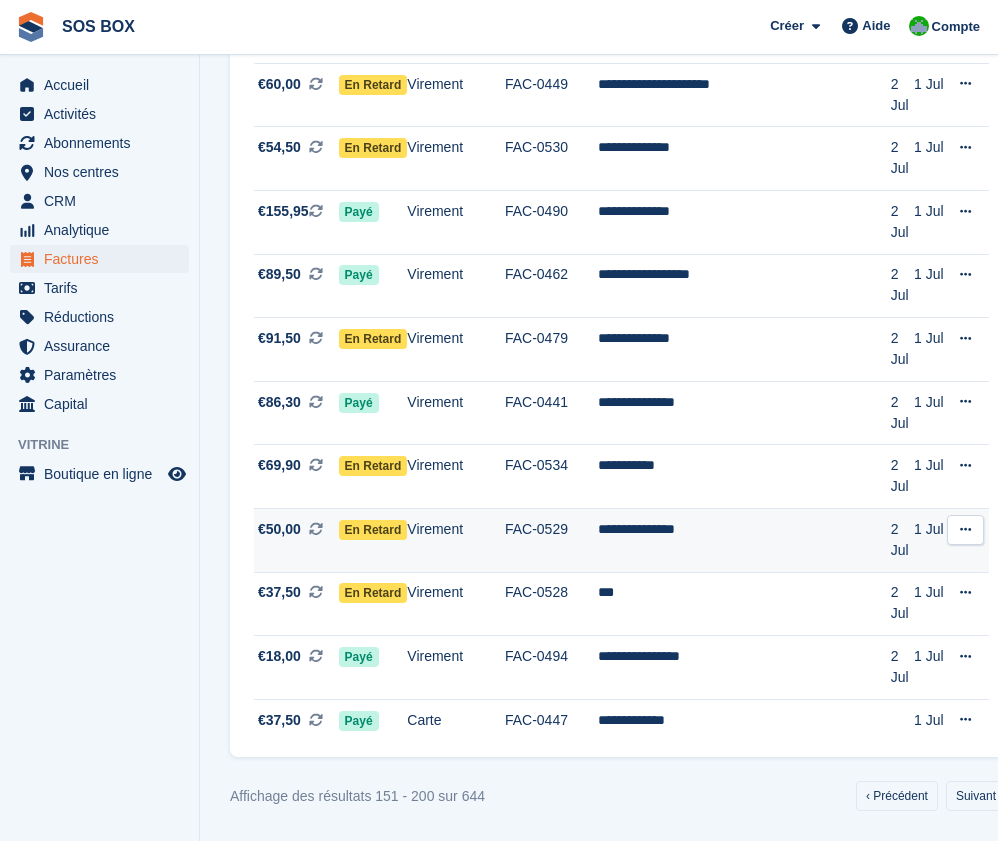 scroll, scrollTop: 2791, scrollLeft: 0, axis: vertical 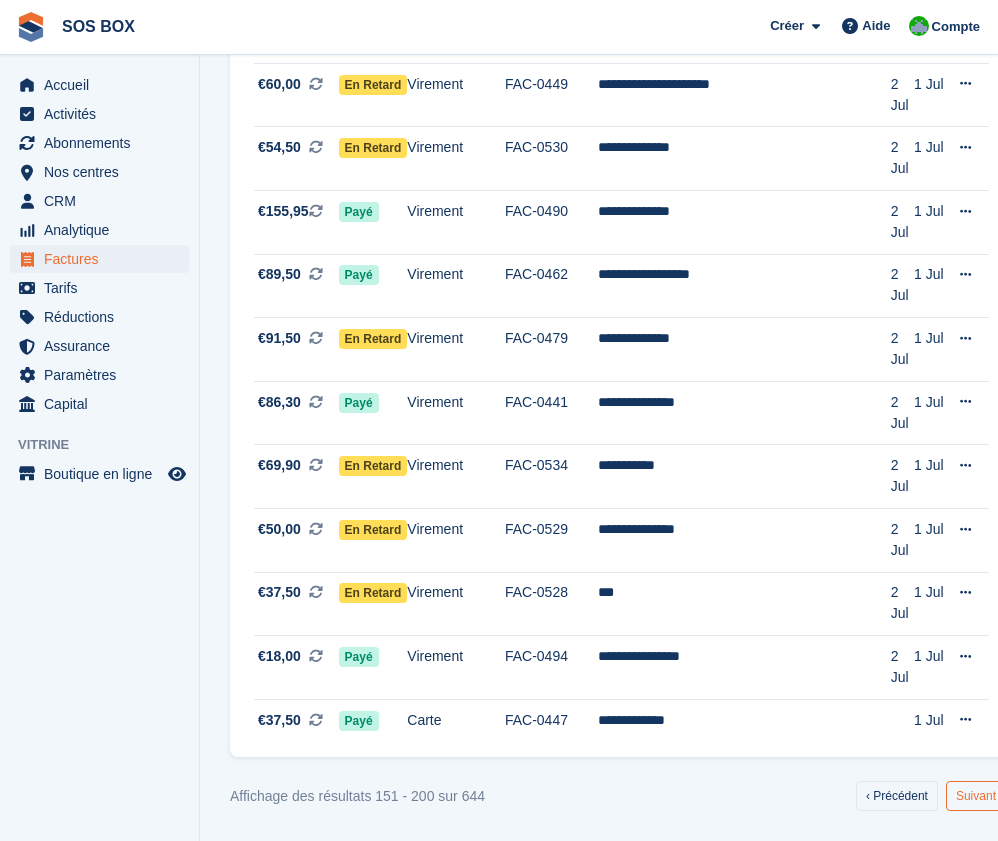 click on "Suivant ›" at bounding box center [979, 796] 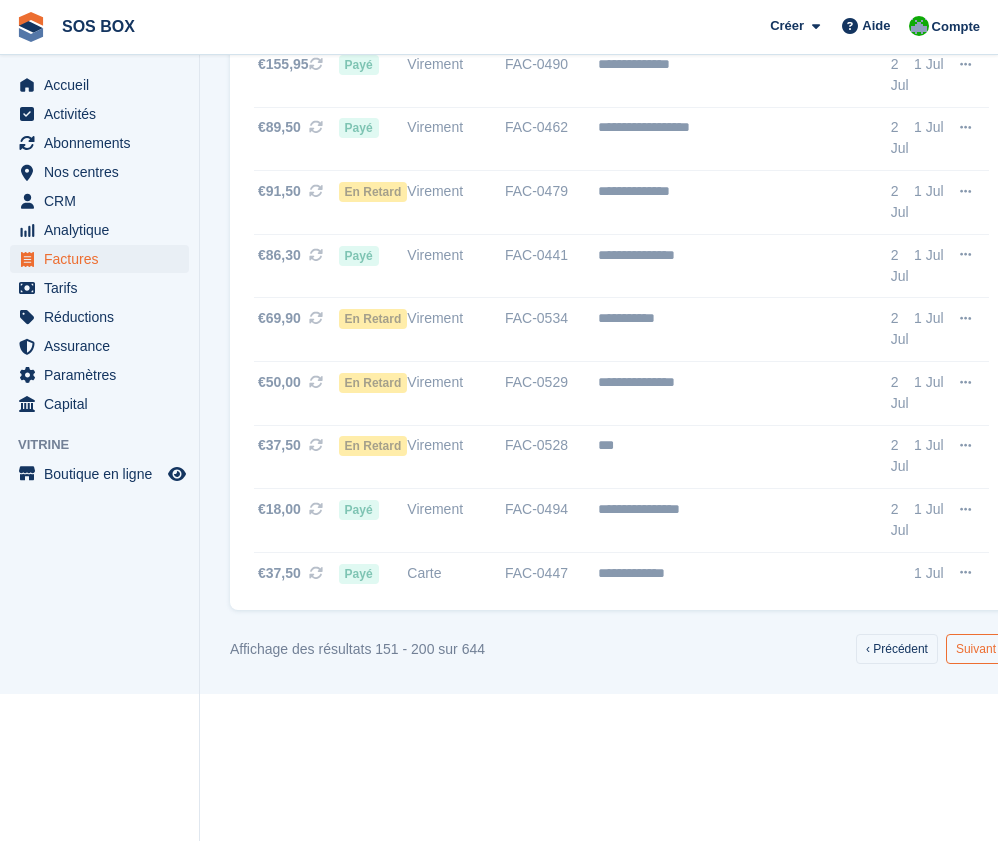 scroll, scrollTop: 1888, scrollLeft: 0, axis: vertical 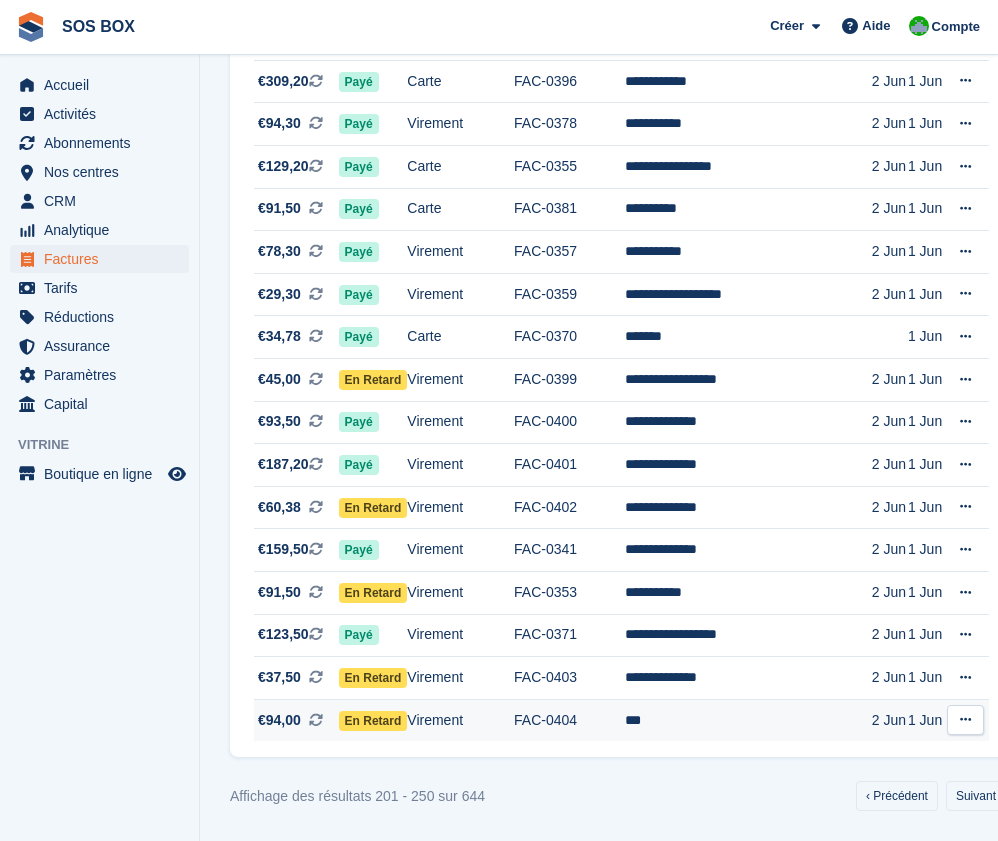 click on "***" at bounding box center [748, 720] 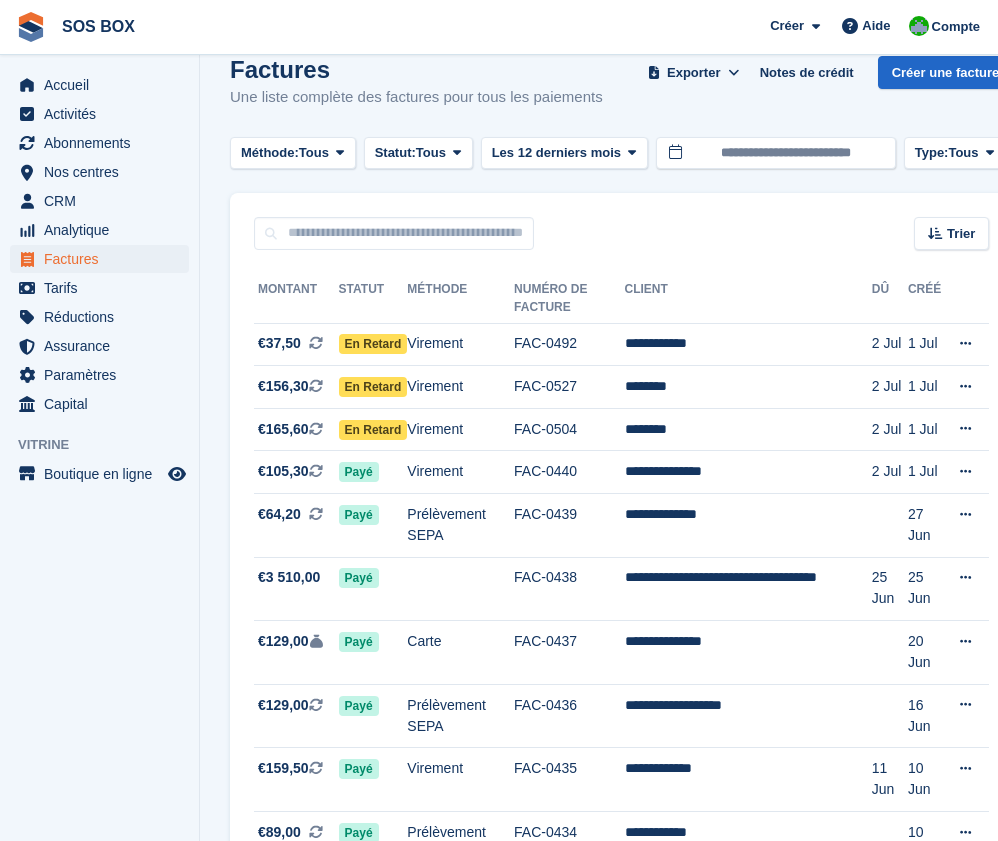 scroll, scrollTop: 0, scrollLeft: 0, axis: both 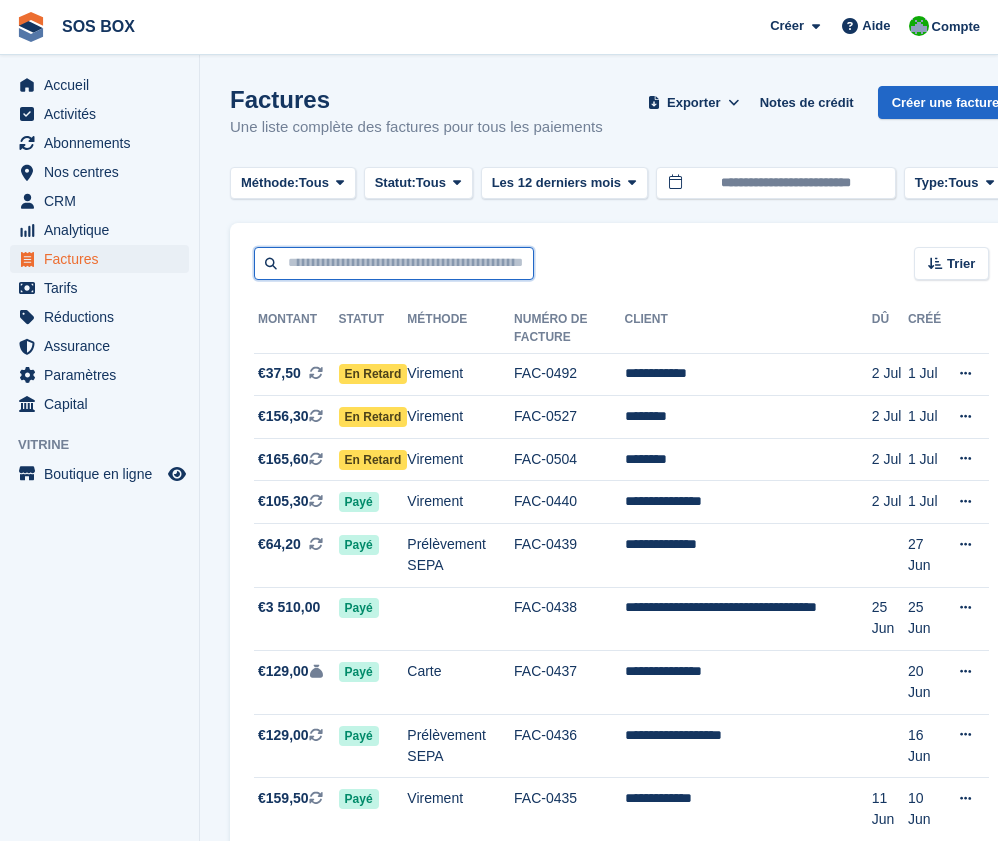 click at bounding box center [394, 263] 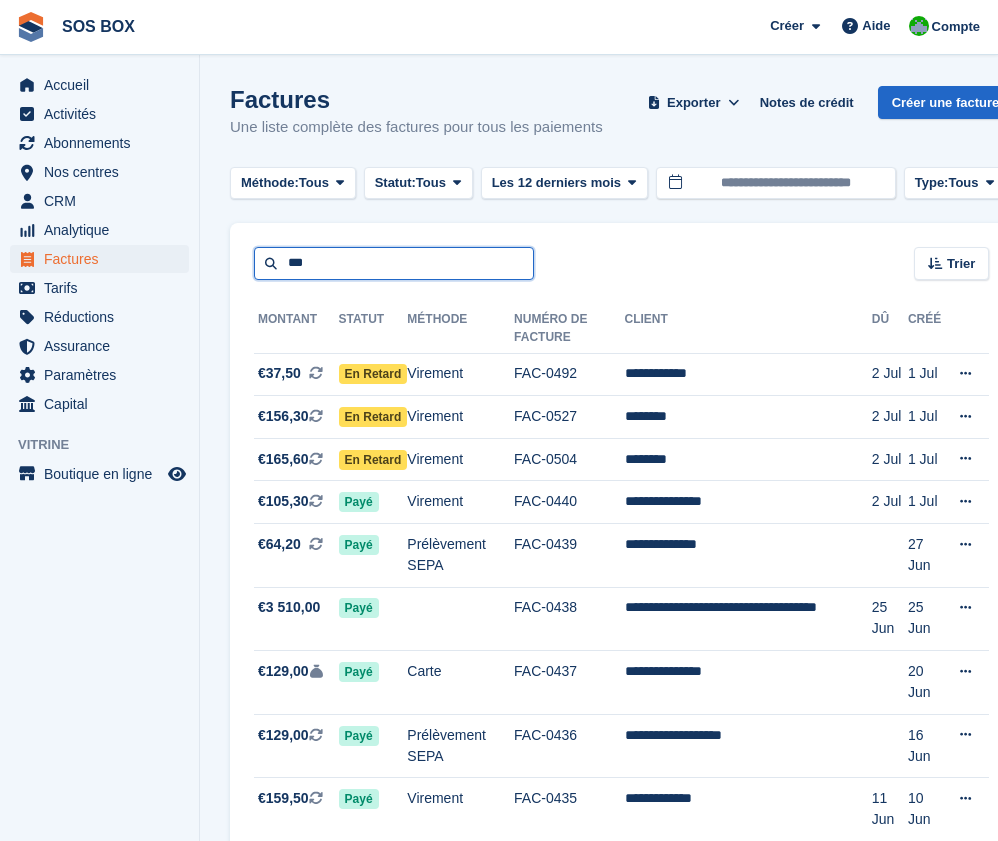 type on "***" 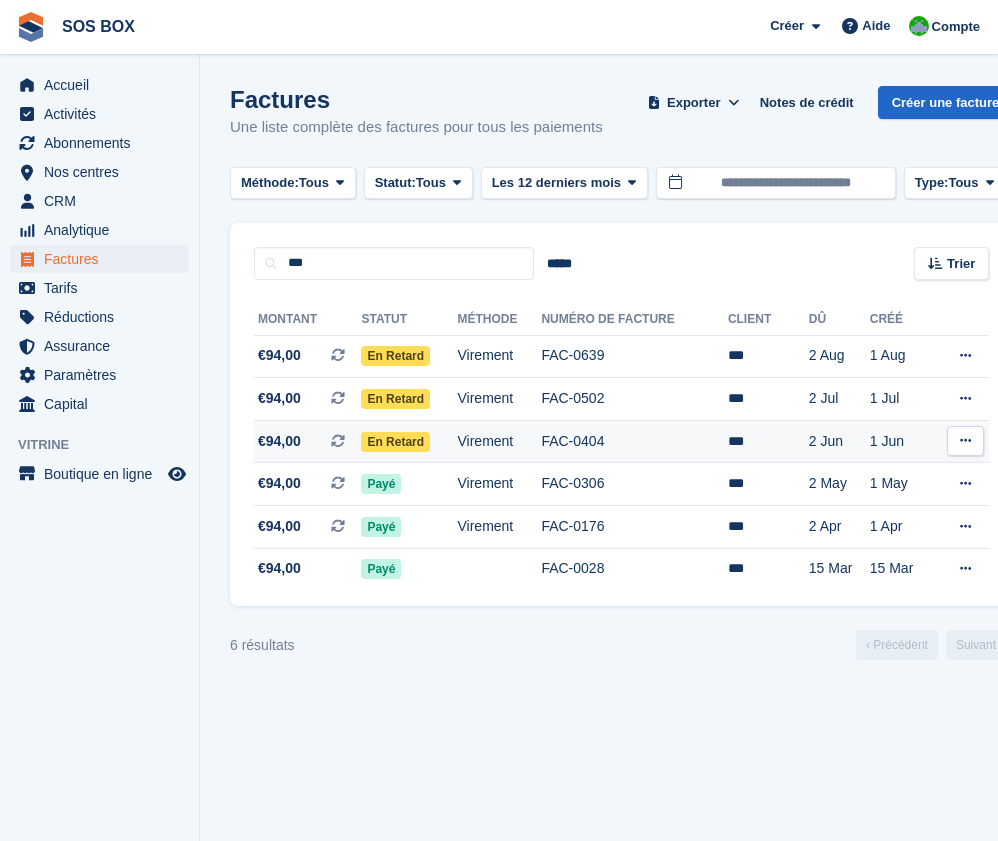click on "En retard" at bounding box center (395, 442) 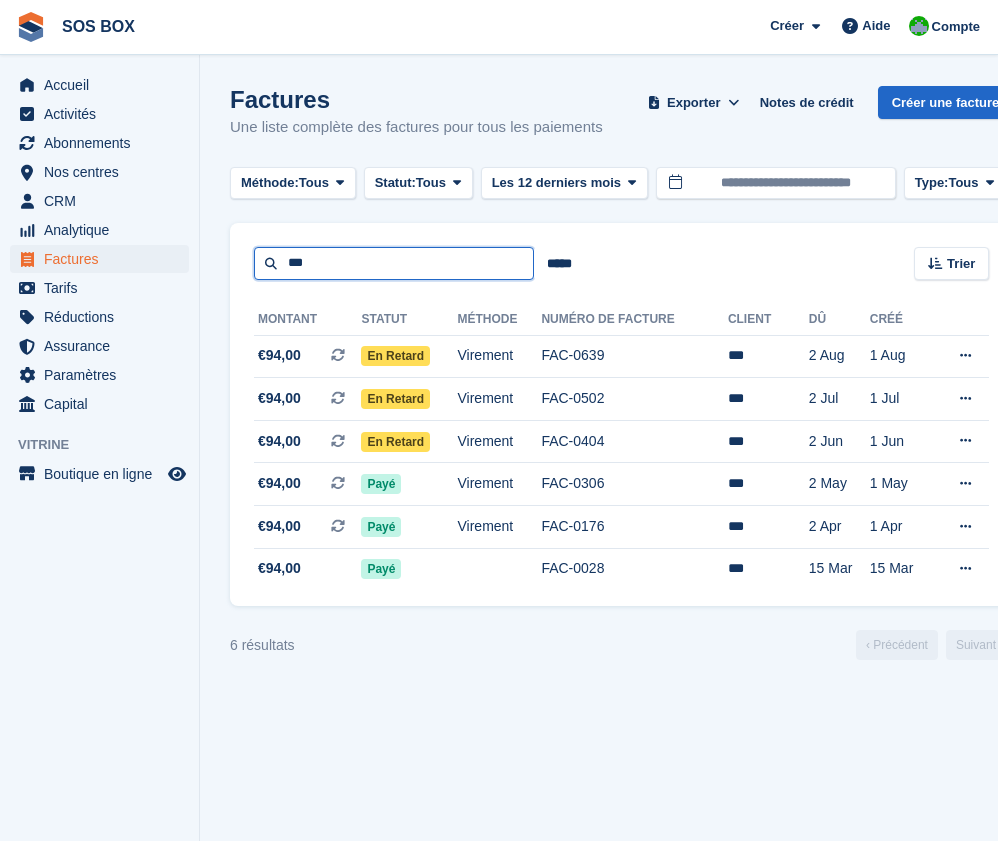 drag, startPoint x: 363, startPoint y: 255, endPoint x: 285, endPoint y: 257, distance: 78.025635 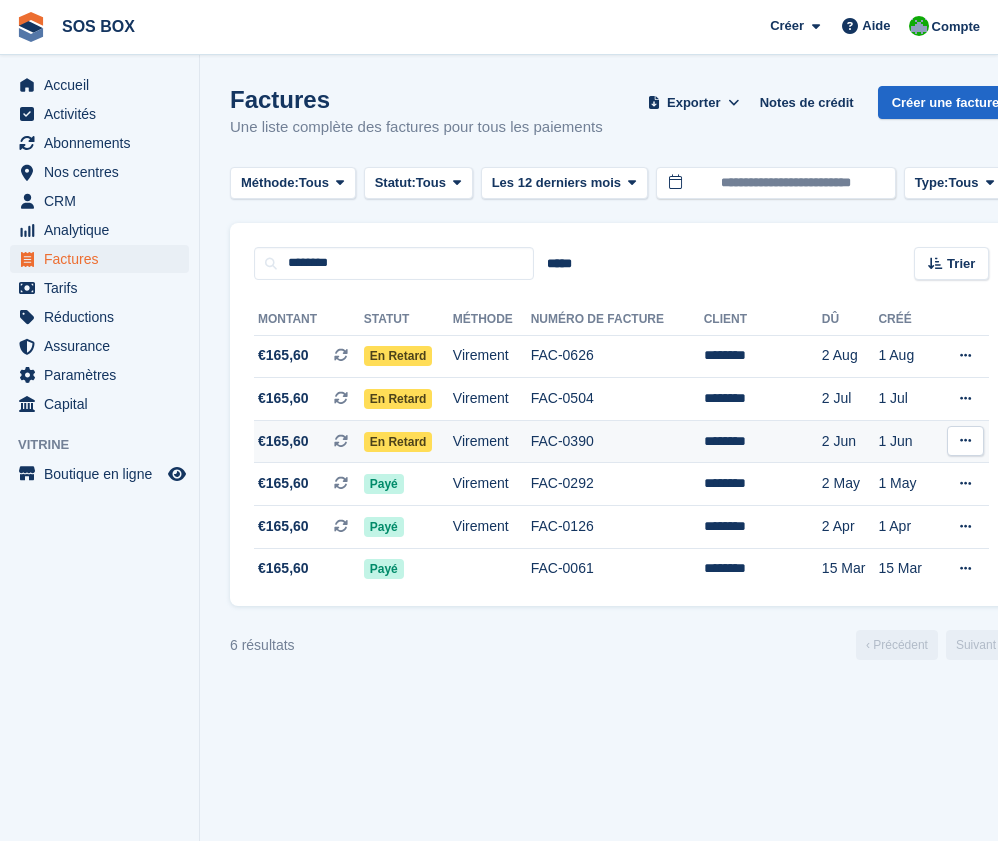 click on "En retard" at bounding box center (408, 441) 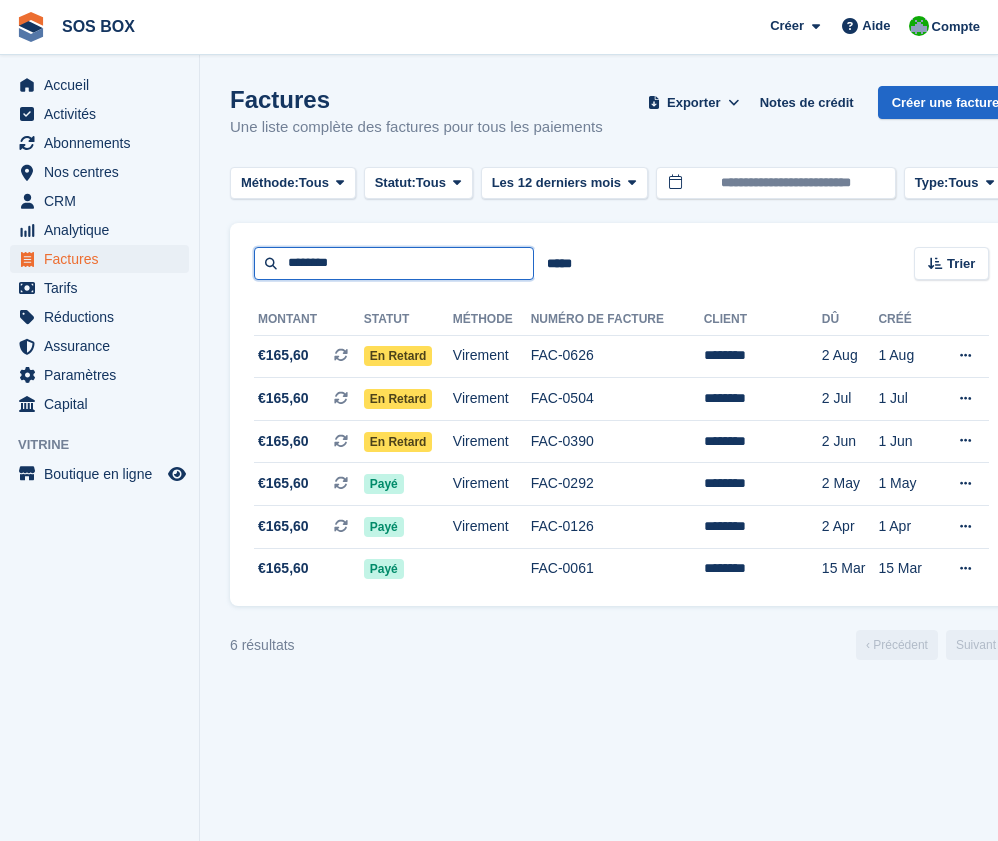 click on "********" at bounding box center [394, 263] 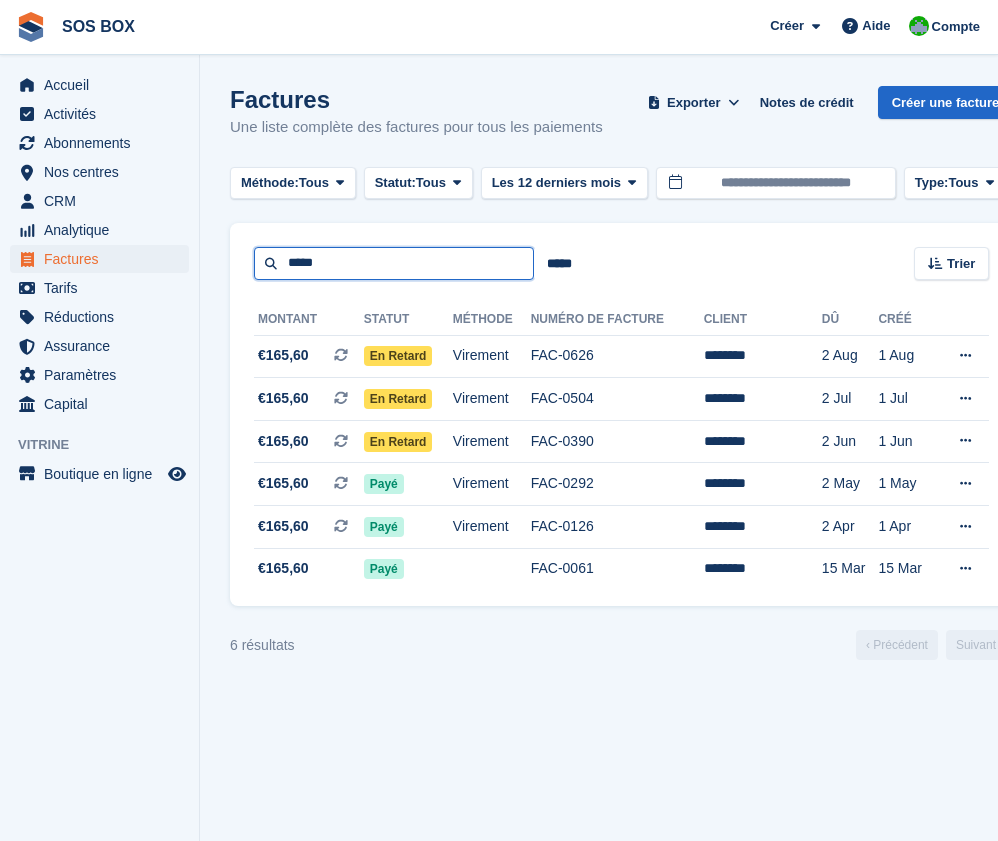 type on "*****" 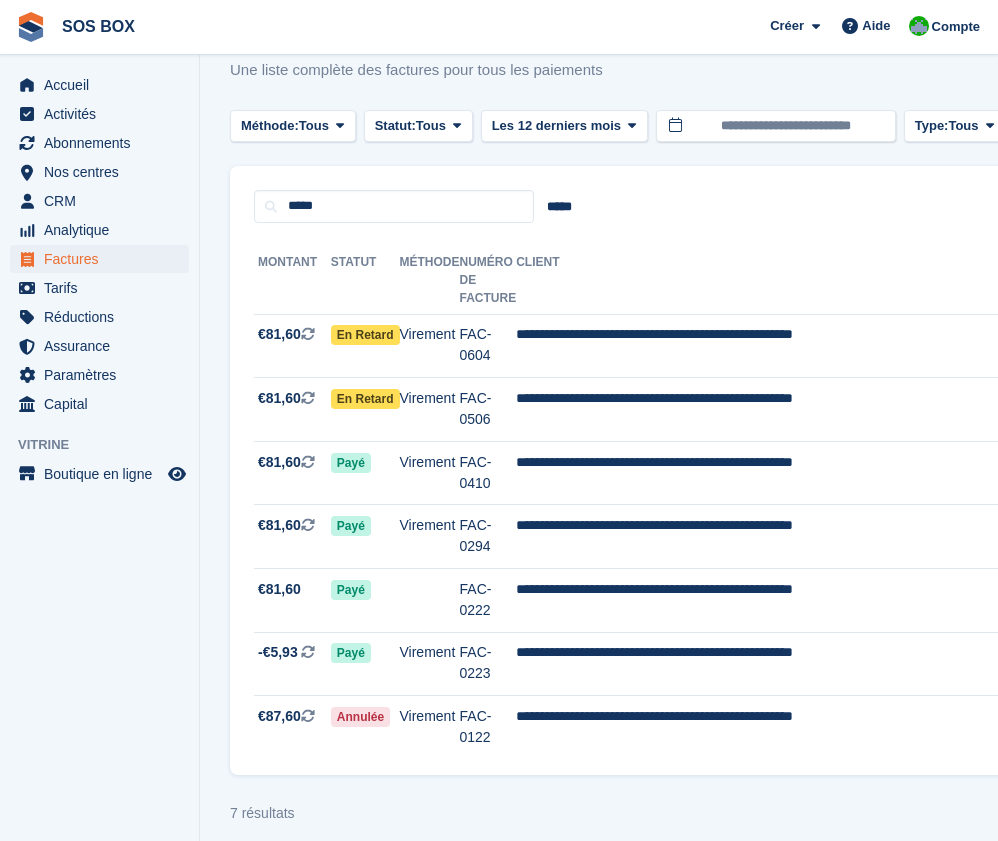 scroll, scrollTop: 0, scrollLeft: 0, axis: both 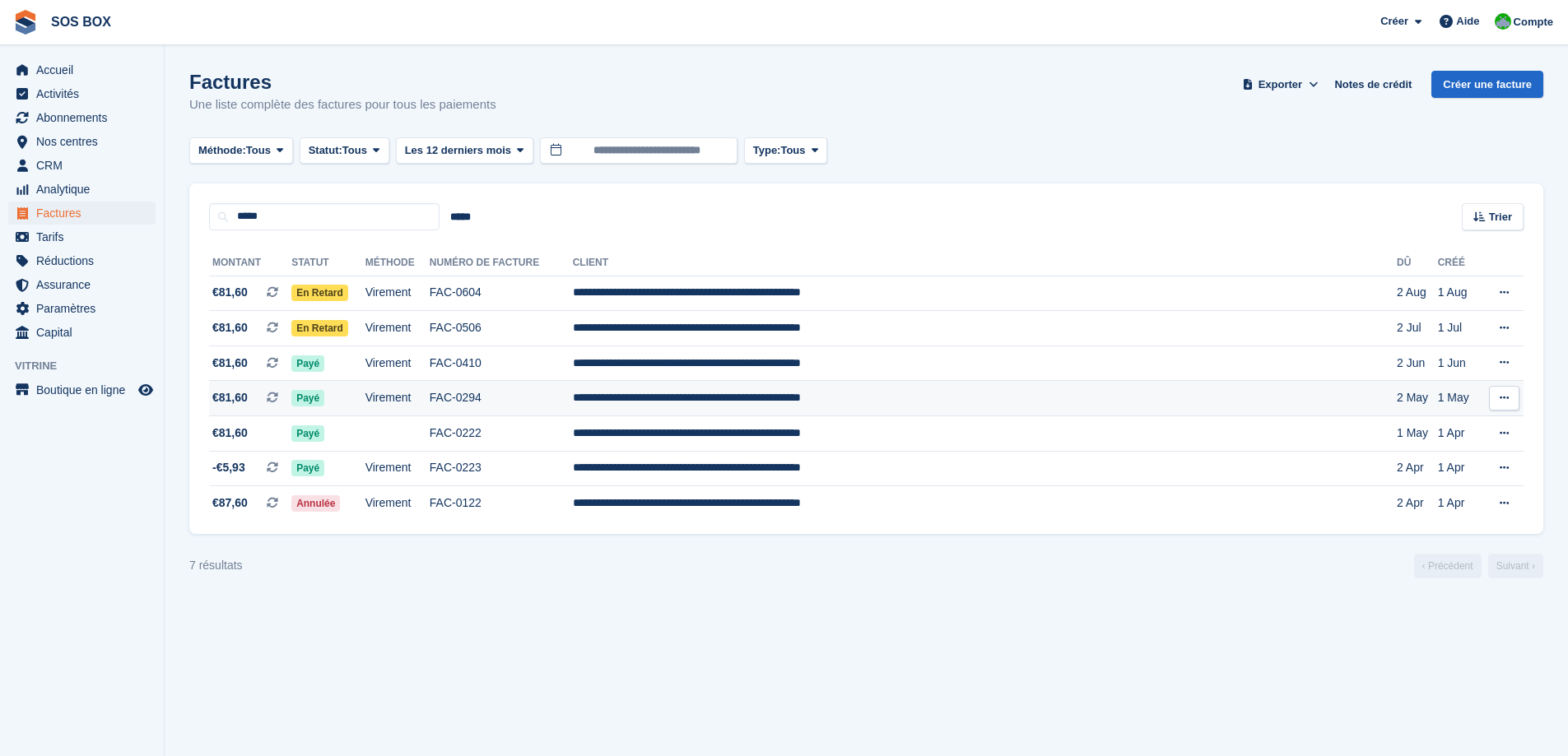 click at bounding box center (1504, 397) 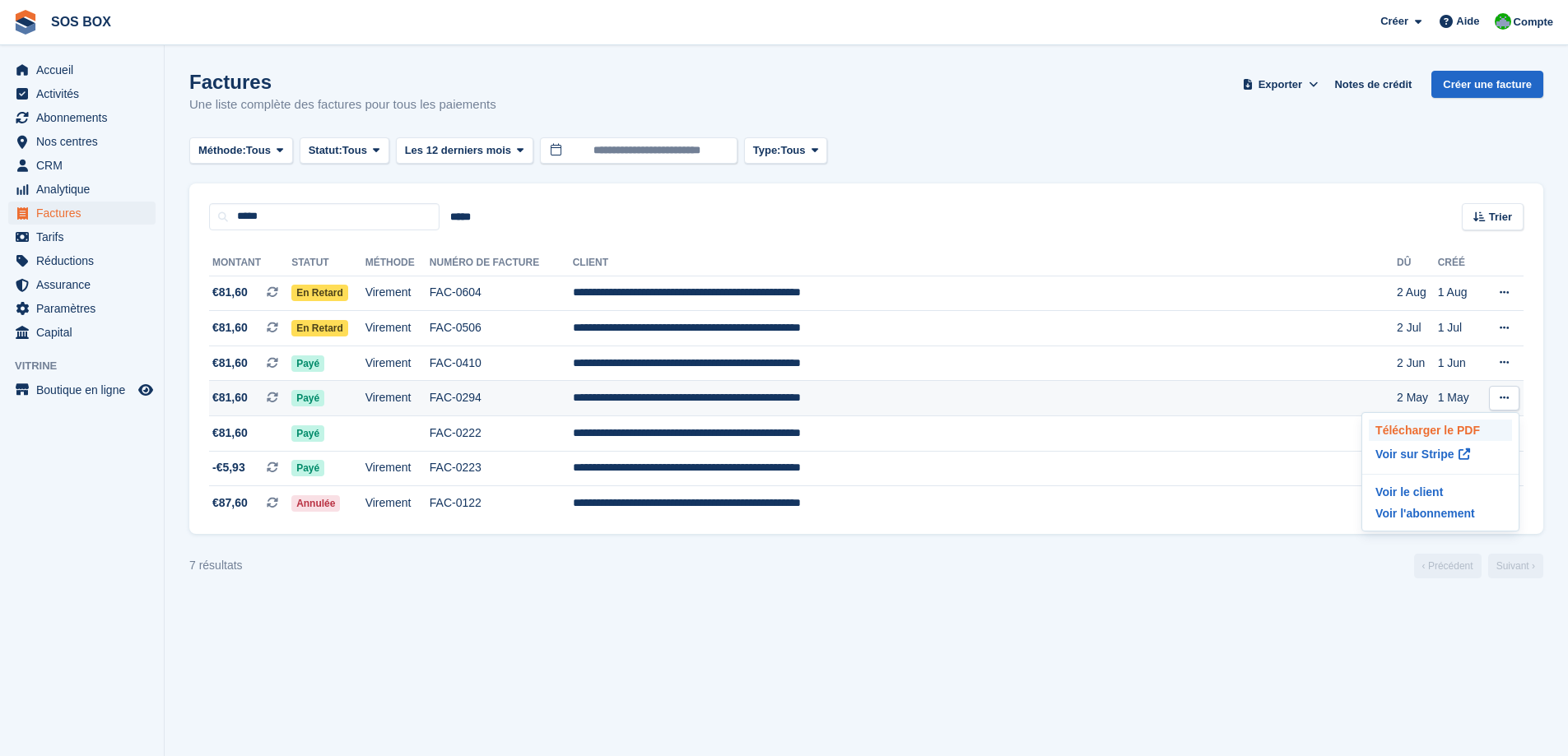 click on "Télécharger le PDF" at bounding box center [1440, 430] 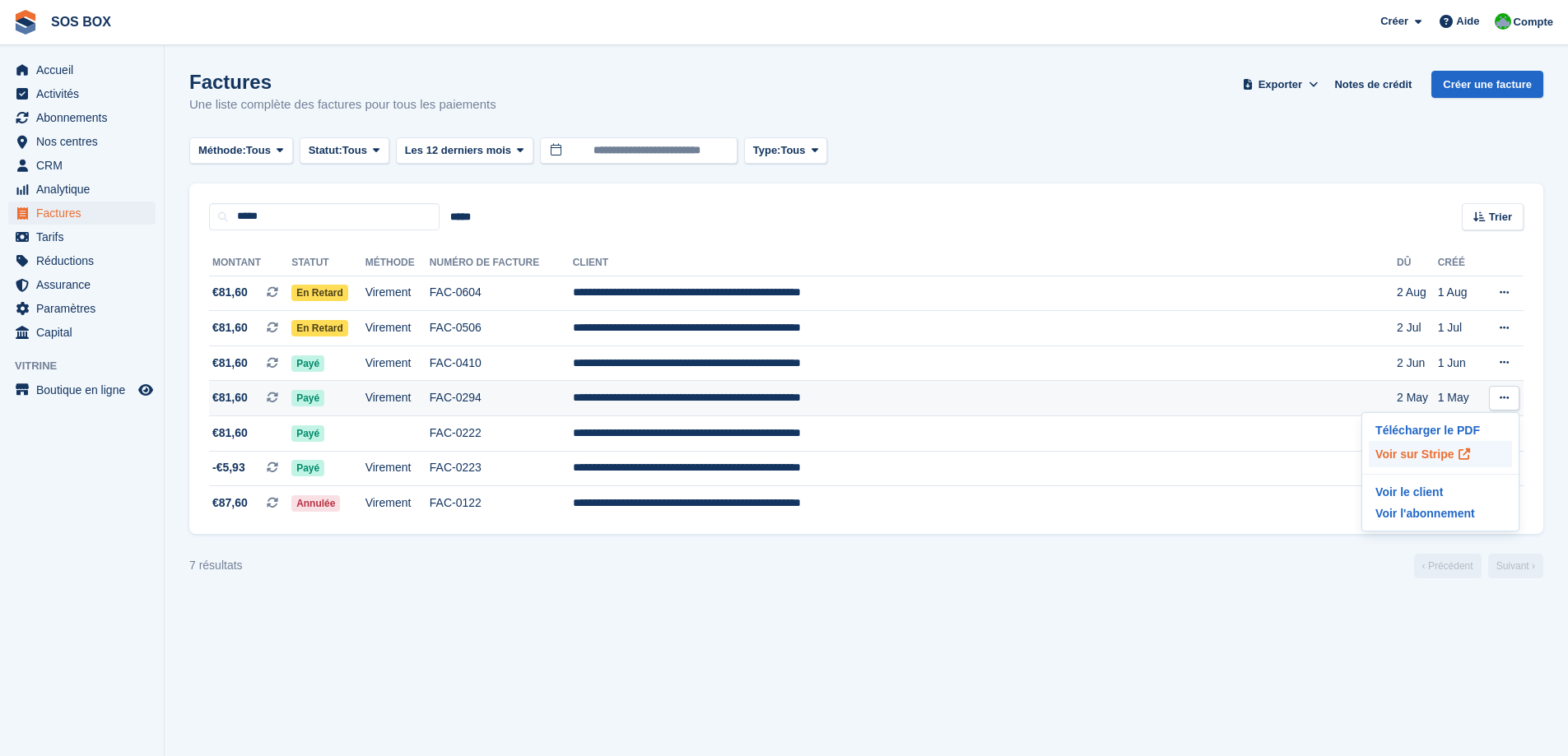 click on "Voir sur Stripe" at bounding box center (1440, 454) 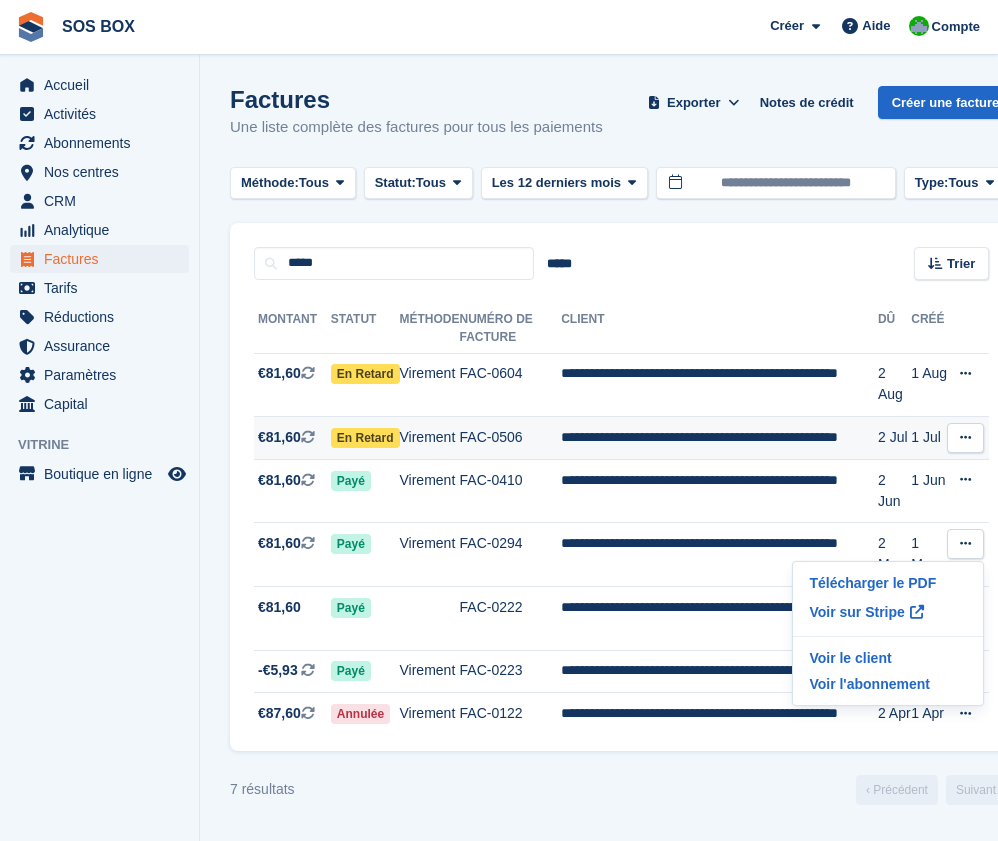 scroll, scrollTop: 0, scrollLeft: 0, axis: both 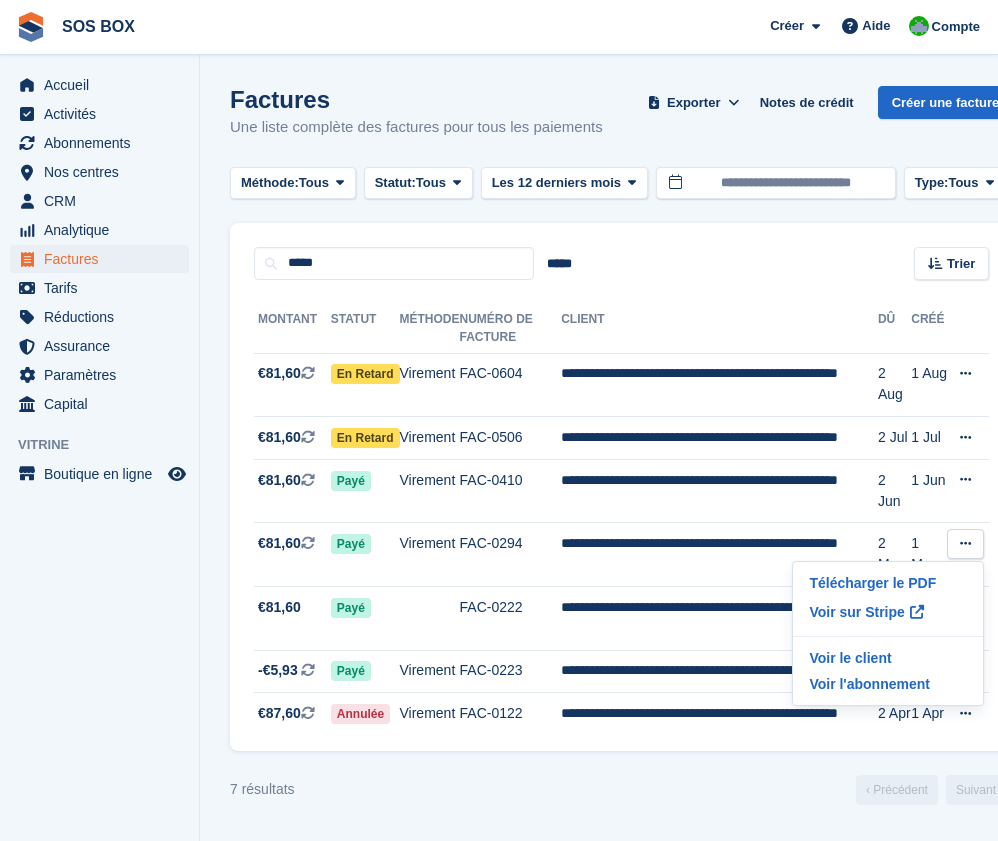 click on "**********" at bounding box center (621, 515) 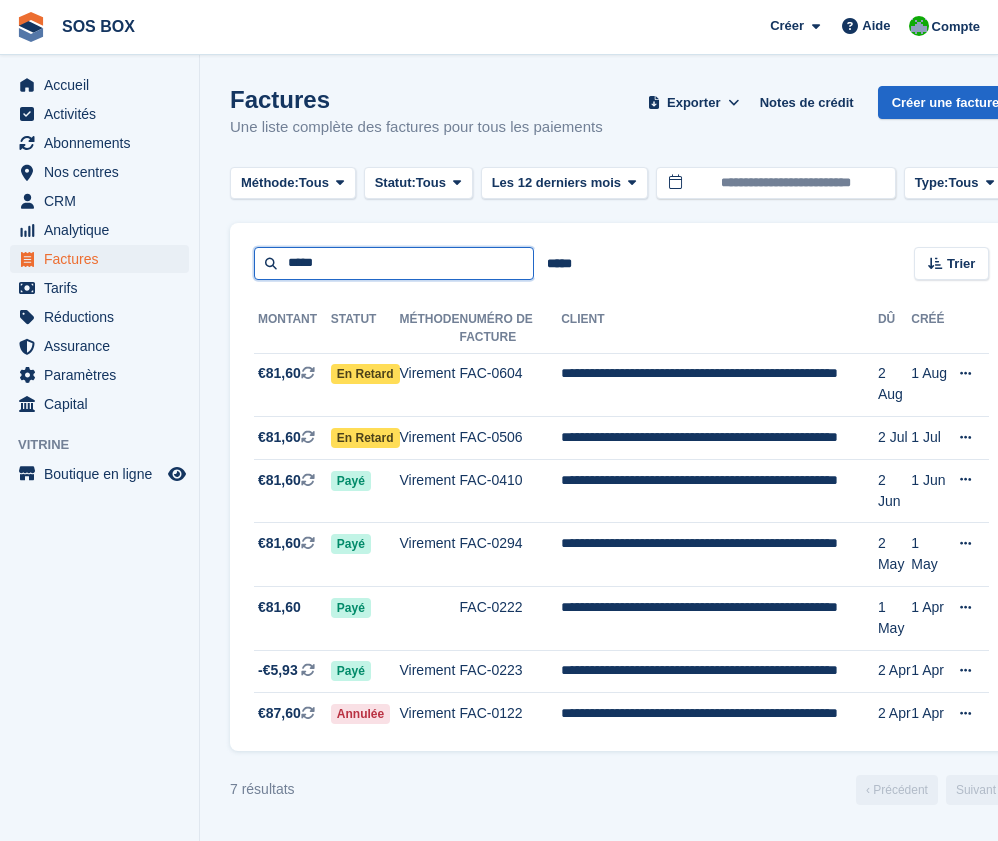 drag, startPoint x: 353, startPoint y: 275, endPoint x: 276, endPoint y: 276, distance: 77.00649 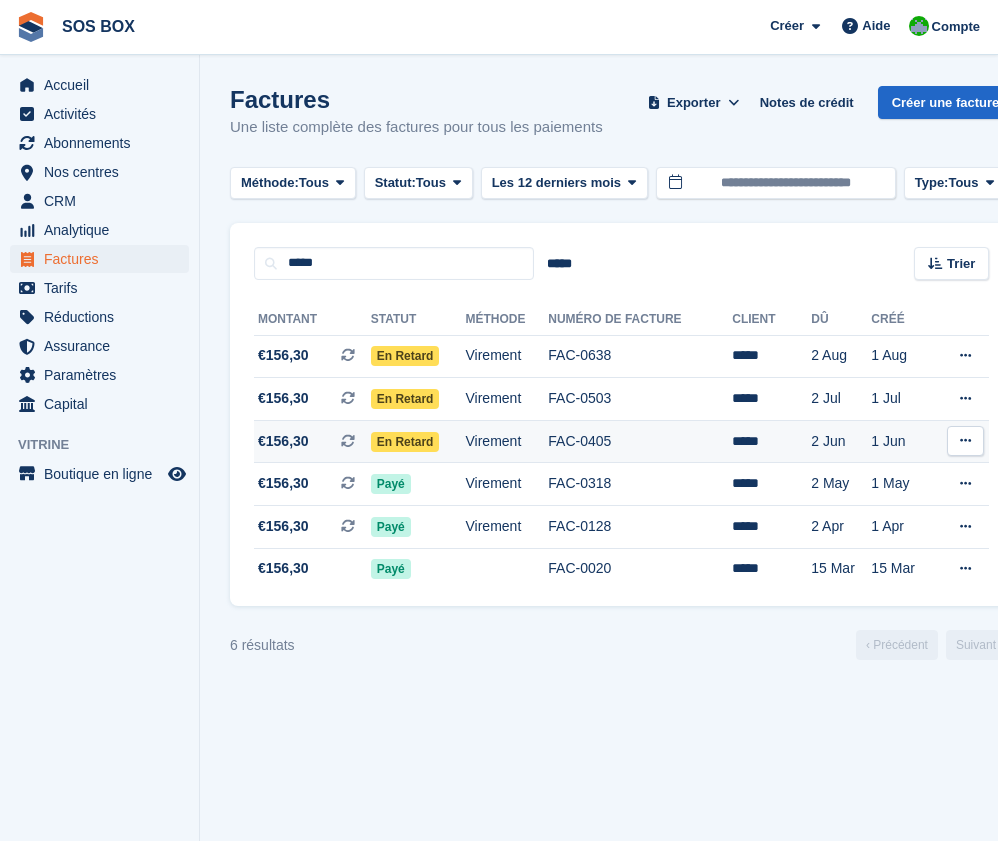 click on "FAC-0405" at bounding box center [640, 441] 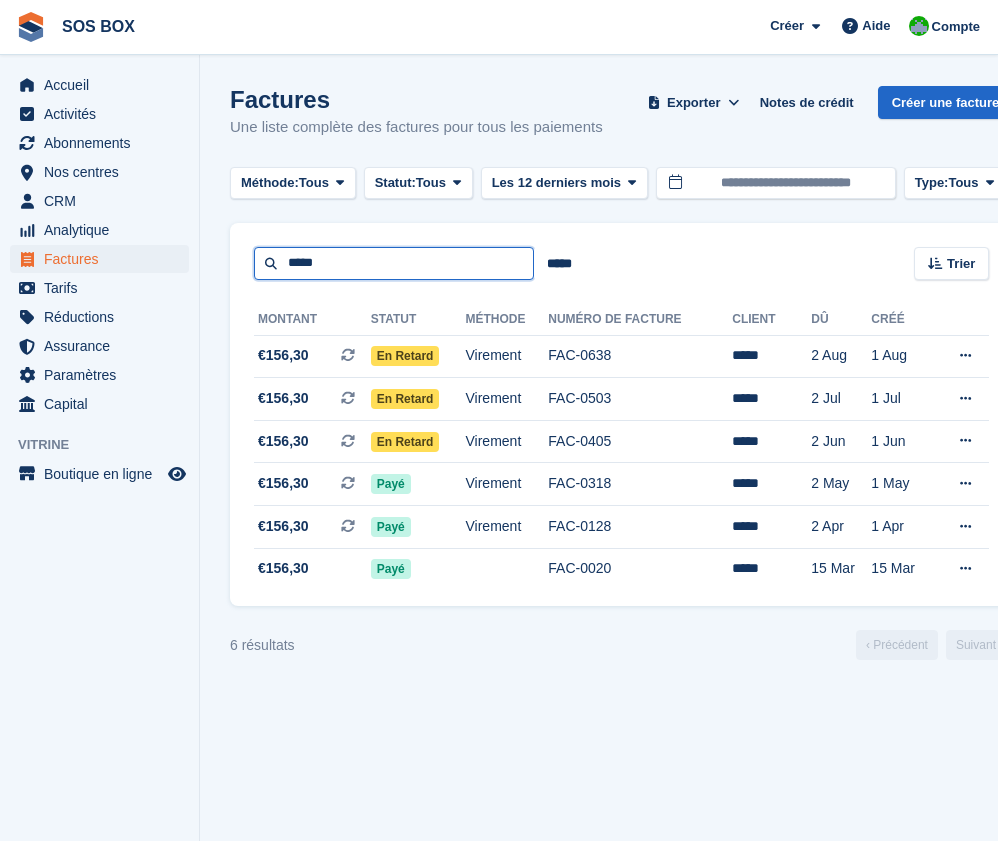 drag, startPoint x: 371, startPoint y: 260, endPoint x: 224, endPoint y: 260, distance: 147 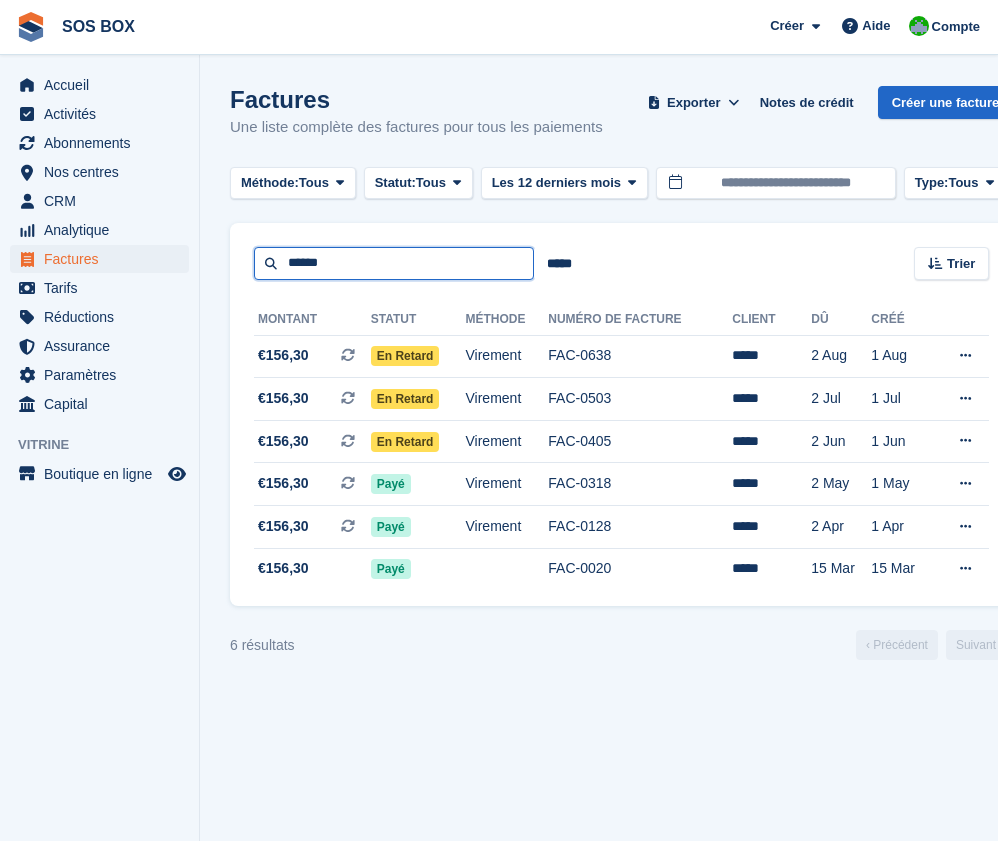 type on "******" 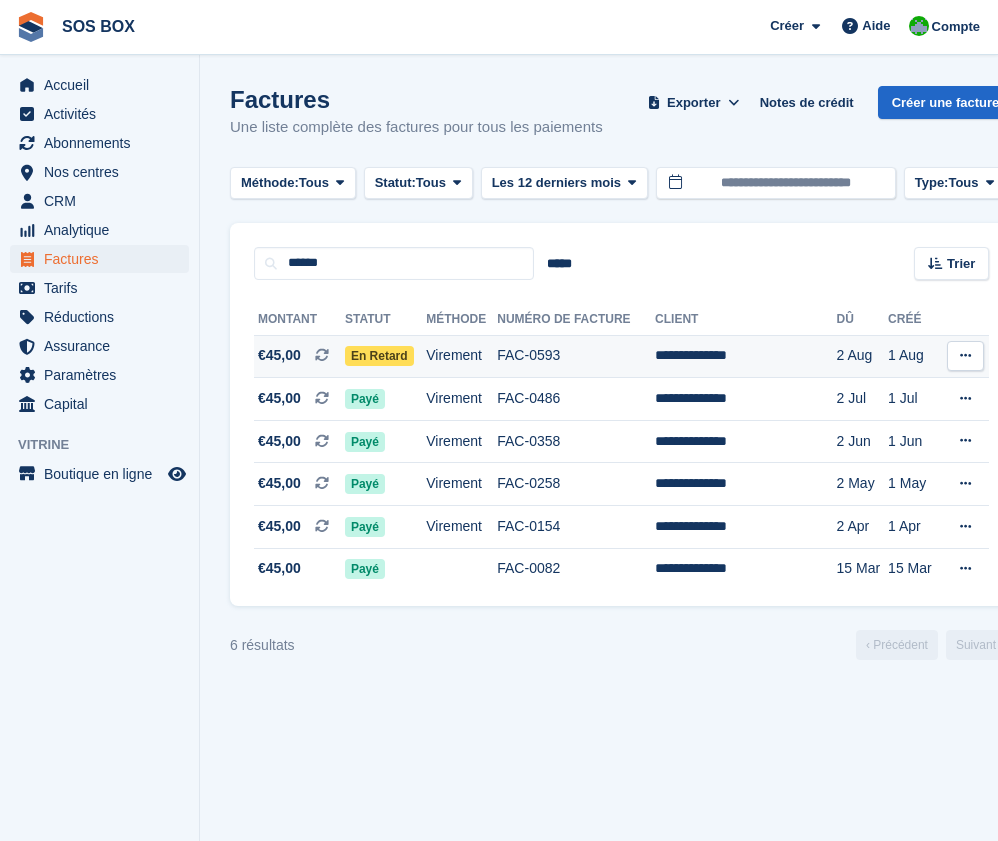 click on "En retard" at bounding box center [379, 356] 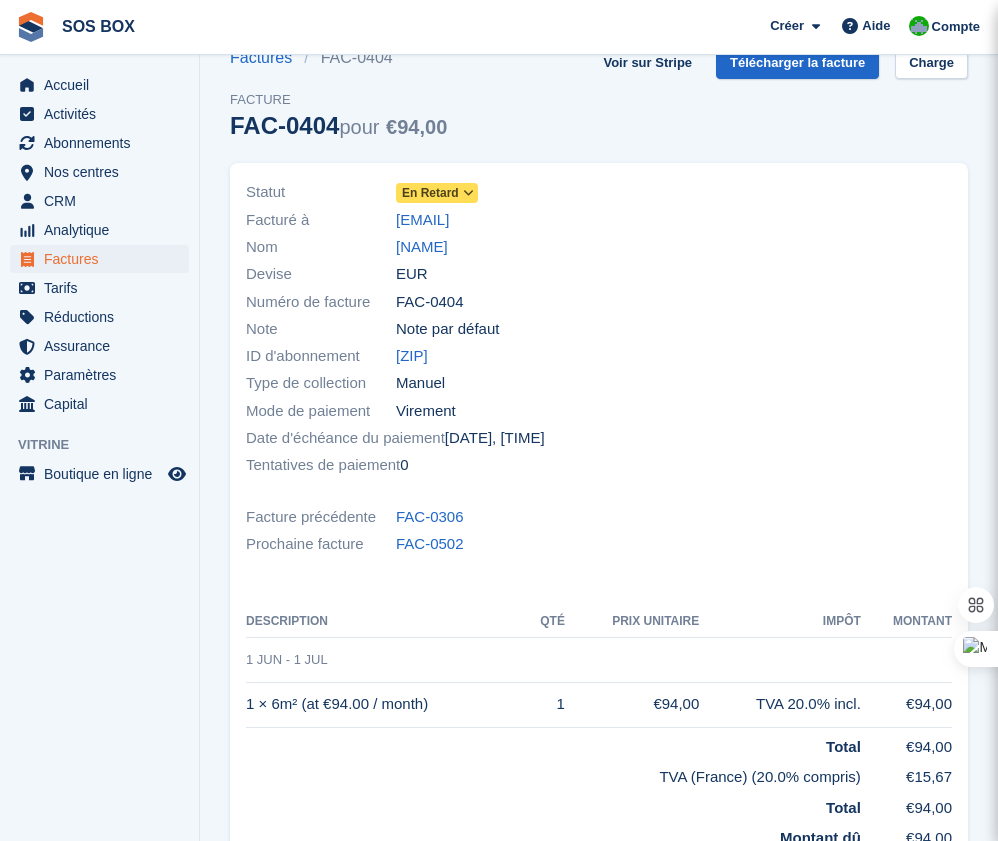 scroll, scrollTop: 0, scrollLeft: 0, axis: both 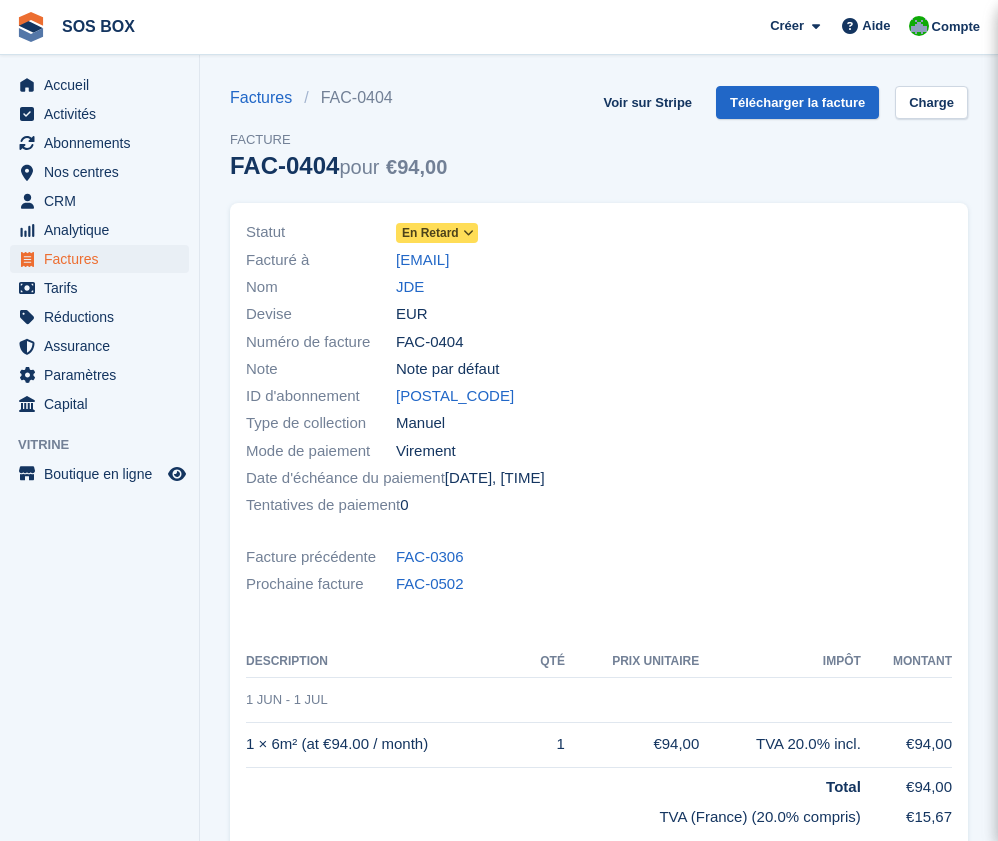 click at bounding box center [468, 233] 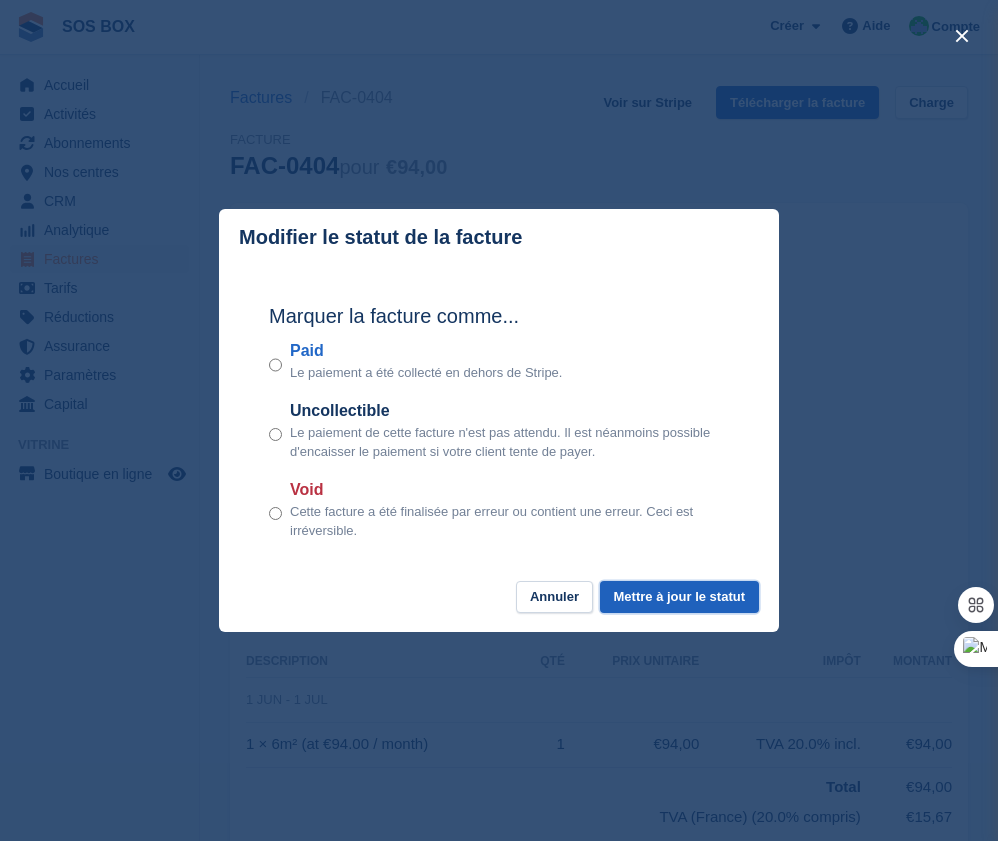 click on "Mettre à jour le statut" at bounding box center [679, 597] 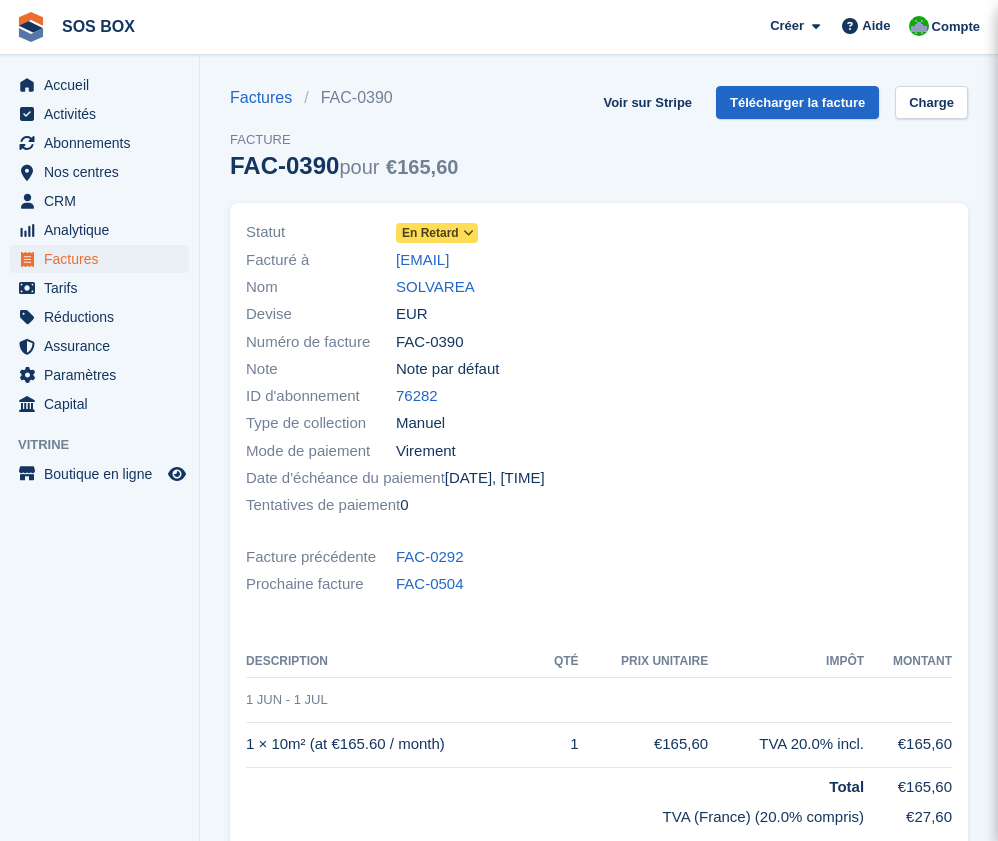 scroll, scrollTop: 0, scrollLeft: 0, axis: both 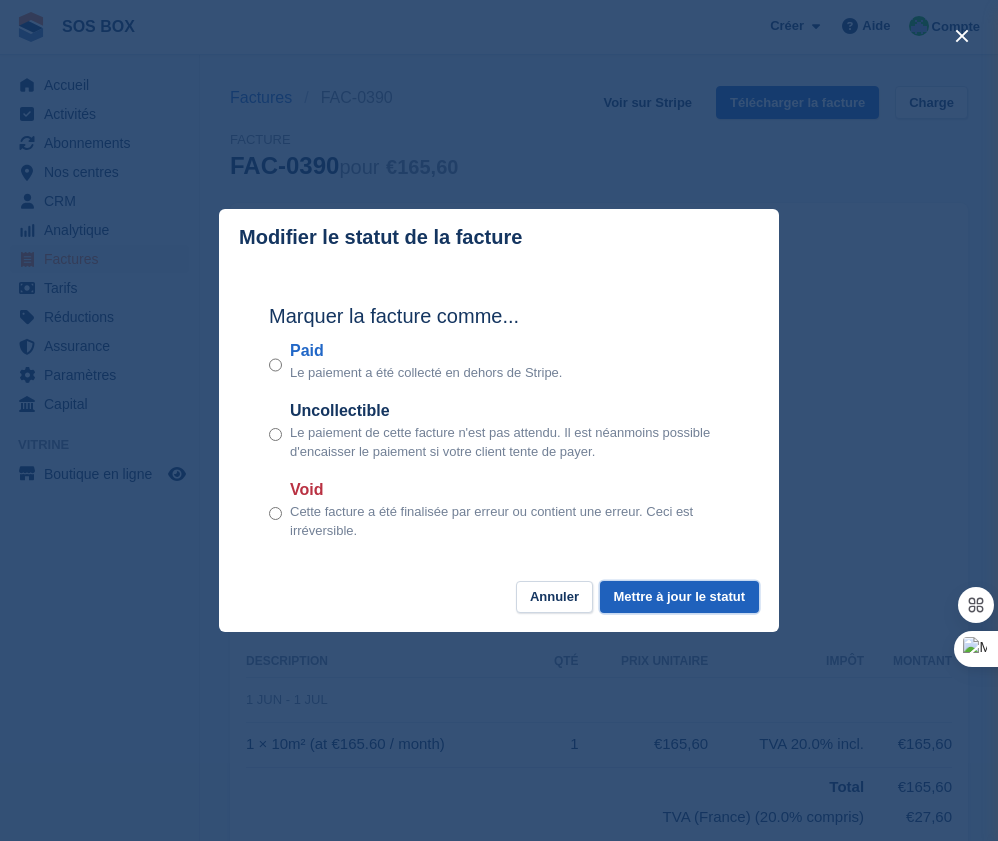 click on "Mettre à jour le statut" at bounding box center (679, 597) 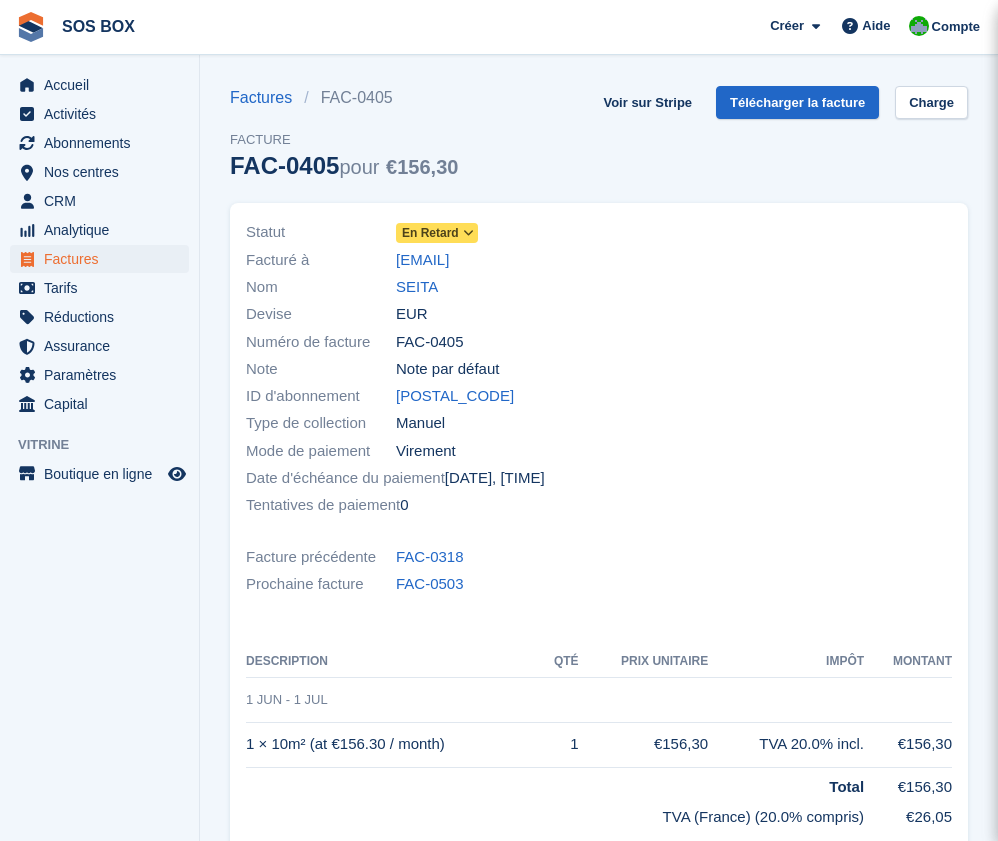 scroll, scrollTop: 0, scrollLeft: 0, axis: both 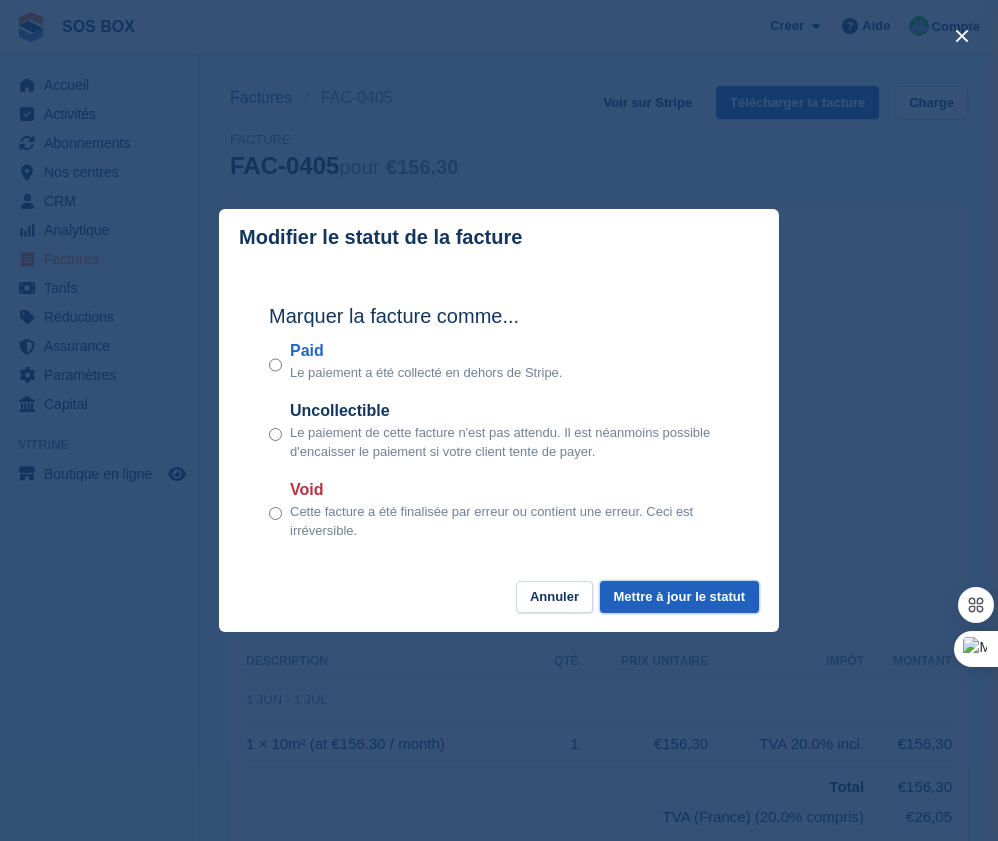 click on "Mettre à jour le statut" at bounding box center (679, 597) 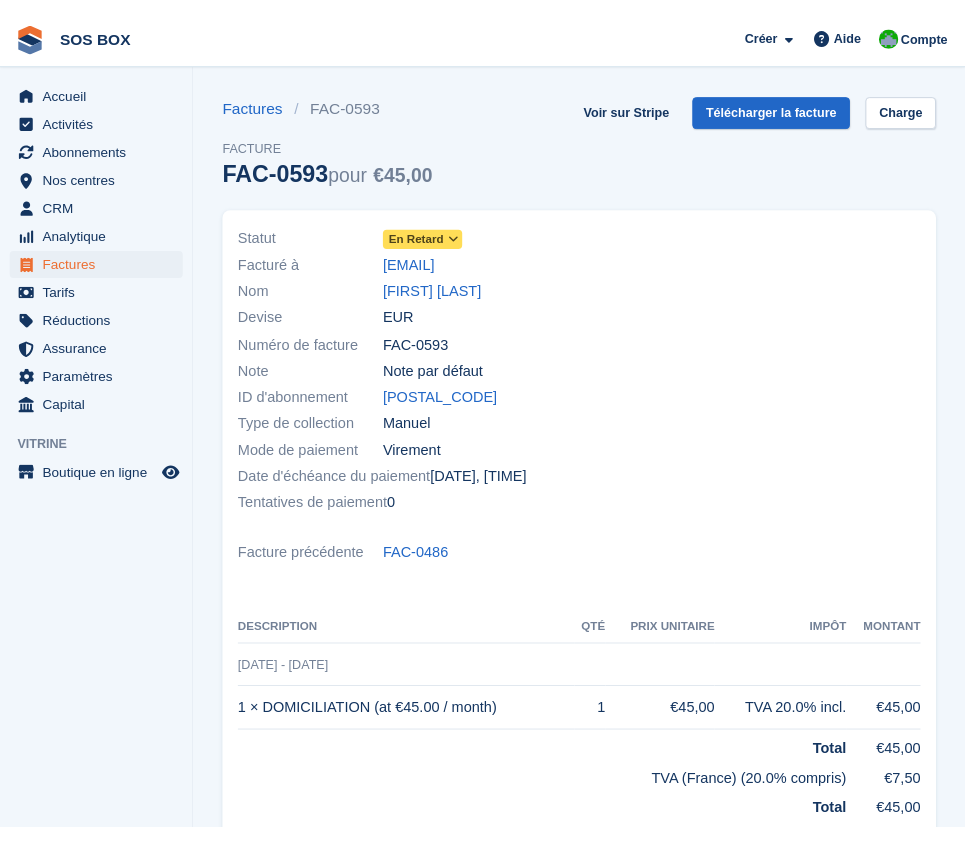 scroll, scrollTop: 0, scrollLeft: 0, axis: both 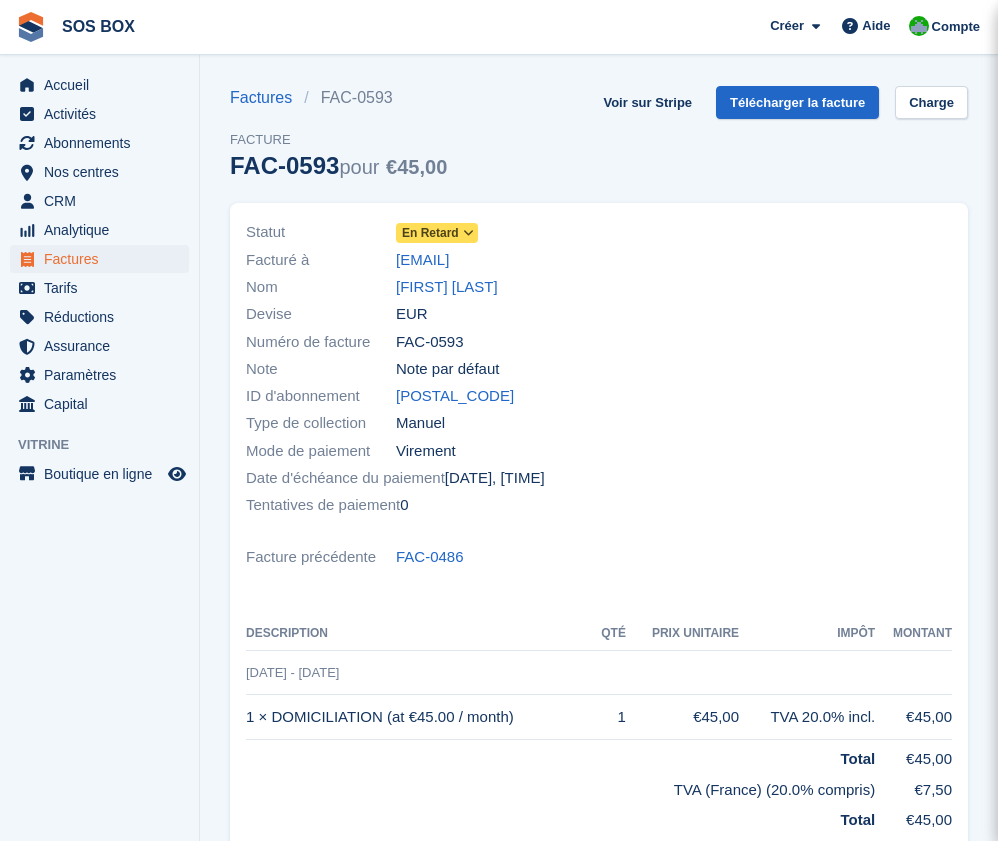 click at bounding box center [468, 233] 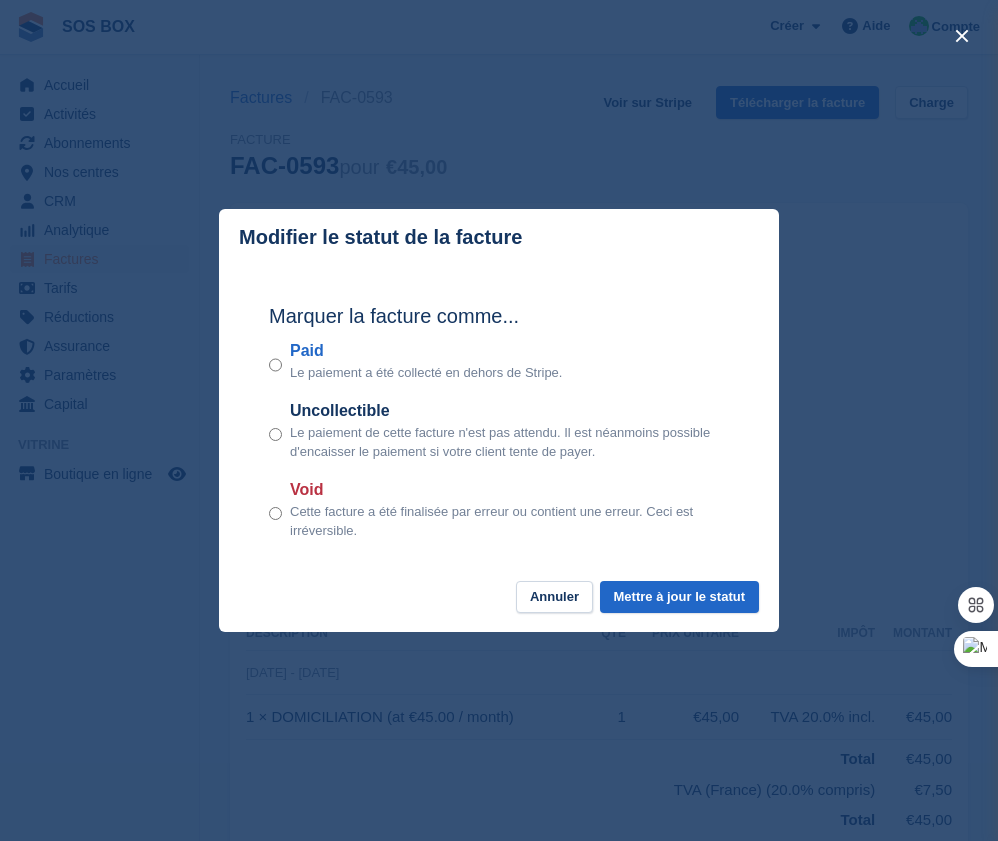 click on "Paid
Le paiement a été collecté en dehors de Stripe." at bounding box center (499, 361) 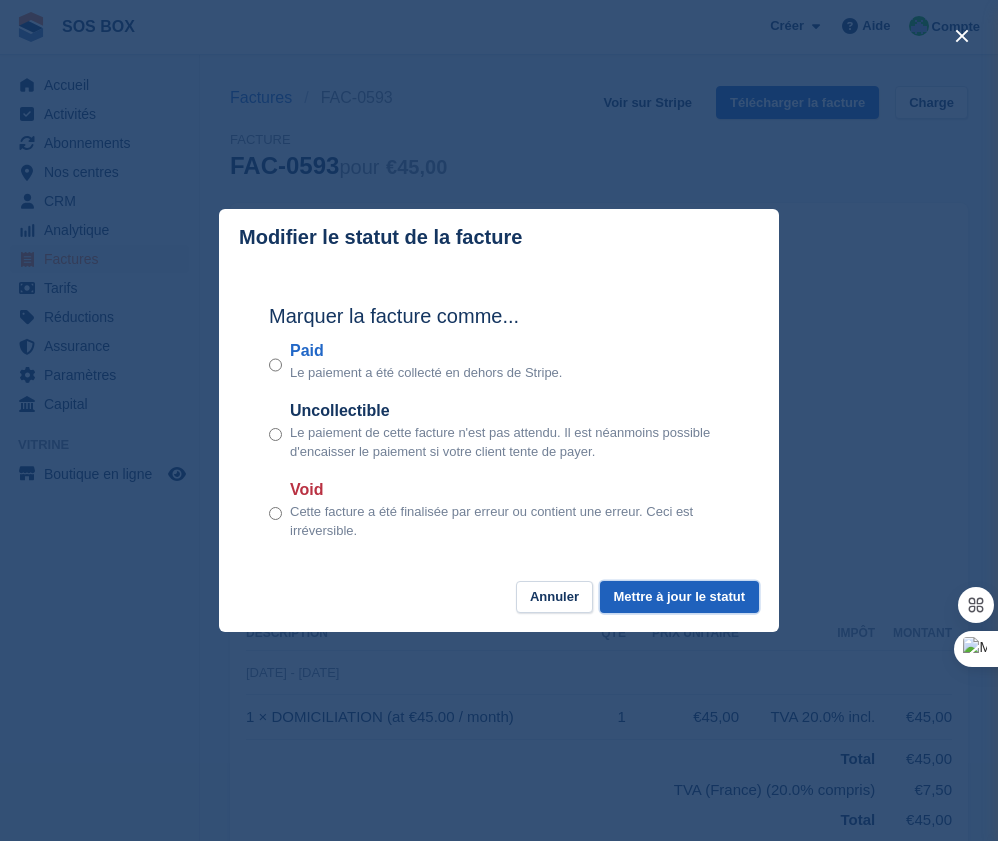 click on "Mettre à jour le statut" at bounding box center (679, 597) 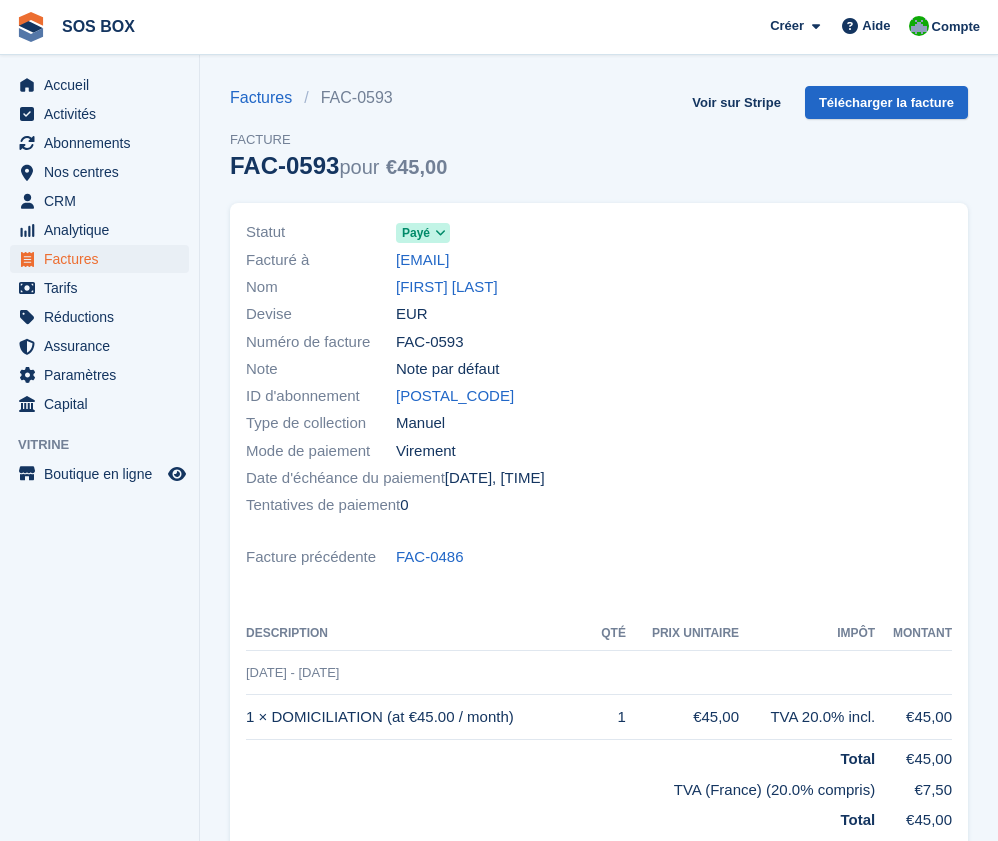 click on "Assurance" at bounding box center [99, 346] 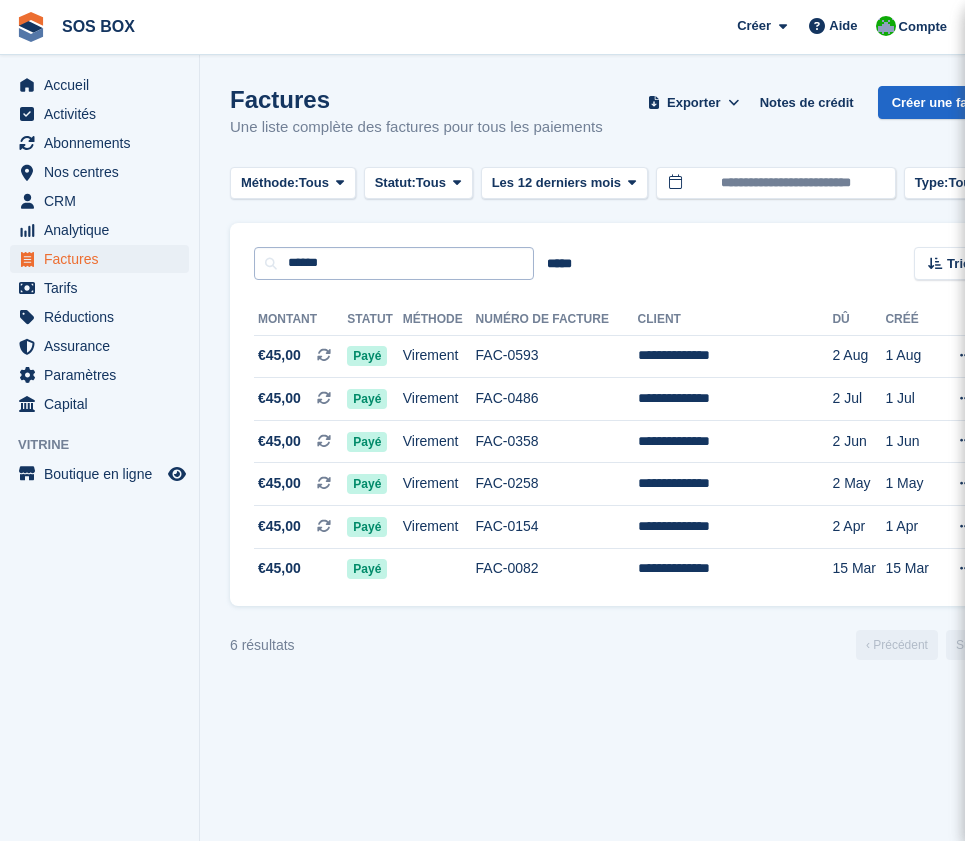 scroll, scrollTop: 0, scrollLeft: 0, axis: both 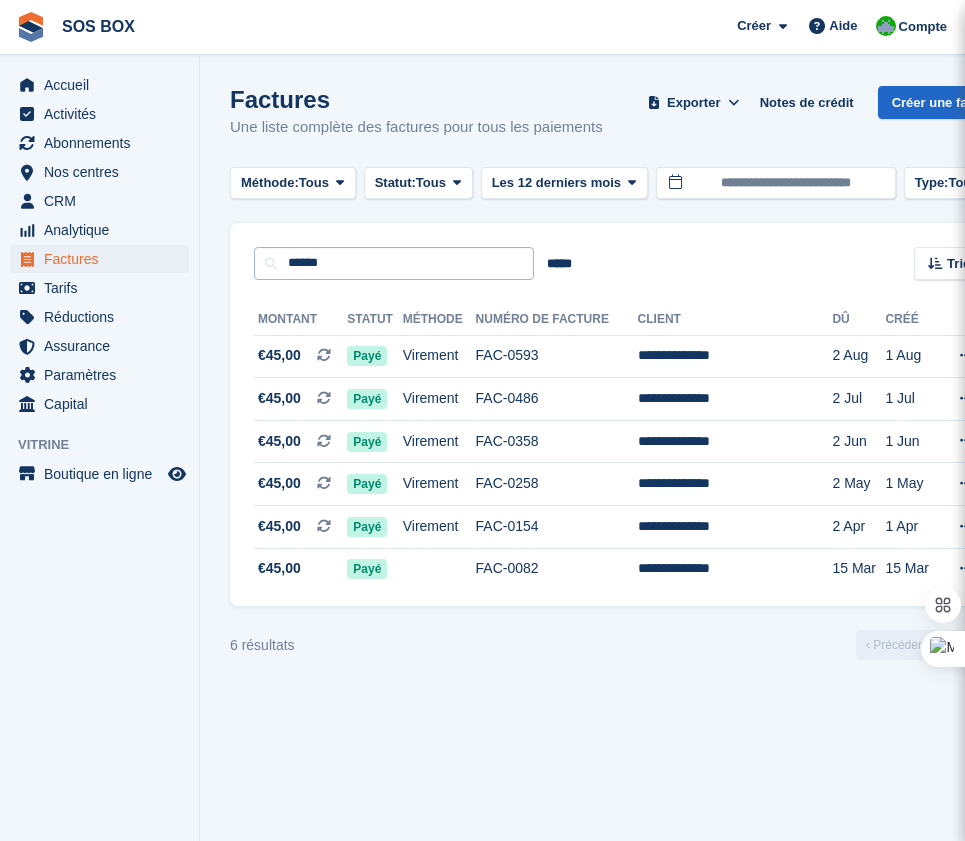 type on "******" 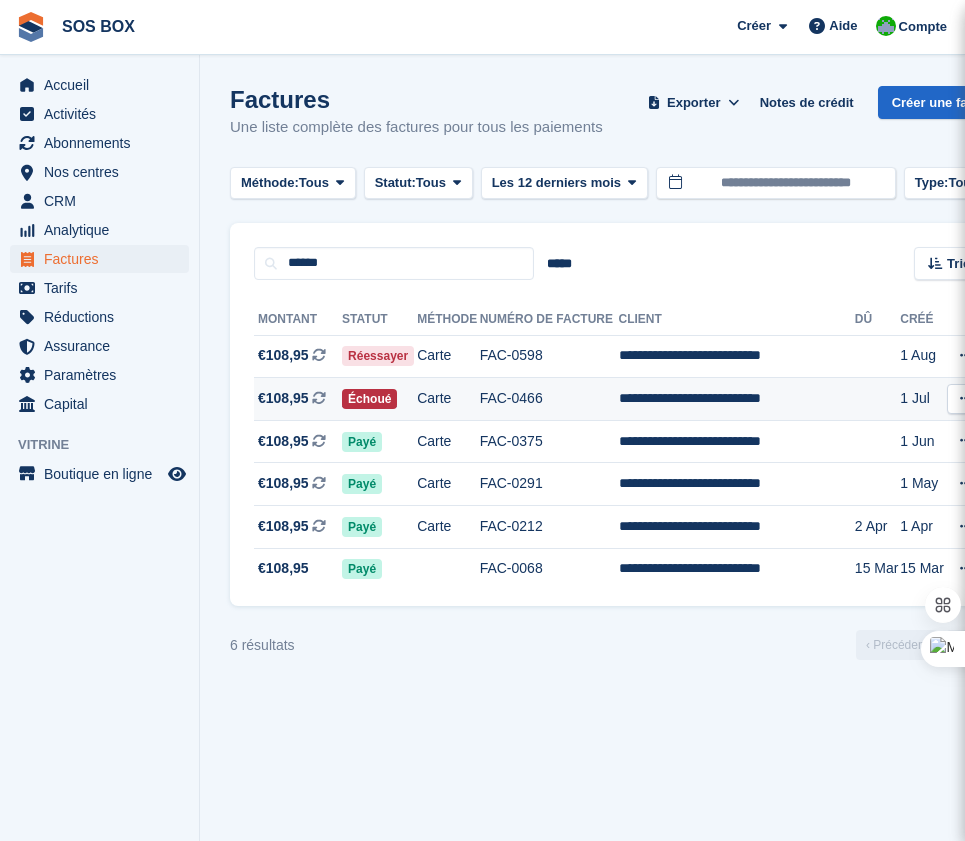 click on "FAC-0466" at bounding box center [549, 399] 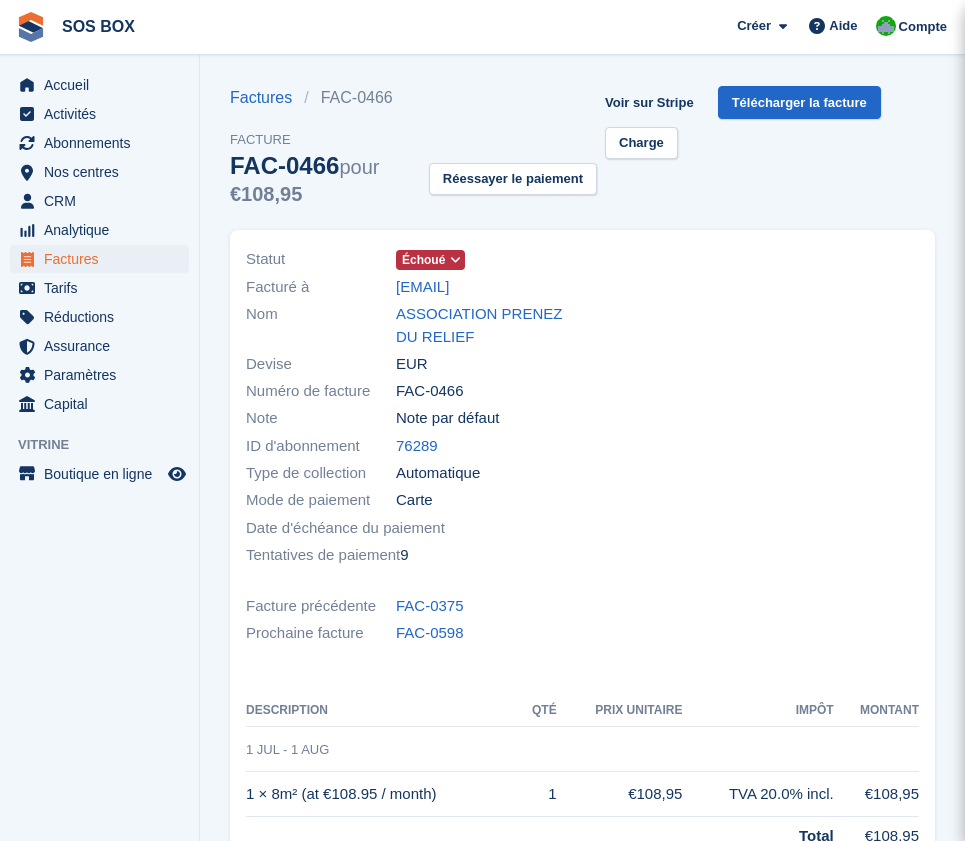 scroll, scrollTop: 0, scrollLeft: 0, axis: both 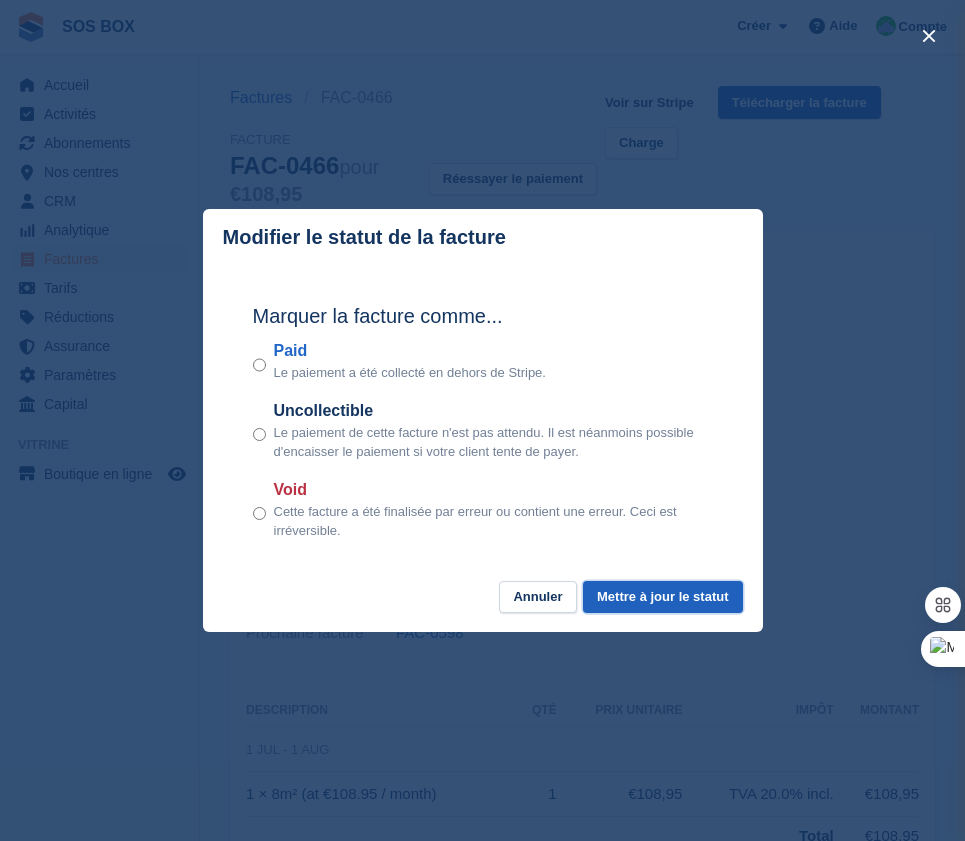 click on "Mettre à jour le statut" at bounding box center [662, 597] 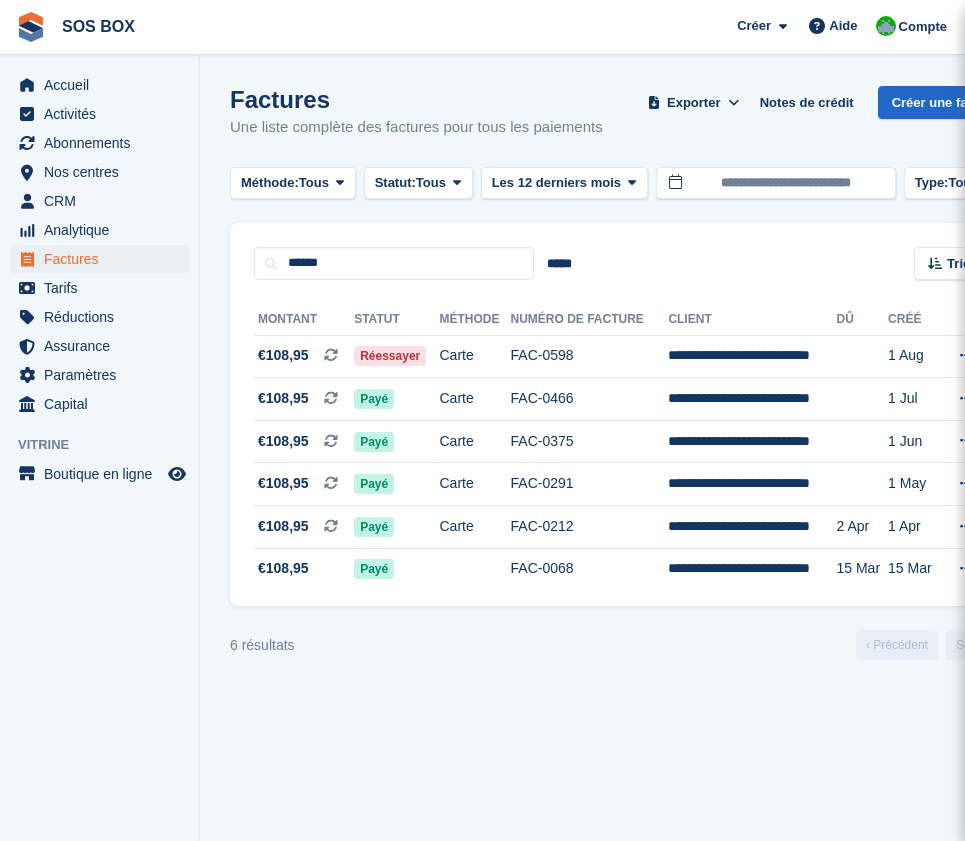 scroll, scrollTop: 0, scrollLeft: 0, axis: both 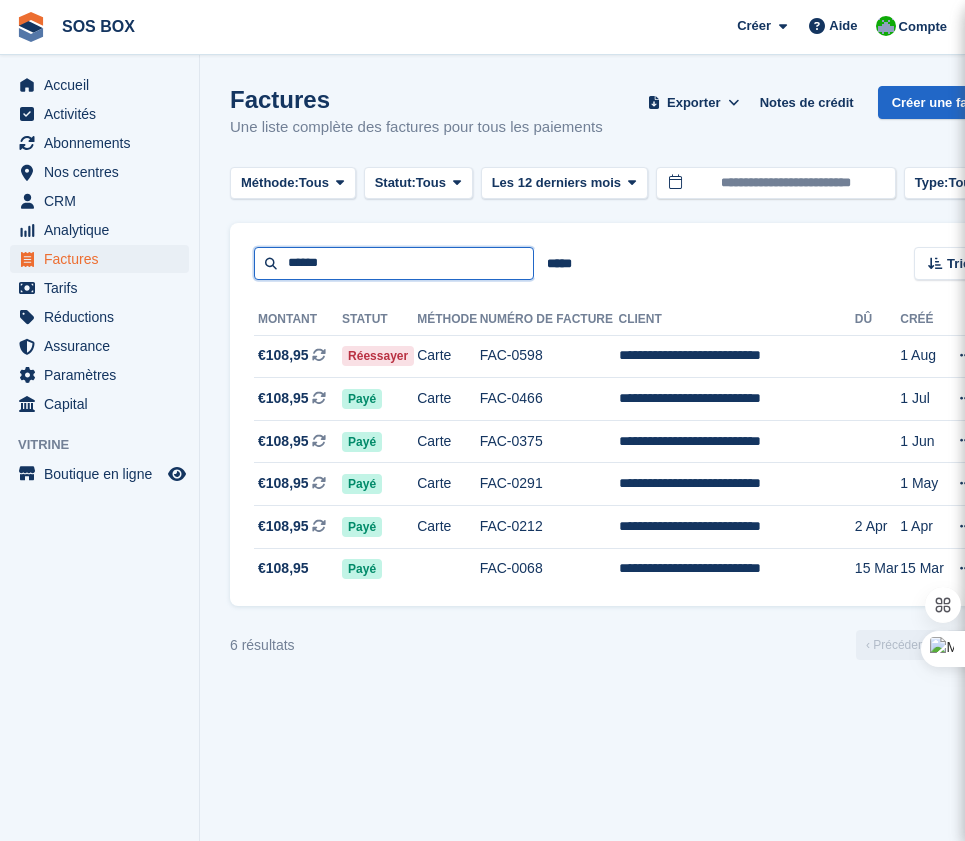 drag, startPoint x: 359, startPoint y: 263, endPoint x: 263, endPoint y: 270, distance: 96.25487 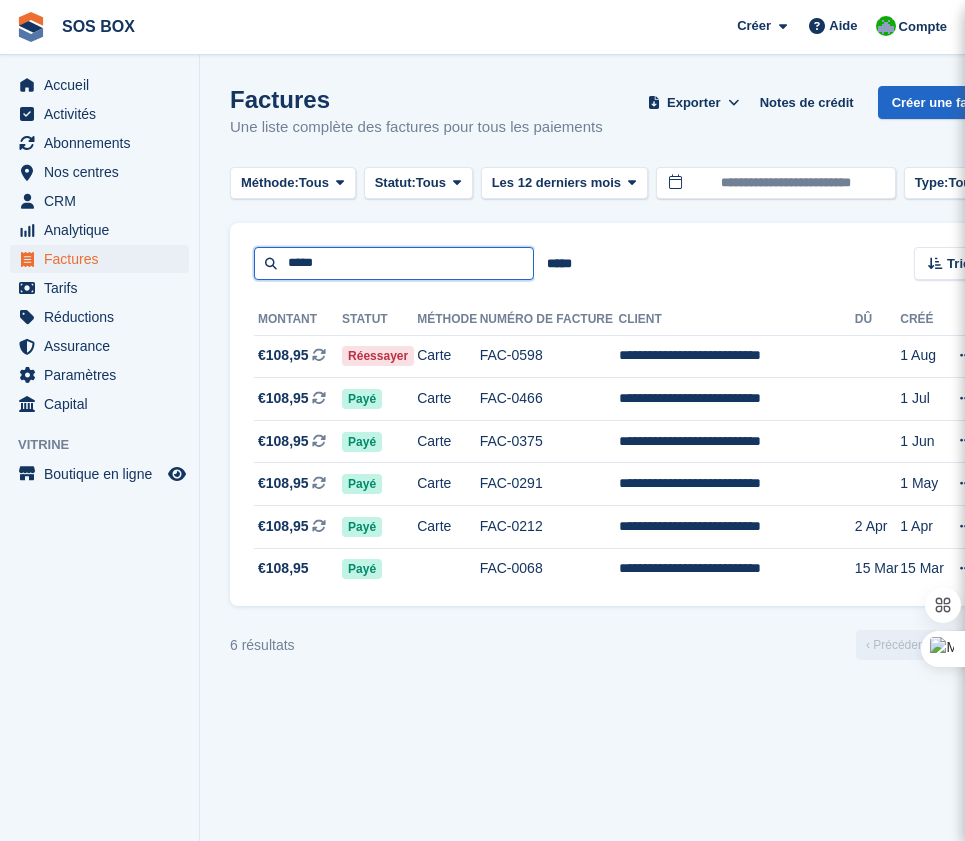 type on "*****" 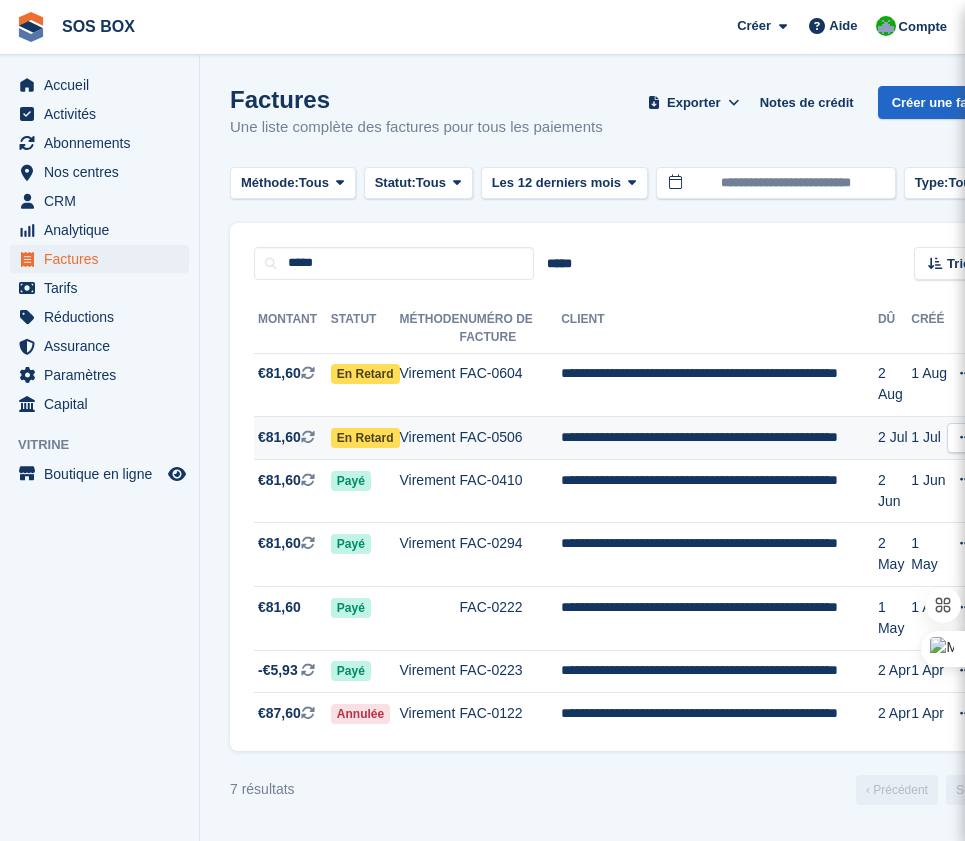 click on "FAC-0506" at bounding box center [511, 438] 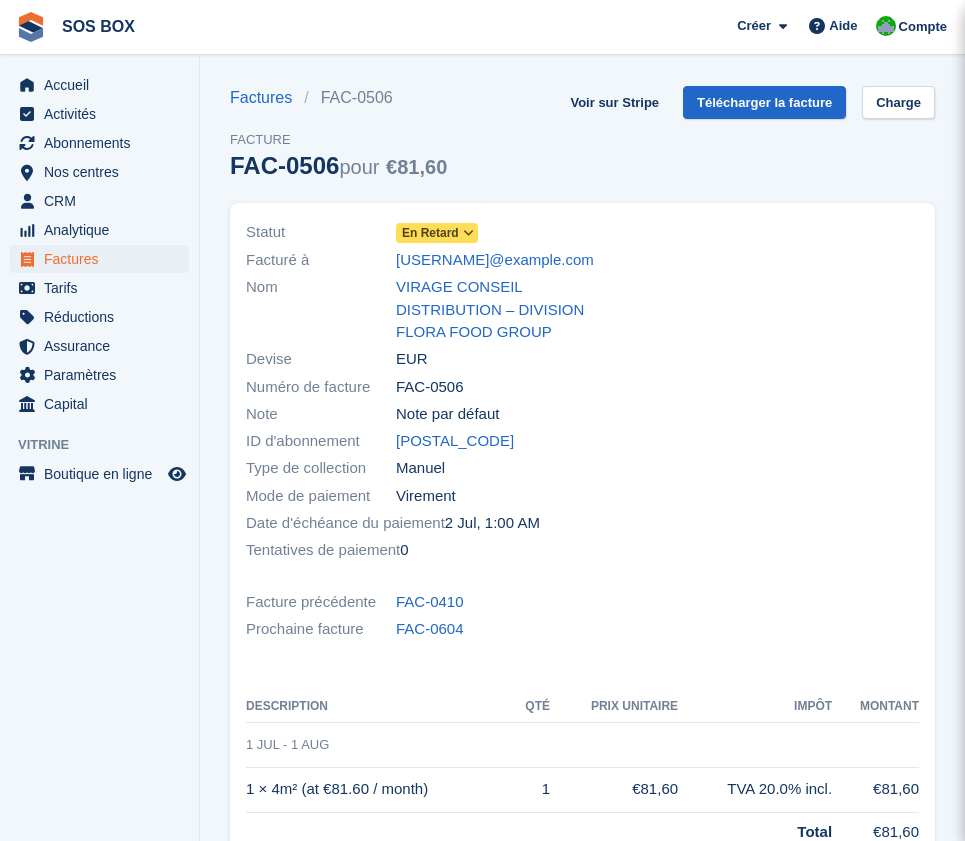 scroll, scrollTop: 0, scrollLeft: 0, axis: both 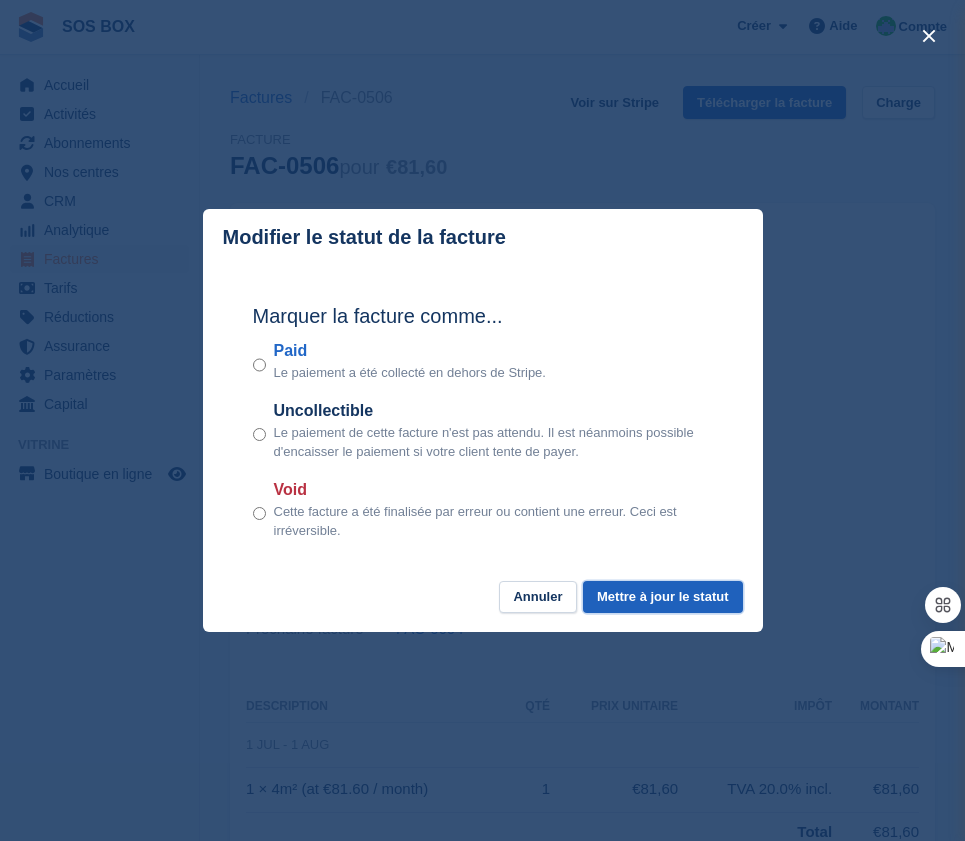 click on "Mettre à jour le statut" at bounding box center (662, 597) 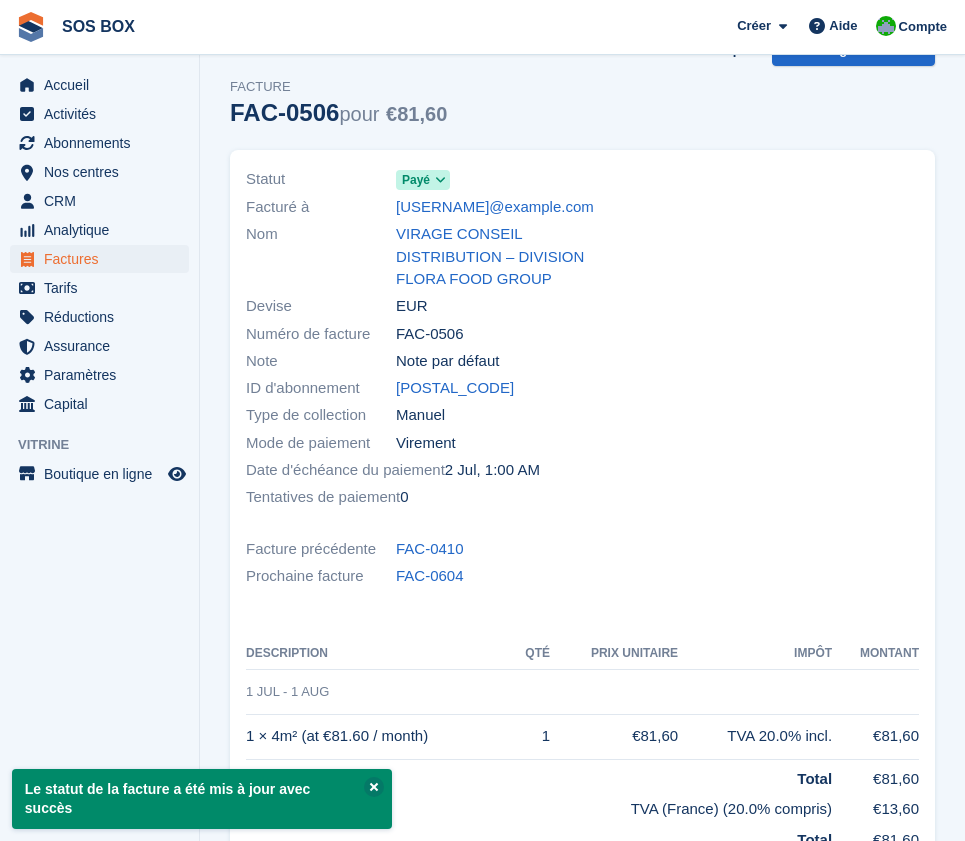 scroll, scrollTop: 0, scrollLeft: 0, axis: both 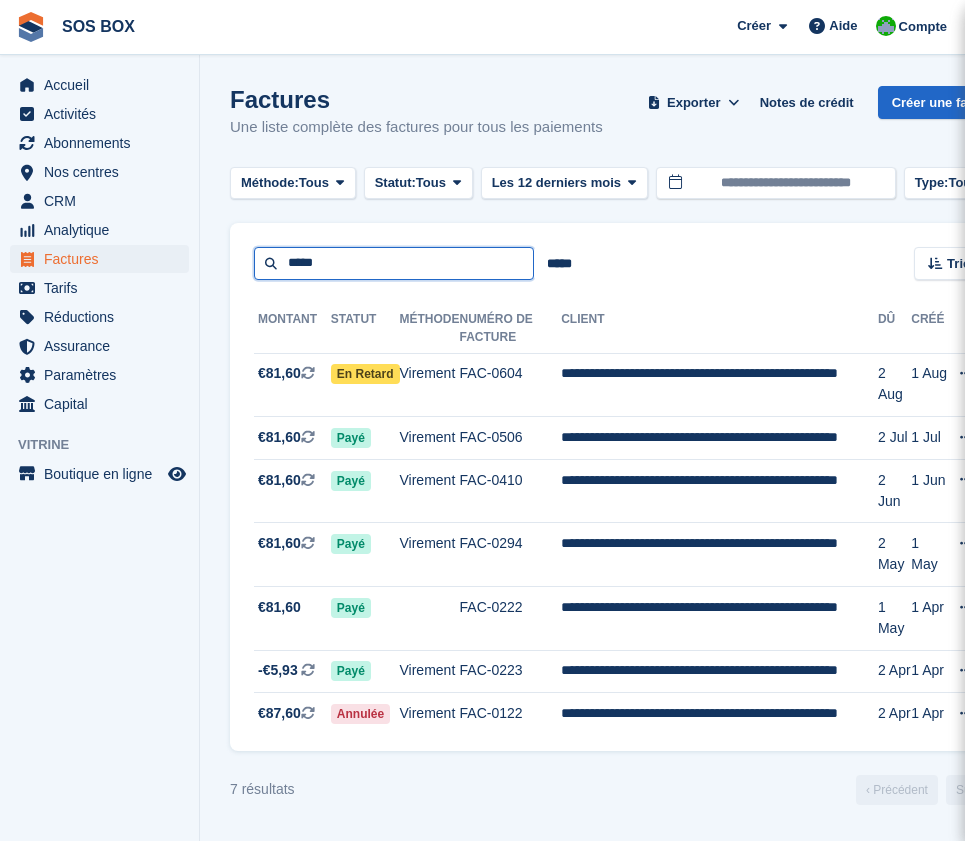 drag, startPoint x: 0, startPoint y: 0, endPoint x: 274, endPoint y: 271, distance: 385.37903 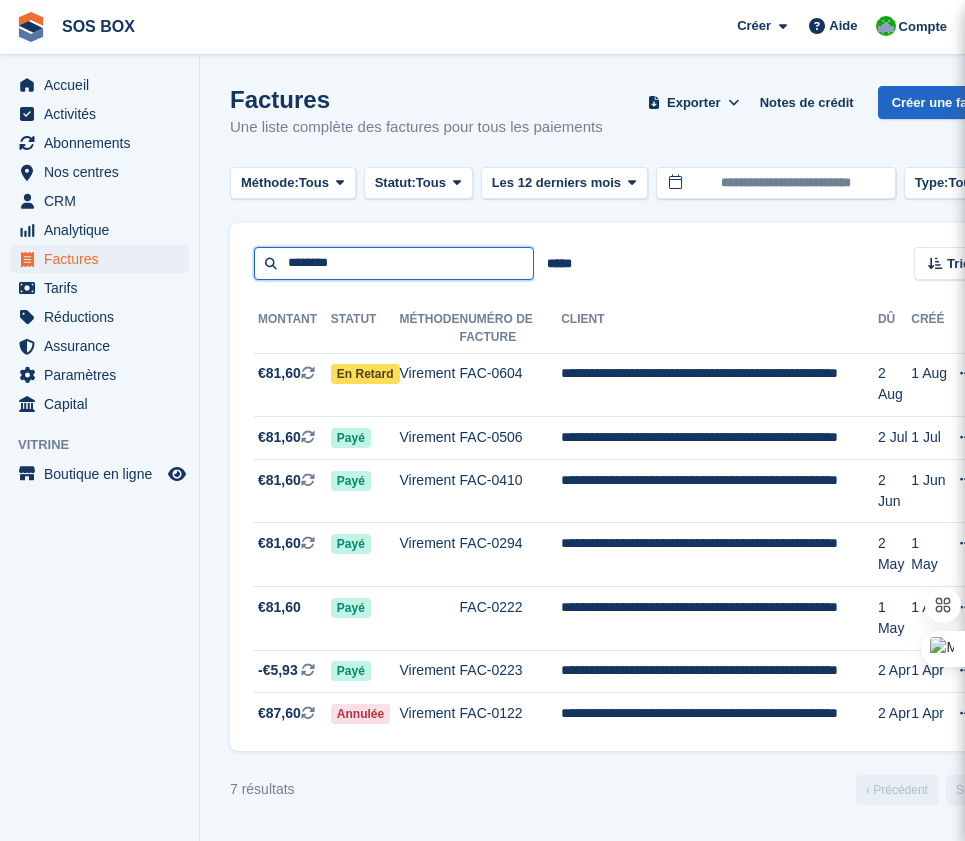 type on "********" 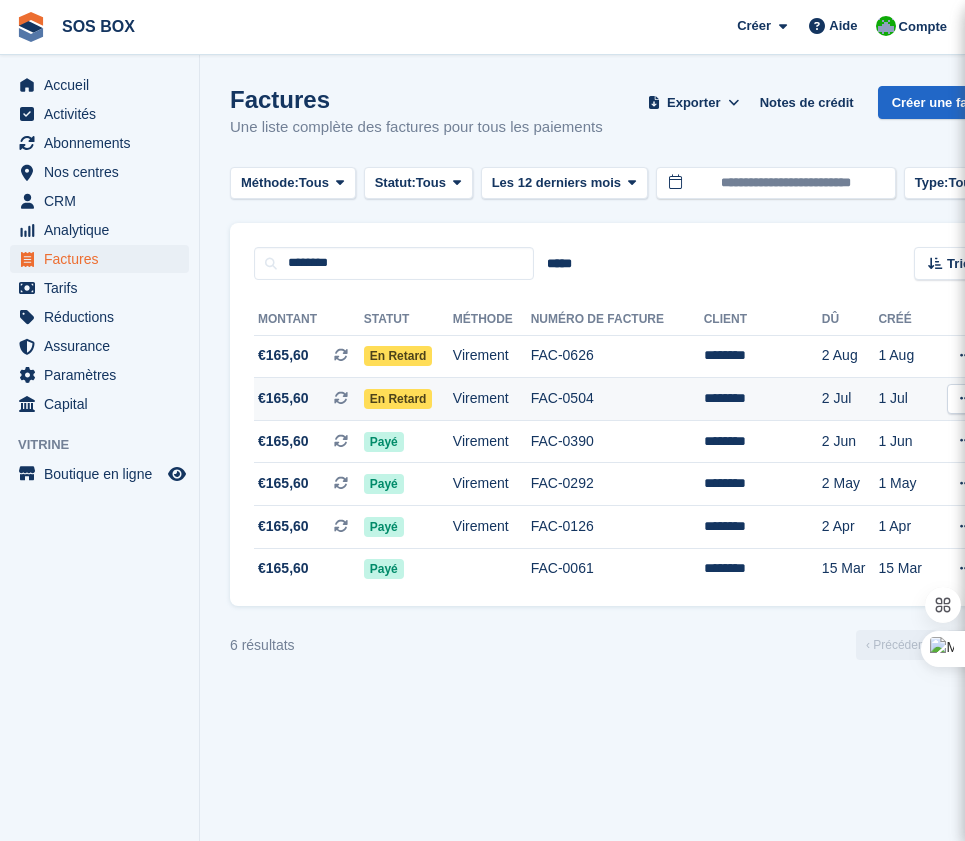 click on "FAC-0504" at bounding box center (617, 399) 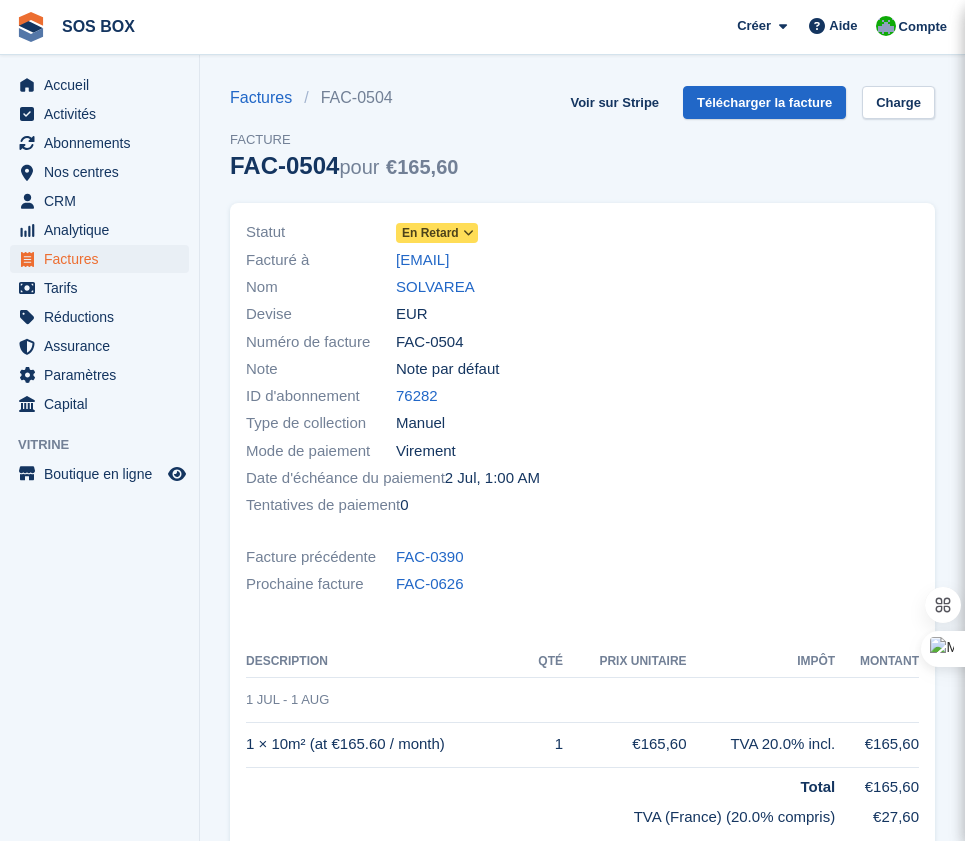 scroll, scrollTop: 0, scrollLeft: 0, axis: both 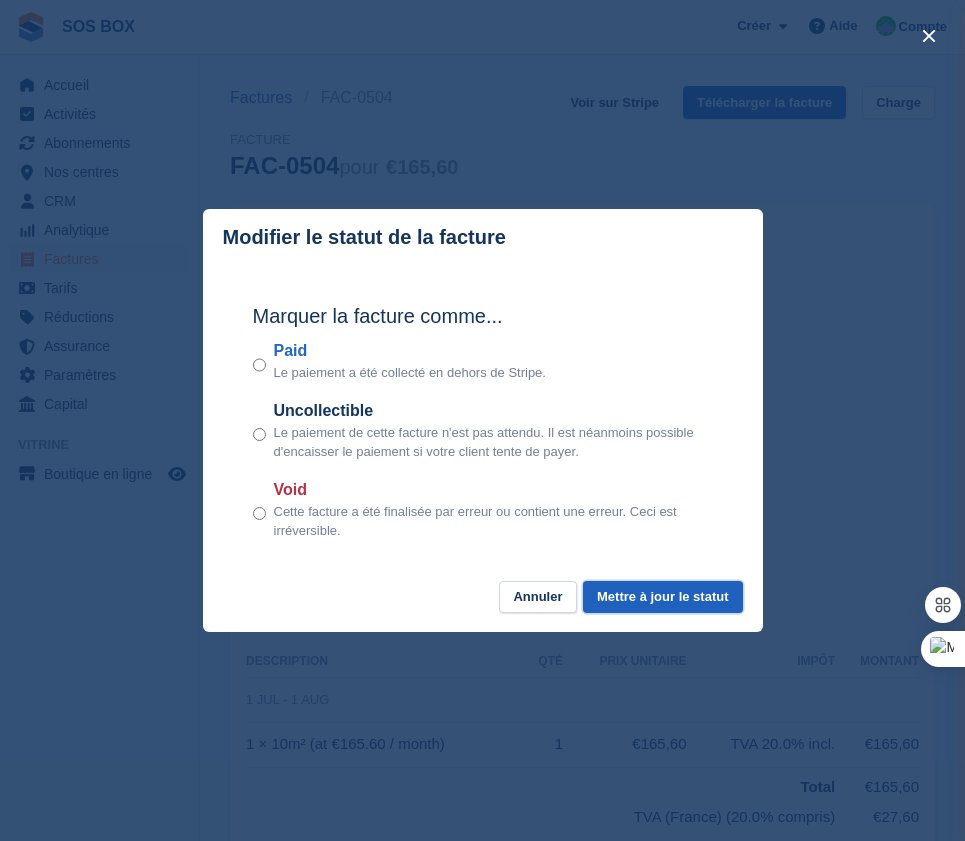 click on "Mettre à jour le statut" at bounding box center [662, 597] 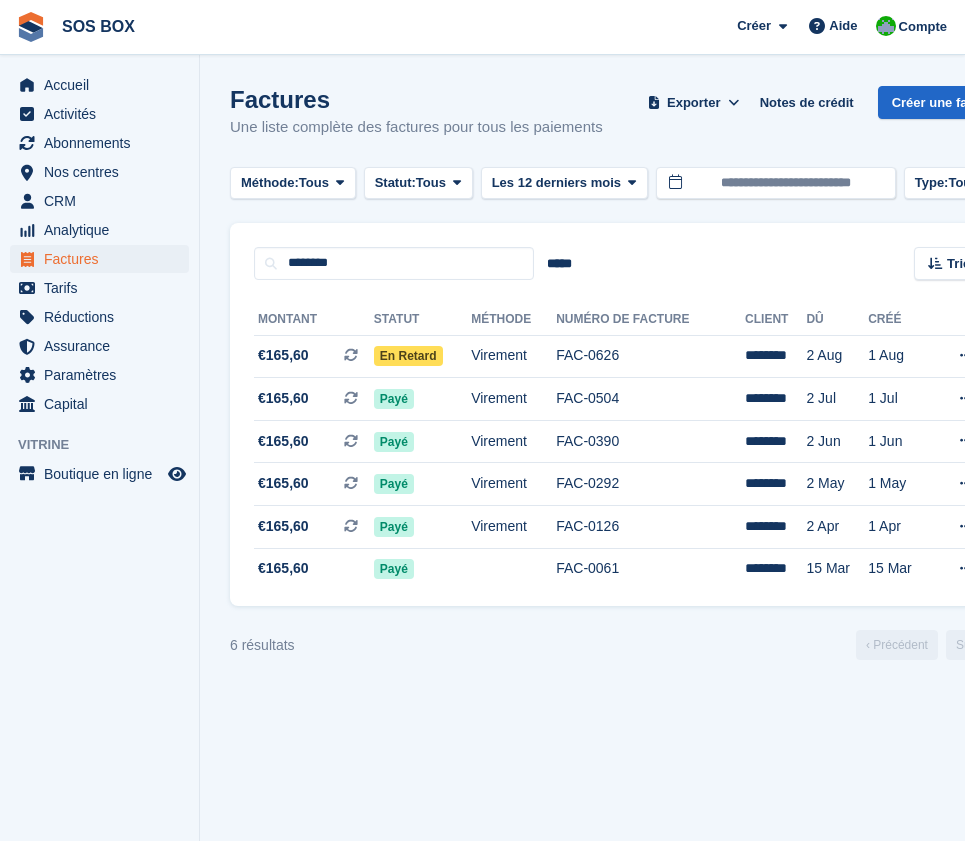 scroll, scrollTop: 0, scrollLeft: 0, axis: both 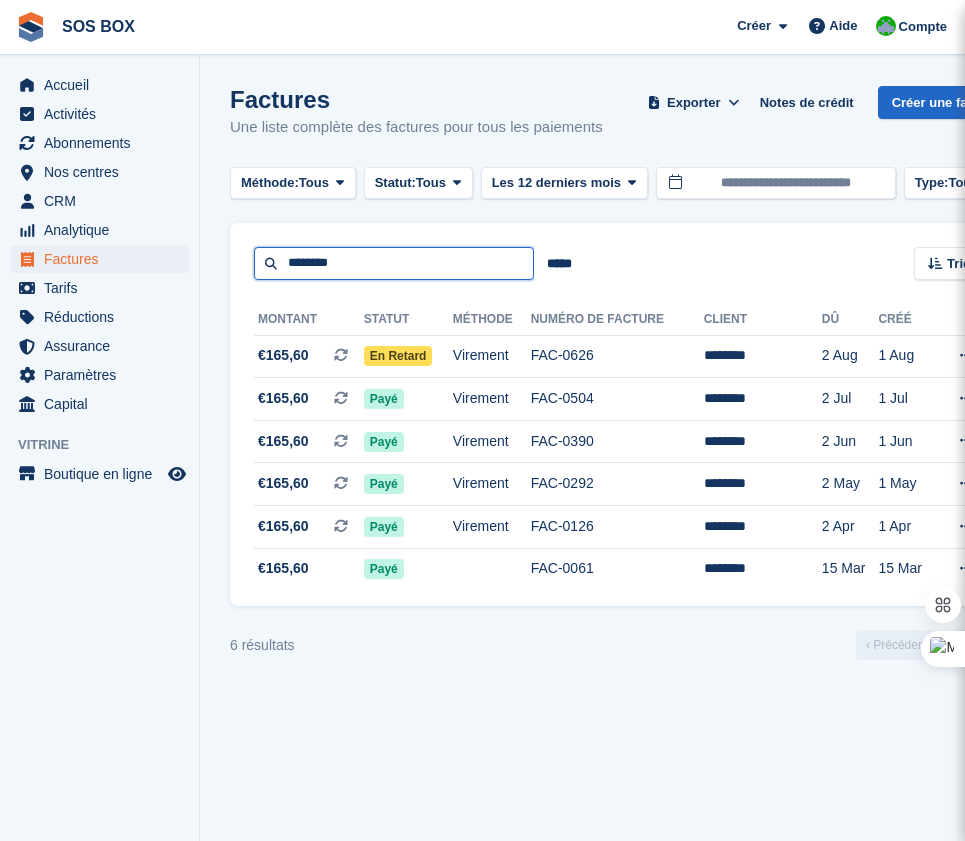 drag, startPoint x: 444, startPoint y: 272, endPoint x: 268, endPoint y: 274, distance: 176.01137 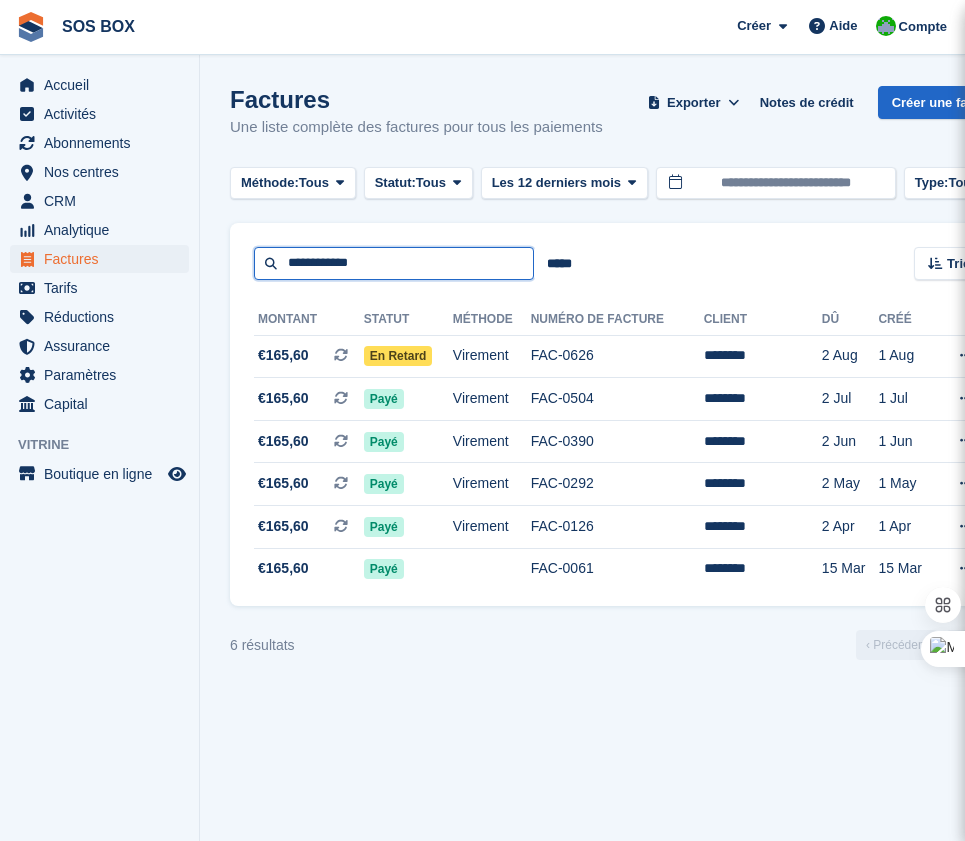 type on "**********" 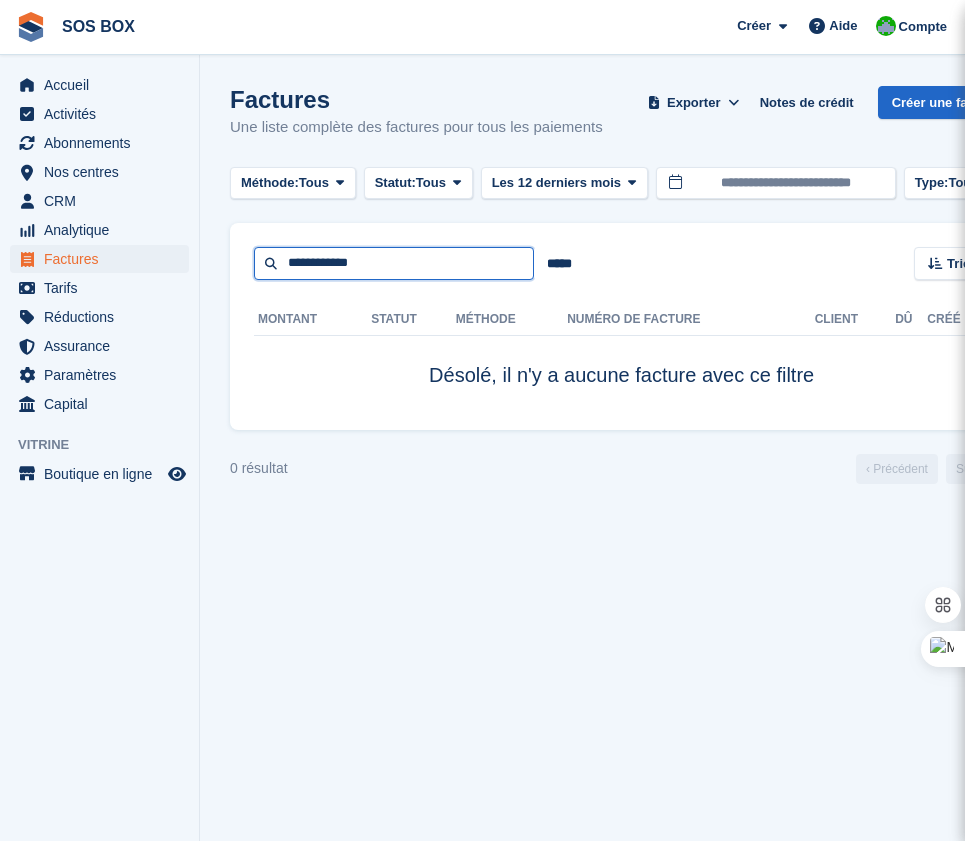 drag, startPoint x: 389, startPoint y: 259, endPoint x: 289, endPoint y: 259, distance: 100 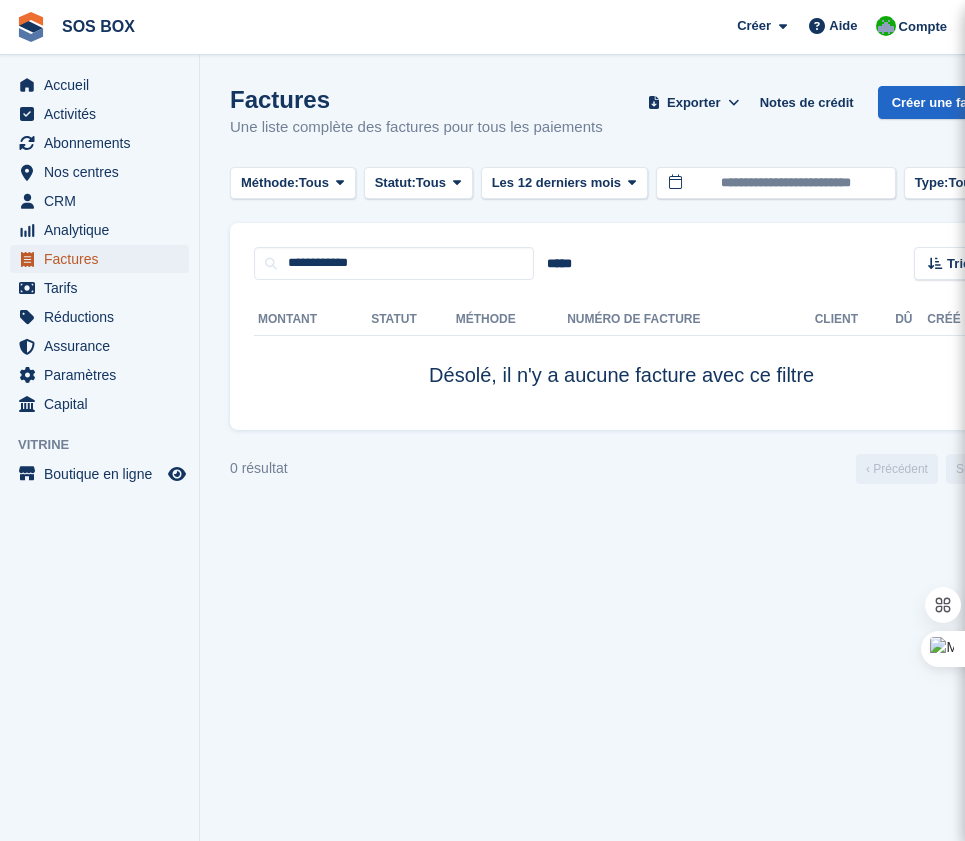 click on "Factures" at bounding box center (104, 259) 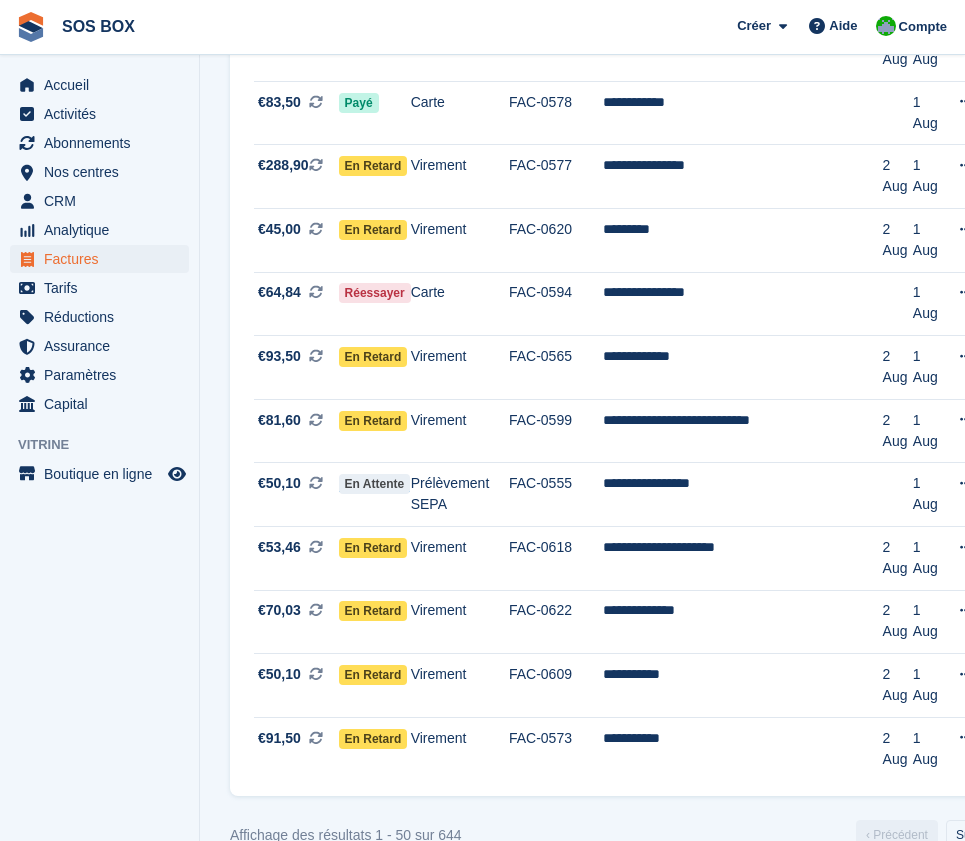 scroll, scrollTop: 2791, scrollLeft: 0, axis: vertical 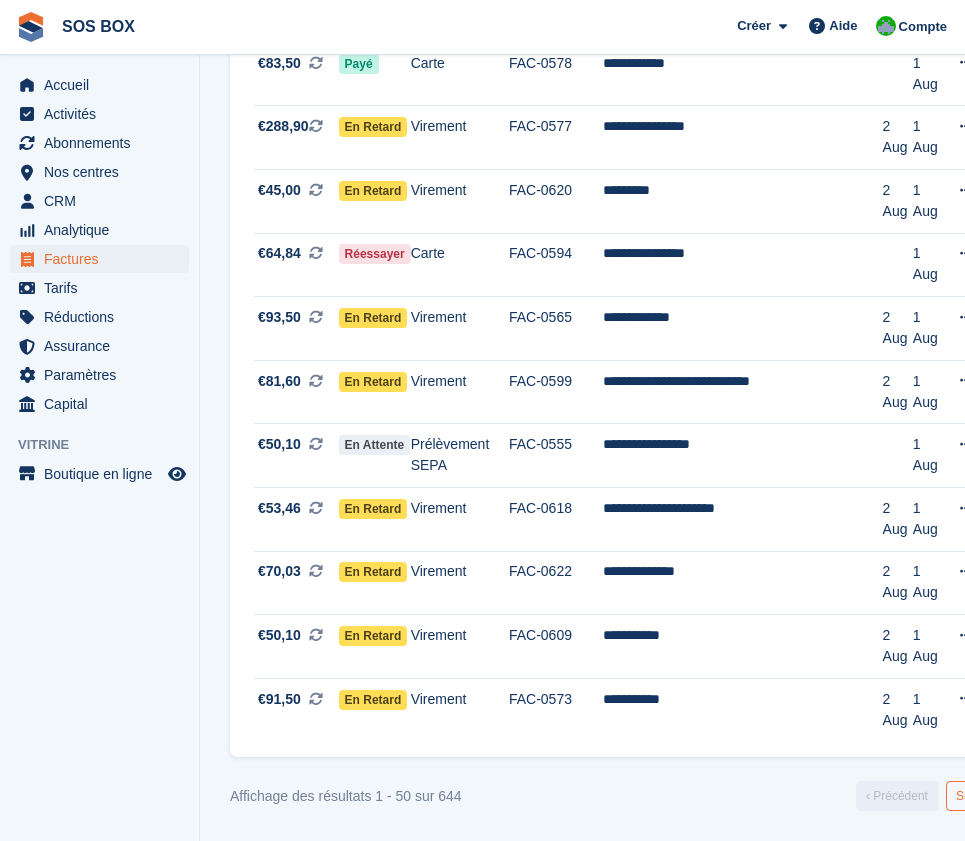 click on "Suivant ›" at bounding box center [979, 796] 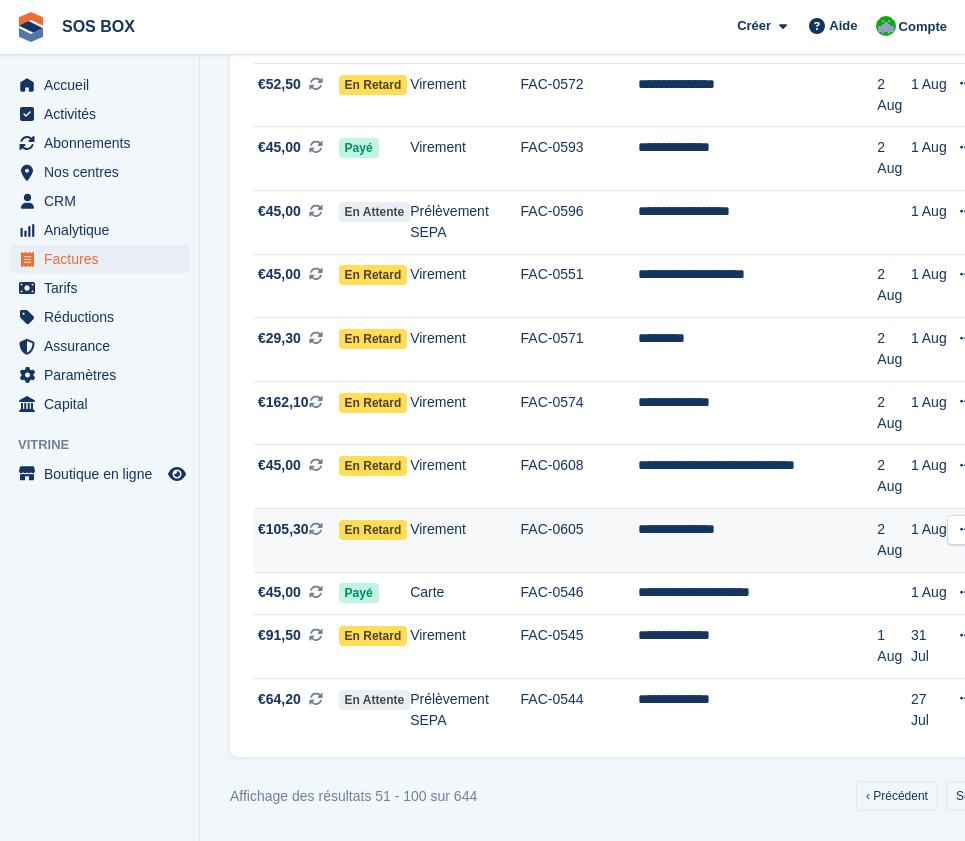 scroll, scrollTop: 2791, scrollLeft: 0, axis: vertical 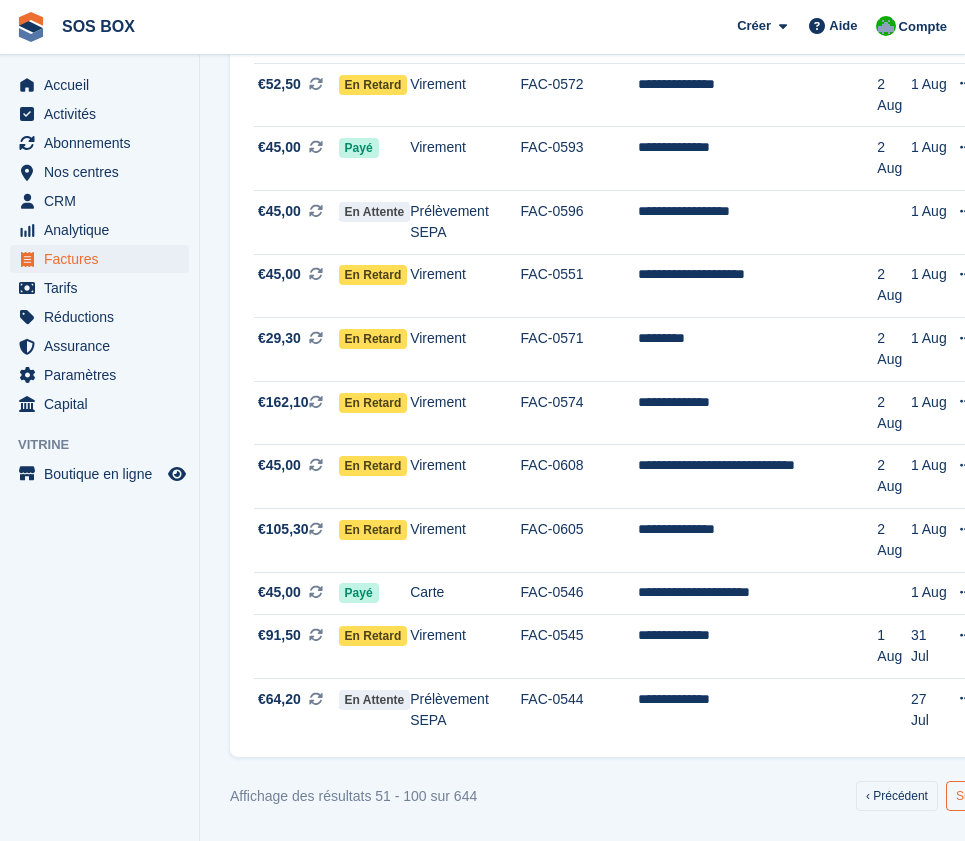 click on "Suivant ›" at bounding box center (979, 796) 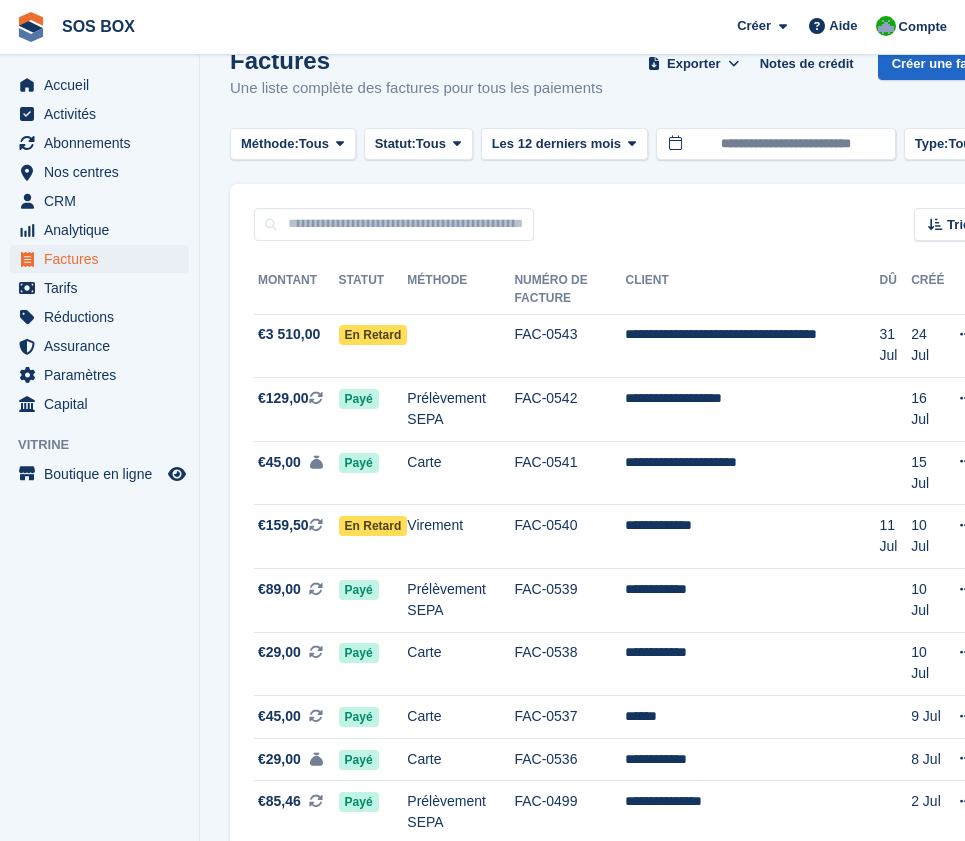 scroll, scrollTop: 0, scrollLeft: 0, axis: both 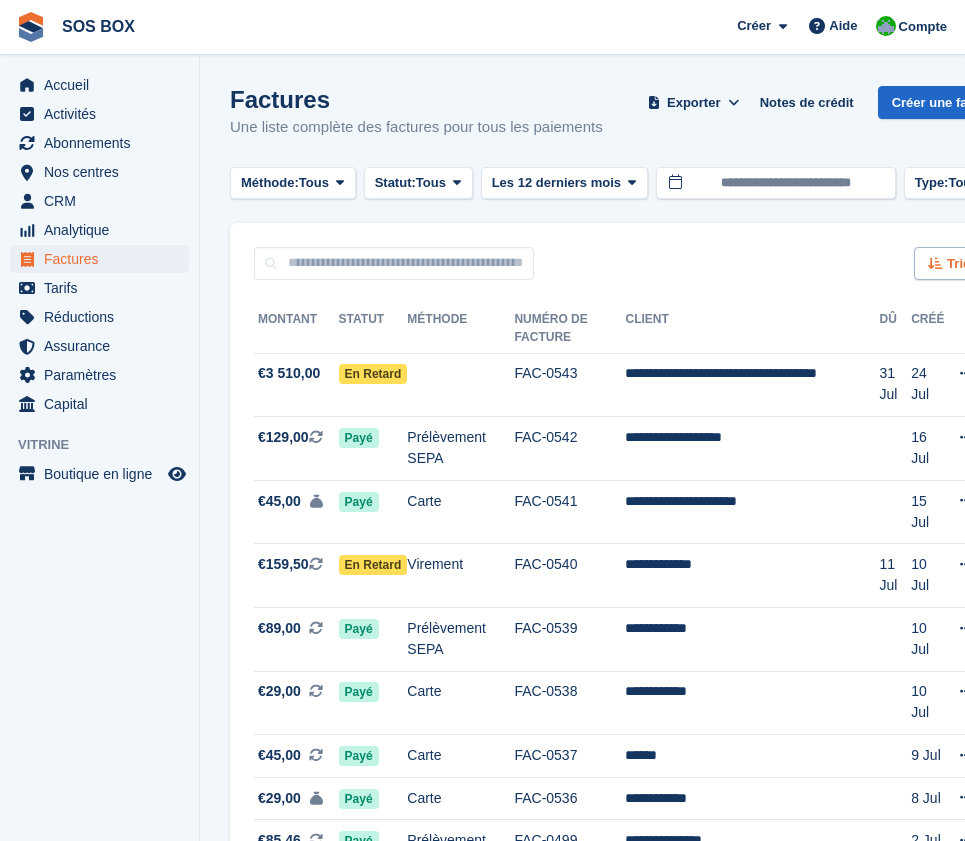 click on "Trier" at bounding box center [961, 264] 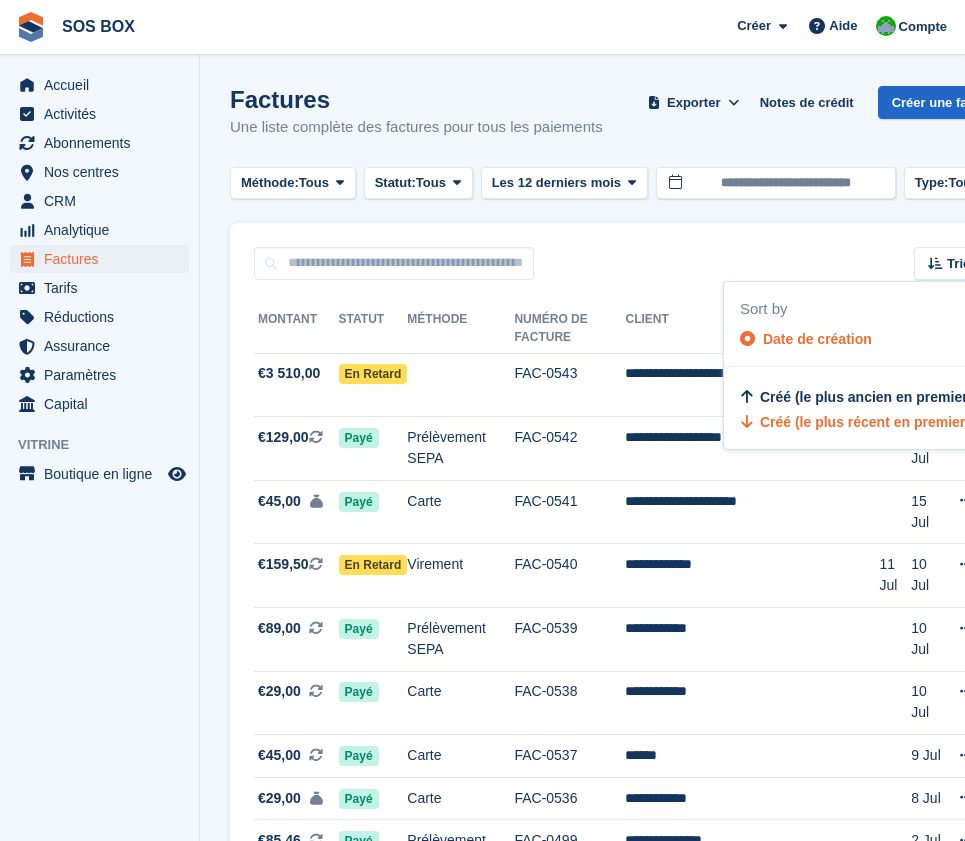 click on "Créé (le plus récent en premier)" at bounding box center (865, 422) 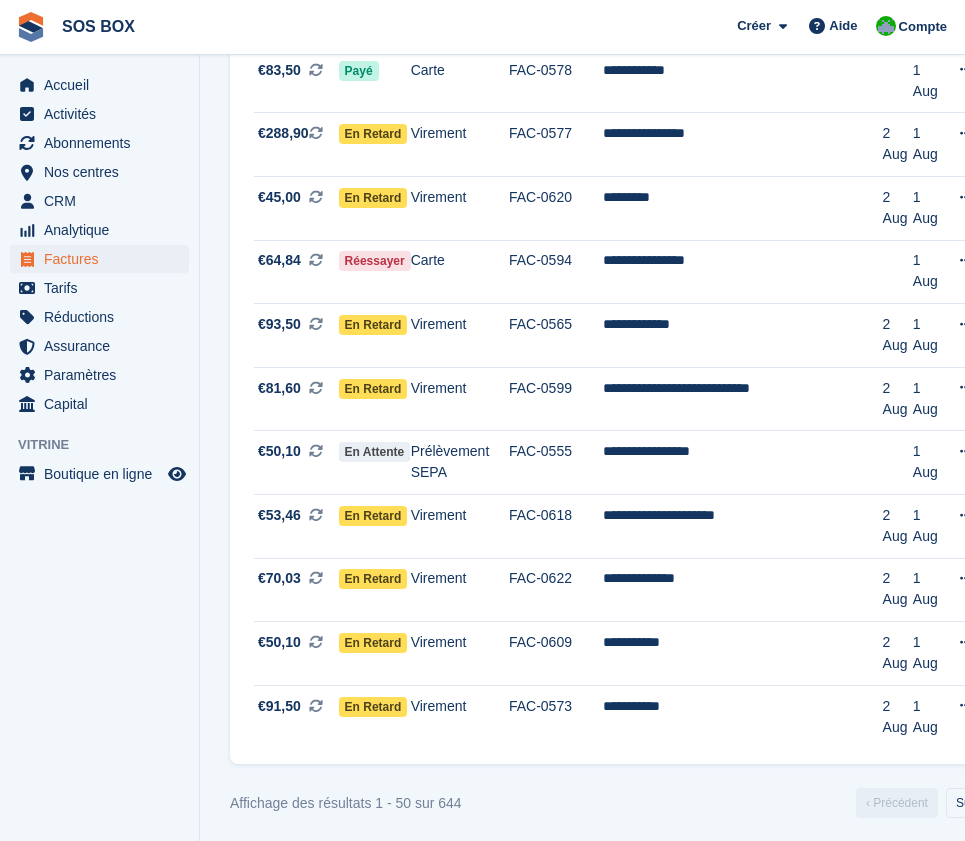 scroll, scrollTop: 2791, scrollLeft: 0, axis: vertical 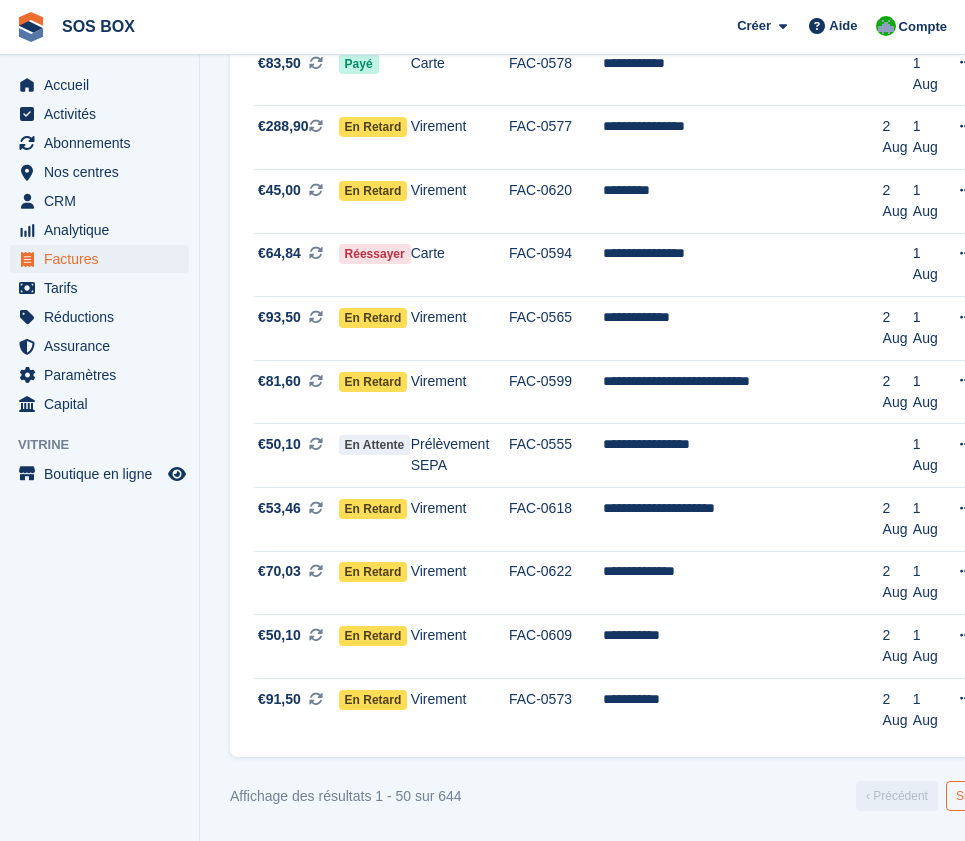 click on "Suivant ›" at bounding box center [979, 796] 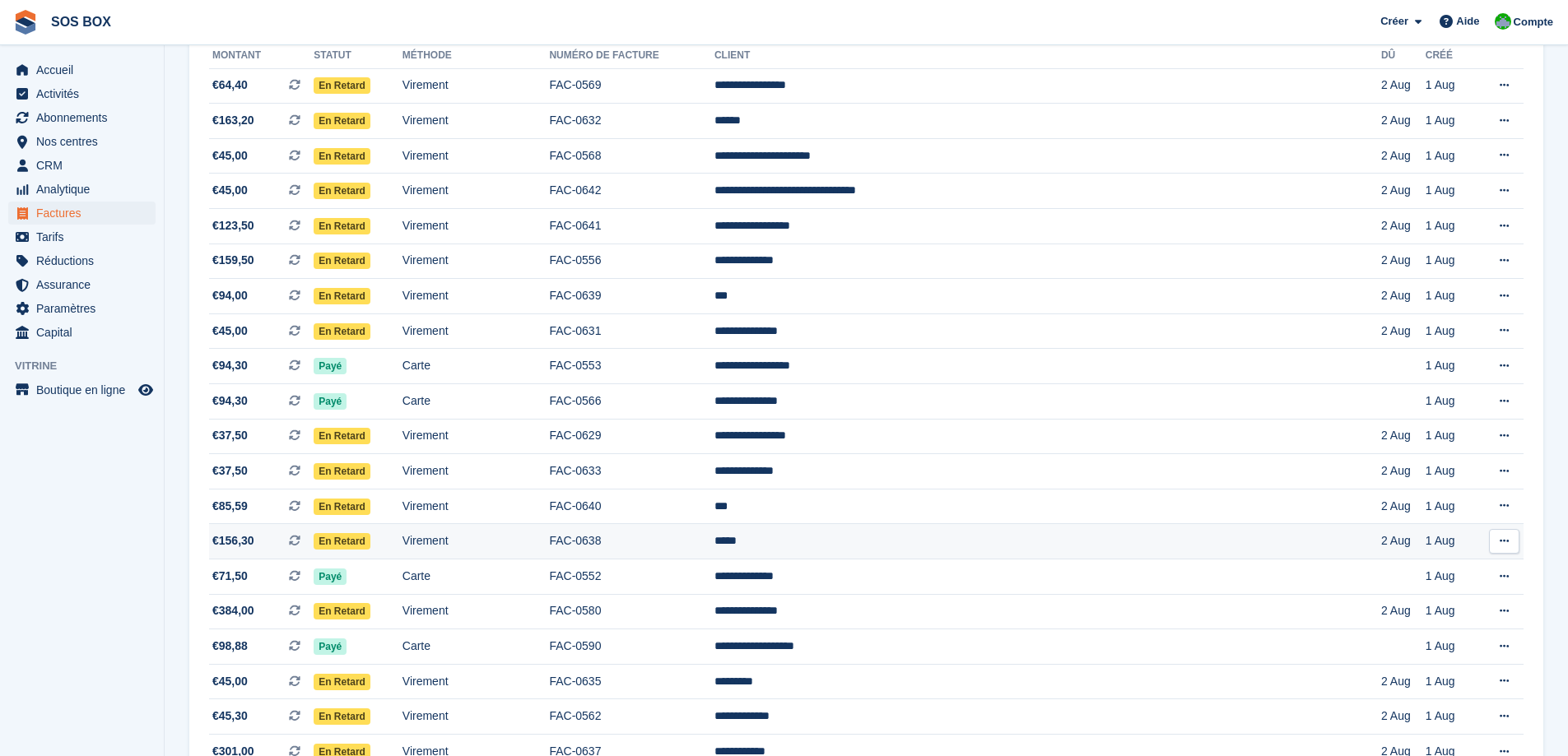 scroll, scrollTop: 0, scrollLeft: 0, axis: both 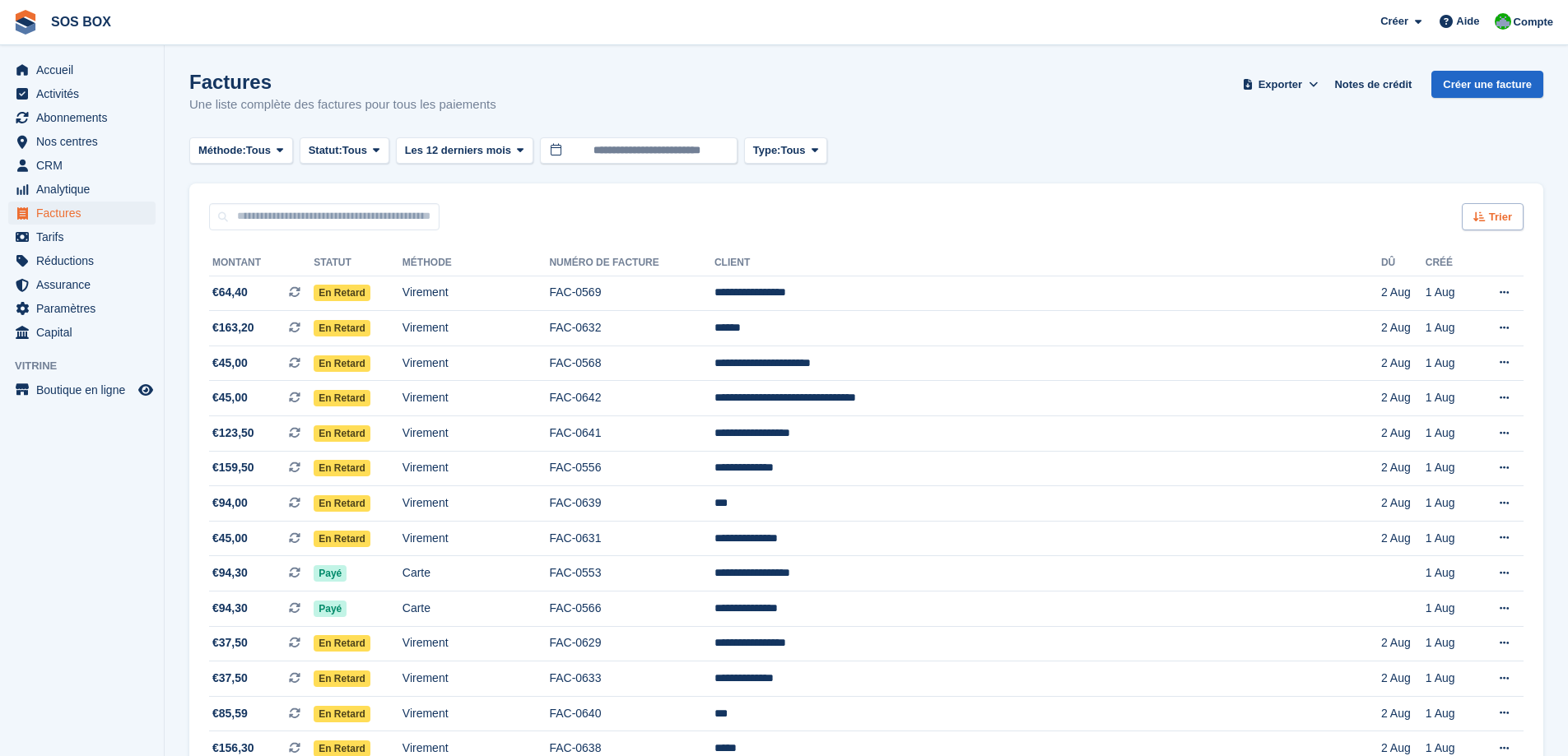 click on "Trier" at bounding box center (1501, 217) 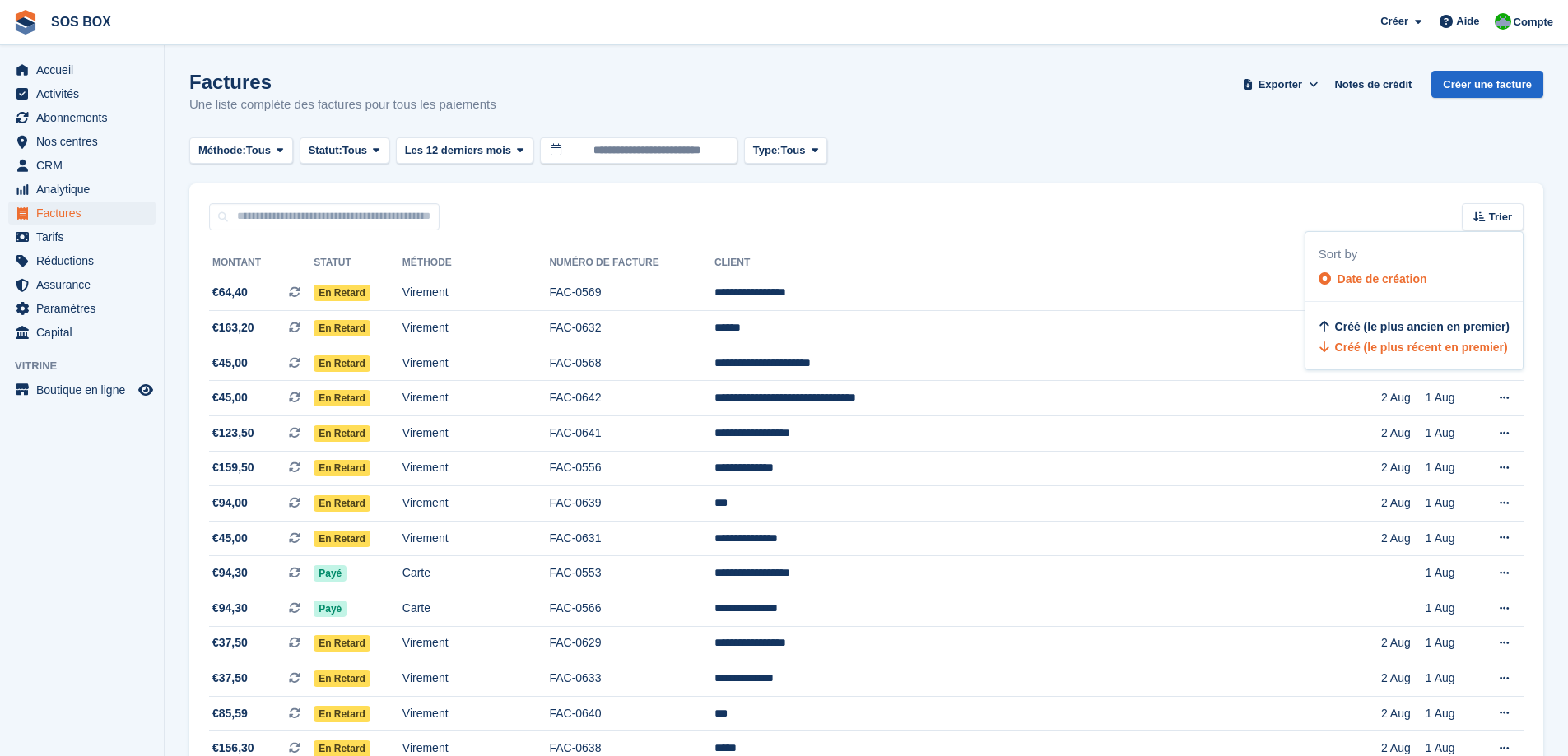 click on "Date de création" at bounding box center [1382, 279] 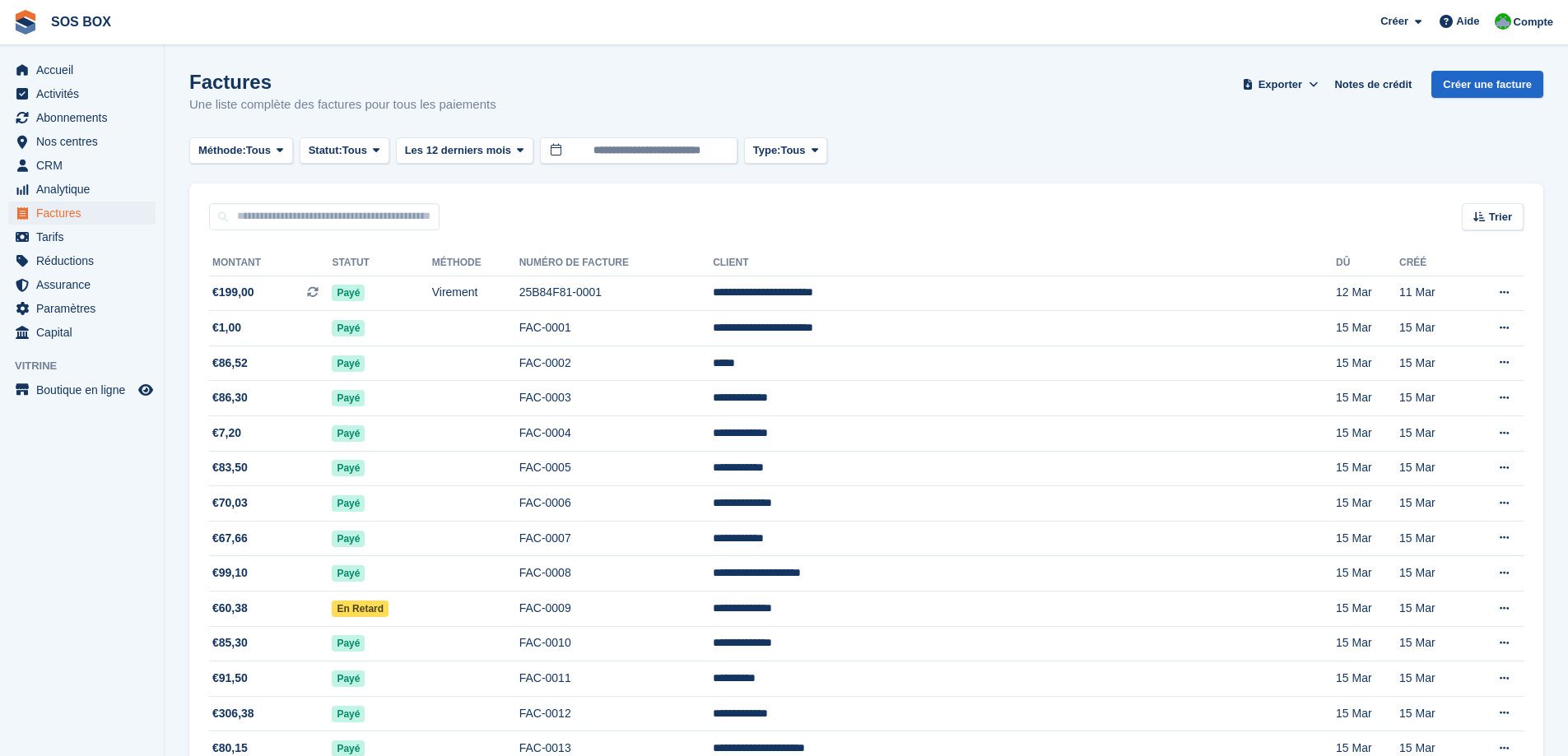 click on "Trier" at bounding box center [1501, 217] 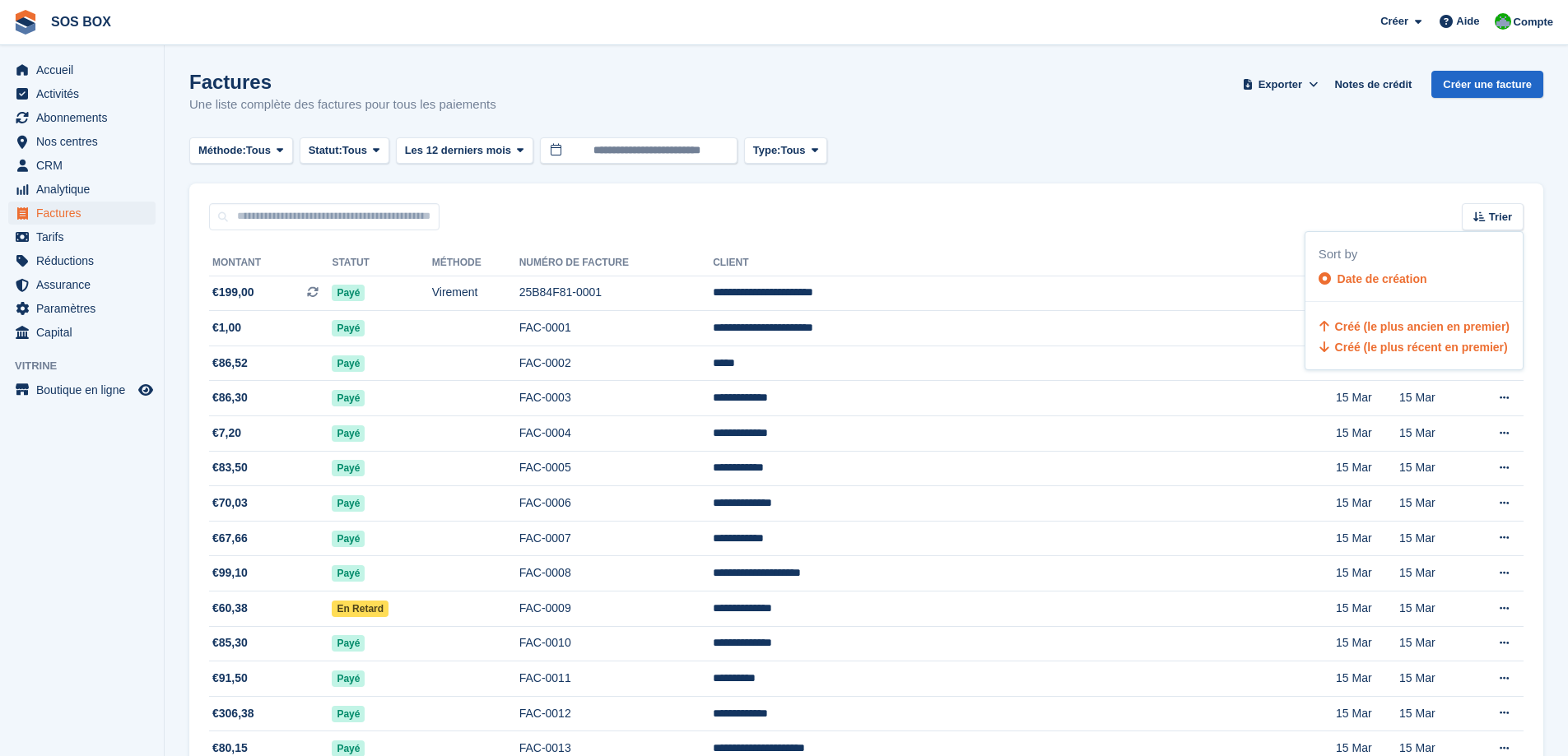 click on "Créé (le plus récent en premier)" at bounding box center (1421, 347) 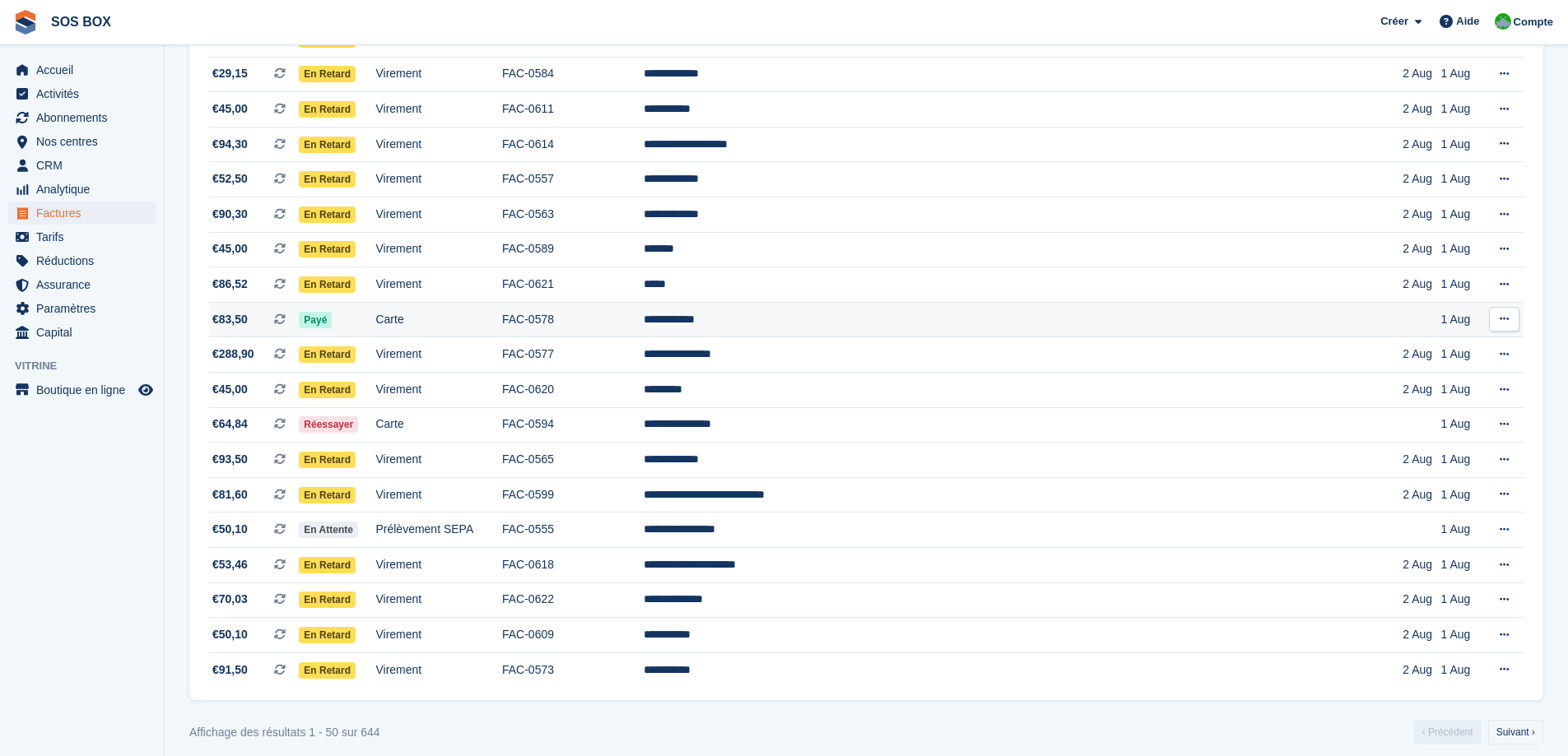 scroll, scrollTop: 1353, scrollLeft: 0, axis: vertical 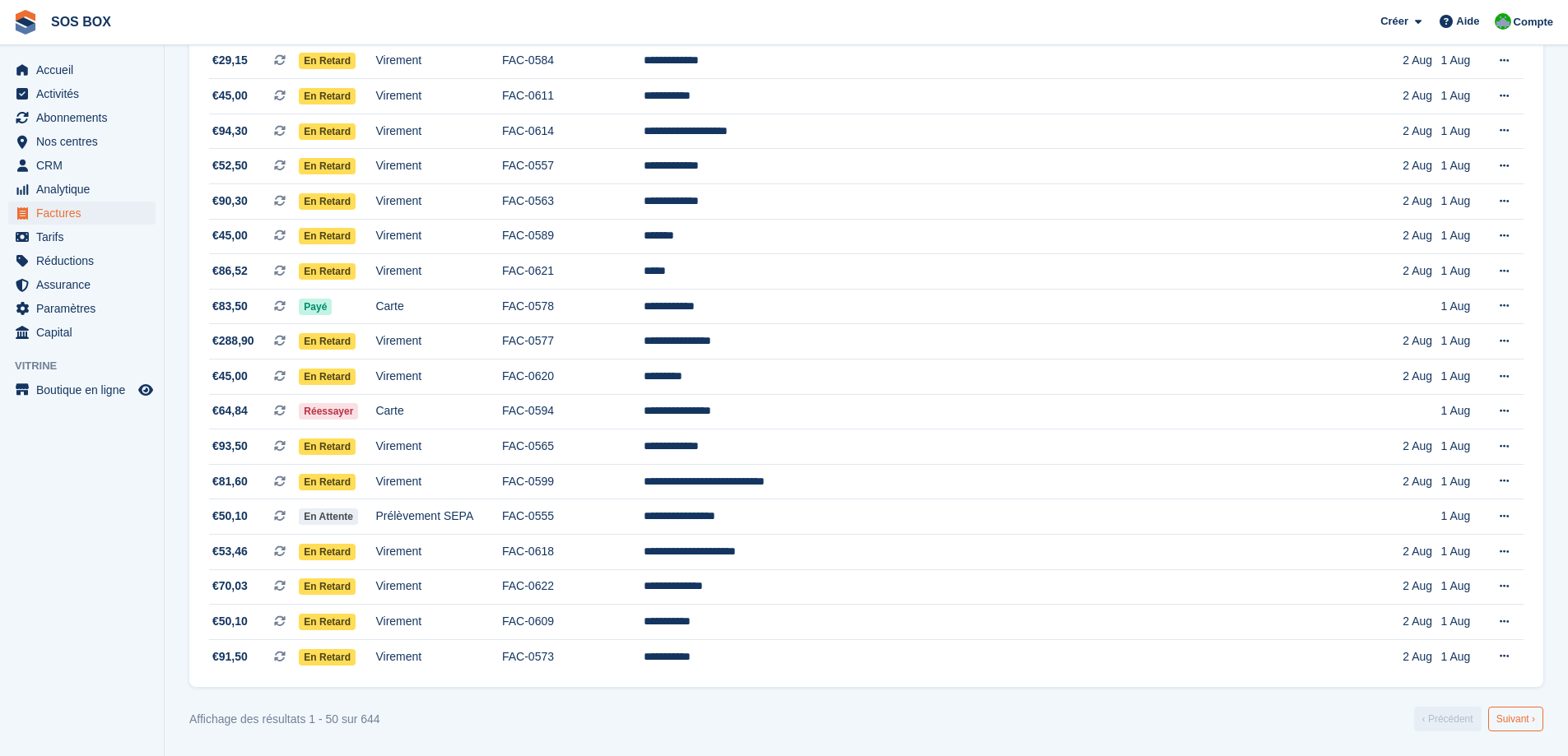 click on "Suivant ›" at bounding box center [1515, 719] 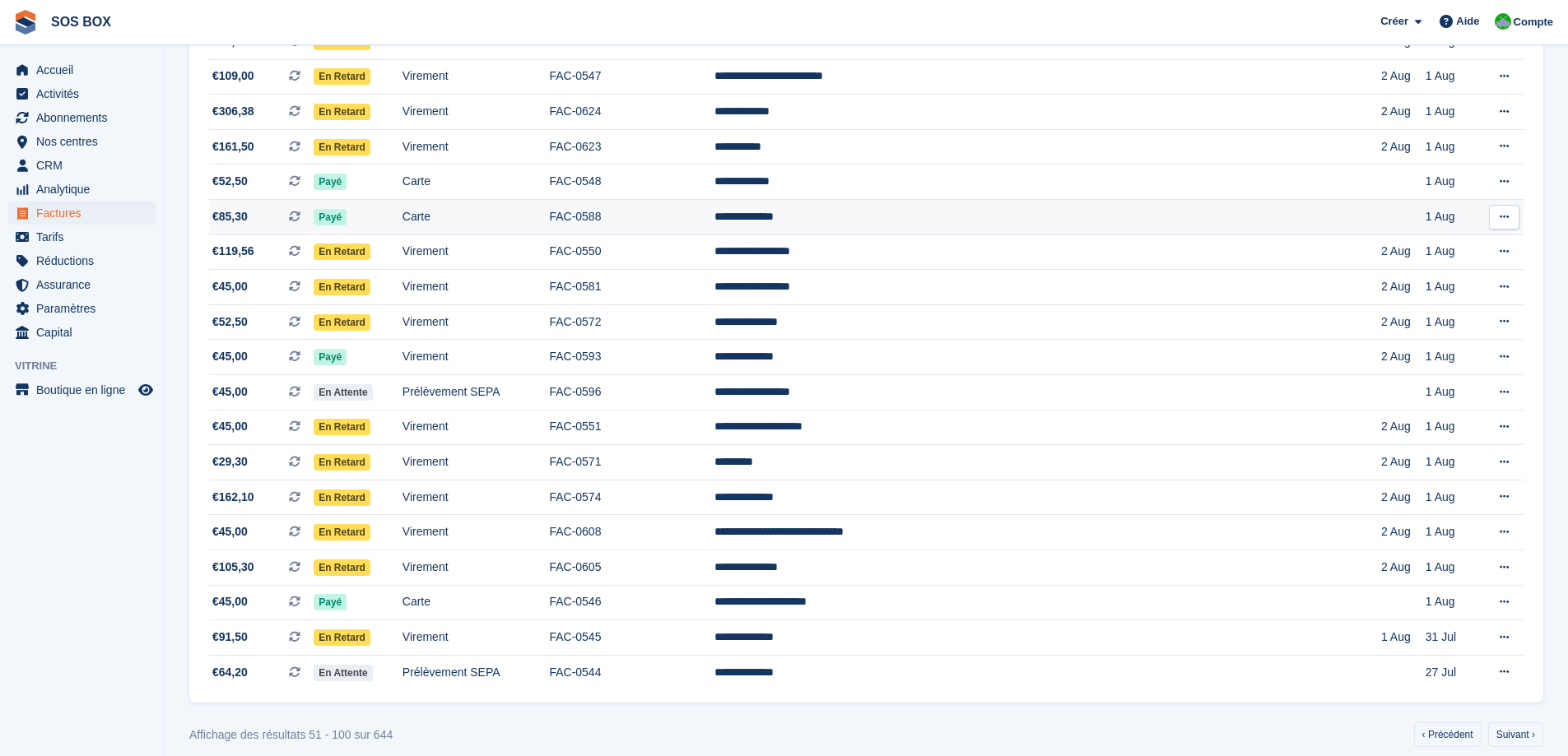 scroll, scrollTop: 1353, scrollLeft: 0, axis: vertical 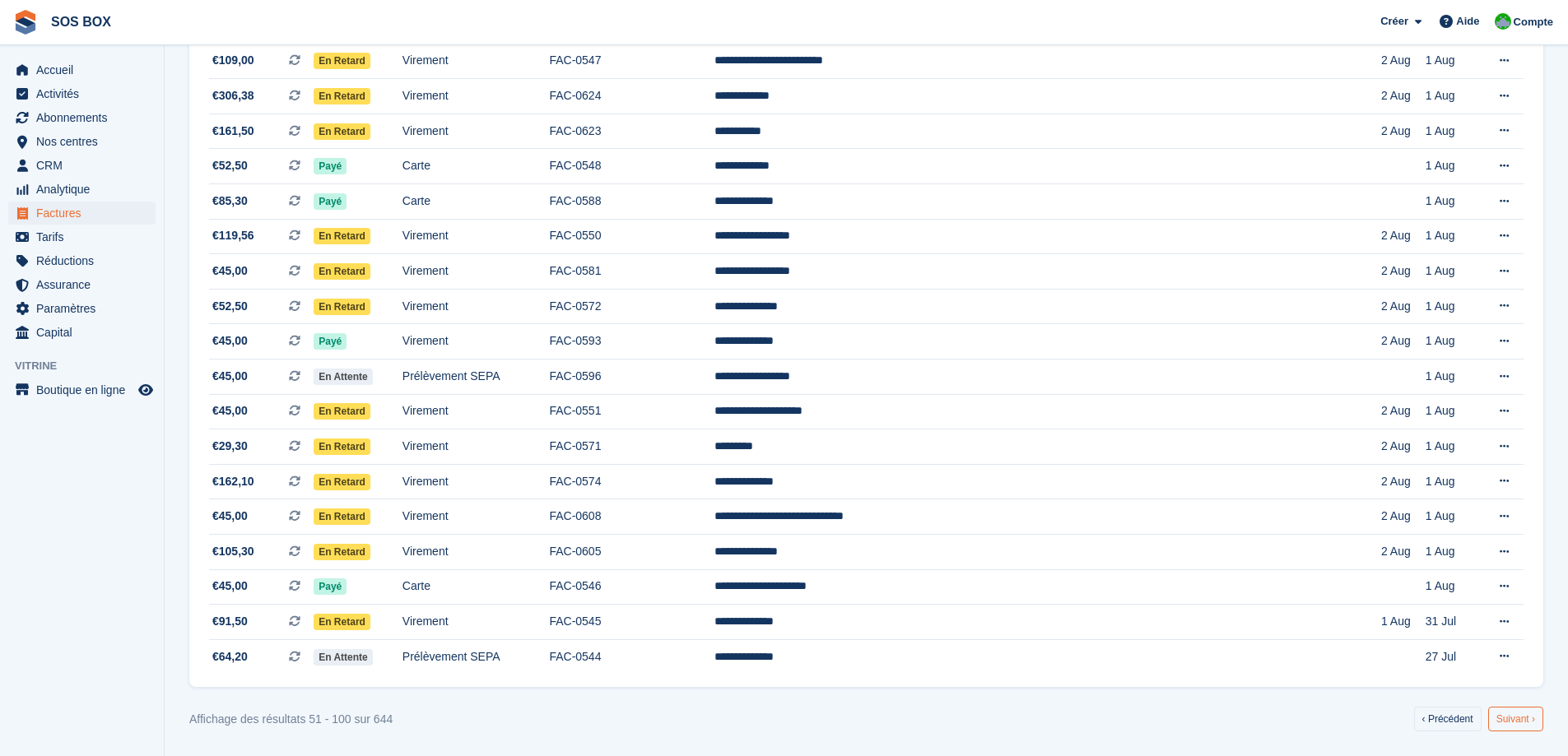 click on "Suivant ›" at bounding box center (1515, 719) 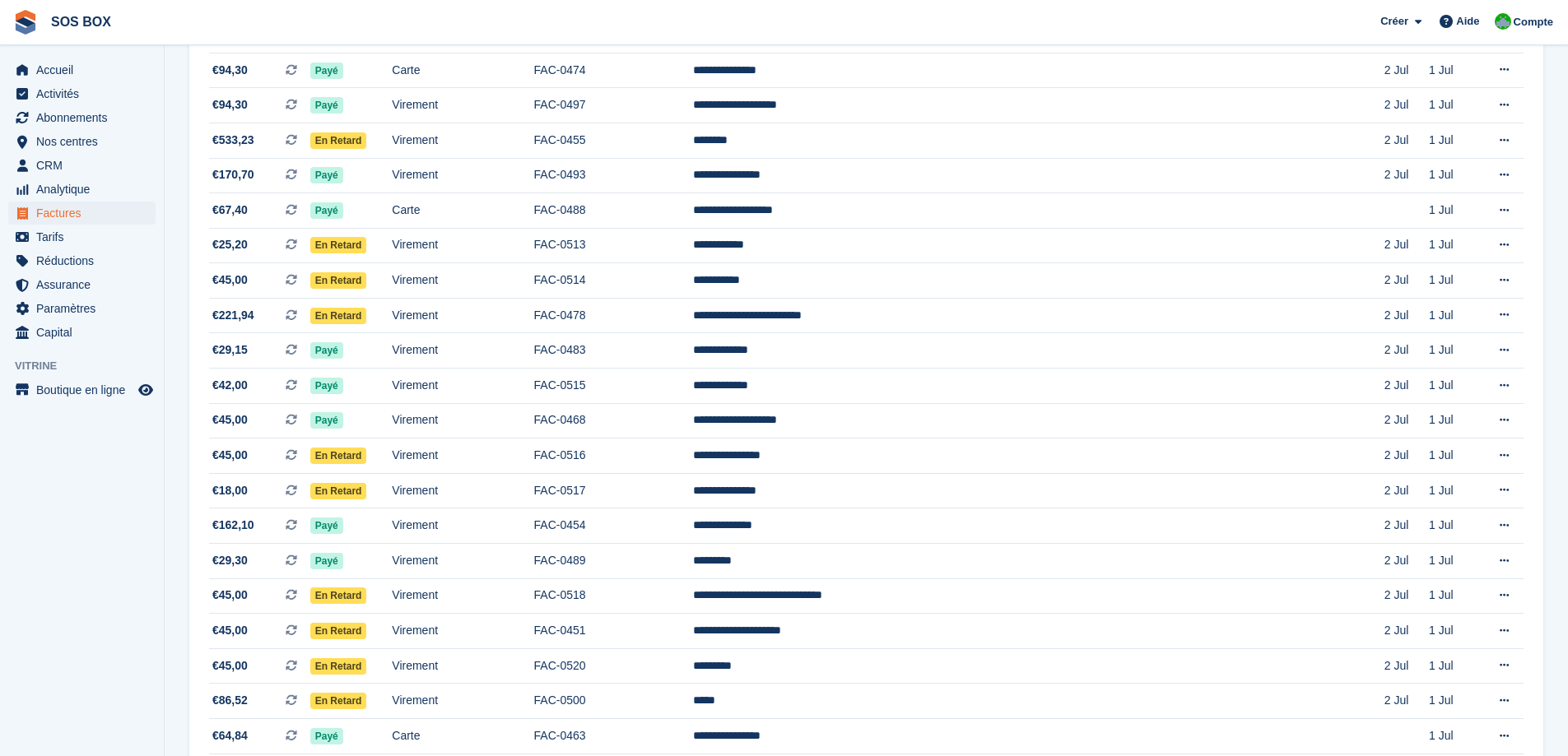 scroll, scrollTop: 1353, scrollLeft: 0, axis: vertical 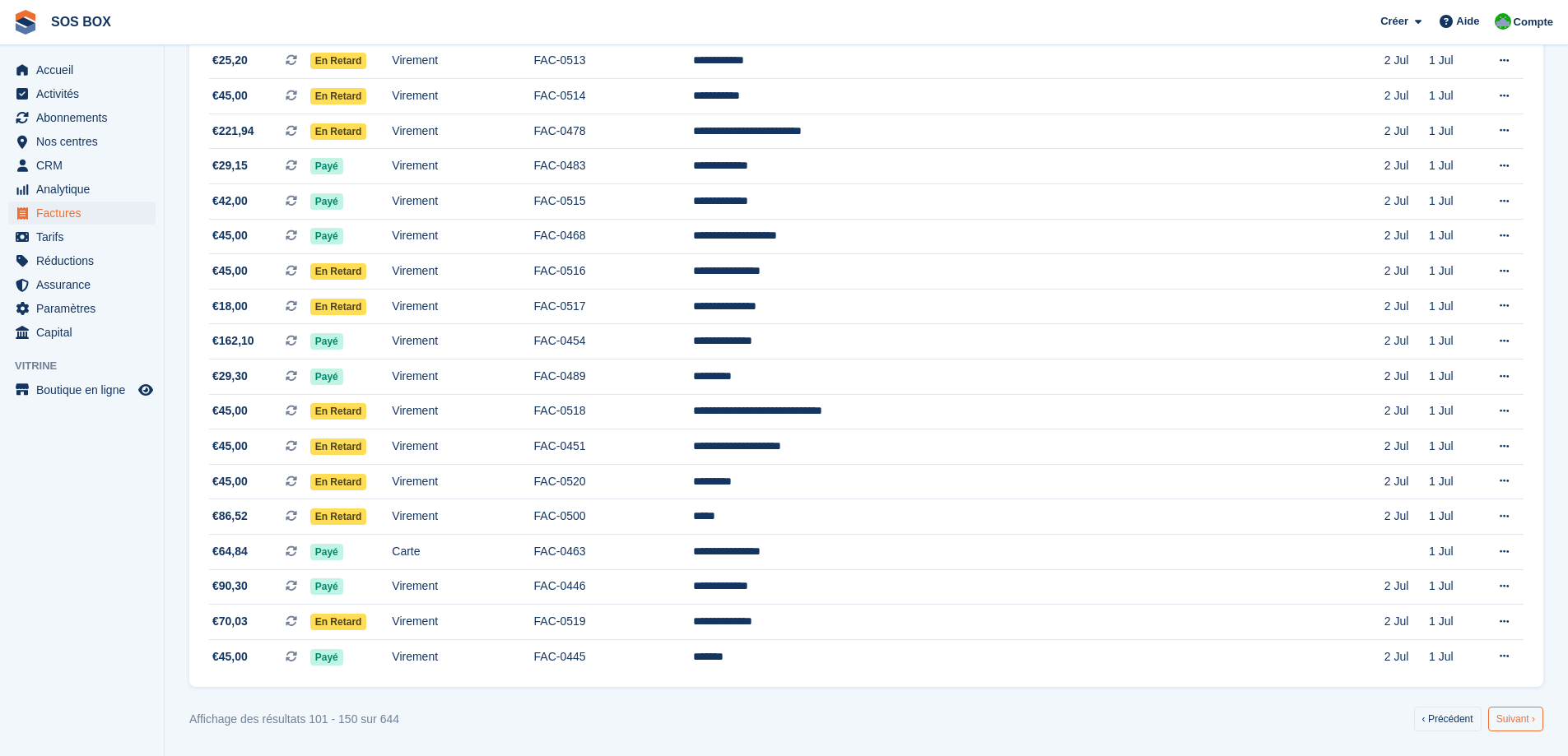 click on "Suivant ›" at bounding box center [1515, 719] 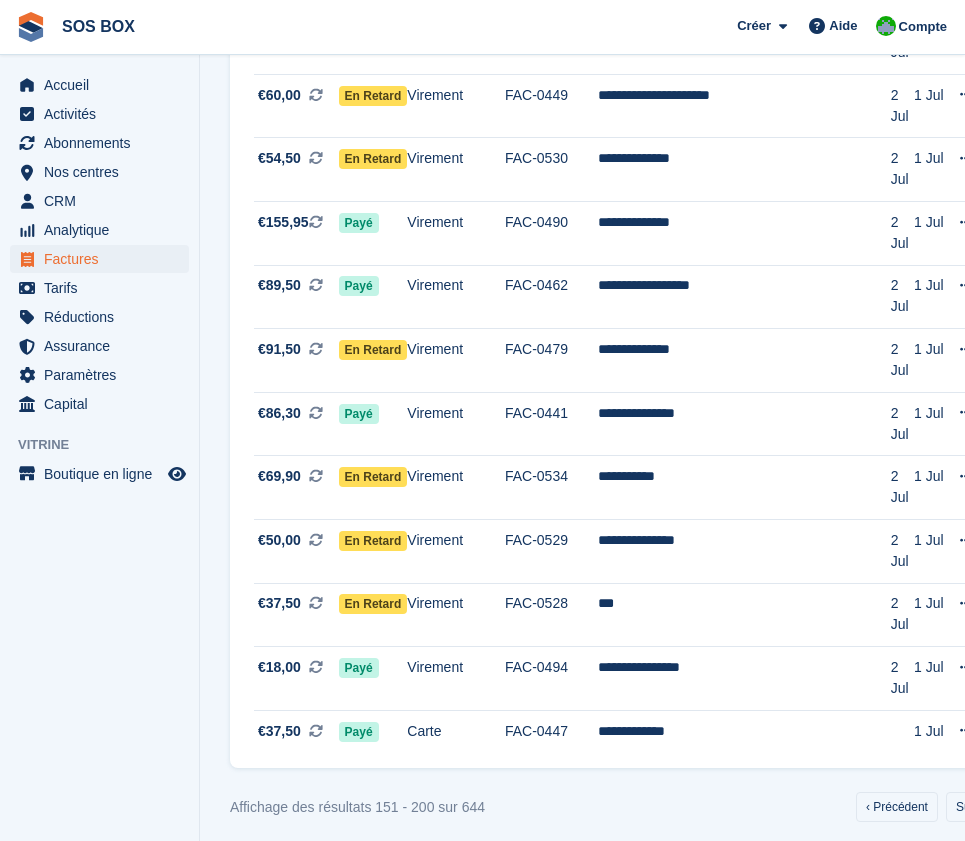 scroll, scrollTop: 2791, scrollLeft: 0, axis: vertical 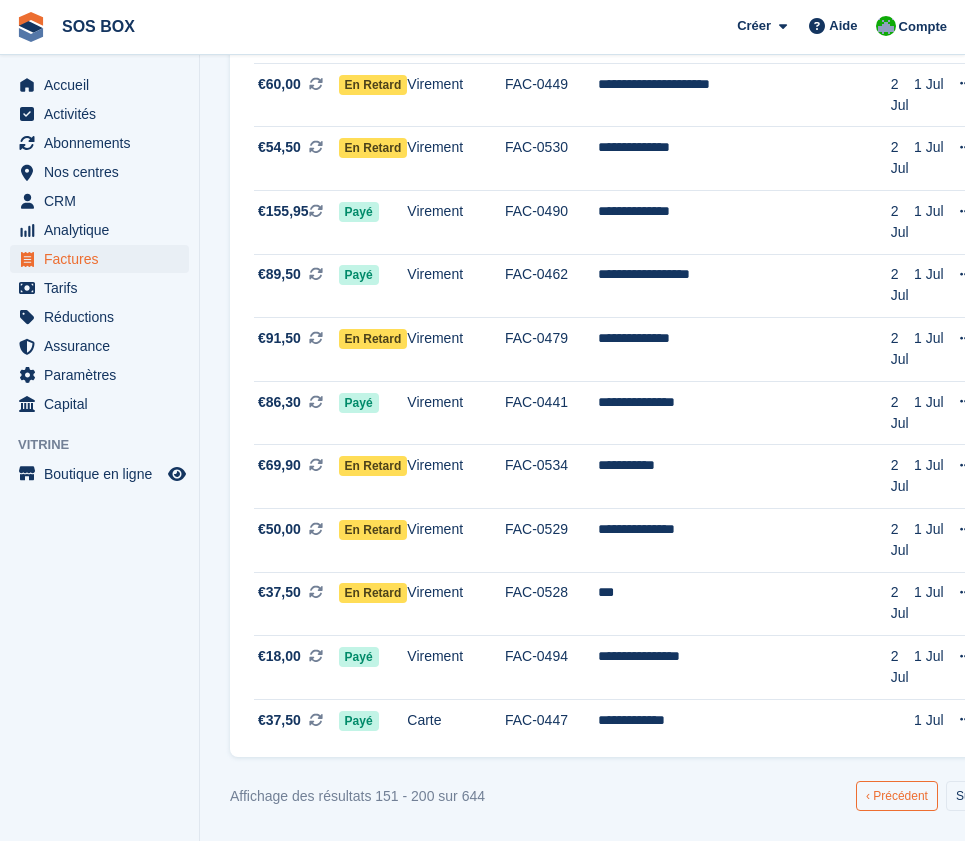 click on "‹ Précédent" at bounding box center [897, 796] 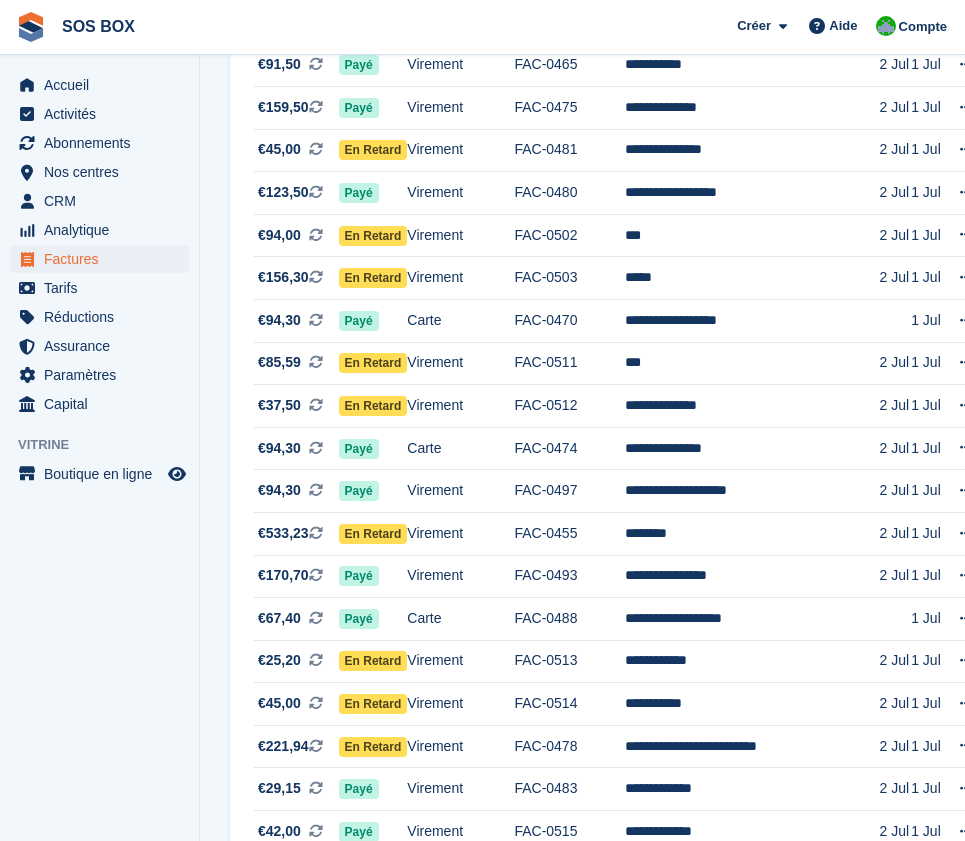 scroll, scrollTop: 1188, scrollLeft: 0, axis: vertical 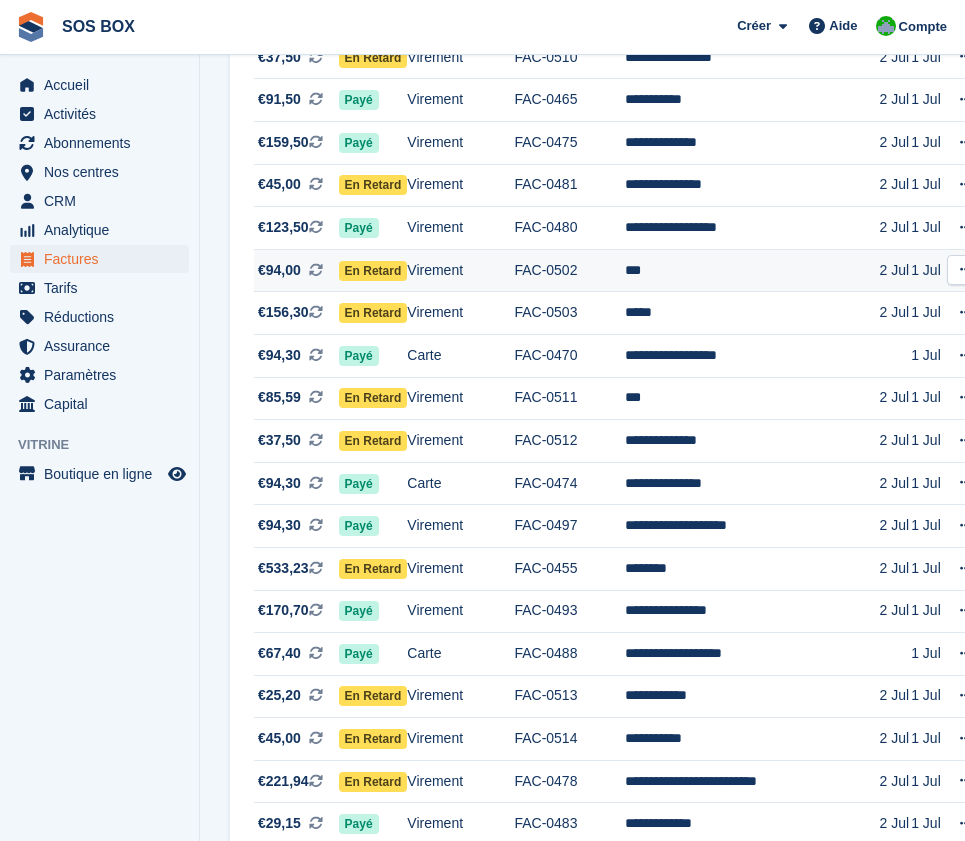 click on "FAC-0502" at bounding box center [569, 270] 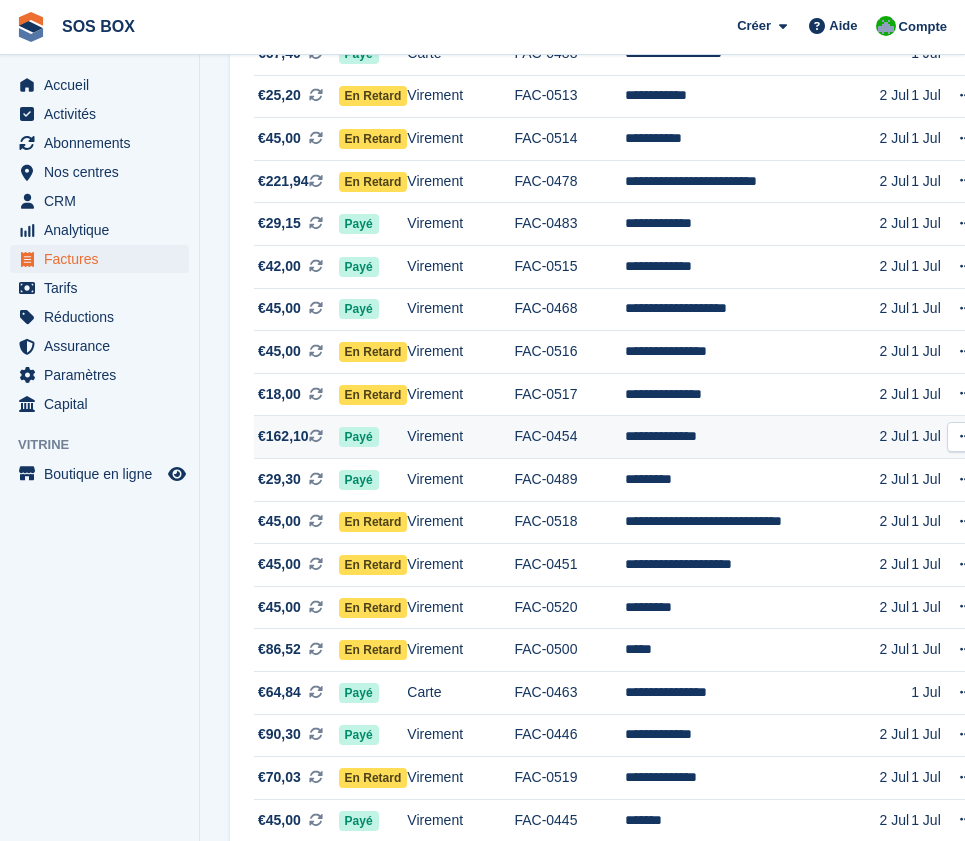 scroll, scrollTop: 1888, scrollLeft: 0, axis: vertical 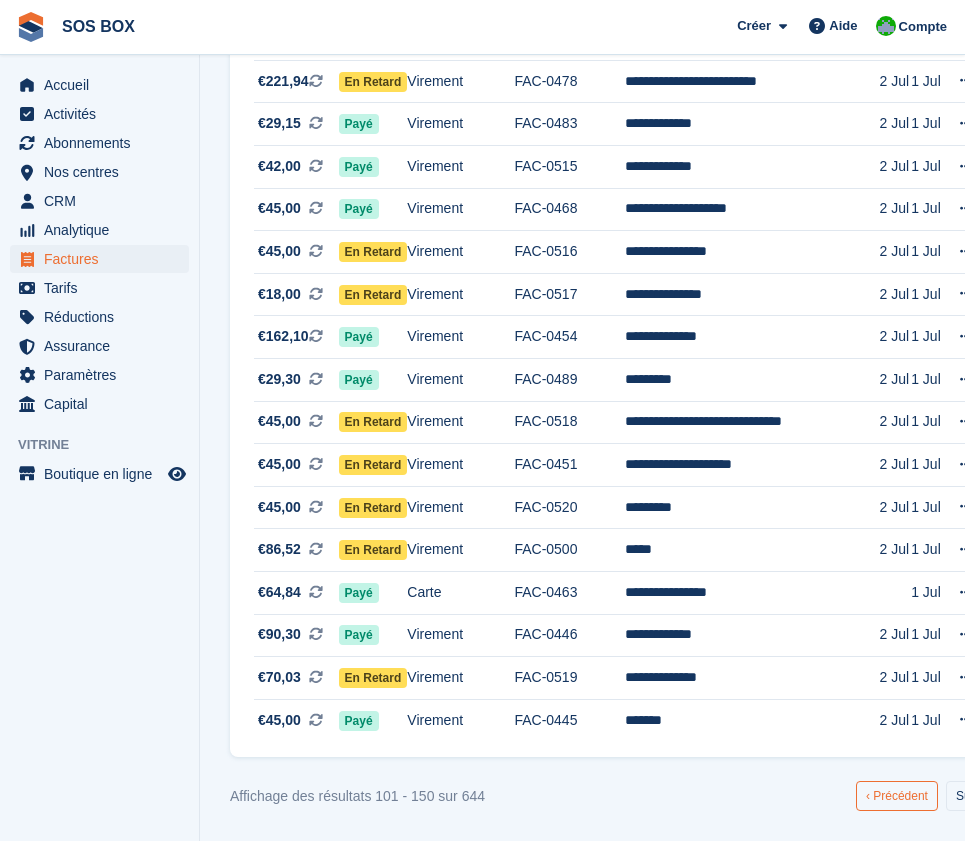 click on "‹ Précédent" at bounding box center (897, 796) 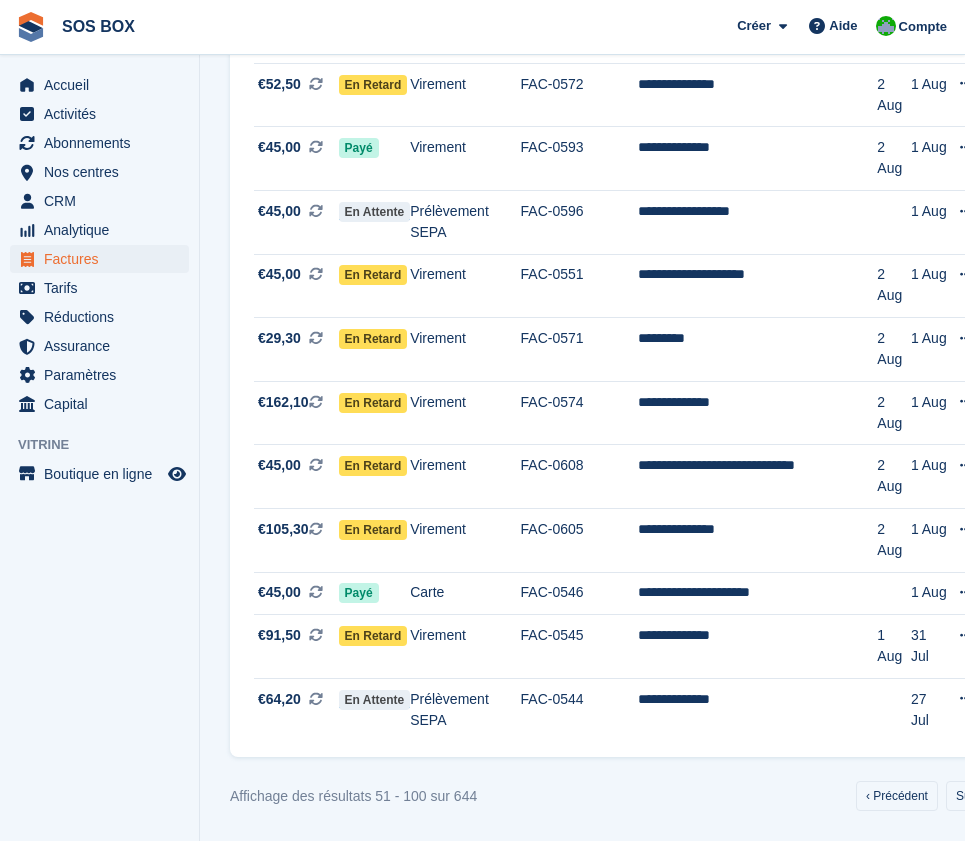 scroll, scrollTop: 2791, scrollLeft: 0, axis: vertical 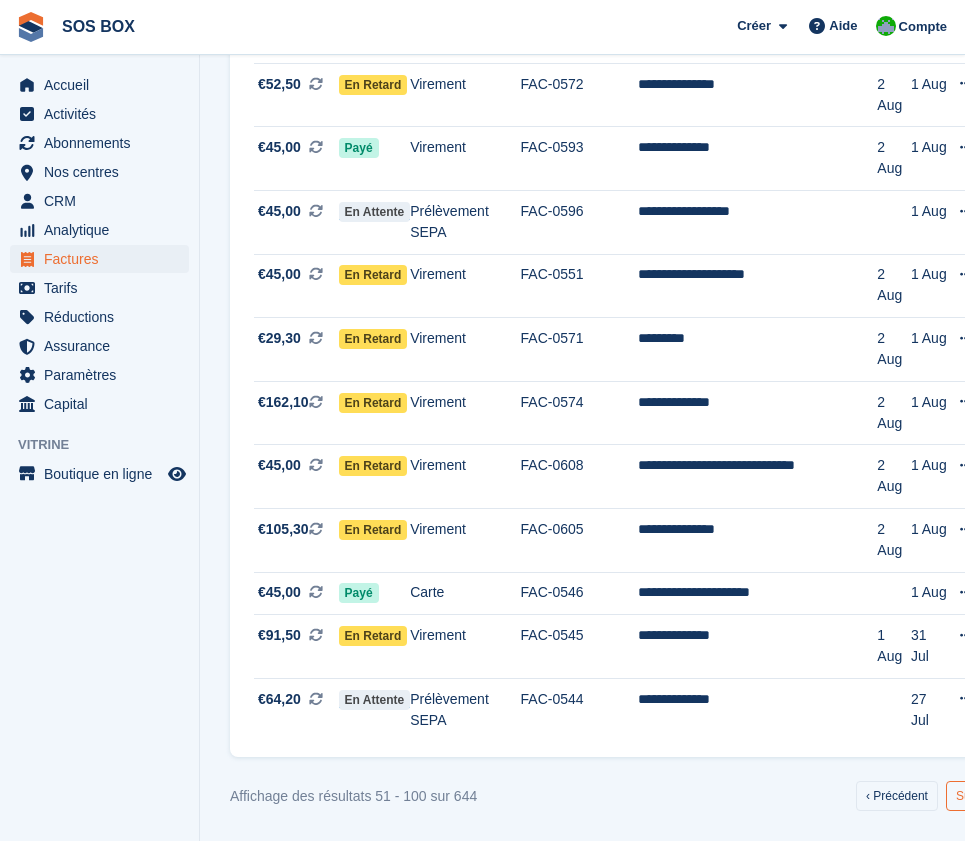 click on "Suivant ›" at bounding box center (979, 796) 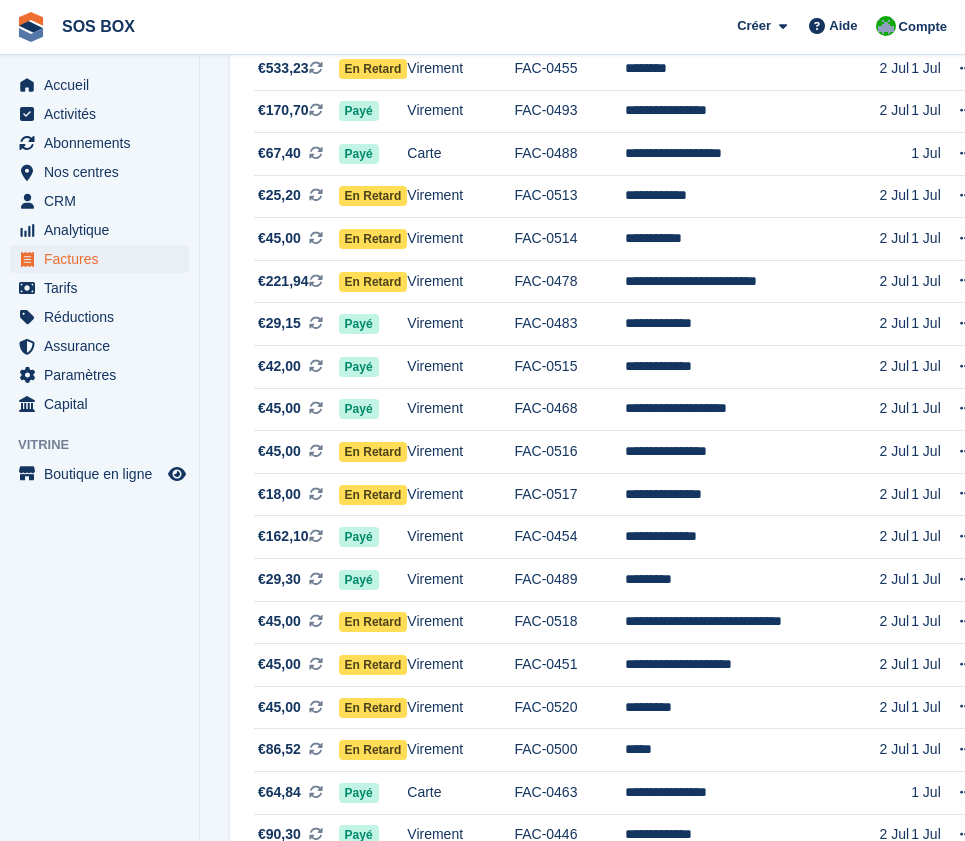 scroll, scrollTop: 1888, scrollLeft: 0, axis: vertical 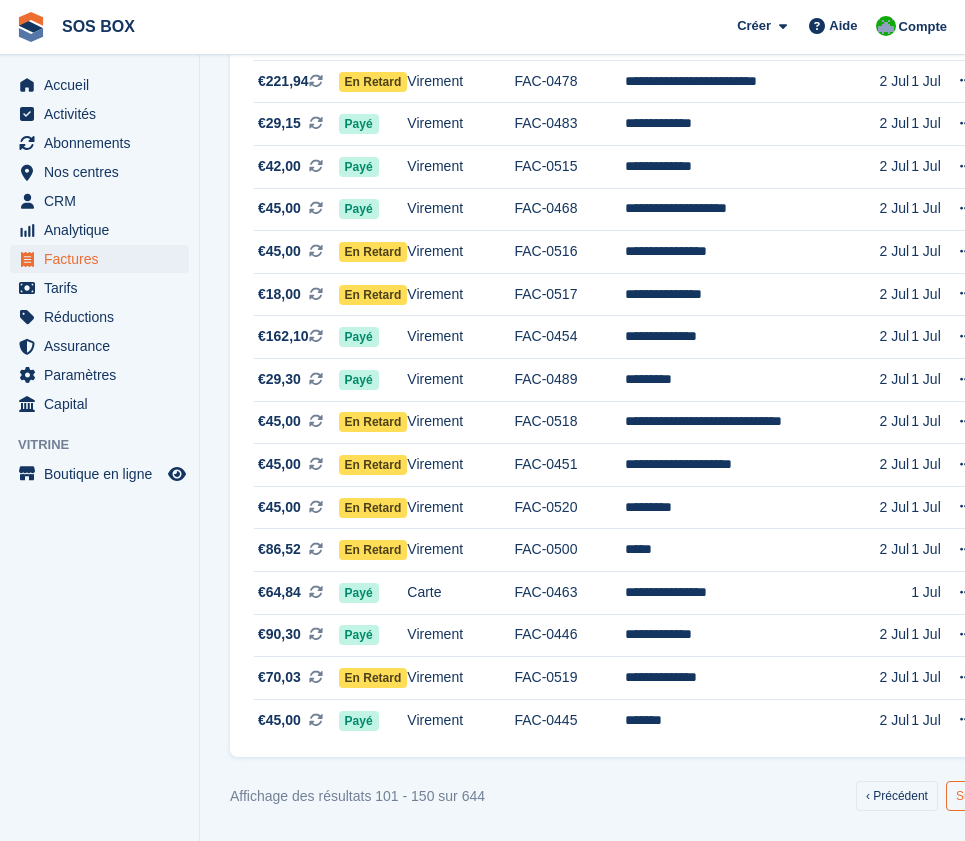 click on "Suivant ›" at bounding box center [979, 796] 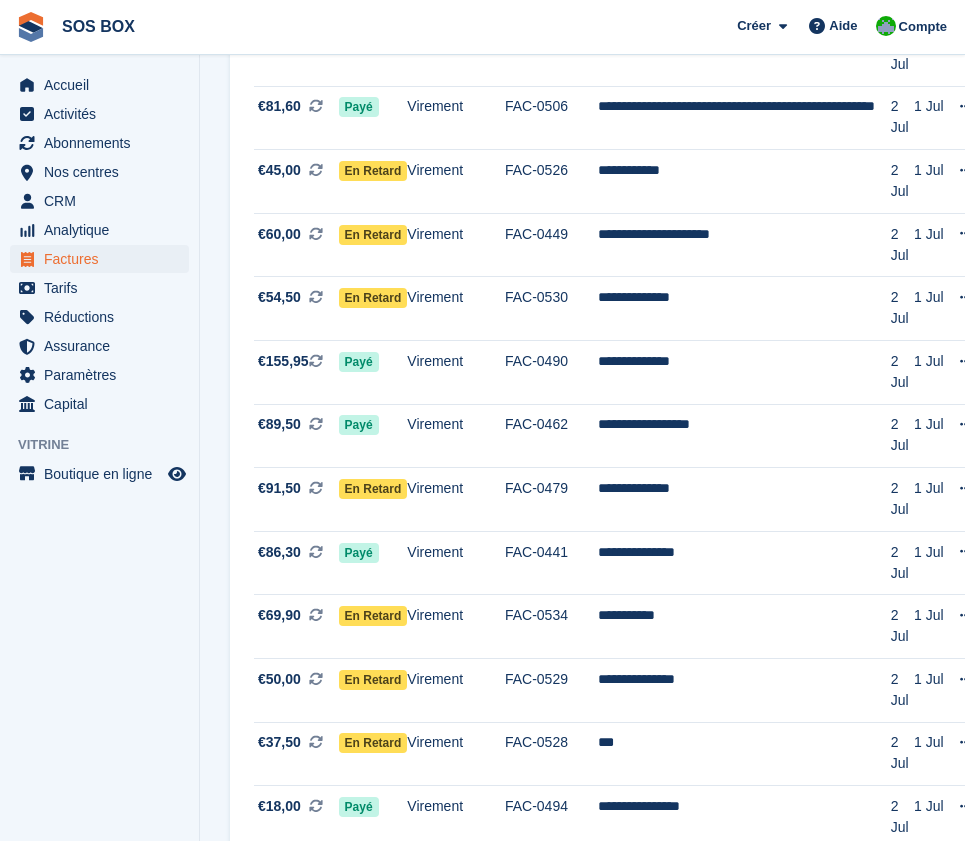 scroll, scrollTop: 2791, scrollLeft: 0, axis: vertical 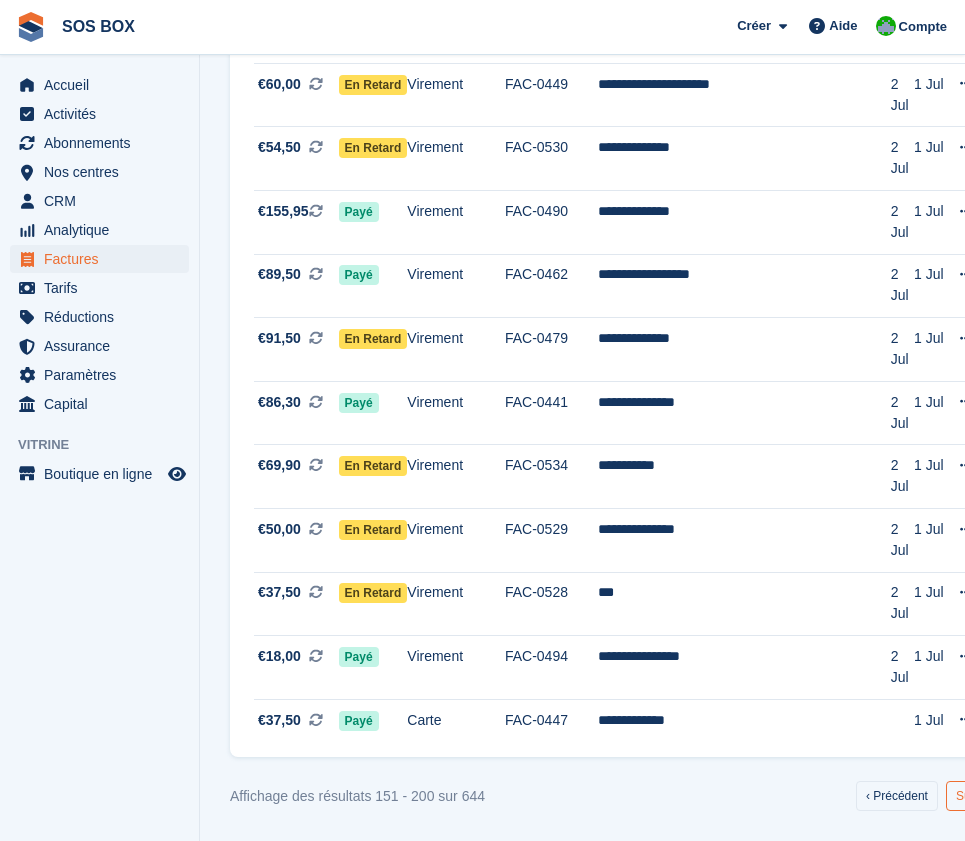 click on "Suivant ›" at bounding box center [979, 796] 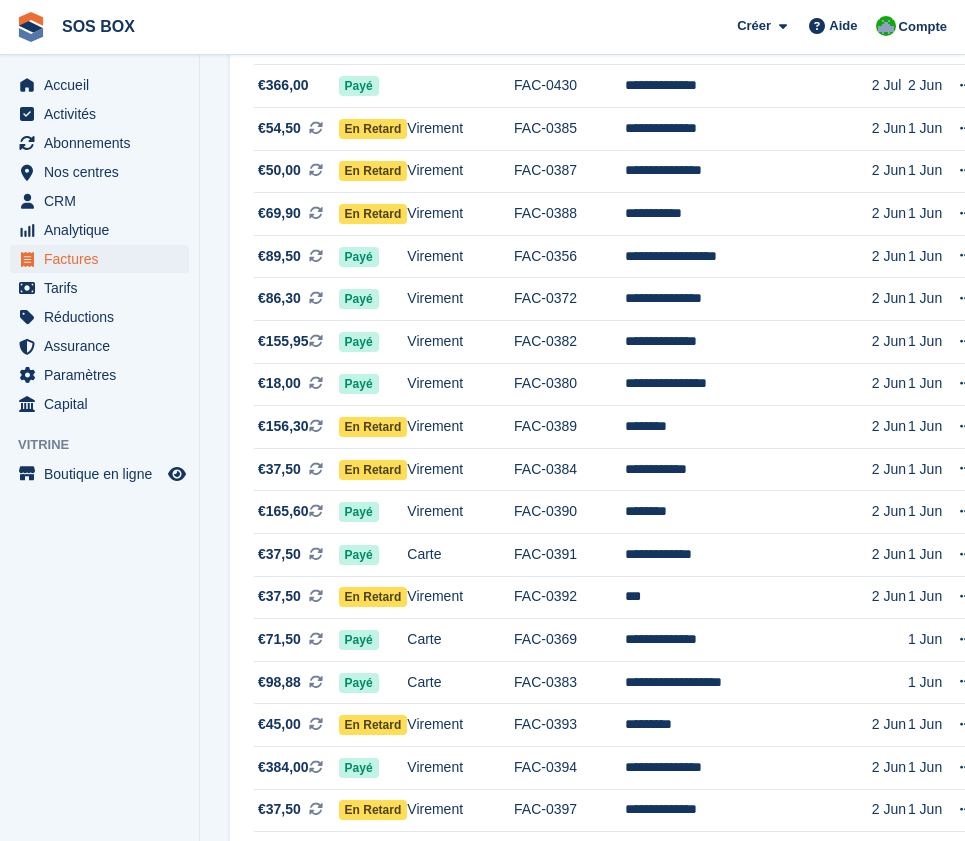 scroll, scrollTop: 888, scrollLeft: 0, axis: vertical 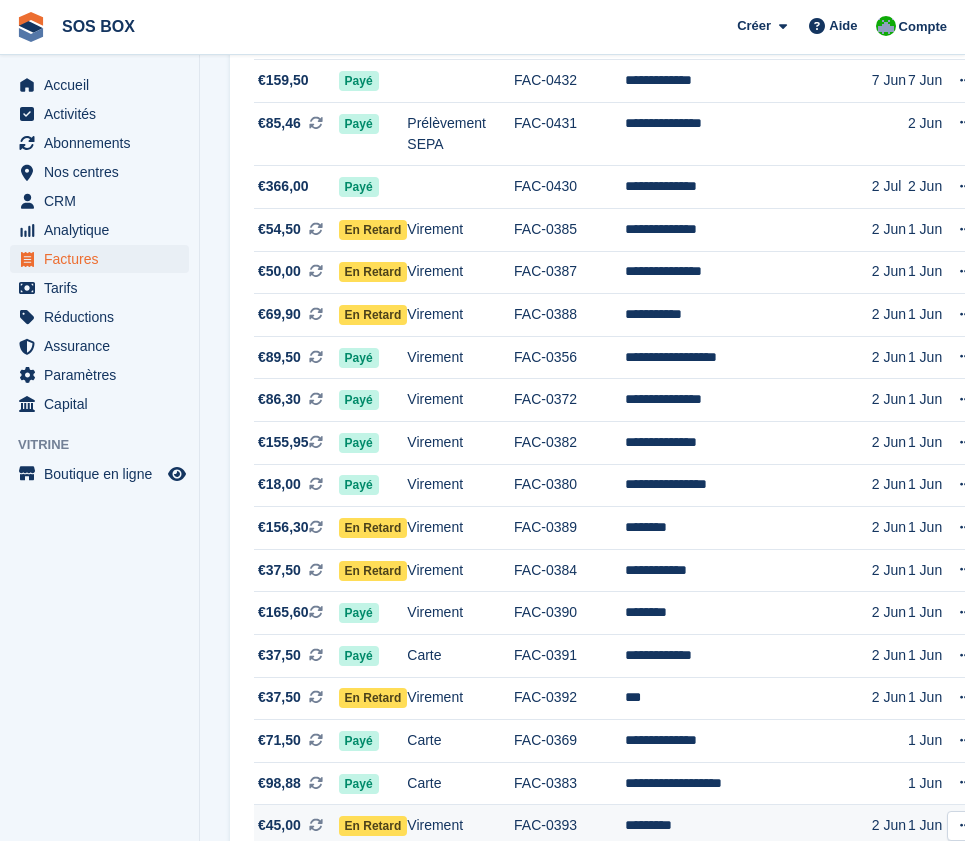 click on "1 Jun" at bounding box center [927, 826] 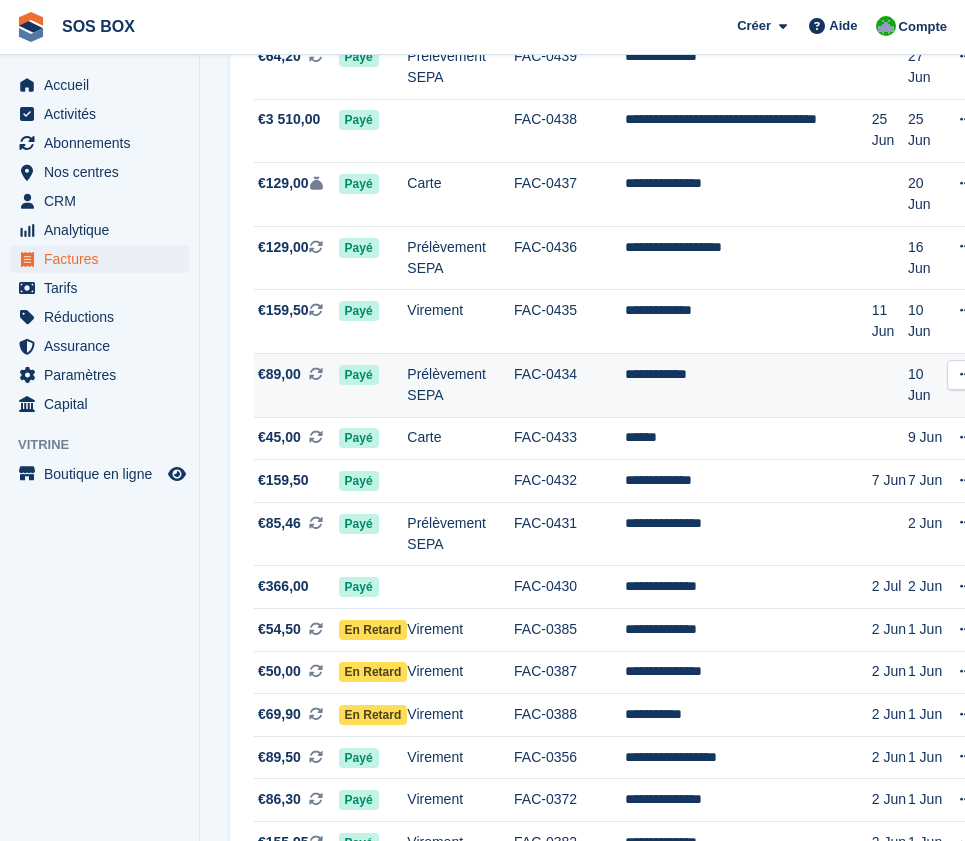 scroll, scrollTop: 0, scrollLeft: 0, axis: both 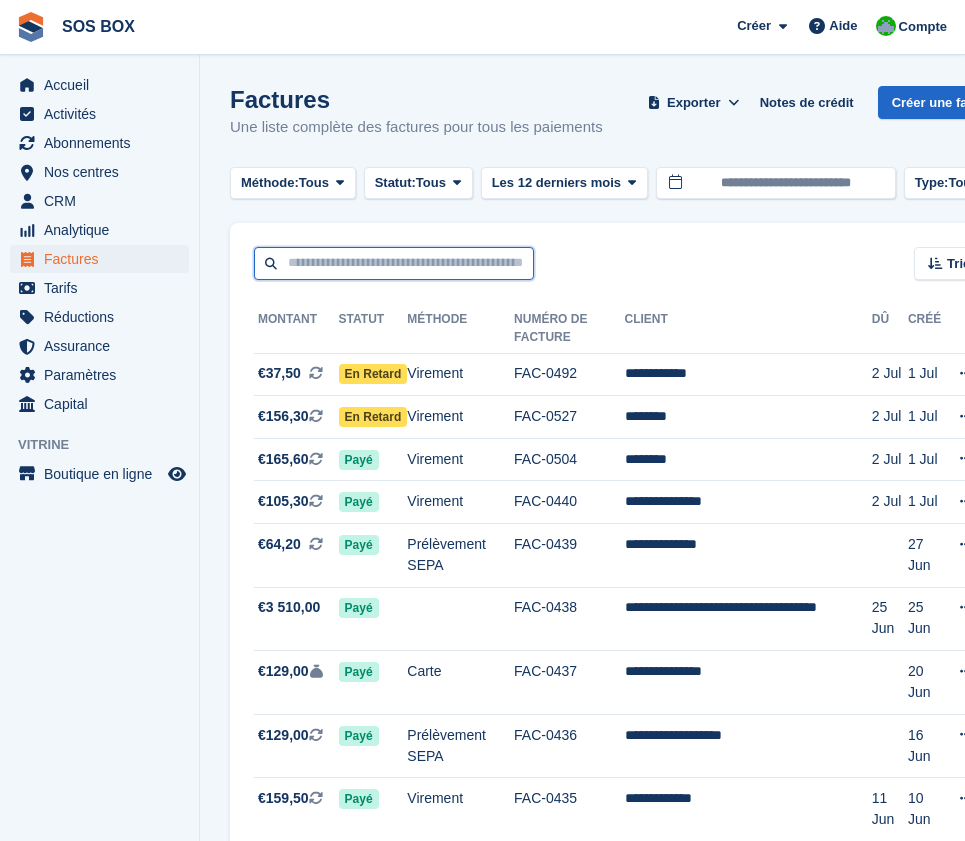 click at bounding box center [394, 263] 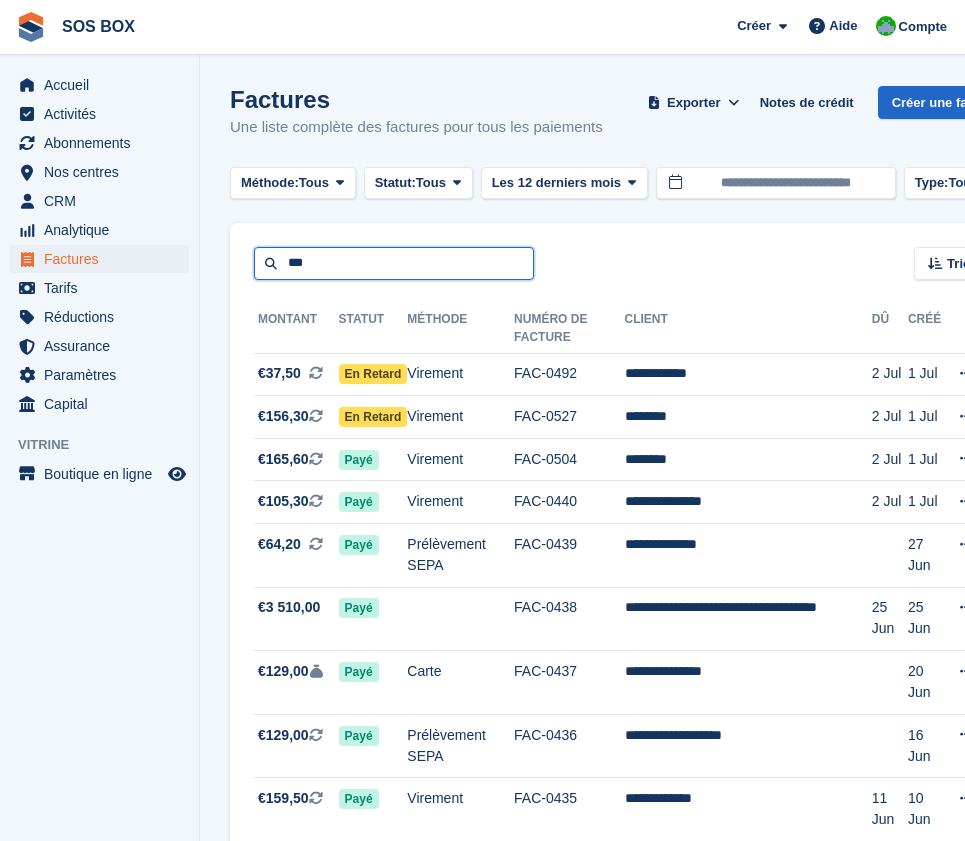 type on "***" 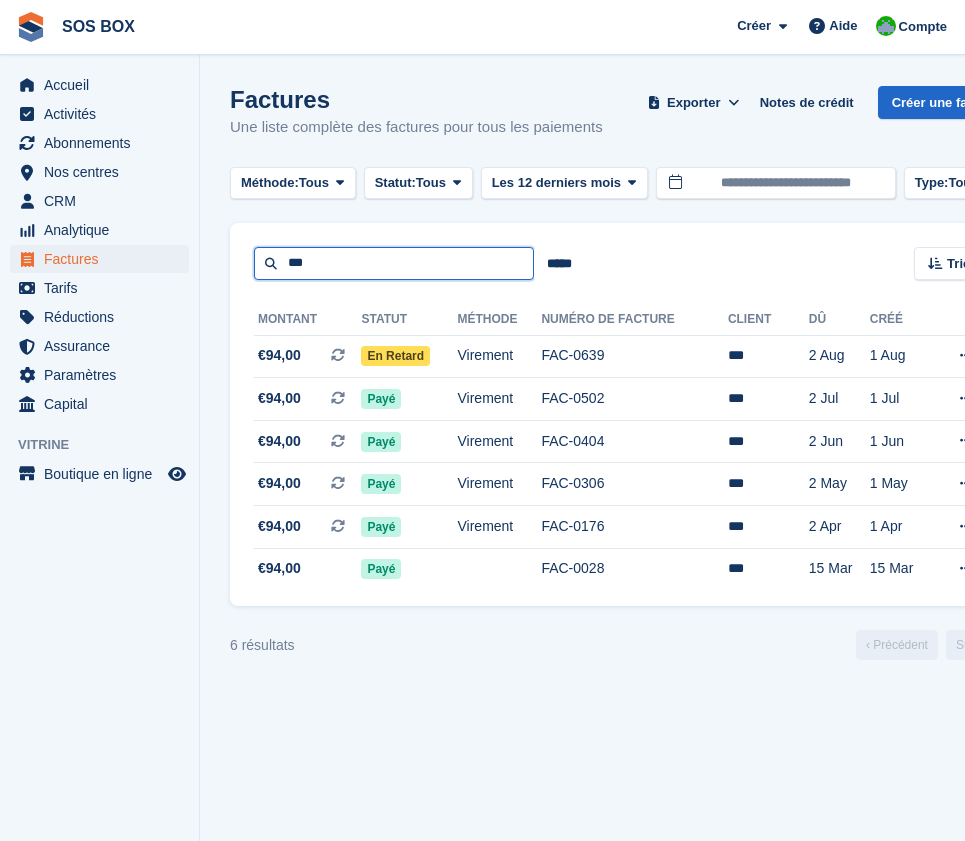 drag, startPoint x: 357, startPoint y: 260, endPoint x: 279, endPoint y: 260, distance: 78 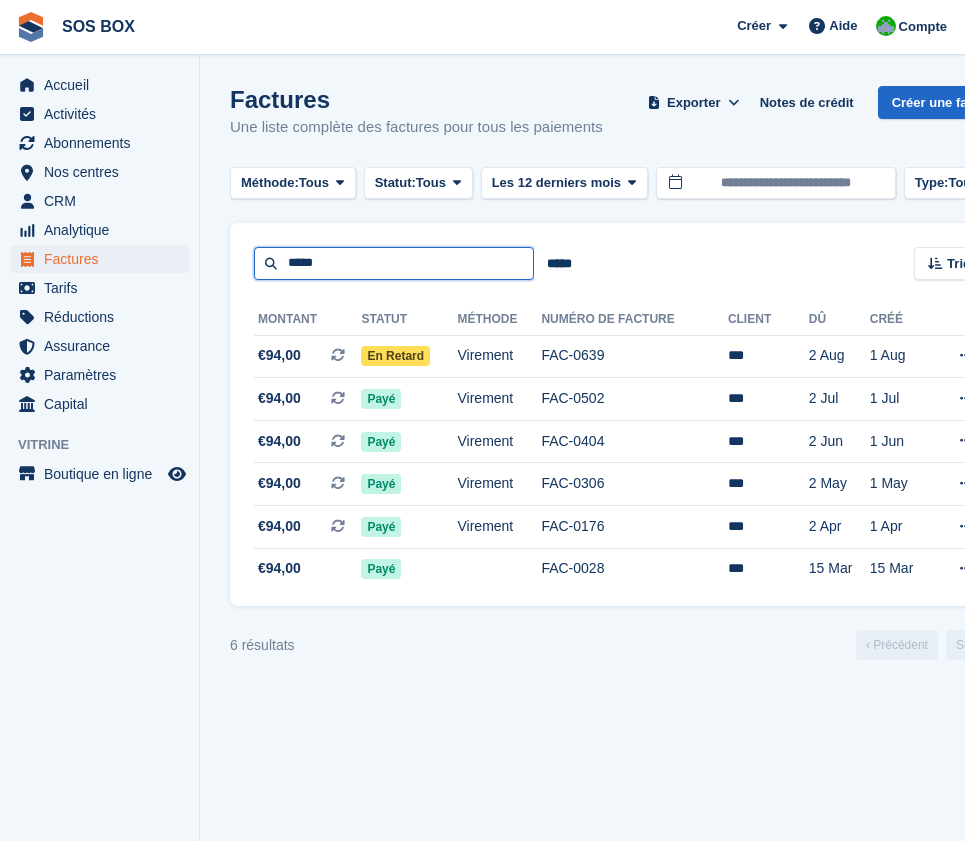 type on "*****" 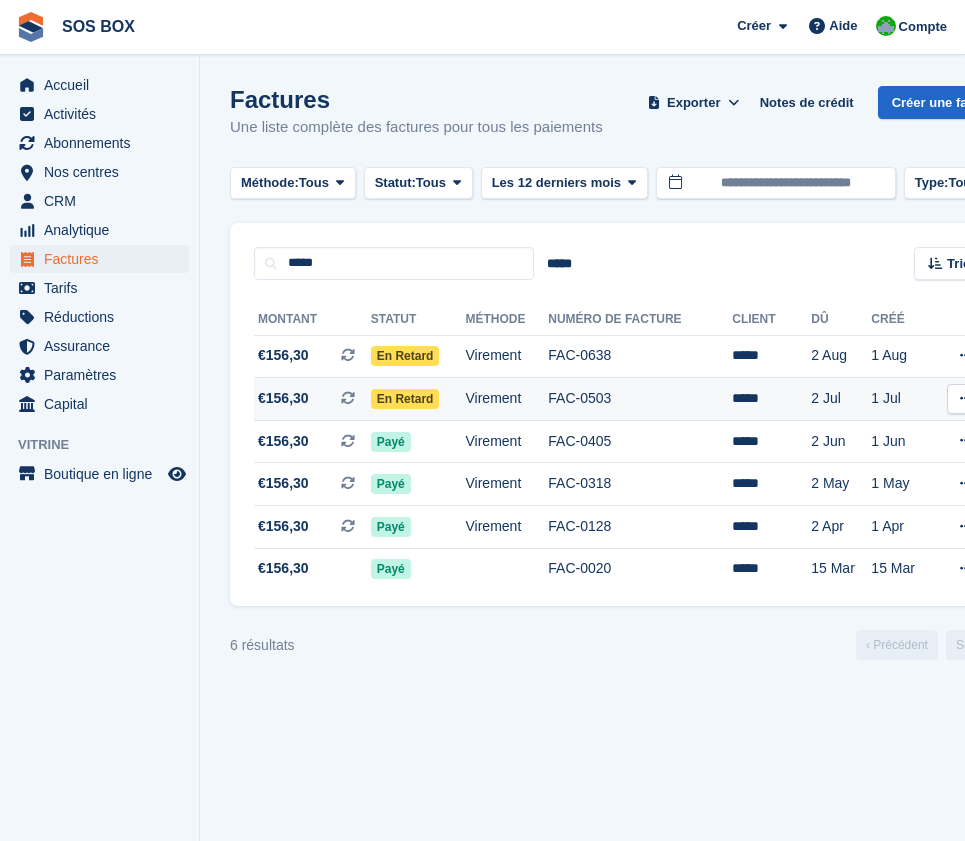 click on "Virement" at bounding box center (507, 399) 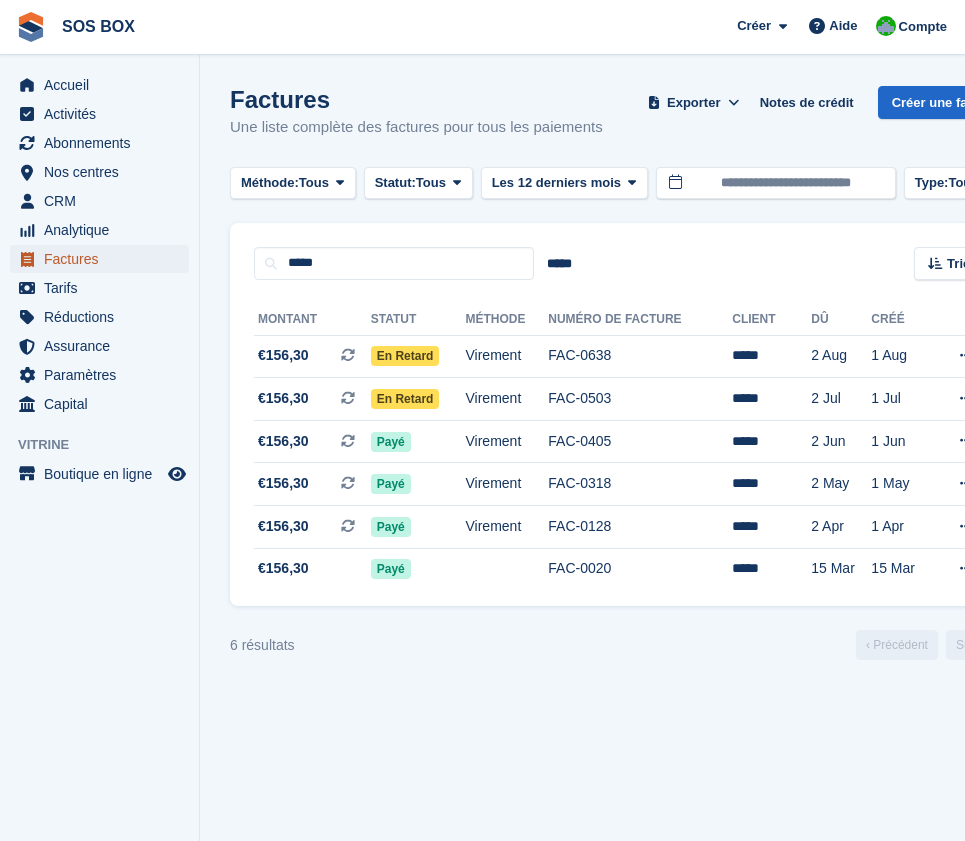 click on "Factures" at bounding box center (104, 259) 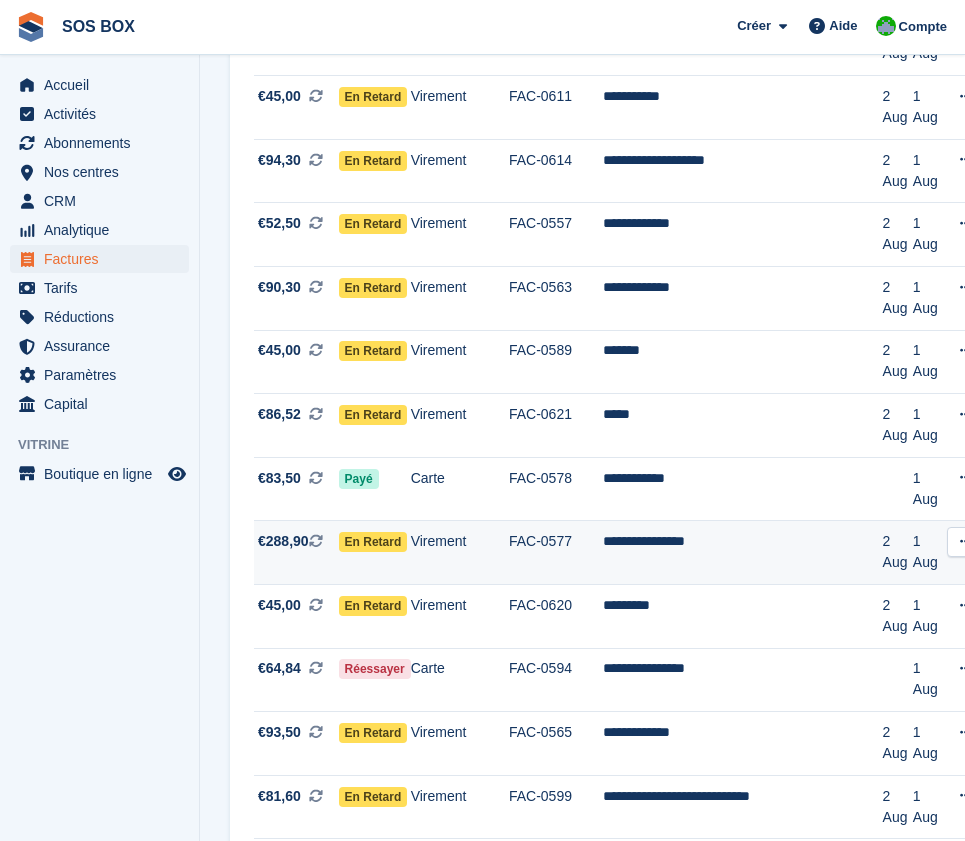 scroll, scrollTop: 2791, scrollLeft: 0, axis: vertical 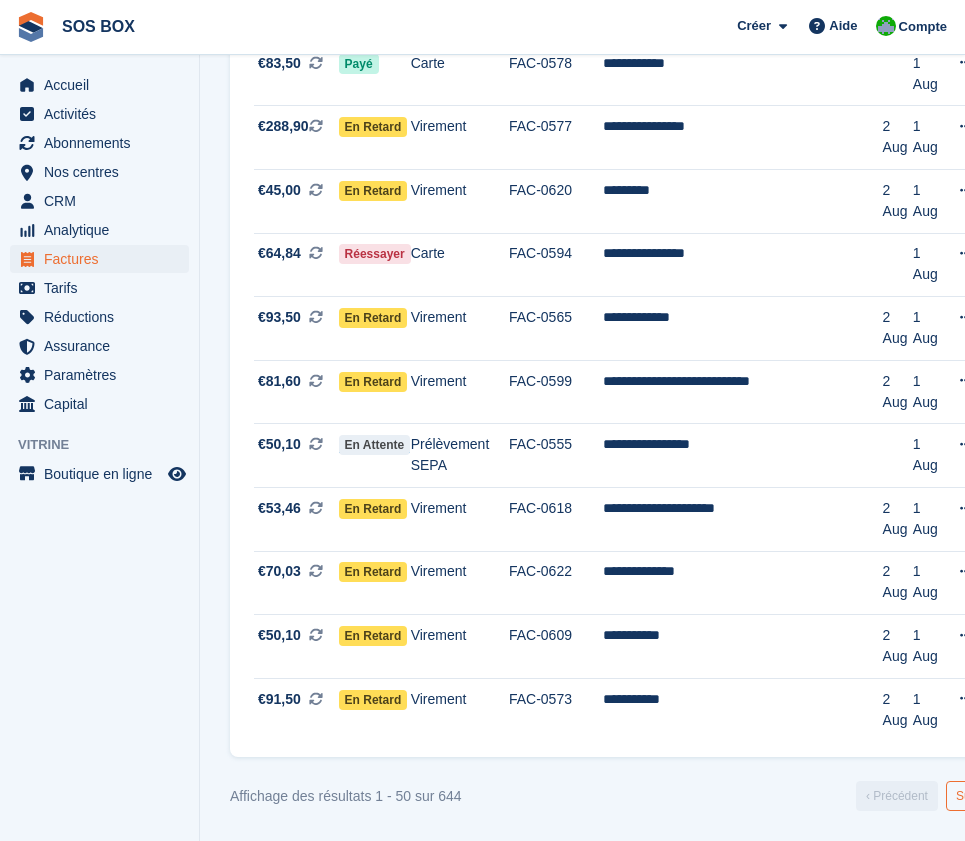 click on "Suivant ›" at bounding box center (979, 796) 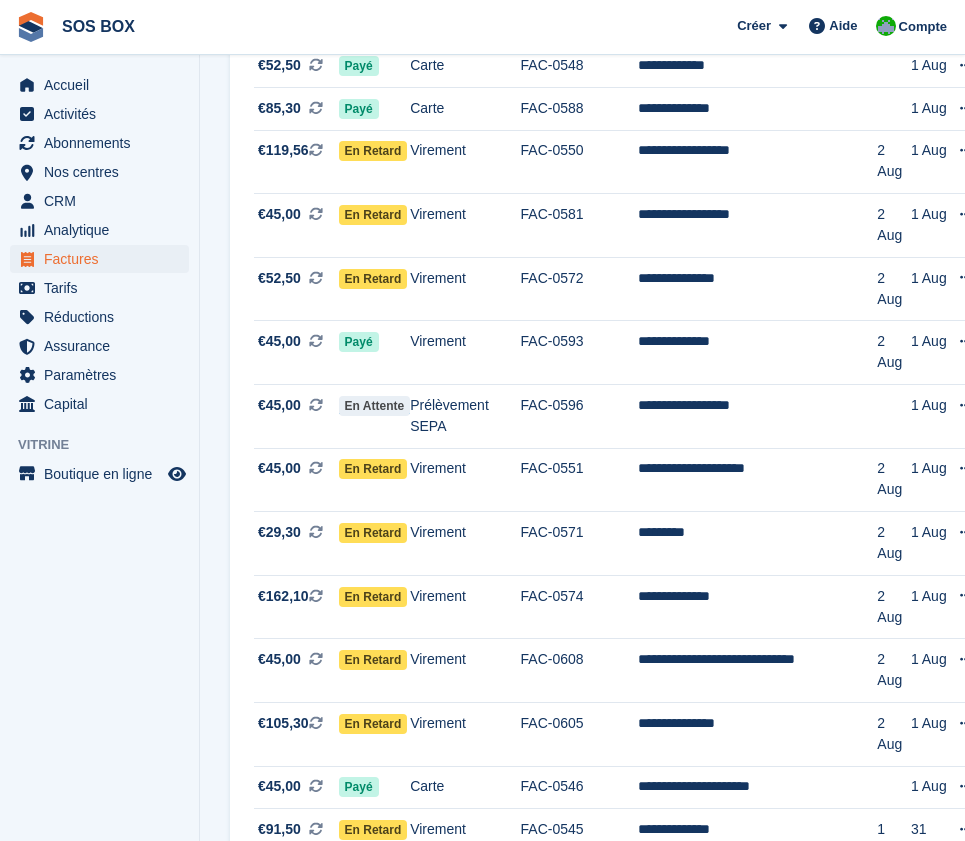 scroll, scrollTop: 2791, scrollLeft: 0, axis: vertical 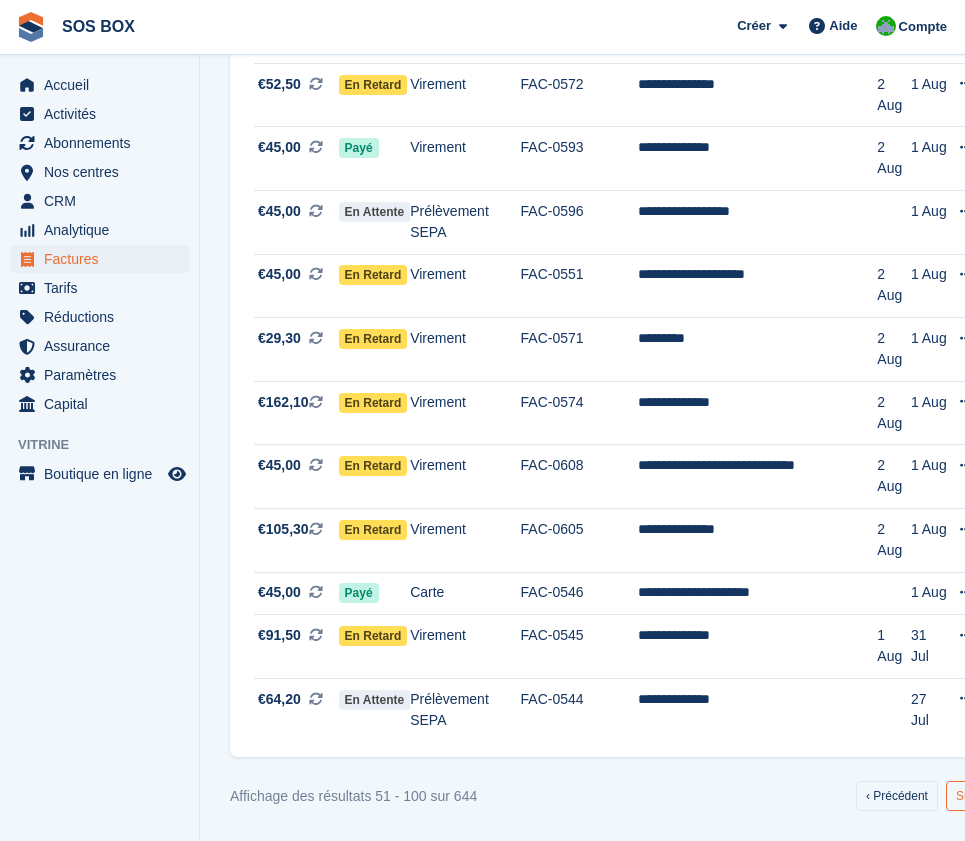 click on "Suivant ›" at bounding box center (979, 796) 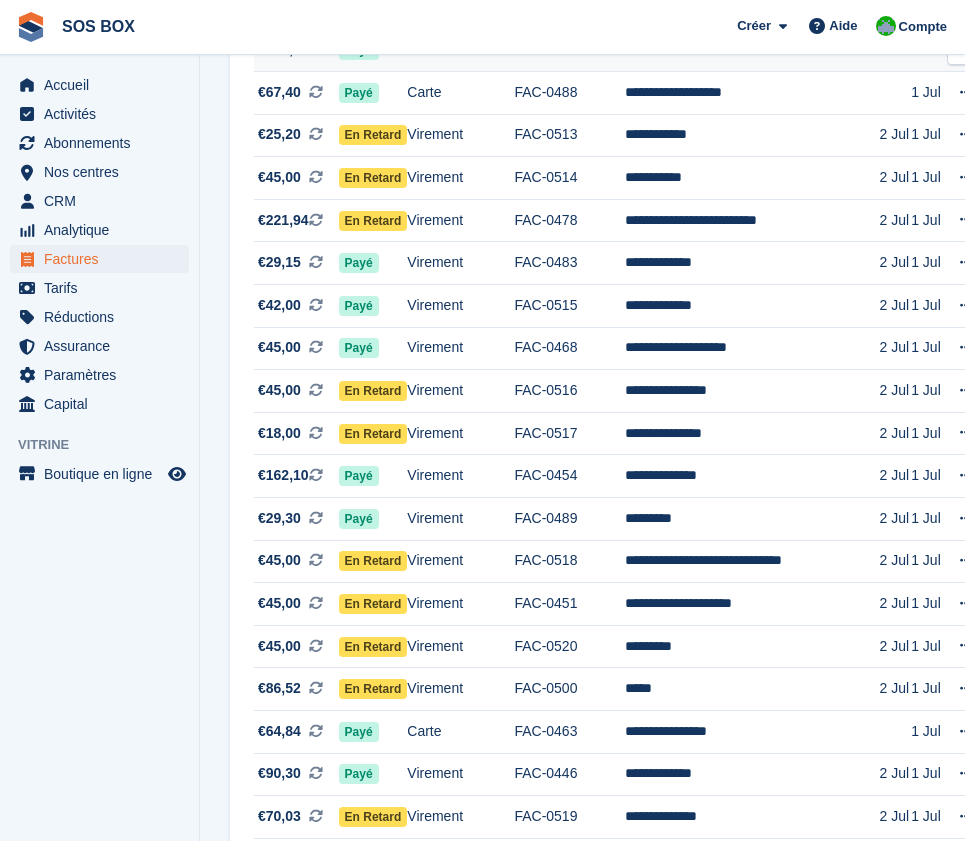 scroll, scrollTop: 1888, scrollLeft: 0, axis: vertical 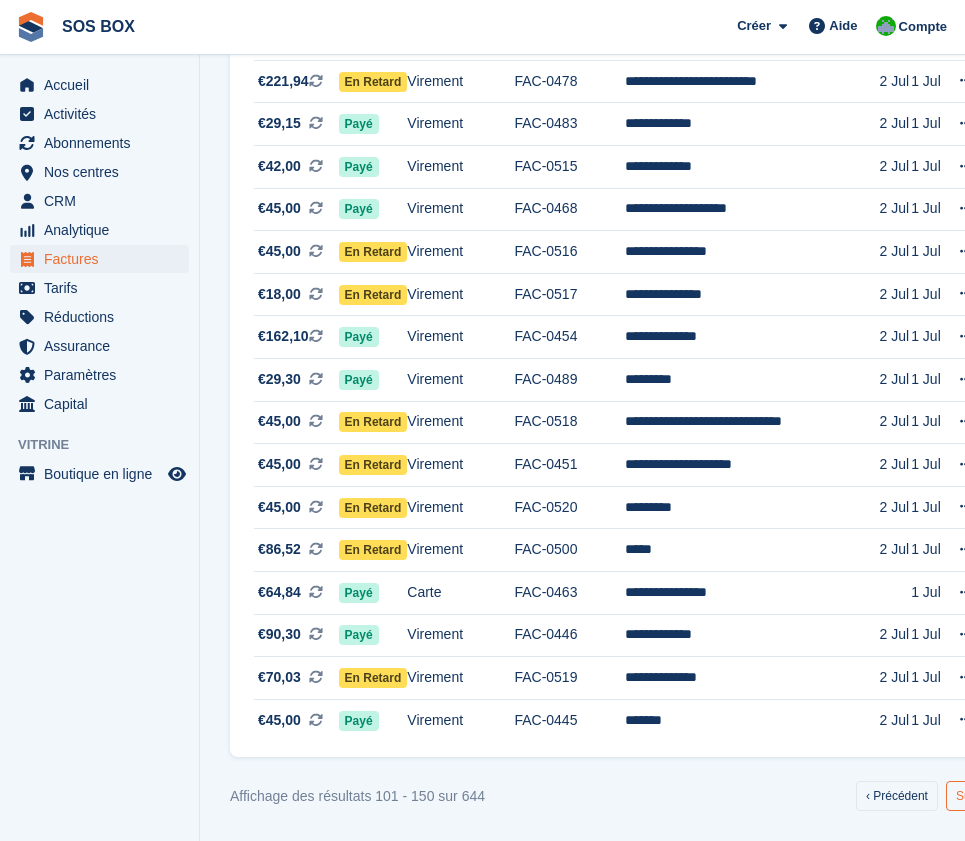 click on "Suivant ›" at bounding box center (979, 796) 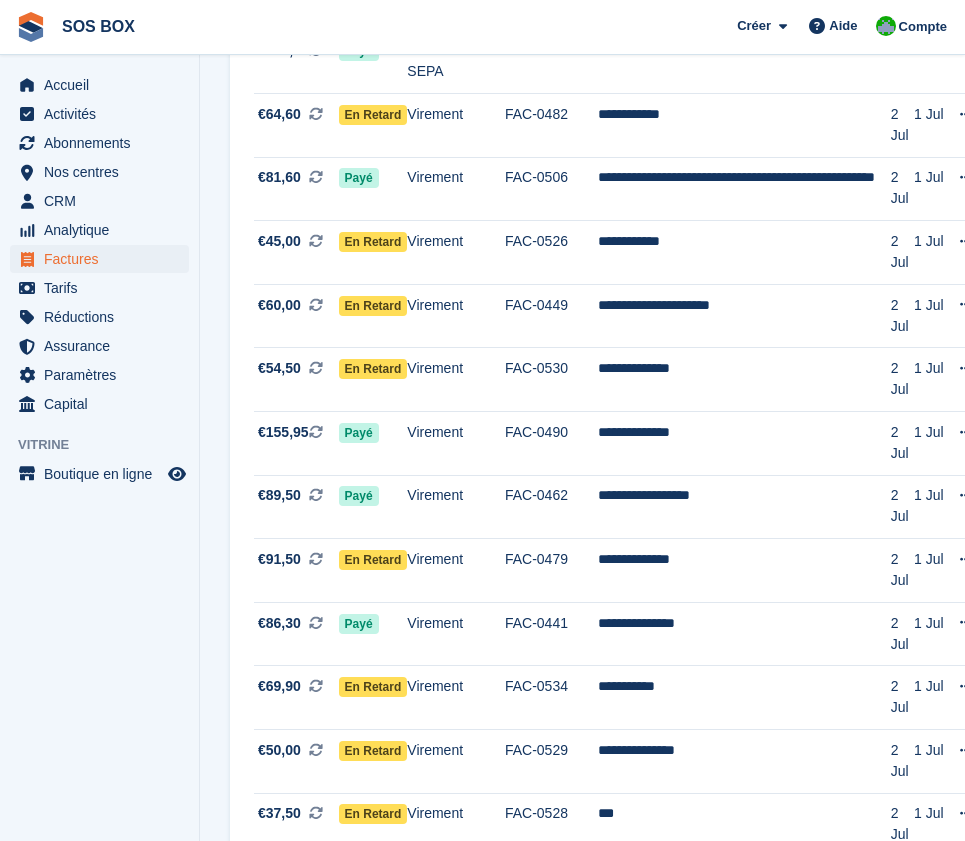 scroll, scrollTop: 2391, scrollLeft: 0, axis: vertical 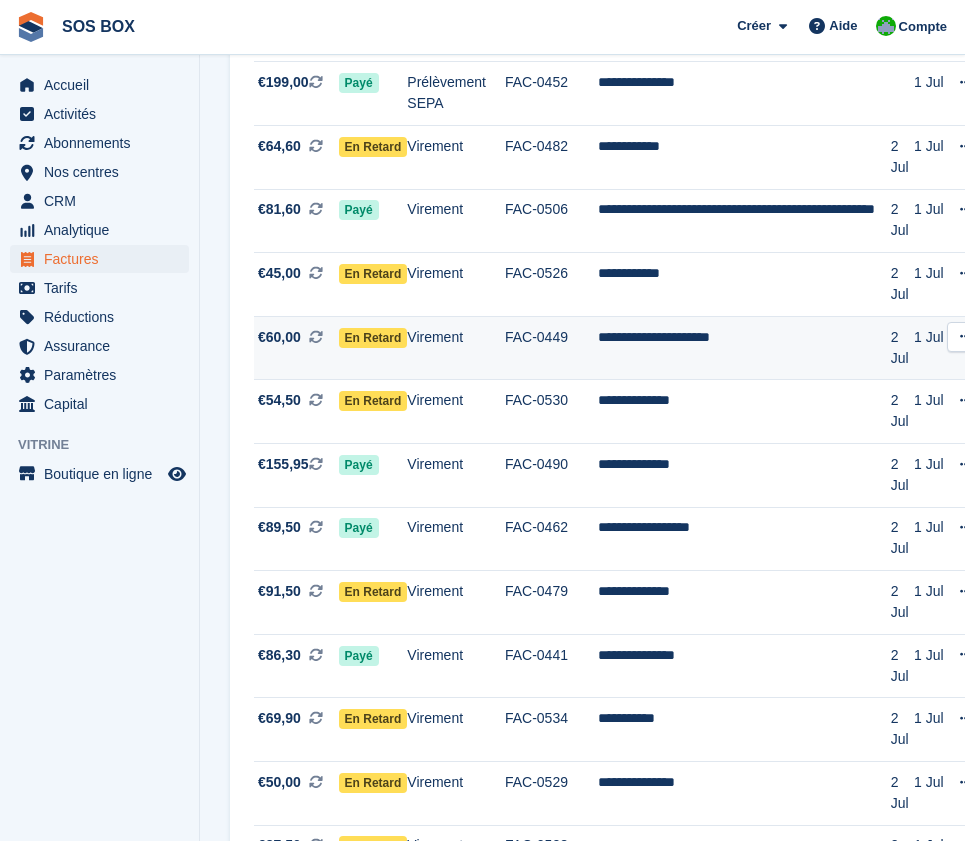click on "**********" at bounding box center (744, 348) 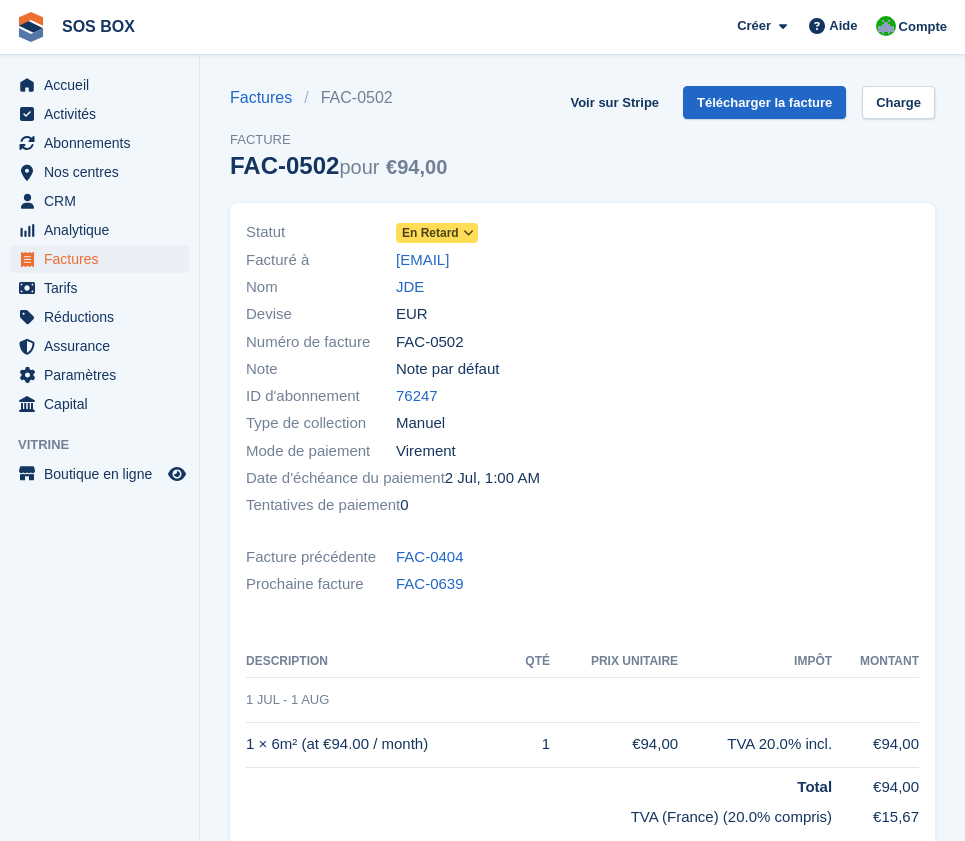 scroll, scrollTop: 0, scrollLeft: 0, axis: both 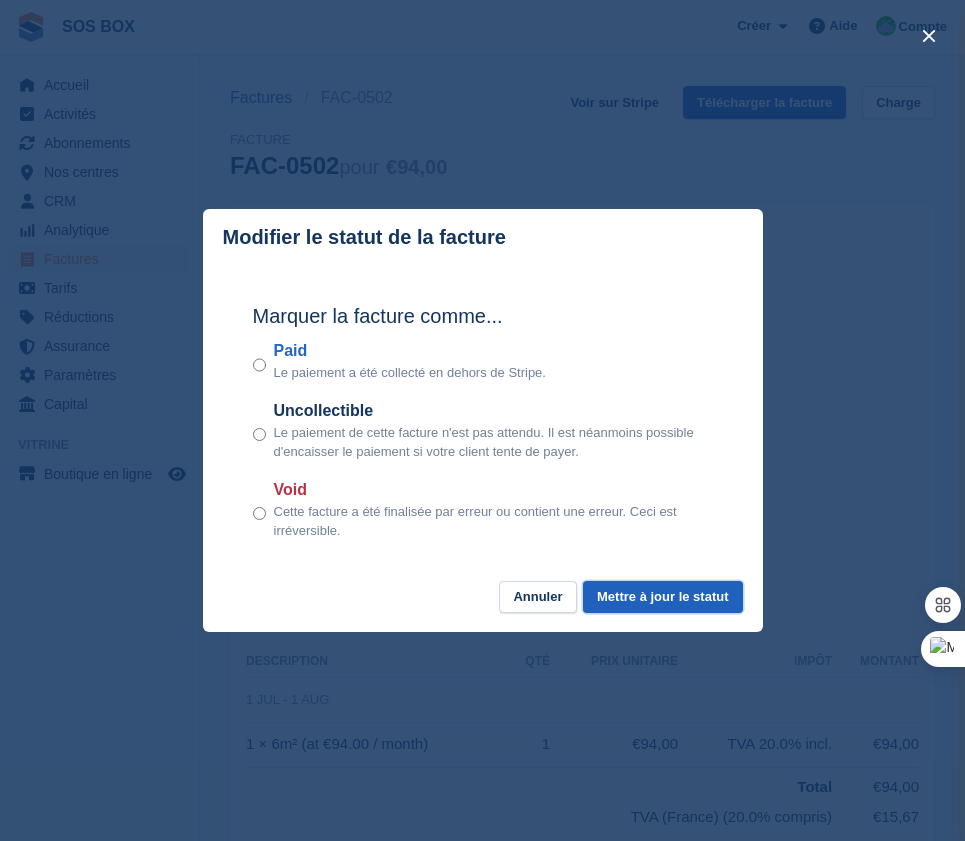 click on "Mettre à jour le statut" at bounding box center (662, 597) 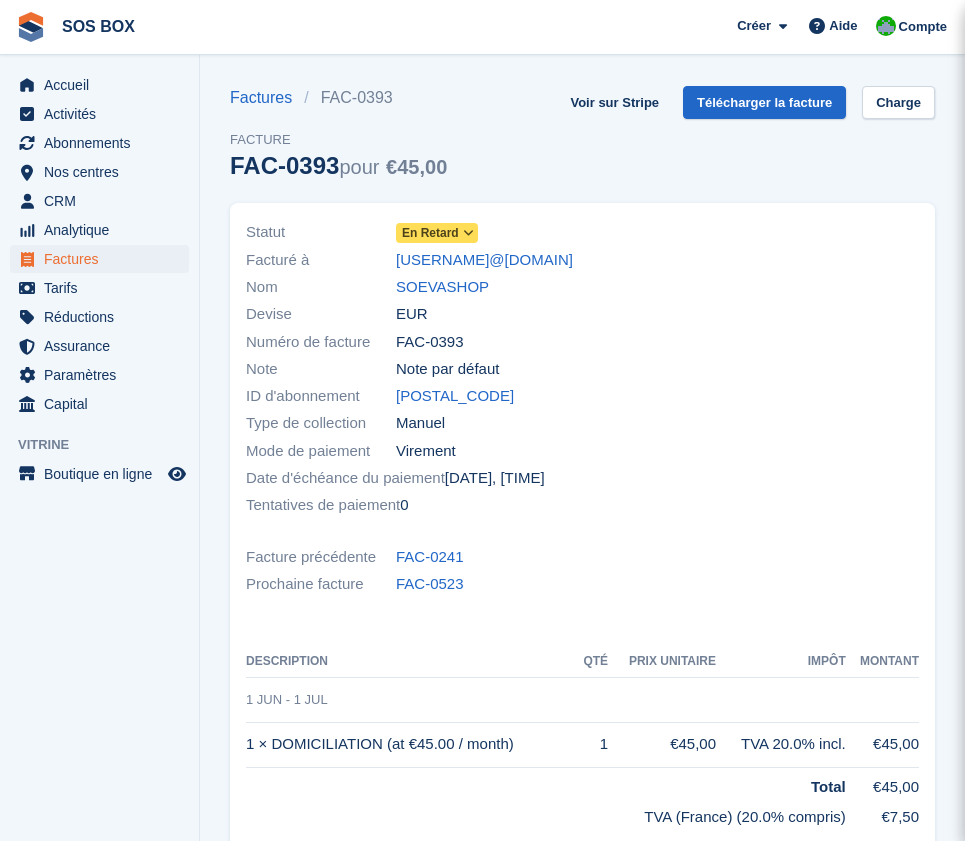 scroll, scrollTop: 0, scrollLeft: 0, axis: both 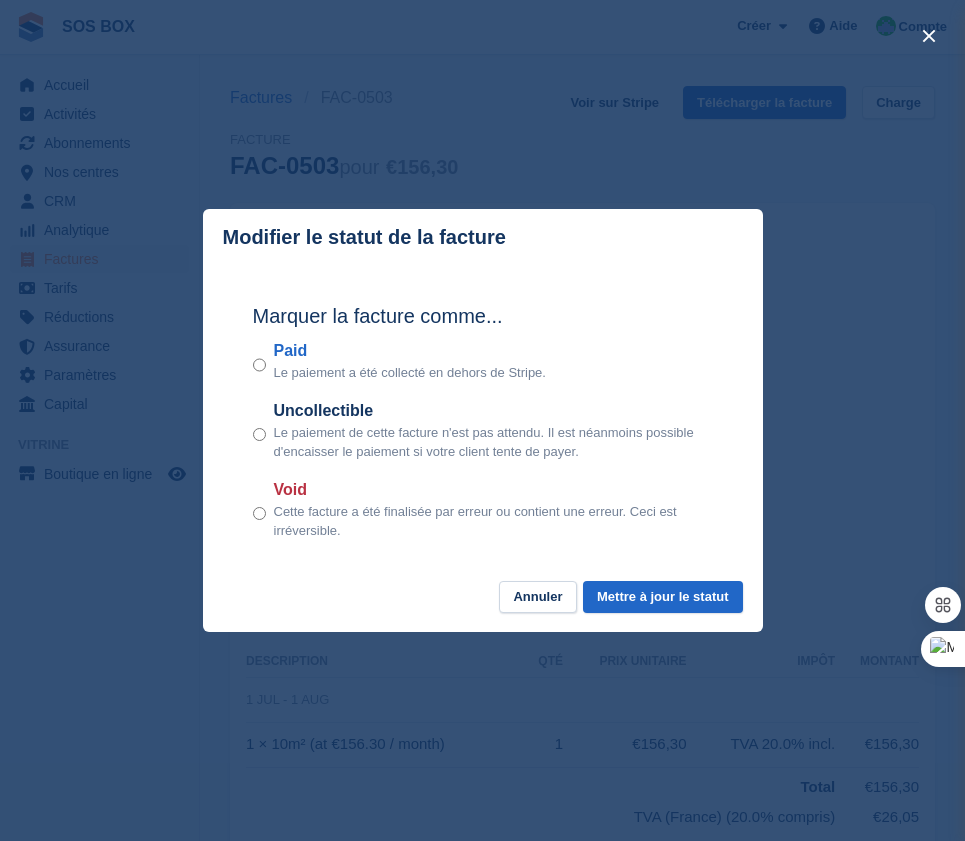 click on "Paid
Le paiement a été collecté en dehors de Stripe." at bounding box center (483, 361) 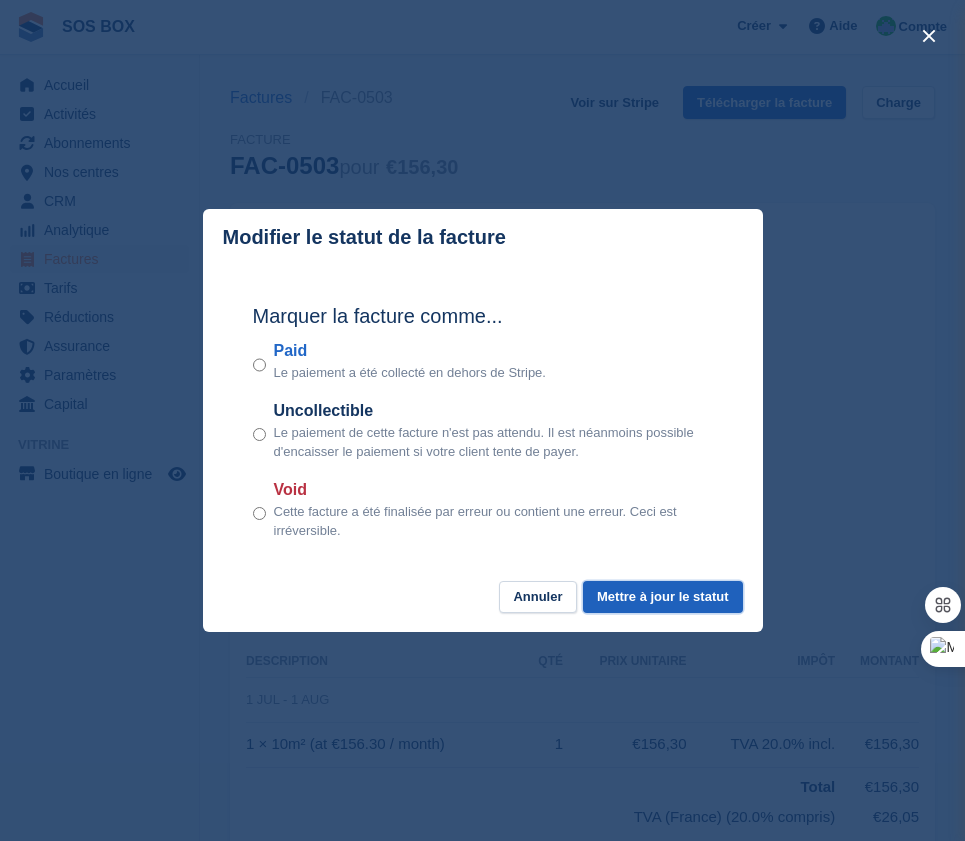 click on "Mettre à jour le statut" at bounding box center (662, 597) 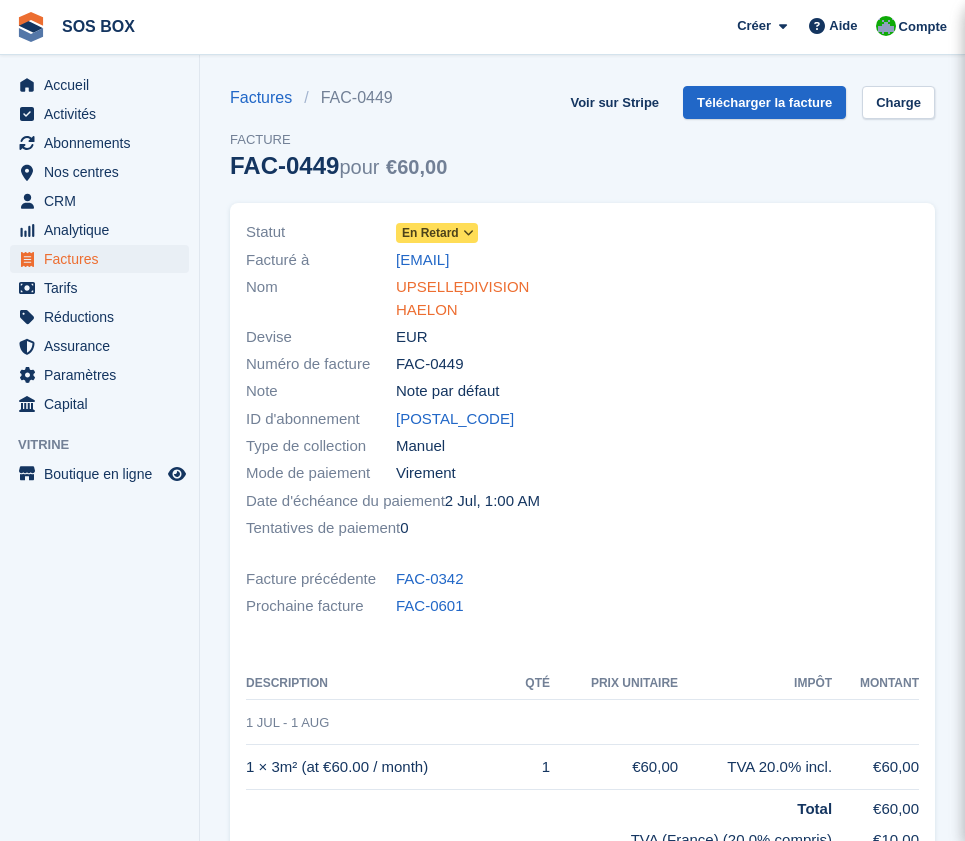scroll, scrollTop: 0, scrollLeft: 0, axis: both 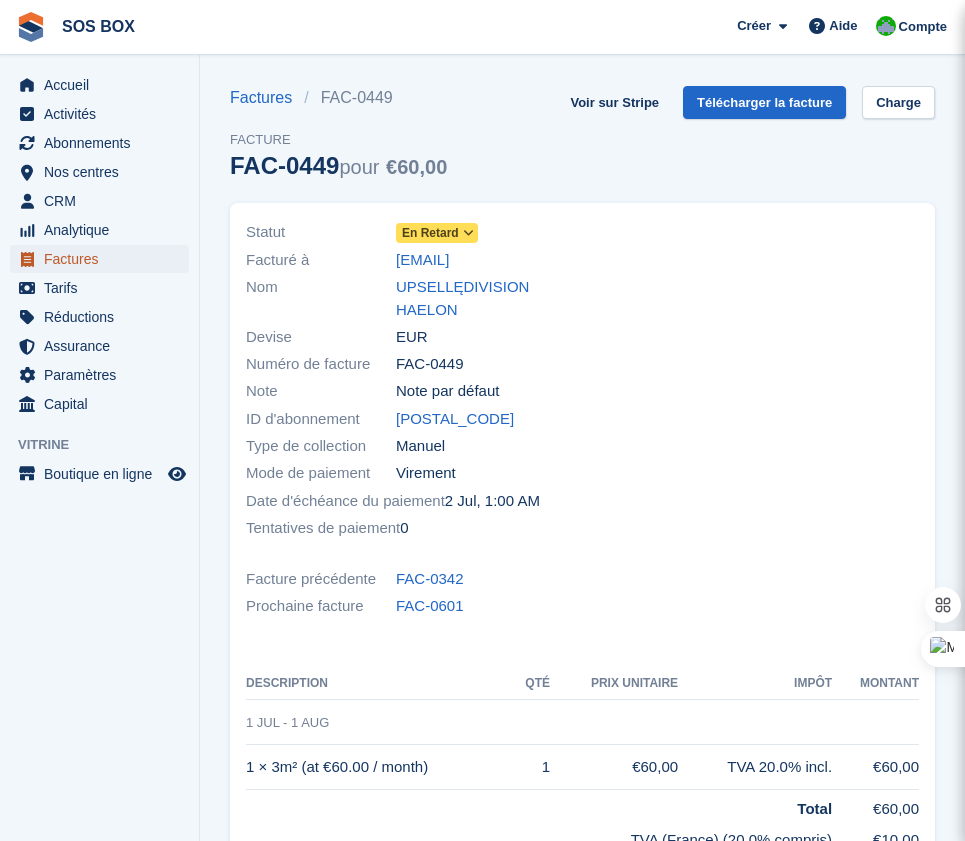click on "Factures" at bounding box center [104, 259] 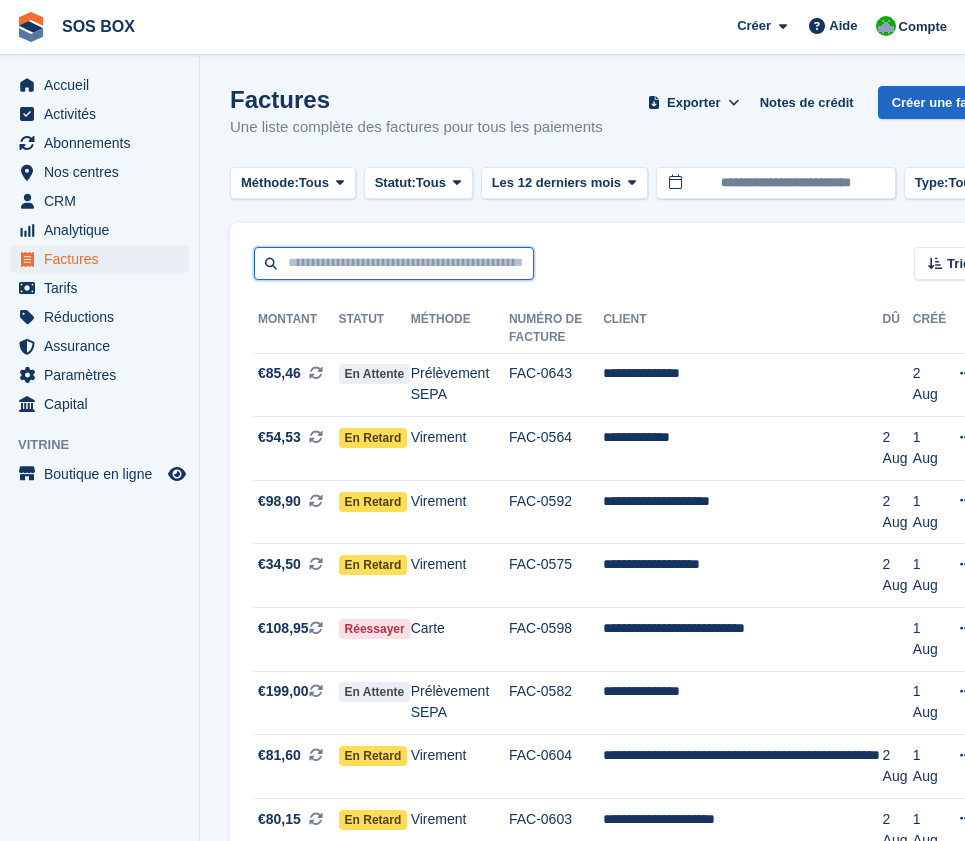 click at bounding box center [394, 263] 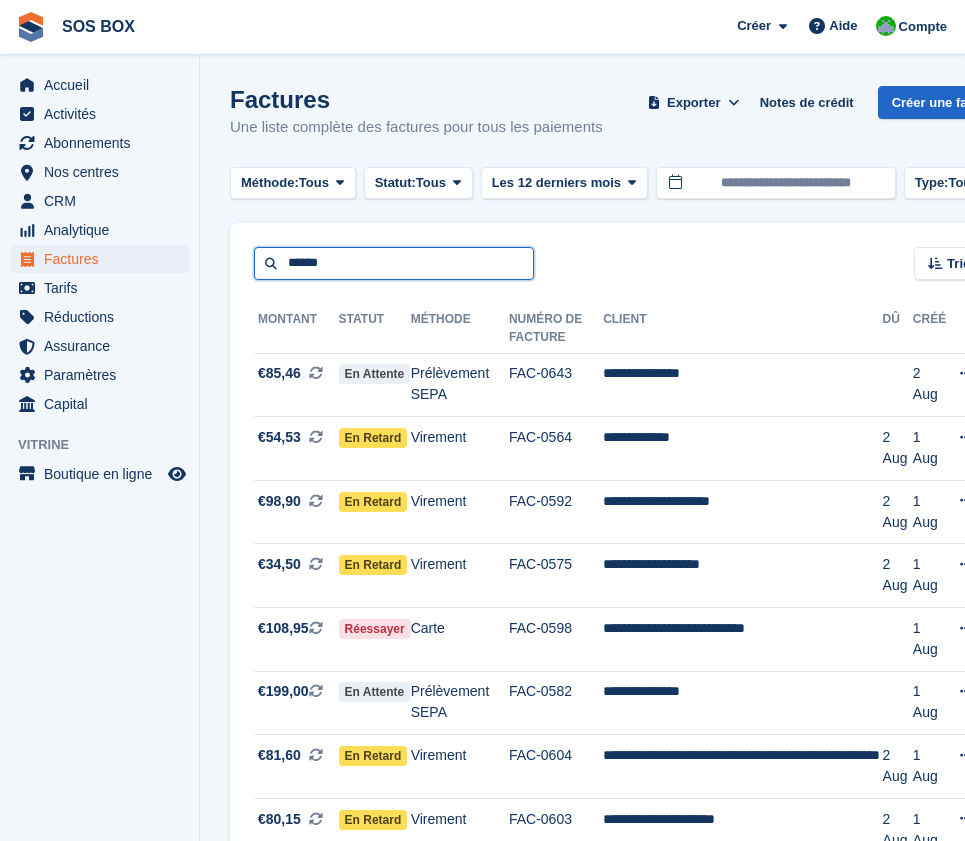type on "******" 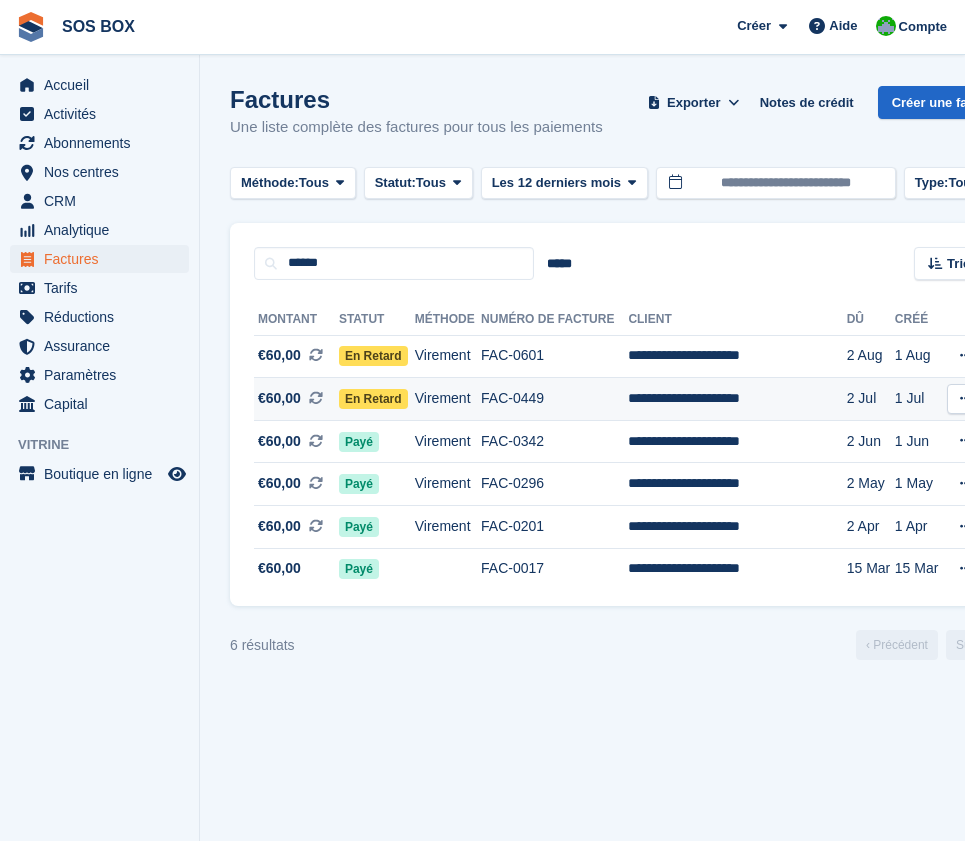 click on "**********" at bounding box center [737, 399] 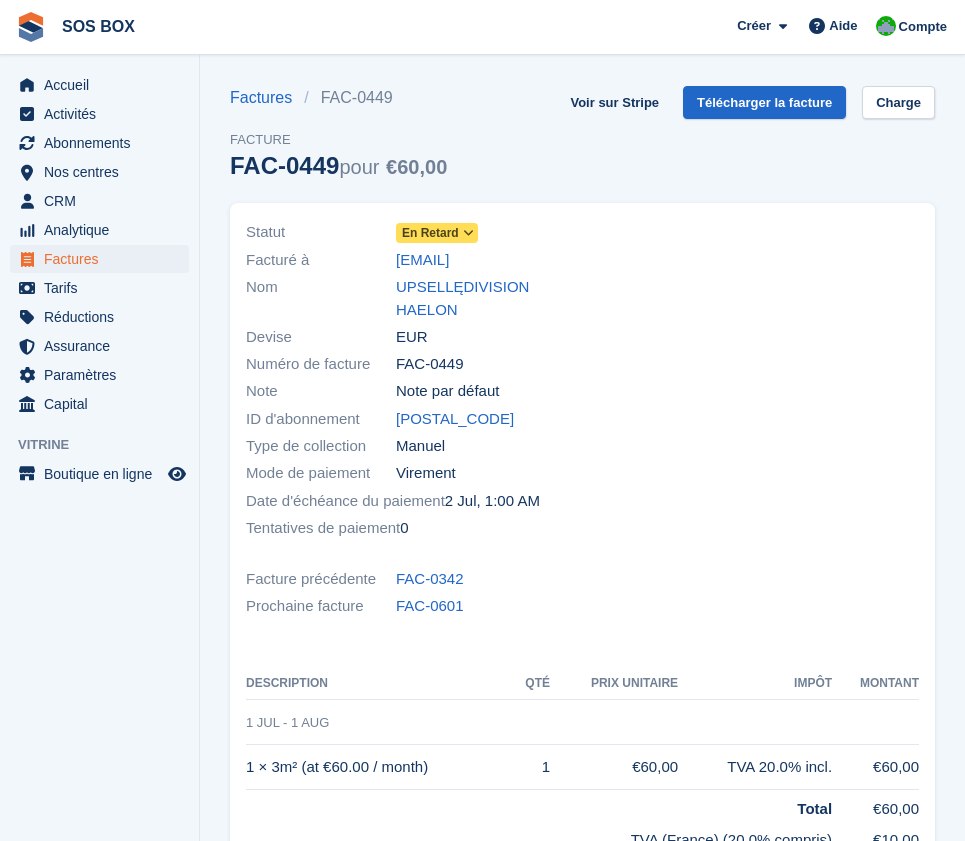 scroll, scrollTop: 0, scrollLeft: 0, axis: both 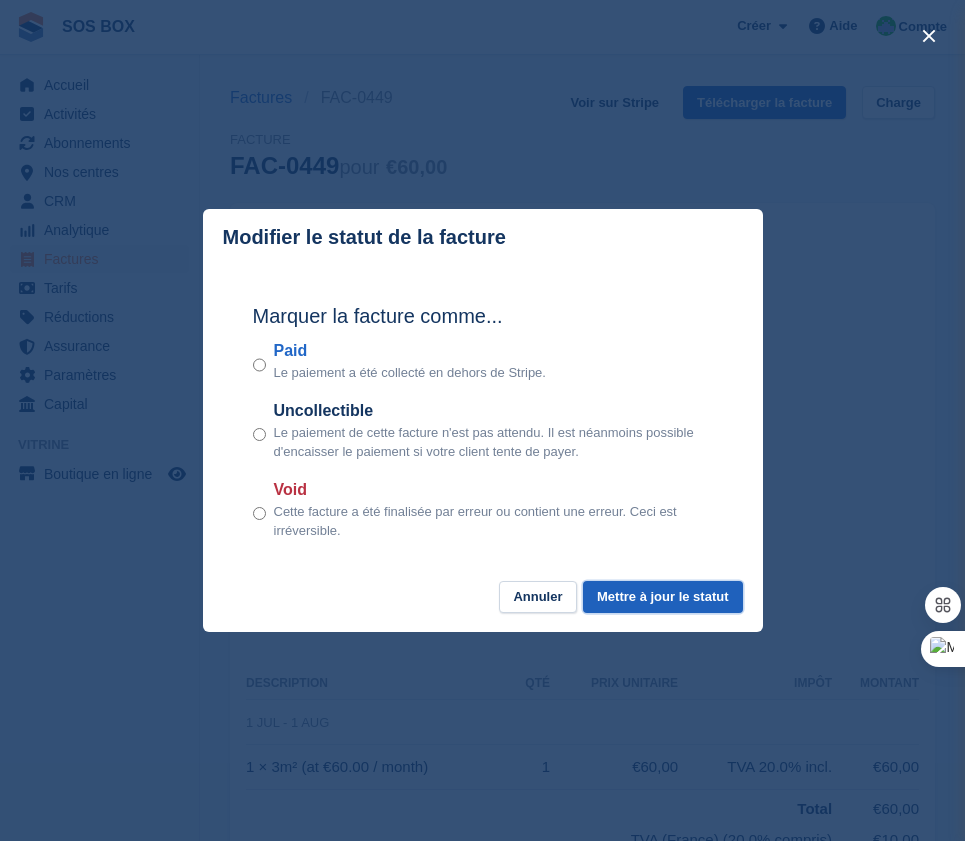 click on "Mettre à jour le statut" at bounding box center (662, 597) 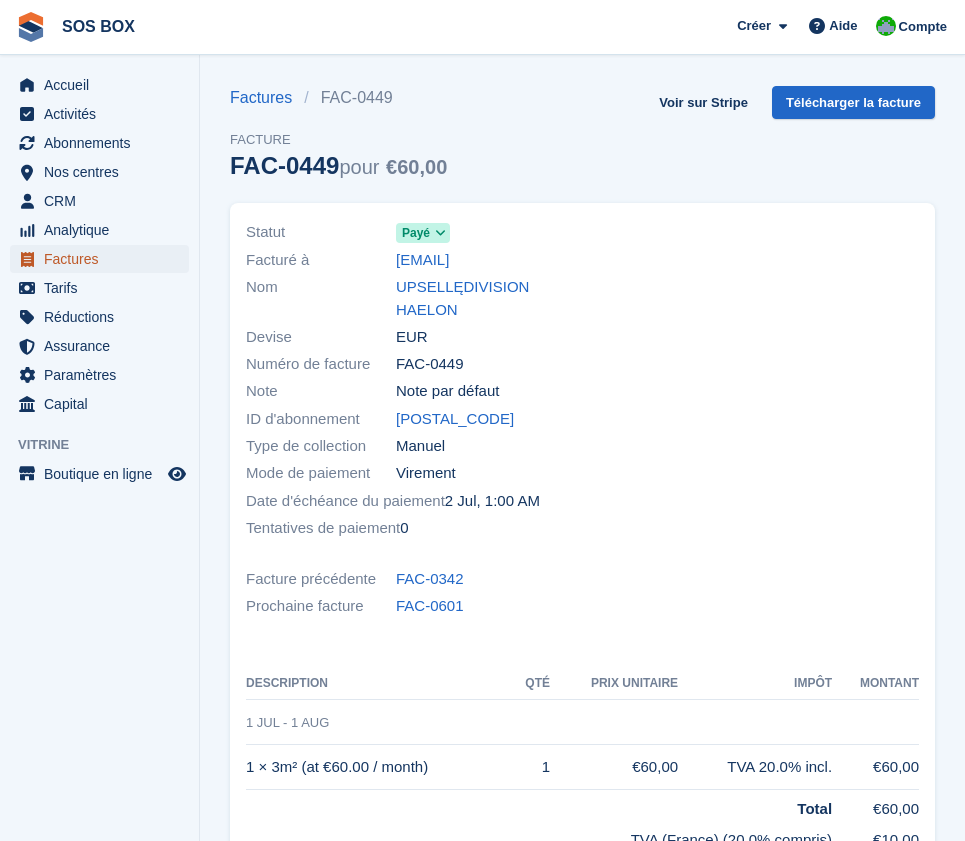 click on "Factures" at bounding box center (104, 259) 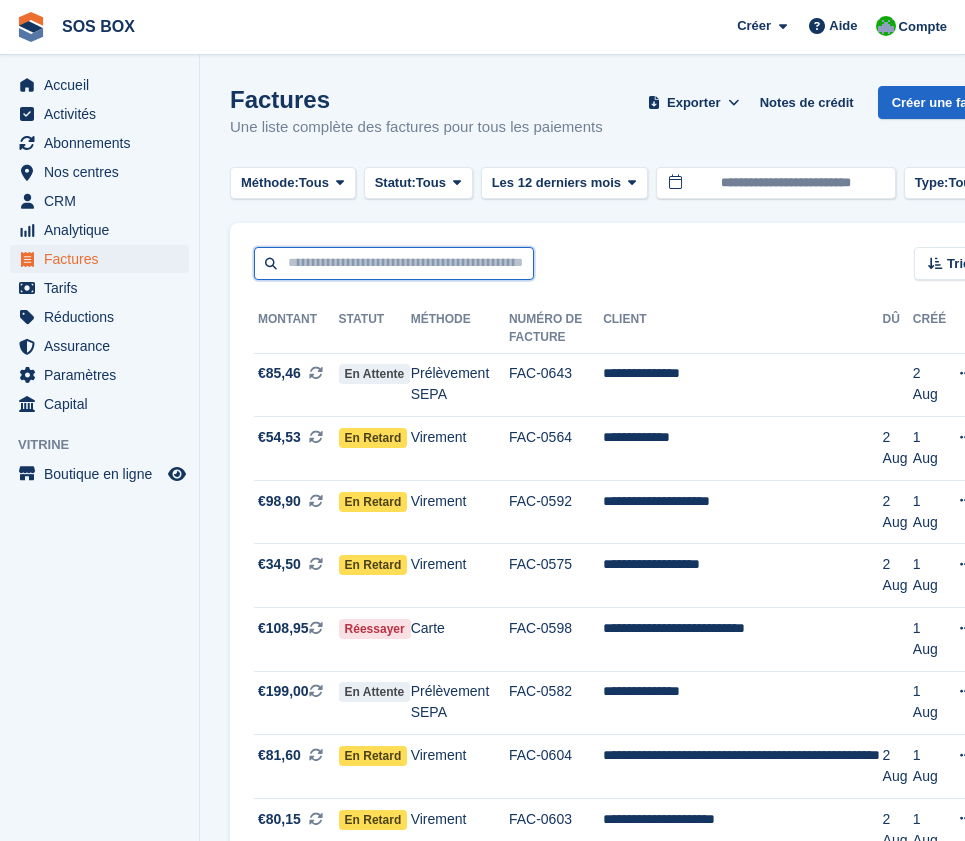 click at bounding box center [394, 263] 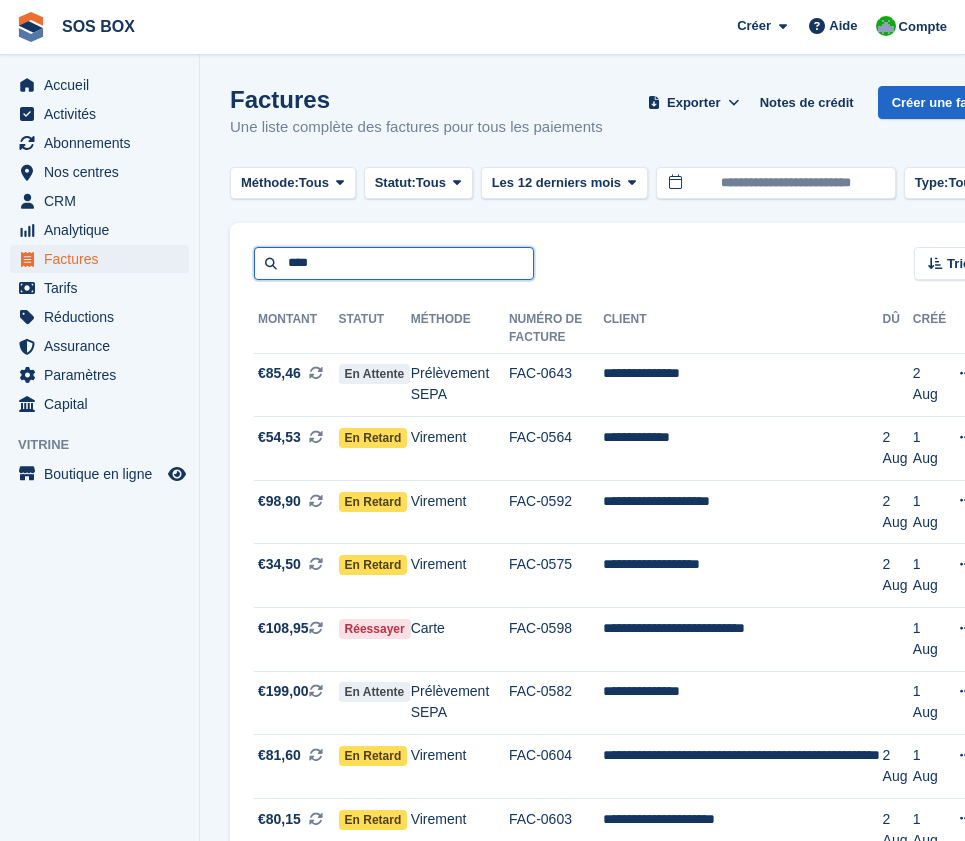 type on "*******" 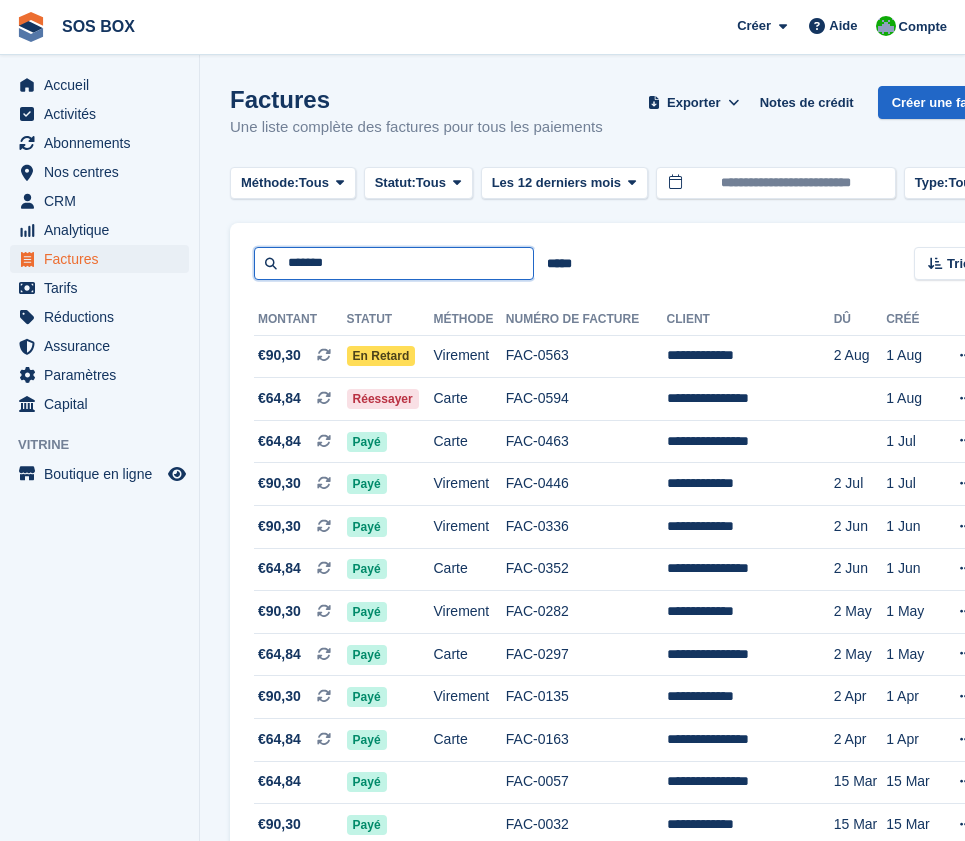 click on "*******" at bounding box center [394, 263] 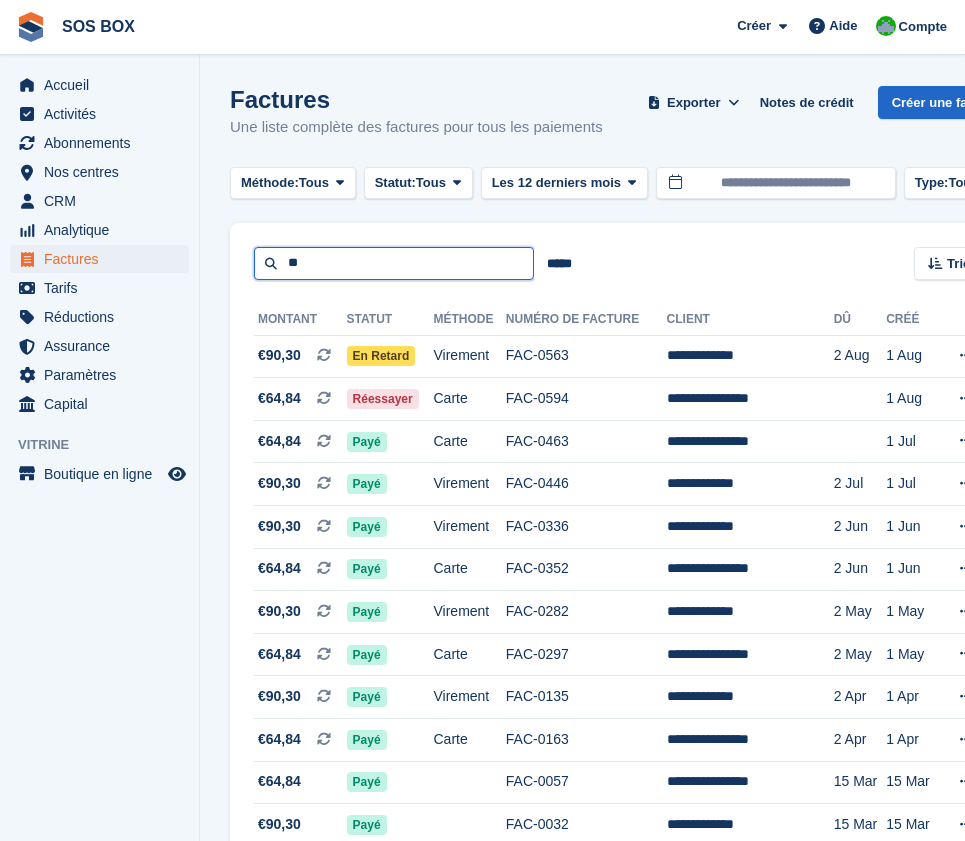 type on "*" 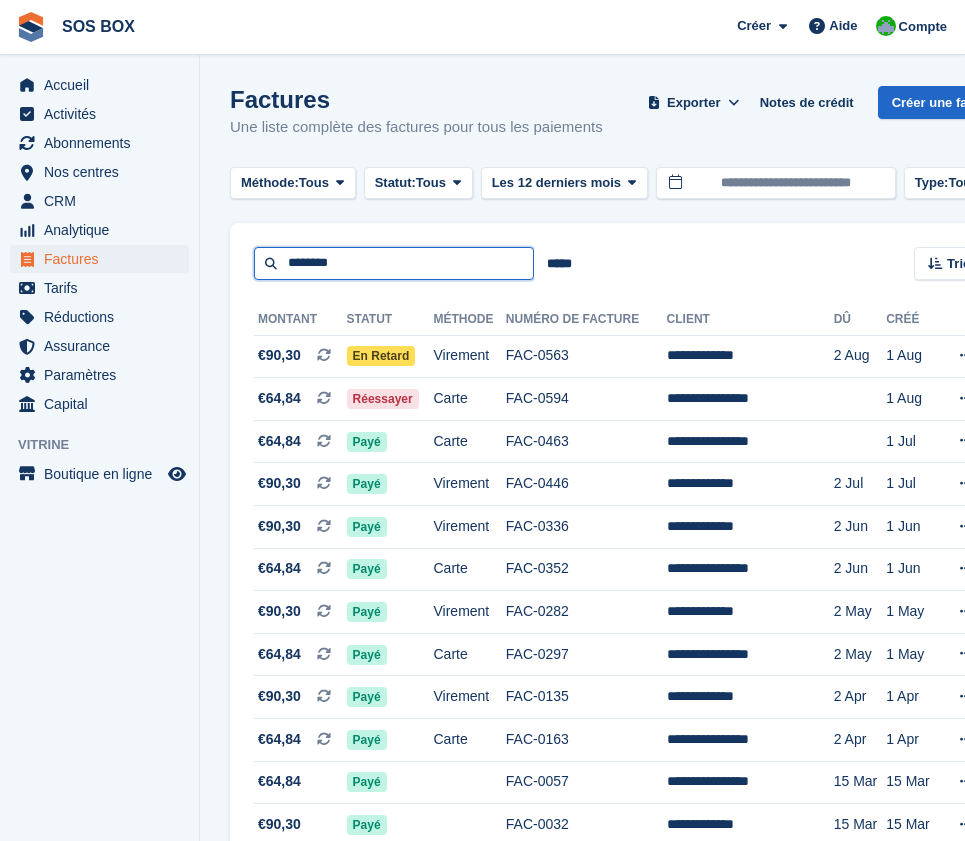 type on "********" 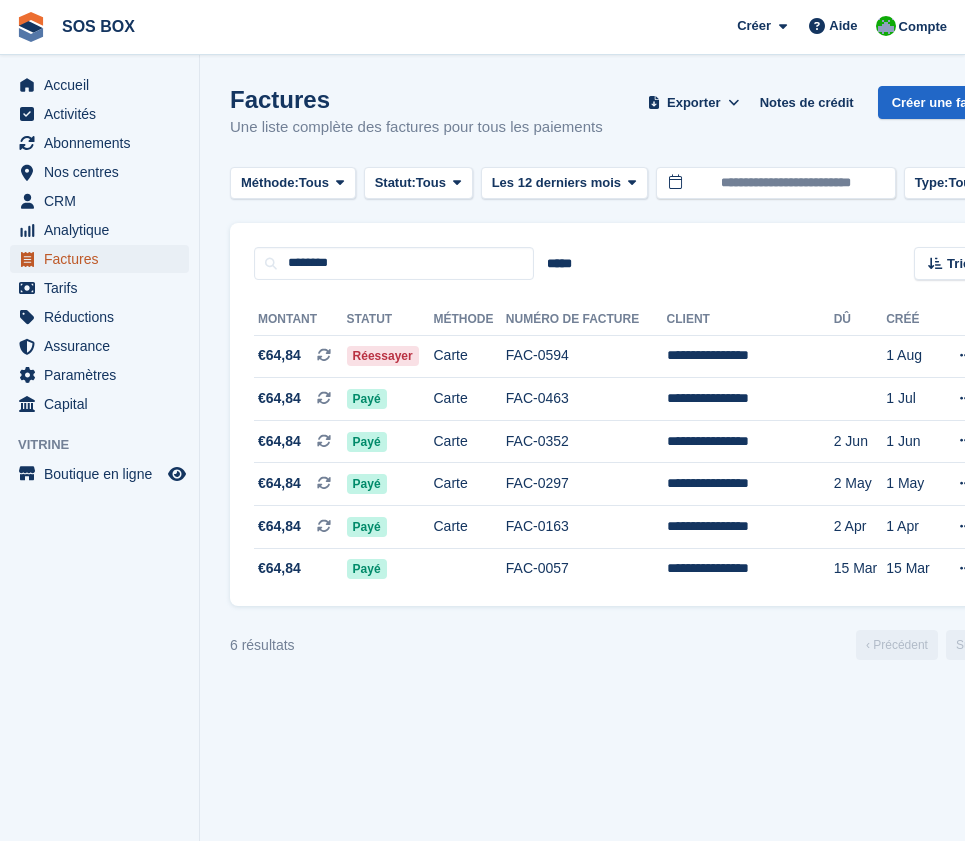 click on "Factures" at bounding box center [104, 259] 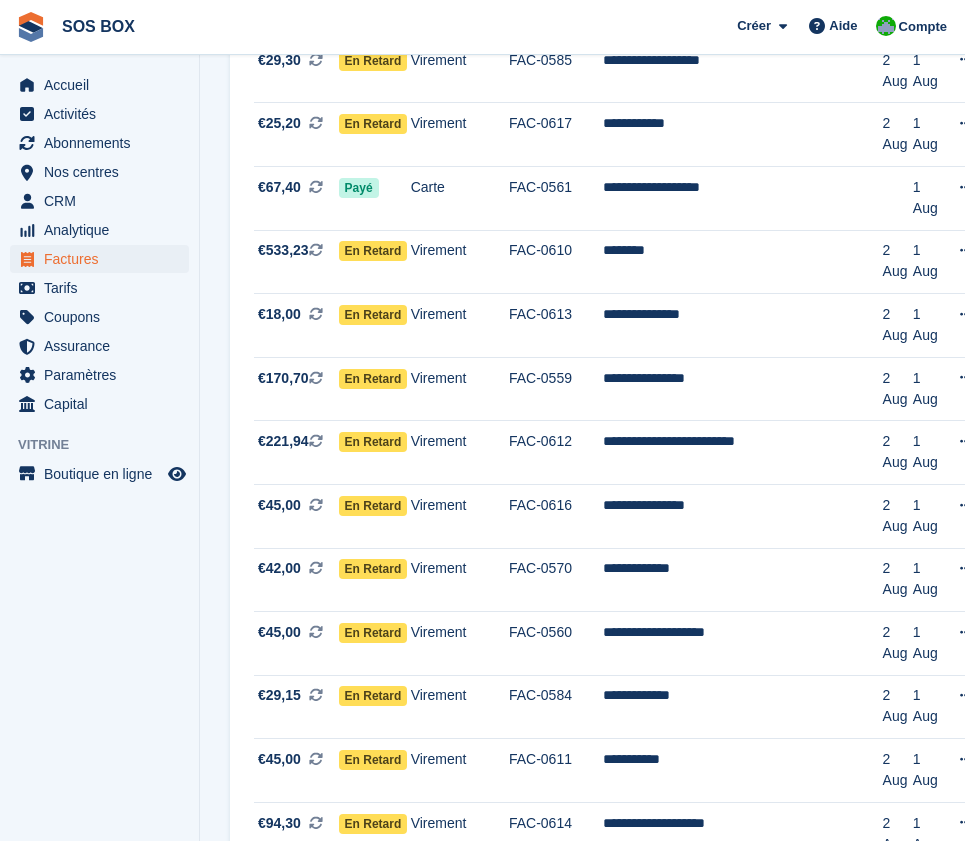 scroll, scrollTop: 2791, scrollLeft: 0, axis: vertical 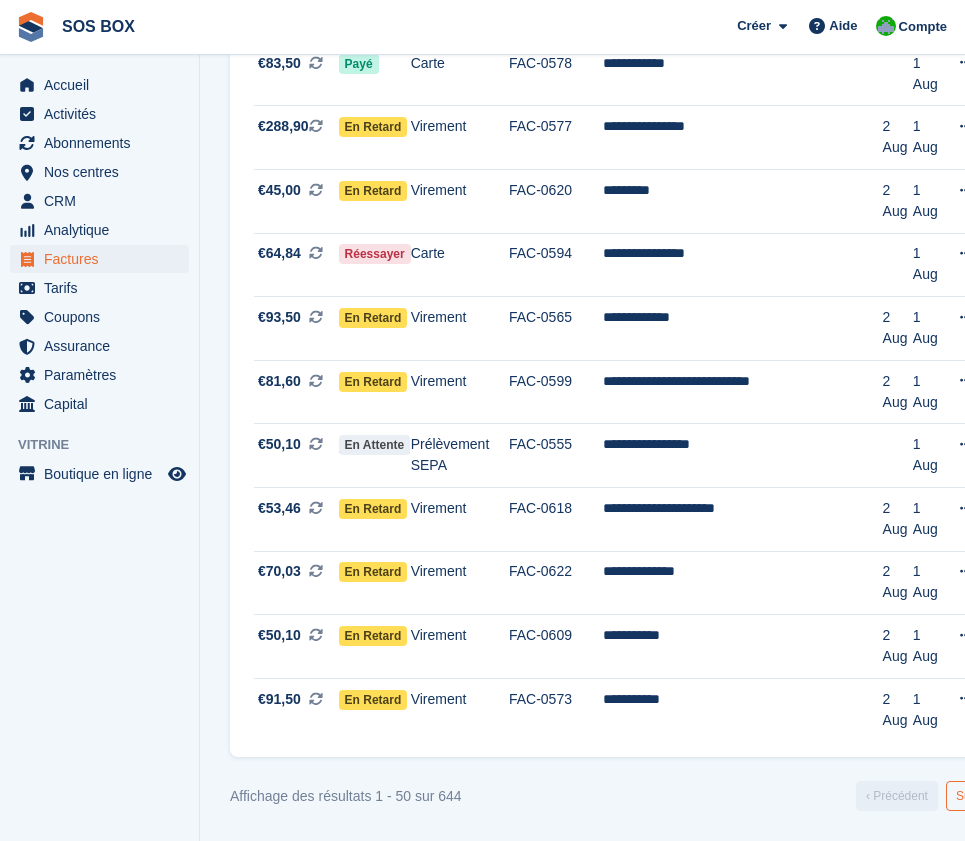 click on "Suivant ›" at bounding box center [979, 796] 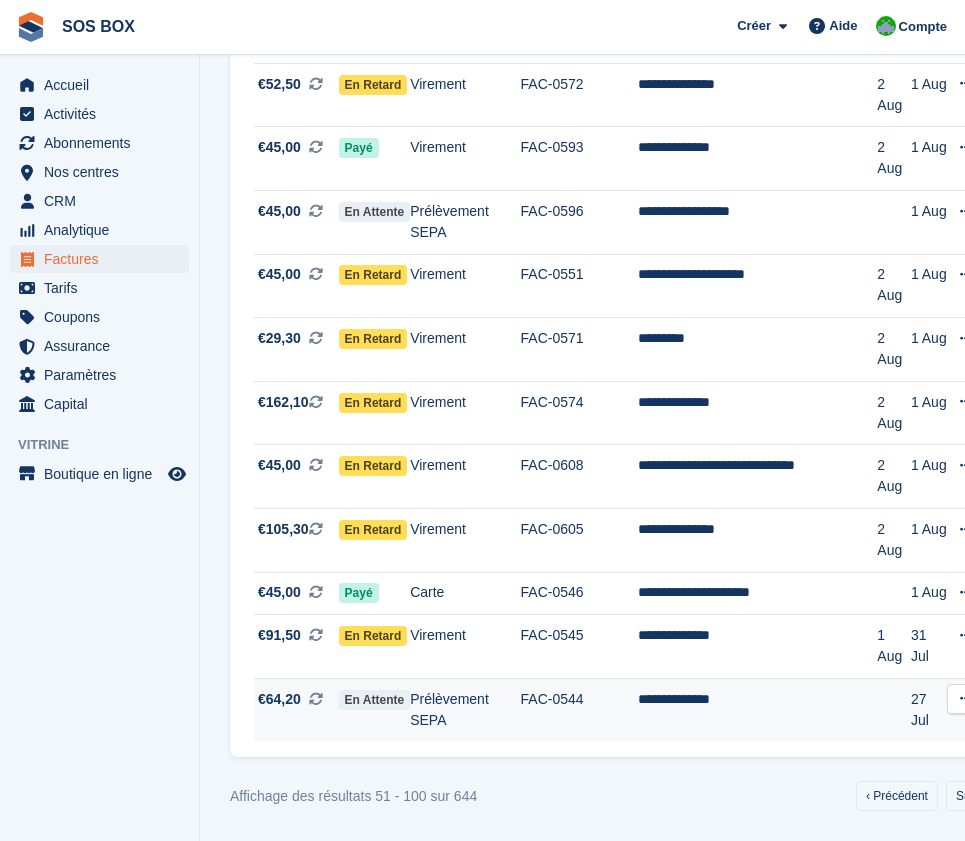 scroll, scrollTop: 2791, scrollLeft: 0, axis: vertical 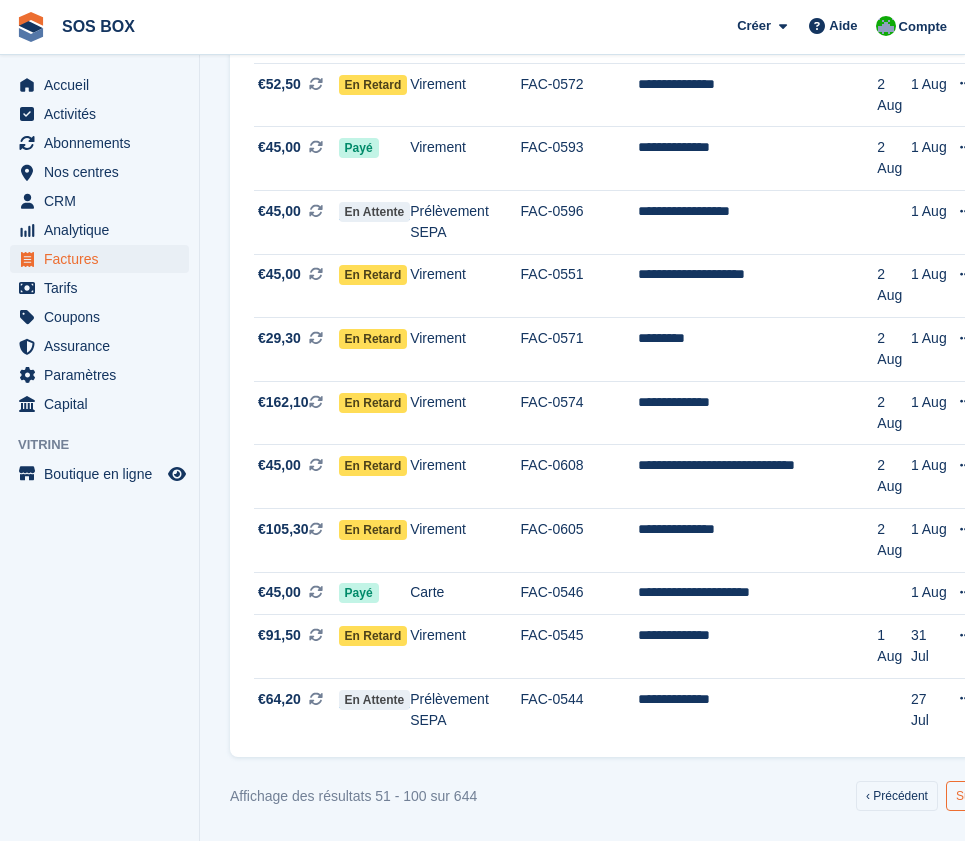 click on "Suivant ›" at bounding box center [979, 796] 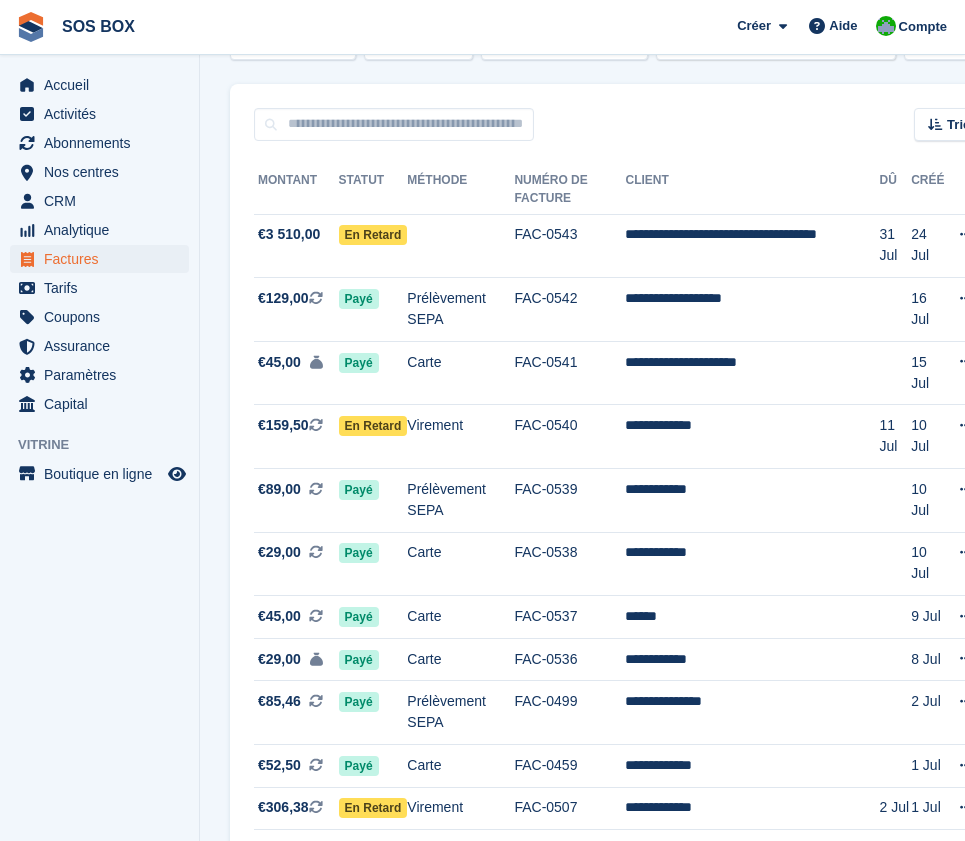 scroll, scrollTop: 0, scrollLeft: 0, axis: both 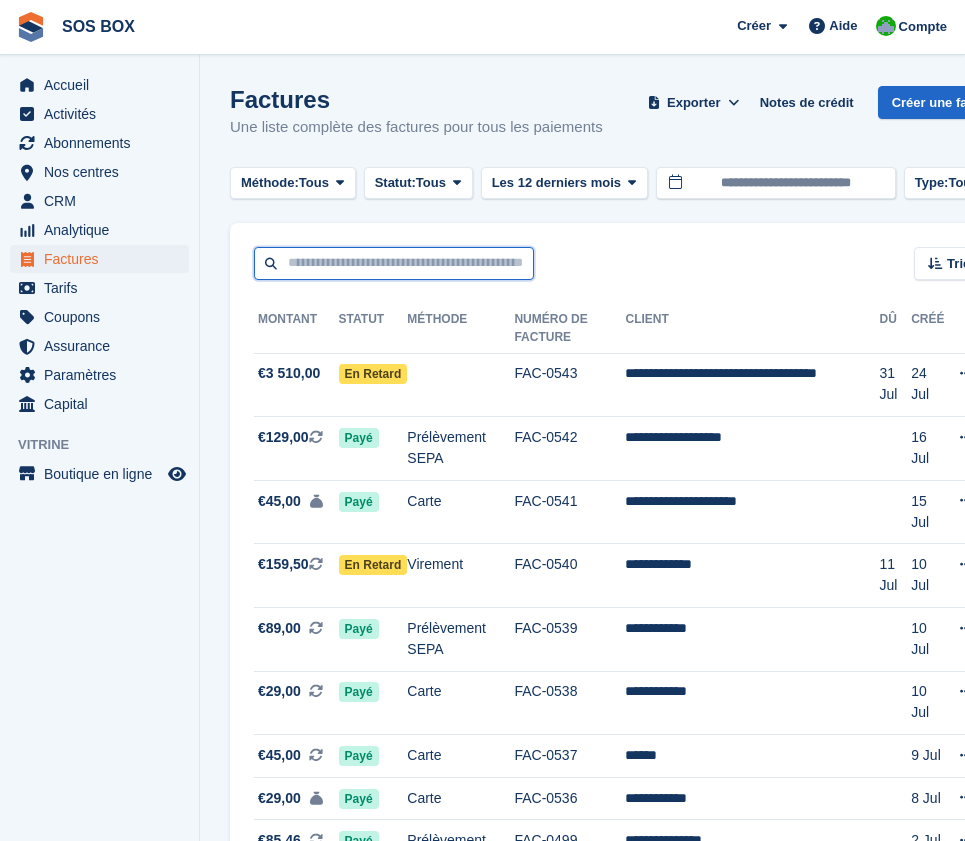click at bounding box center (394, 263) 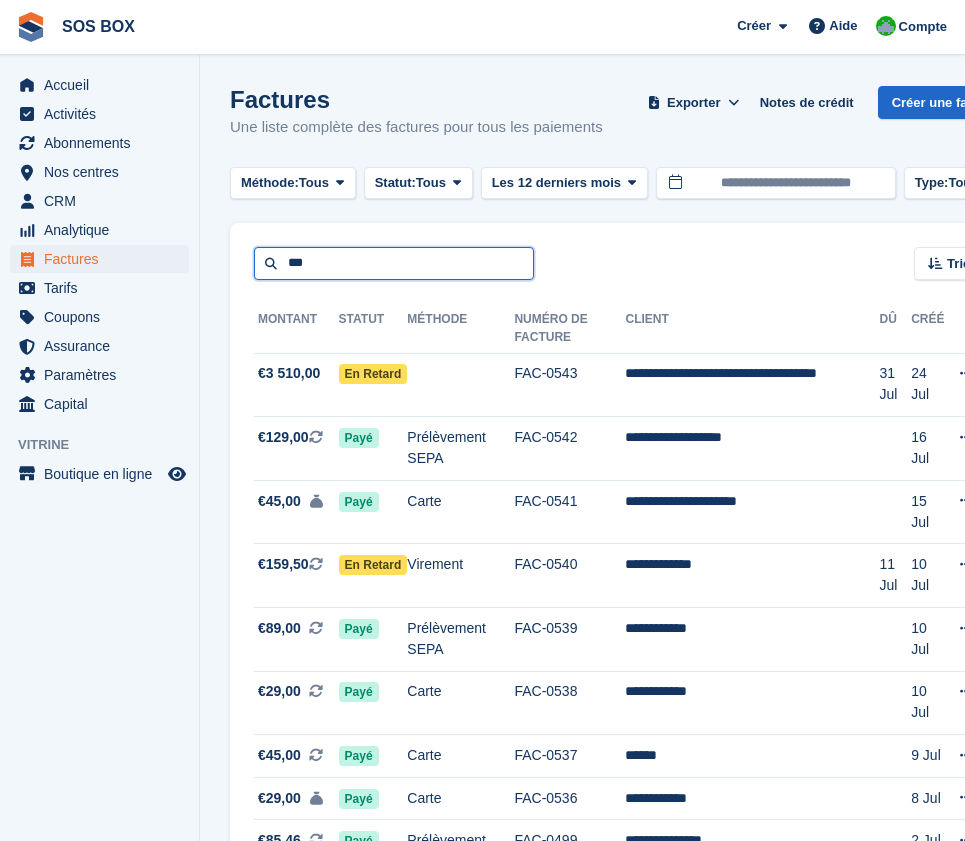 type on "***" 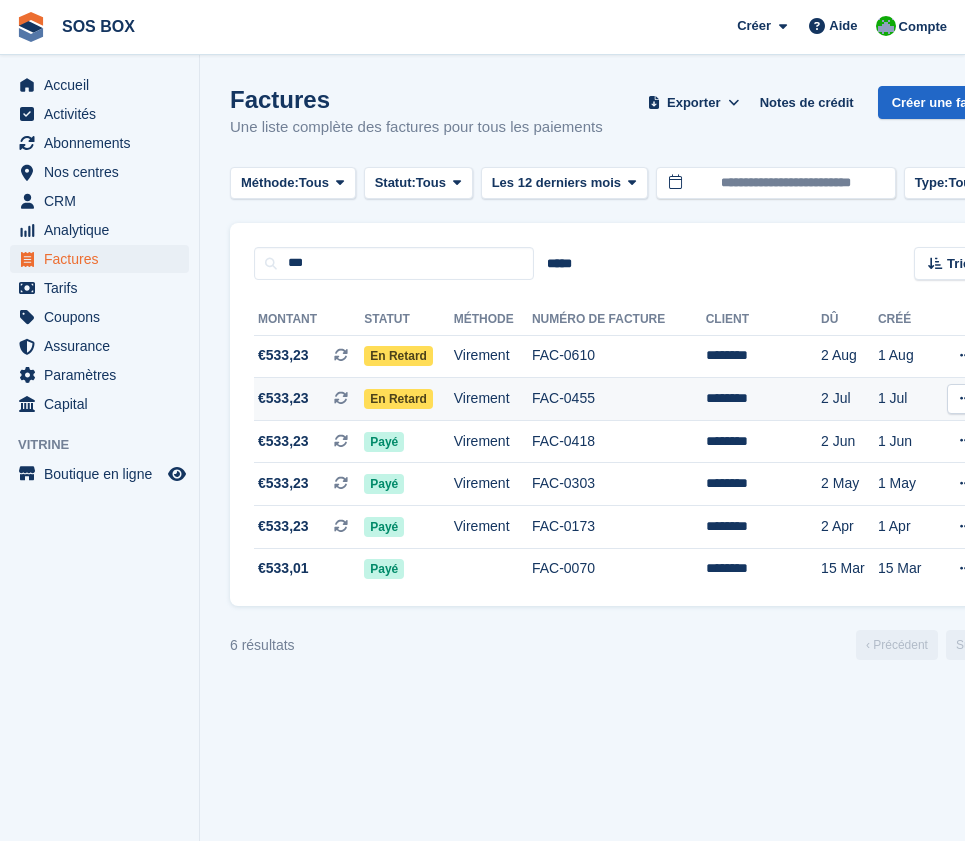 click on "FAC-0455" at bounding box center (619, 399) 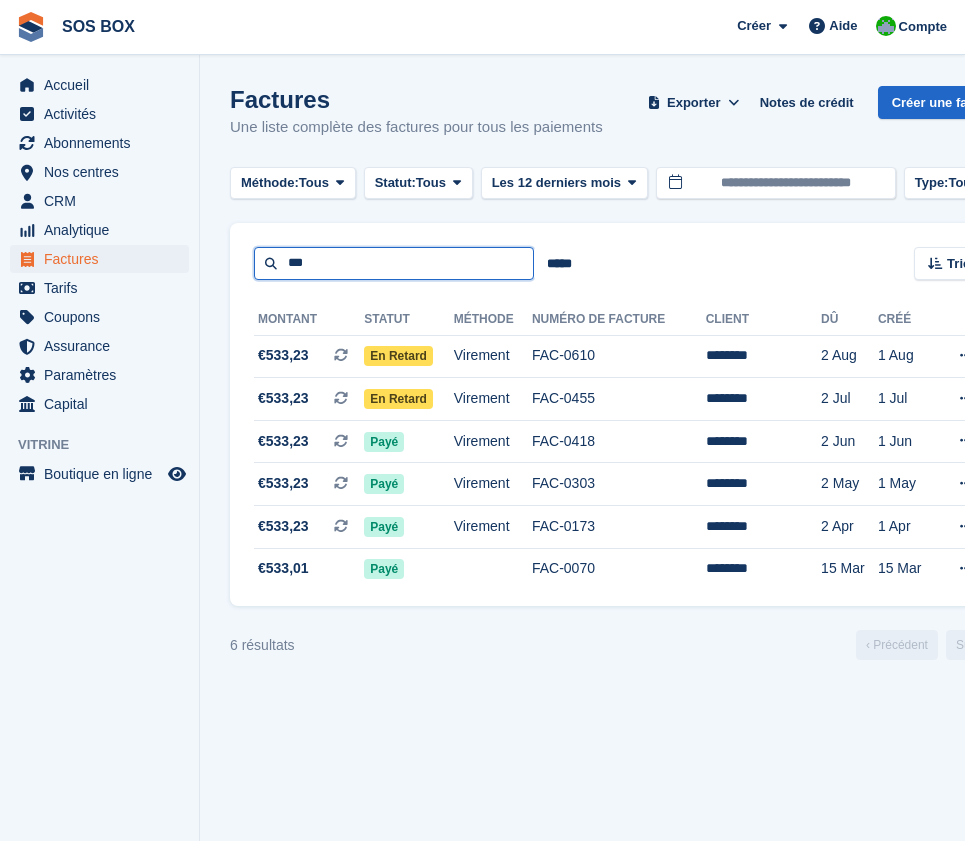 drag, startPoint x: 342, startPoint y: 257, endPoint x: 277, endPoint y: 268, distance: 65.9242 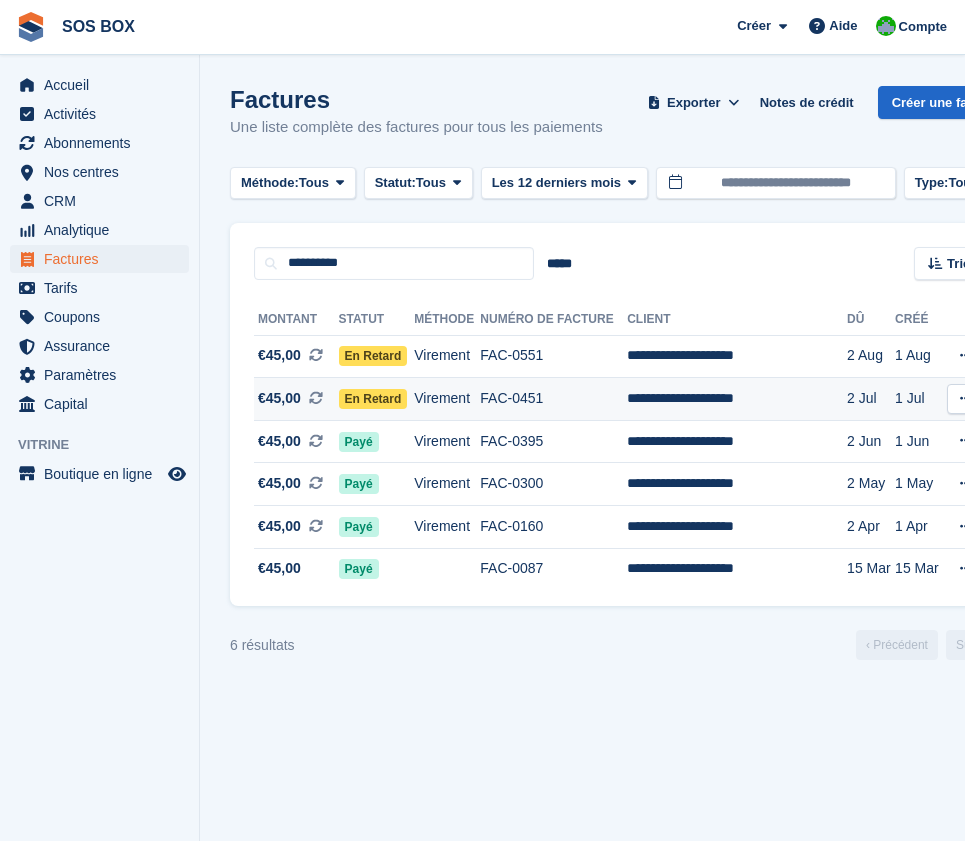 click on "FAC-0451" at bounding box center [553, 399] 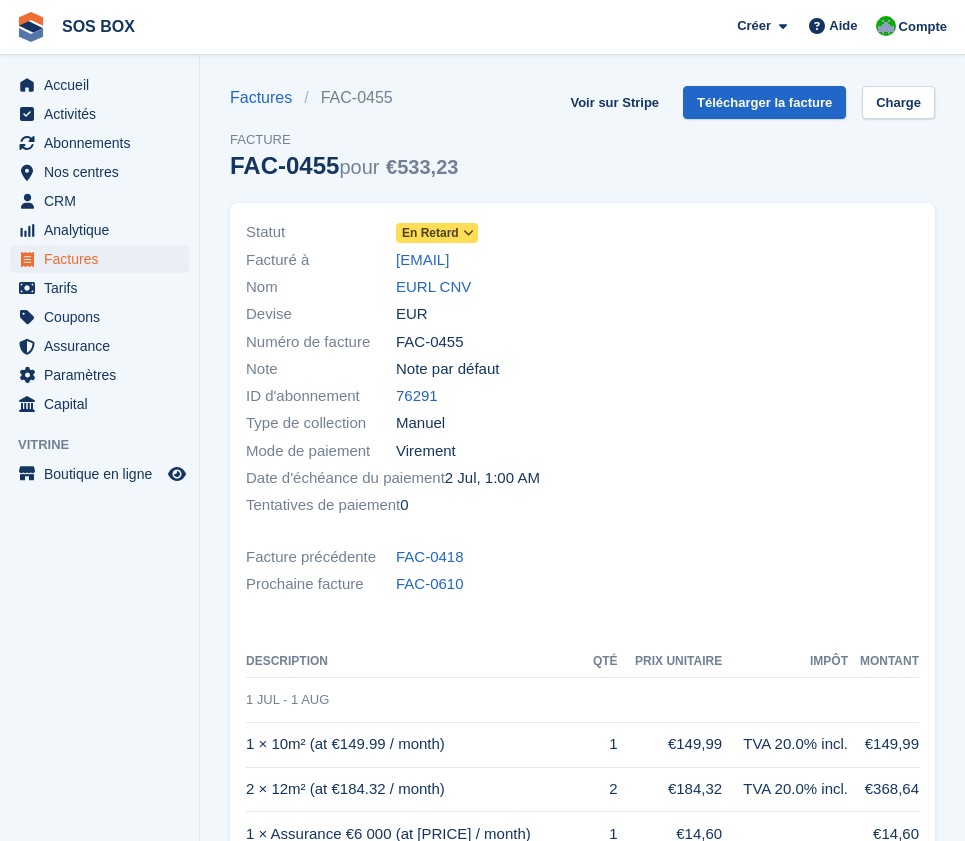 scroll, scrollTop: 0, scrollLeft: 0, axis: both 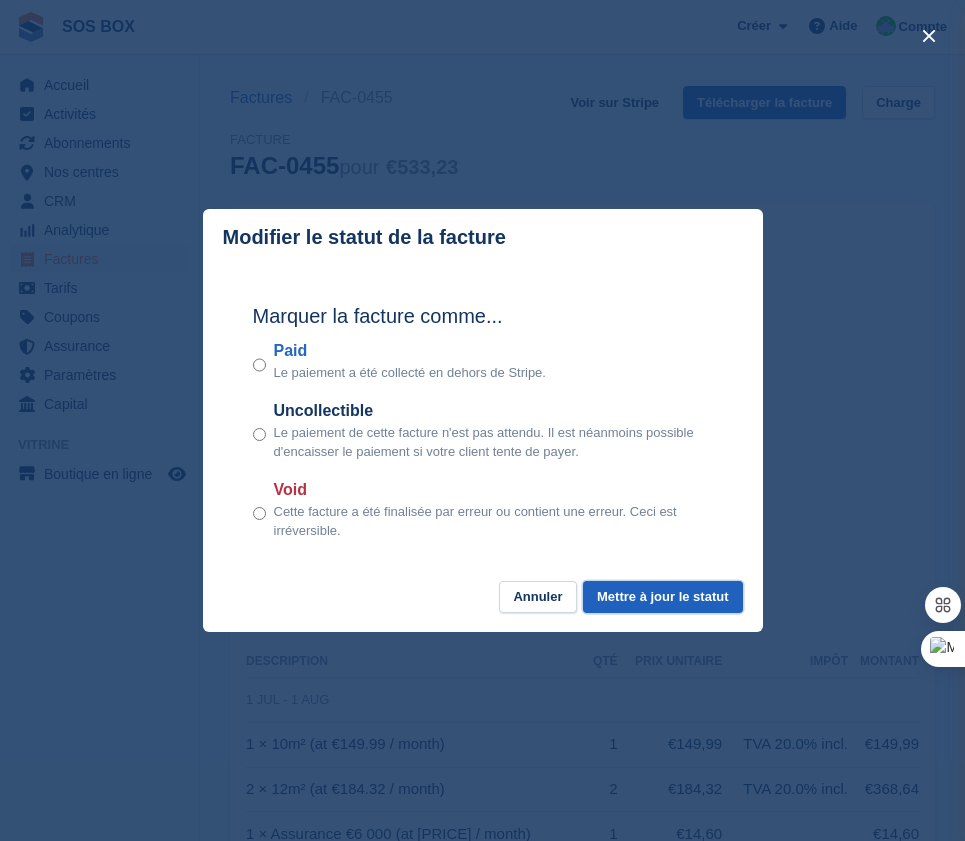 click on "Mettre à jour le statut" at bounding box center [662, 597] 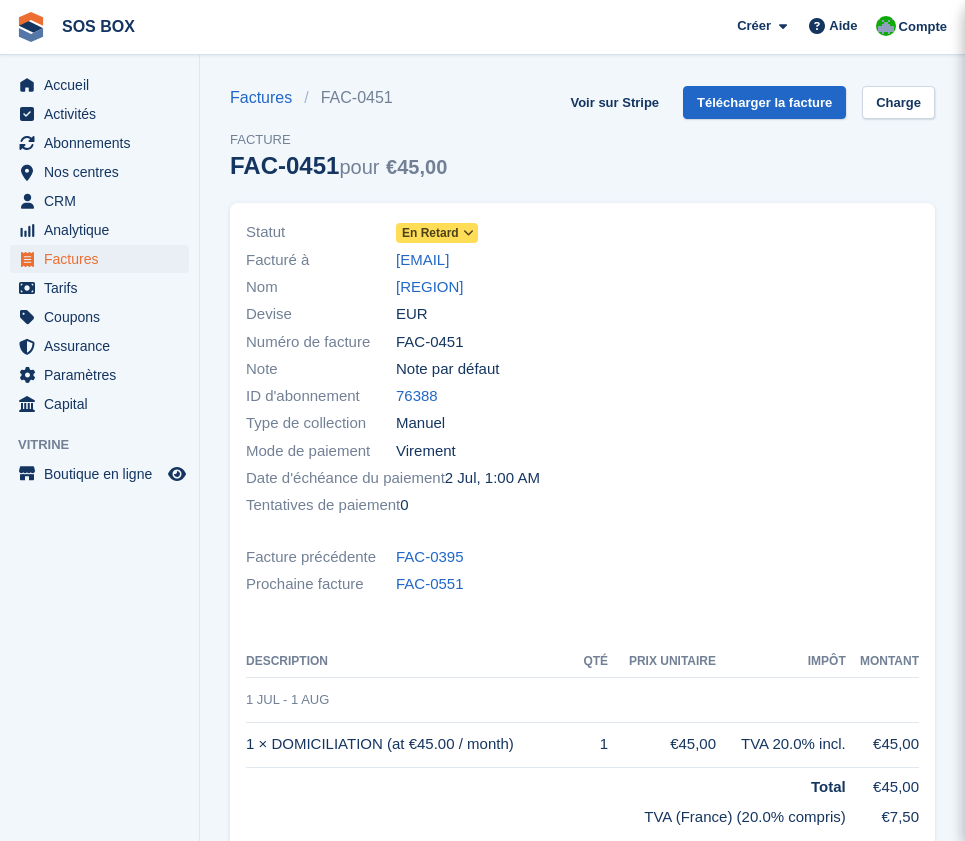 scroll, scrollTop: 0, scrollLeft: 0, axis: both 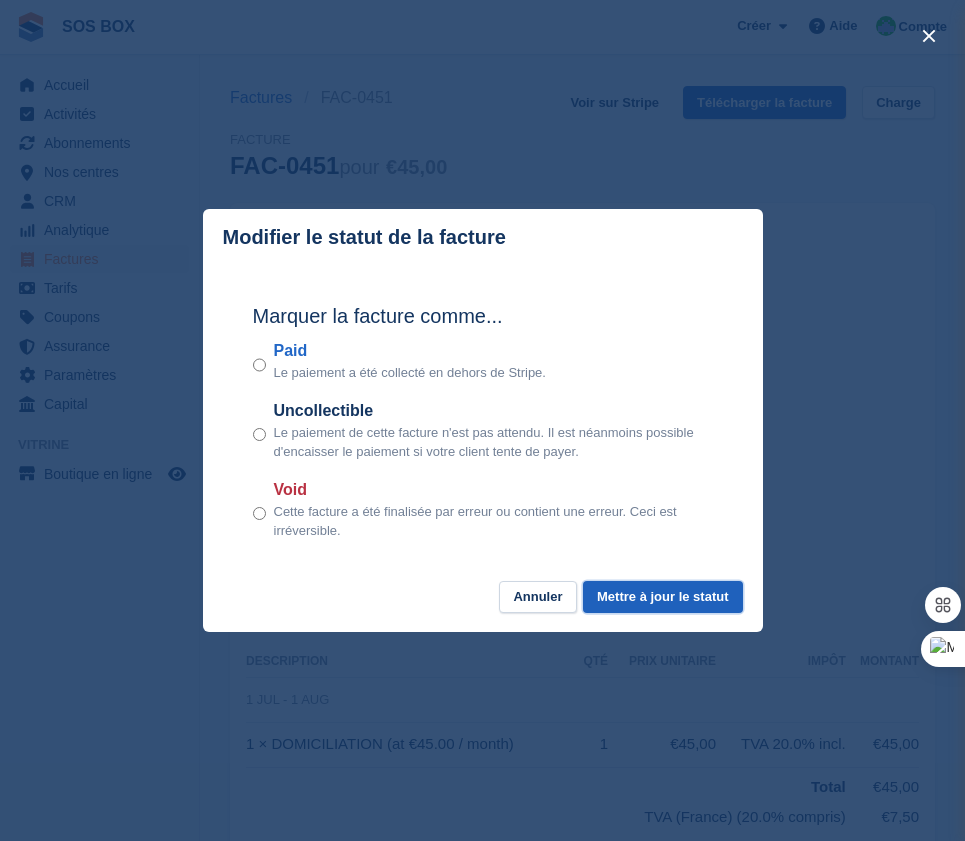click on "Mettre à jour le statut" at bounding box center (662, 597) 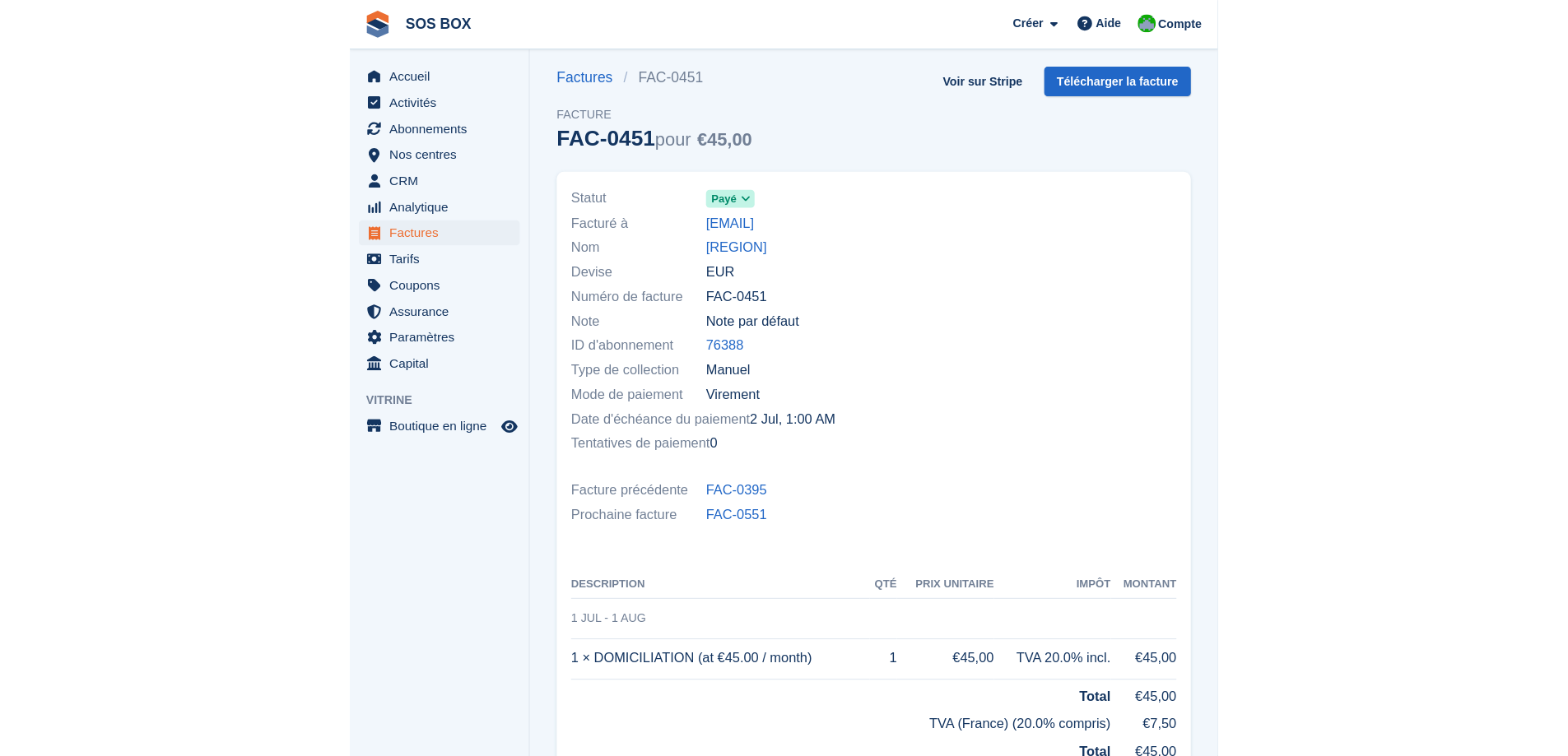 scroll, scrollTop: 0, scrollLeft: 0, axis: both 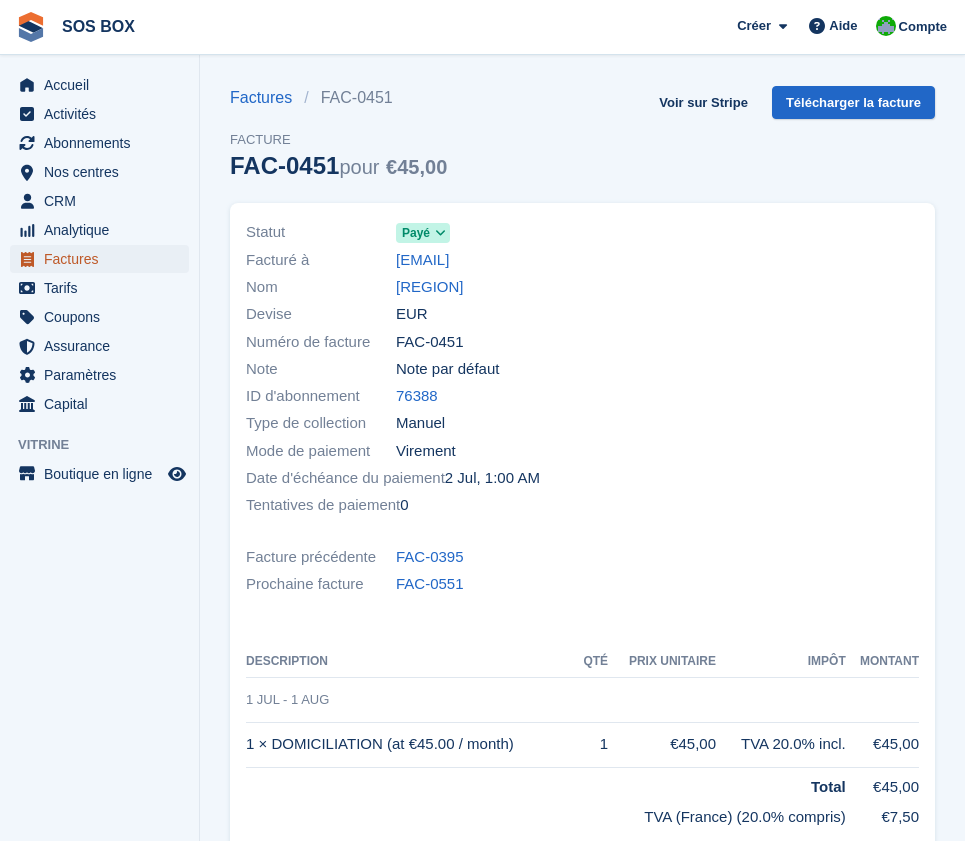 click on "Factures" at bounding box center (104, 259) 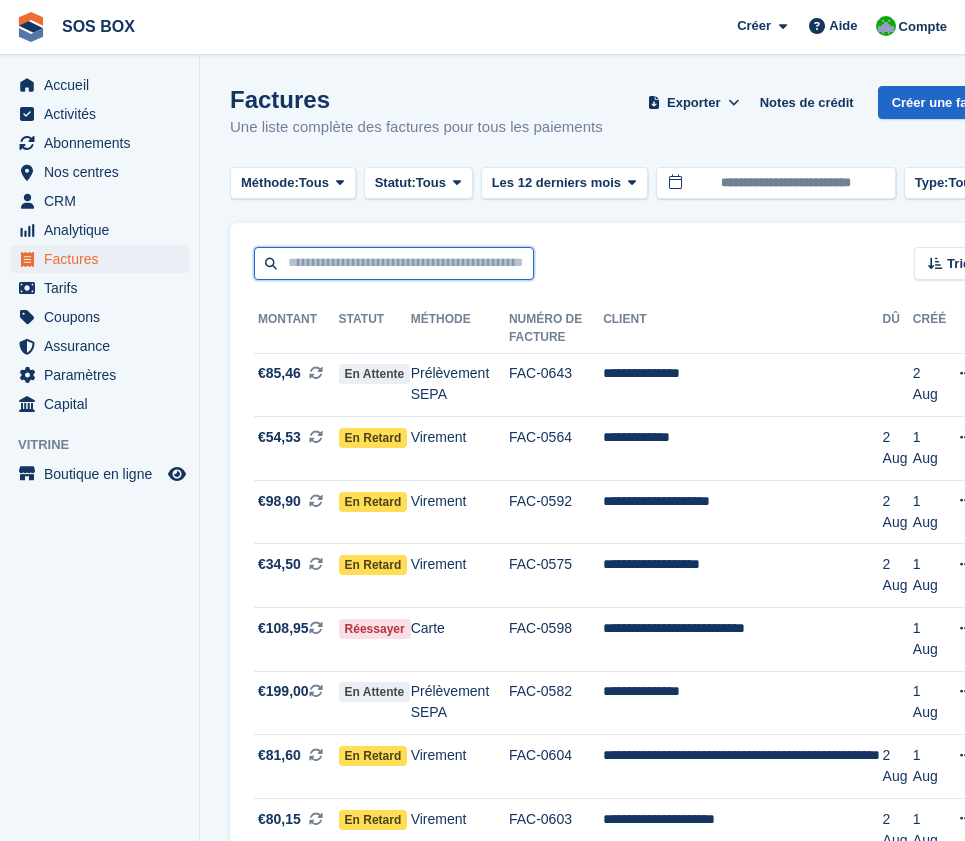 click at bounding box center [394, 263] 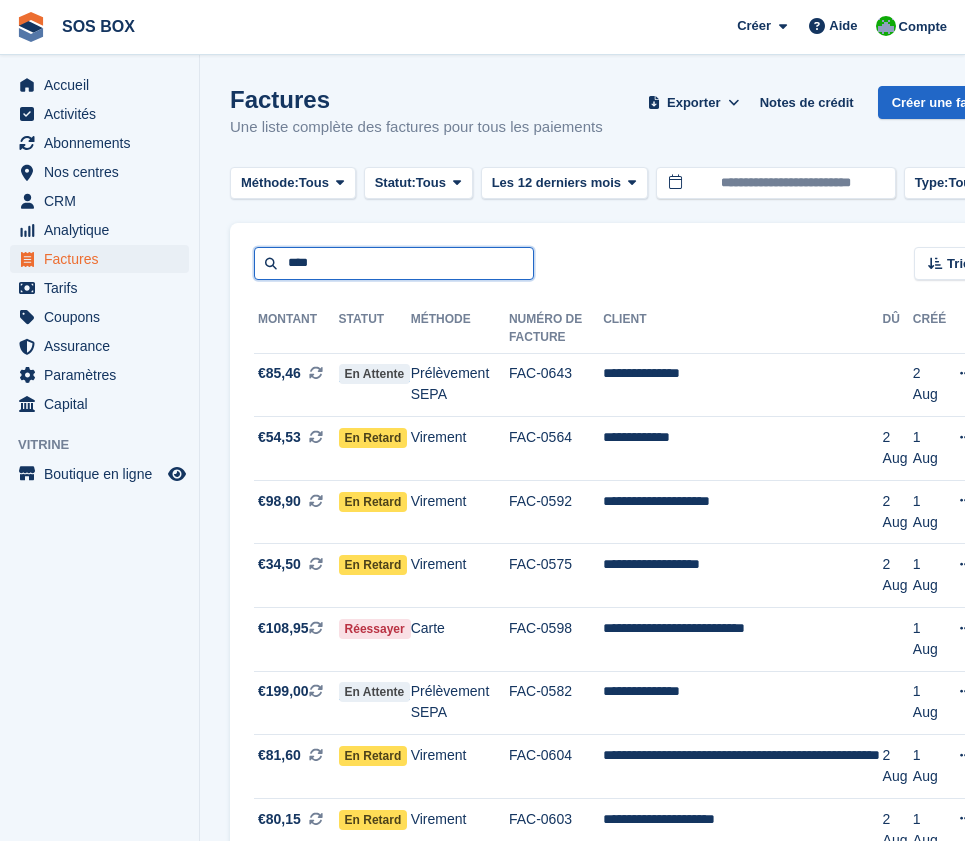type on "****" 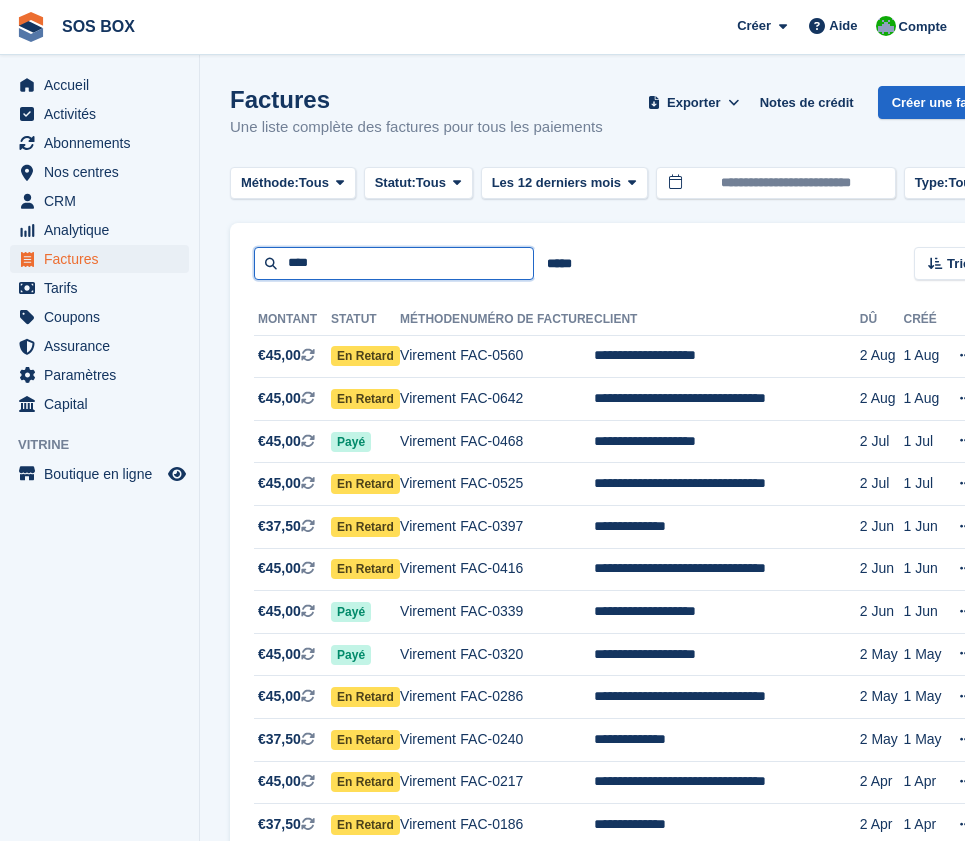 click on "****" at bounding box center [394, 263] 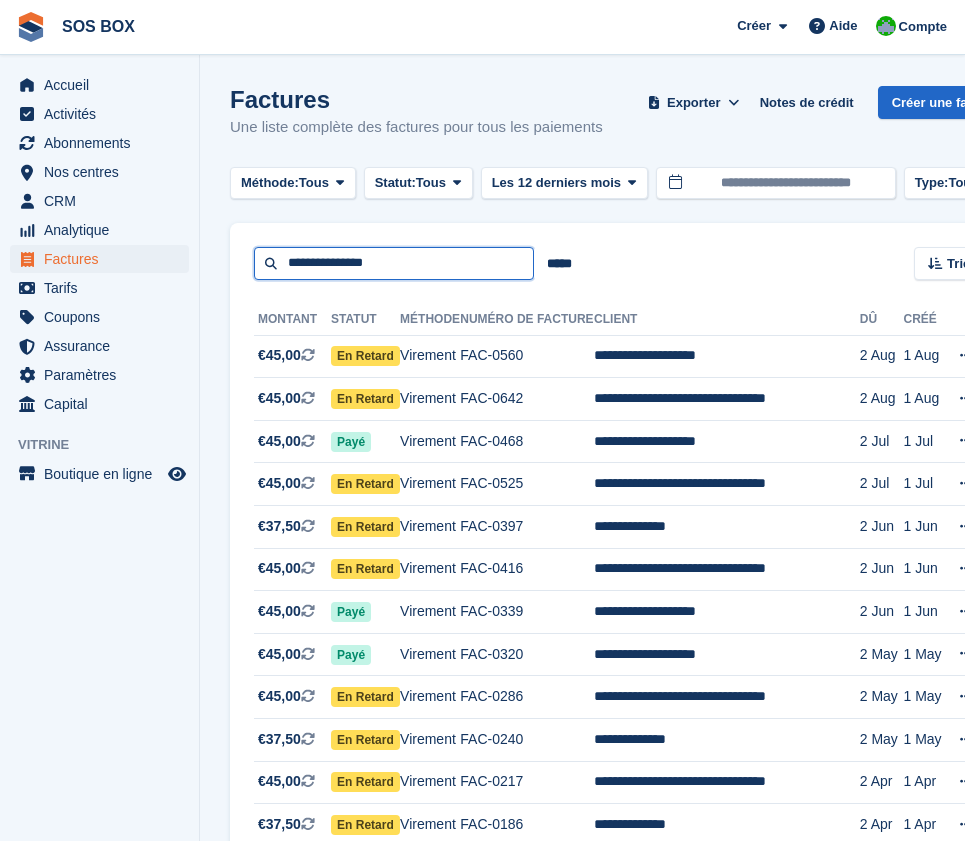 type on "**********" 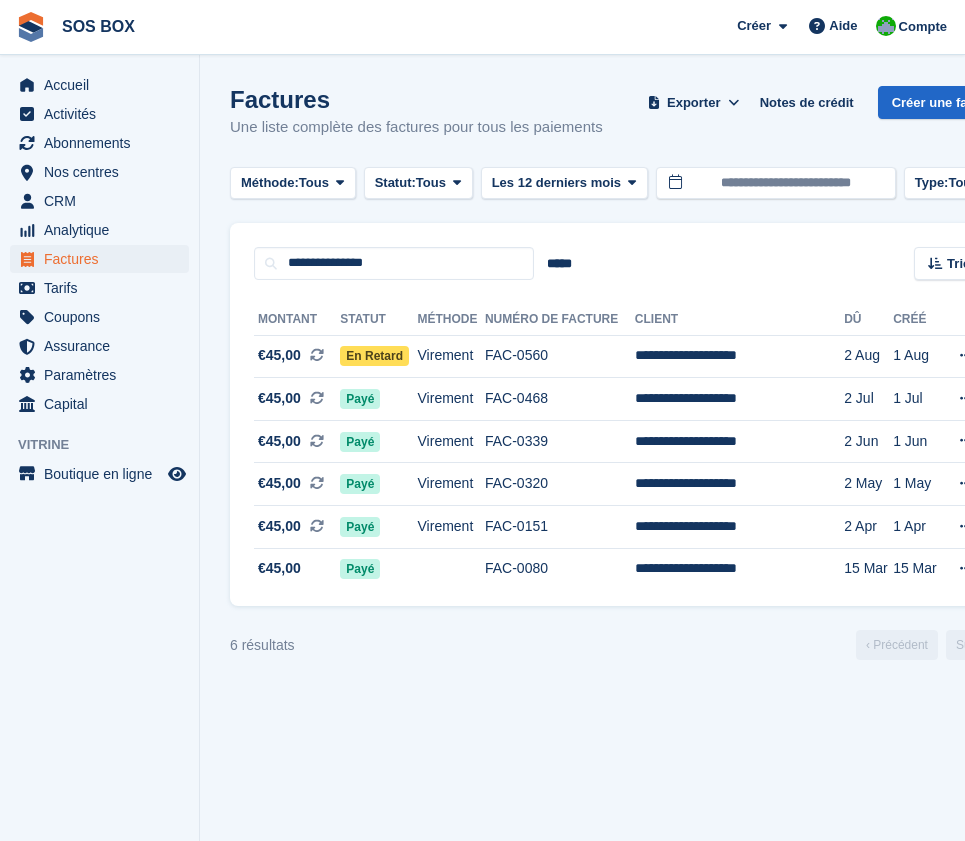 click on "Factures
Une liste complète des factures pour tous les paiements
Exporter
Exporter Factures
Exporter un CSV de tous les Factures qui correspondent aux filtres actuels.
Veuillez prévoir du temps pour les exportations importantes.
Exportation formatée pour Sage 50
Exportation formatée pour Xero
Démarrer l'exportation
Notes de crédit
Créer une facture
Méthode:
Tous
Tous
Virement
En espèces
Chèque
Carte de débit/crédit
prélèvement automatique" at bounding box center (621, 420) 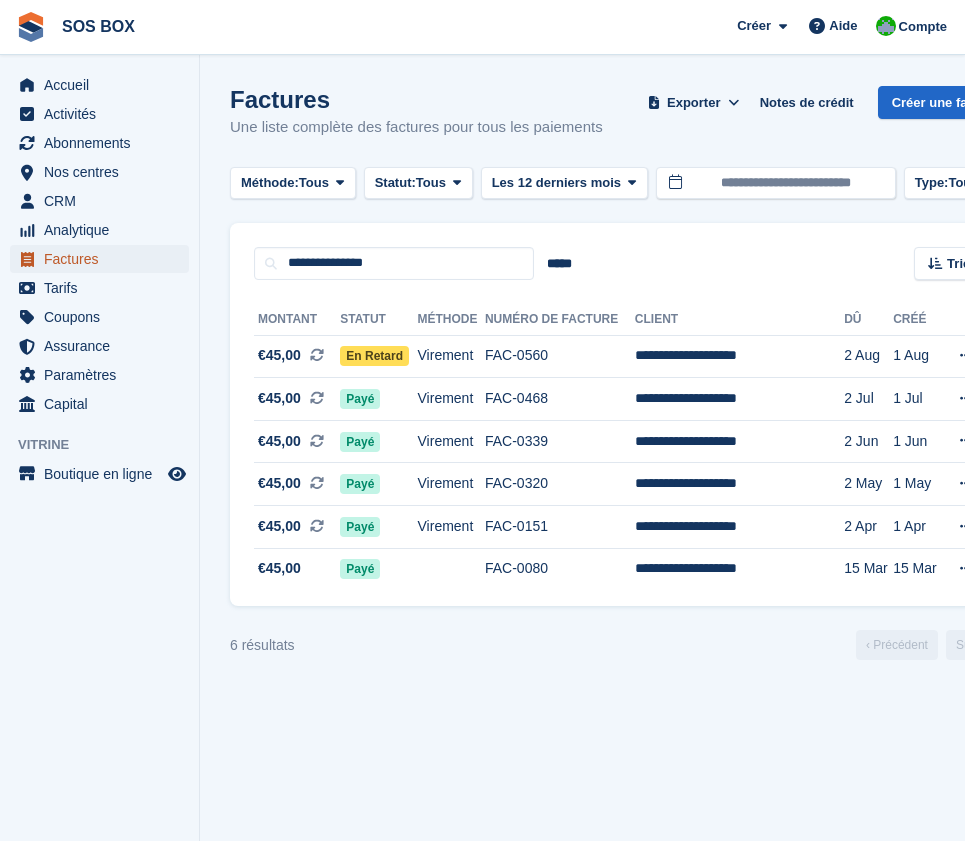 click on "Factures" at bounding box center [104, 259] 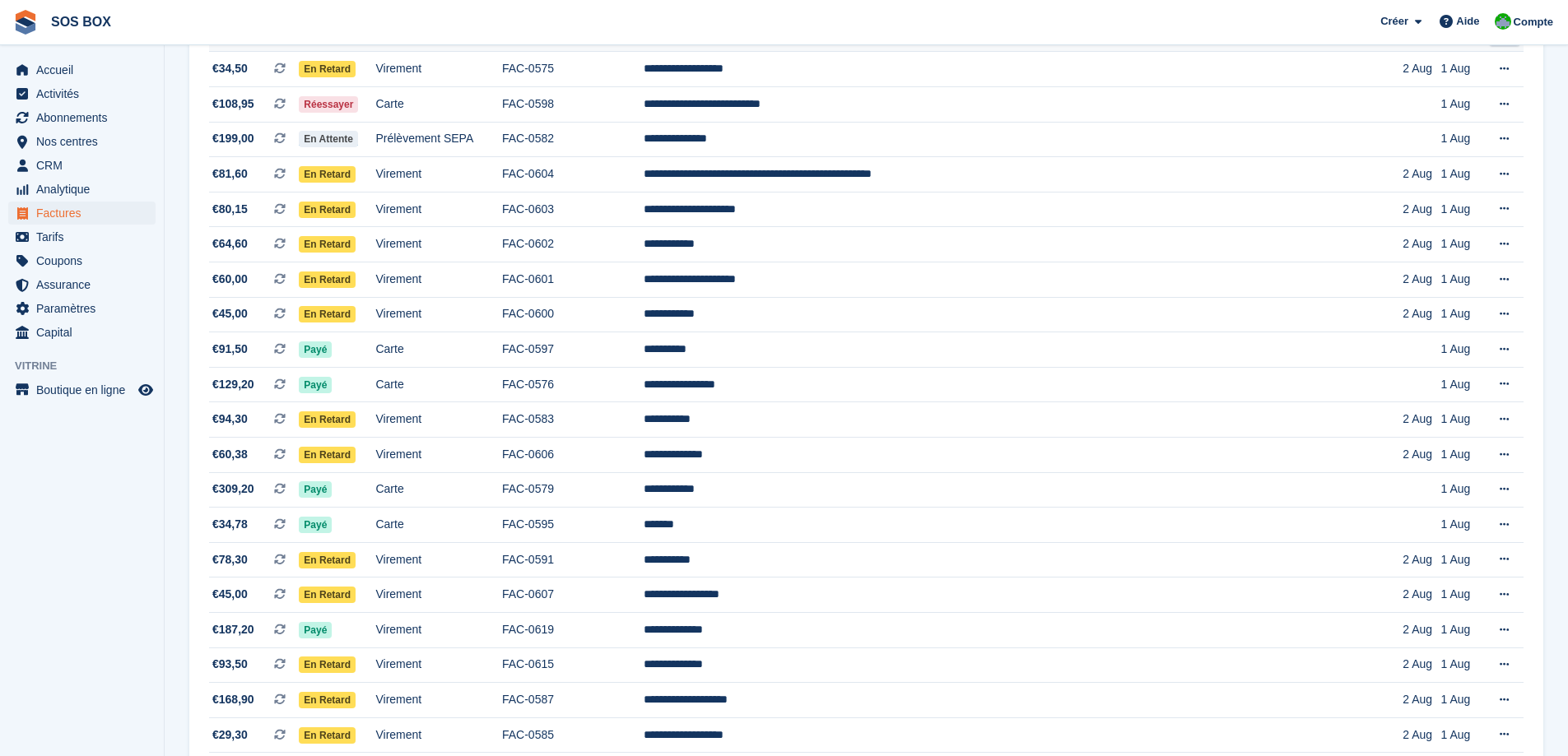 scroll, scrollTop: 0, scrollLeft: 0, axis: both 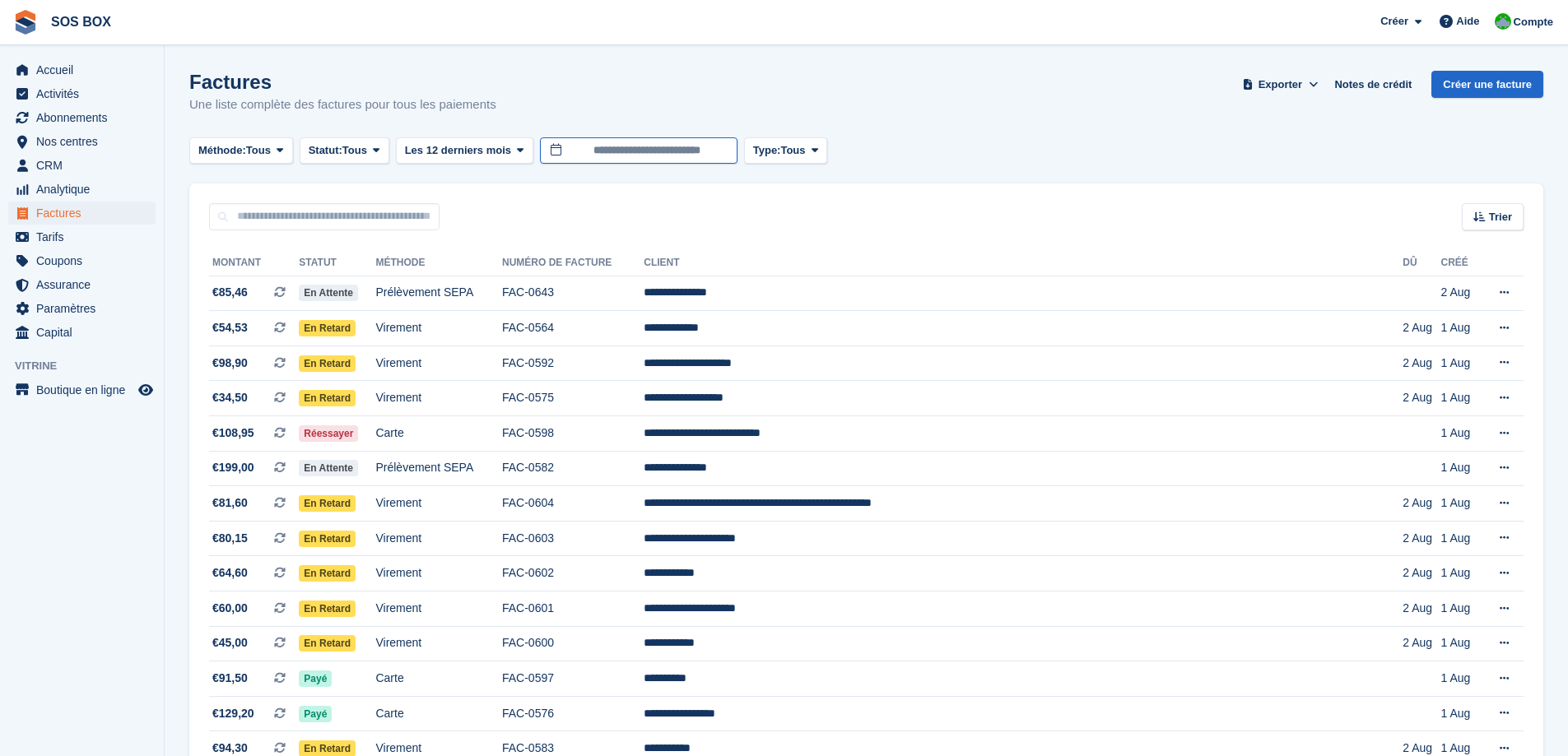 click on "**********" at bounding box center (639, 151) 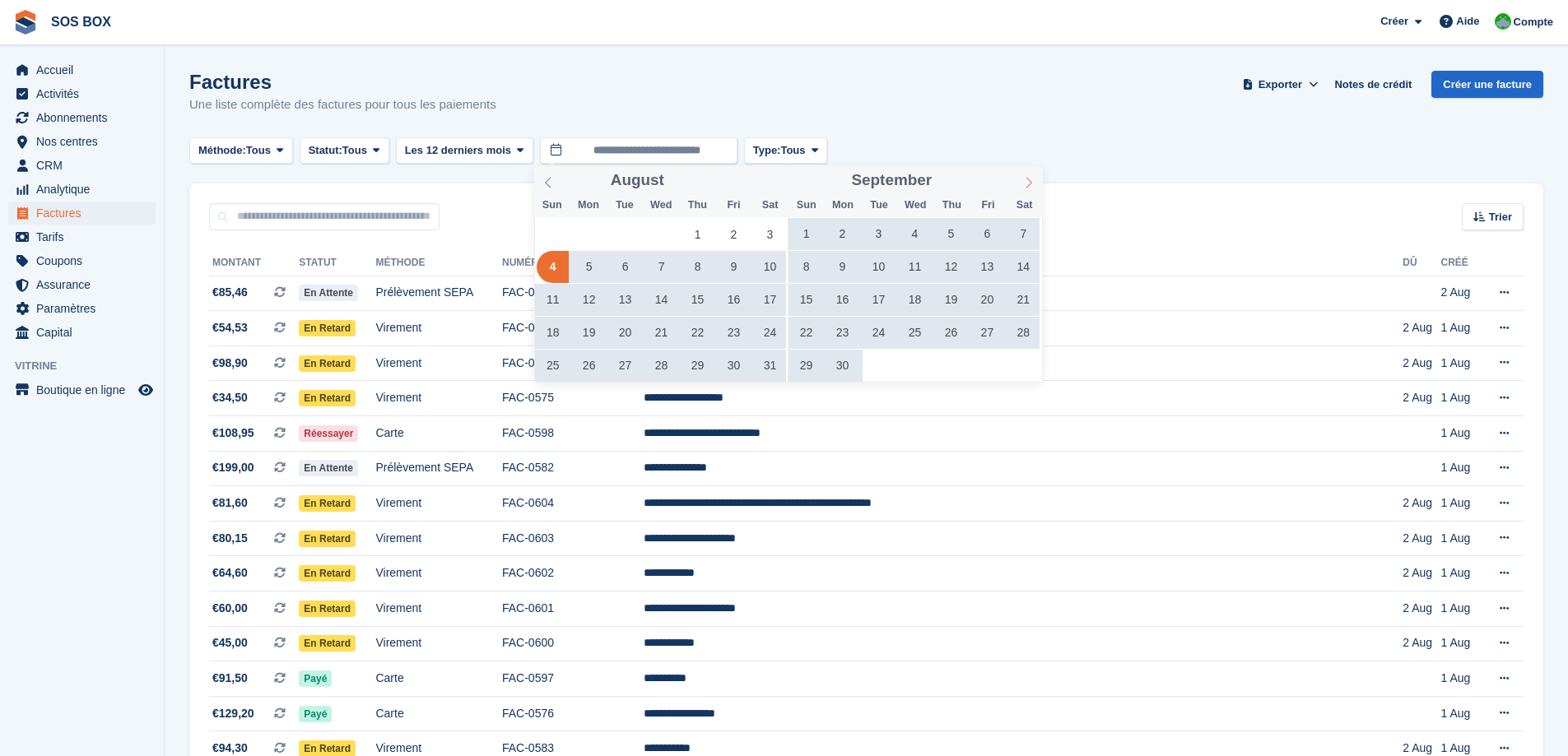 click at bounding box center (1029, 180) 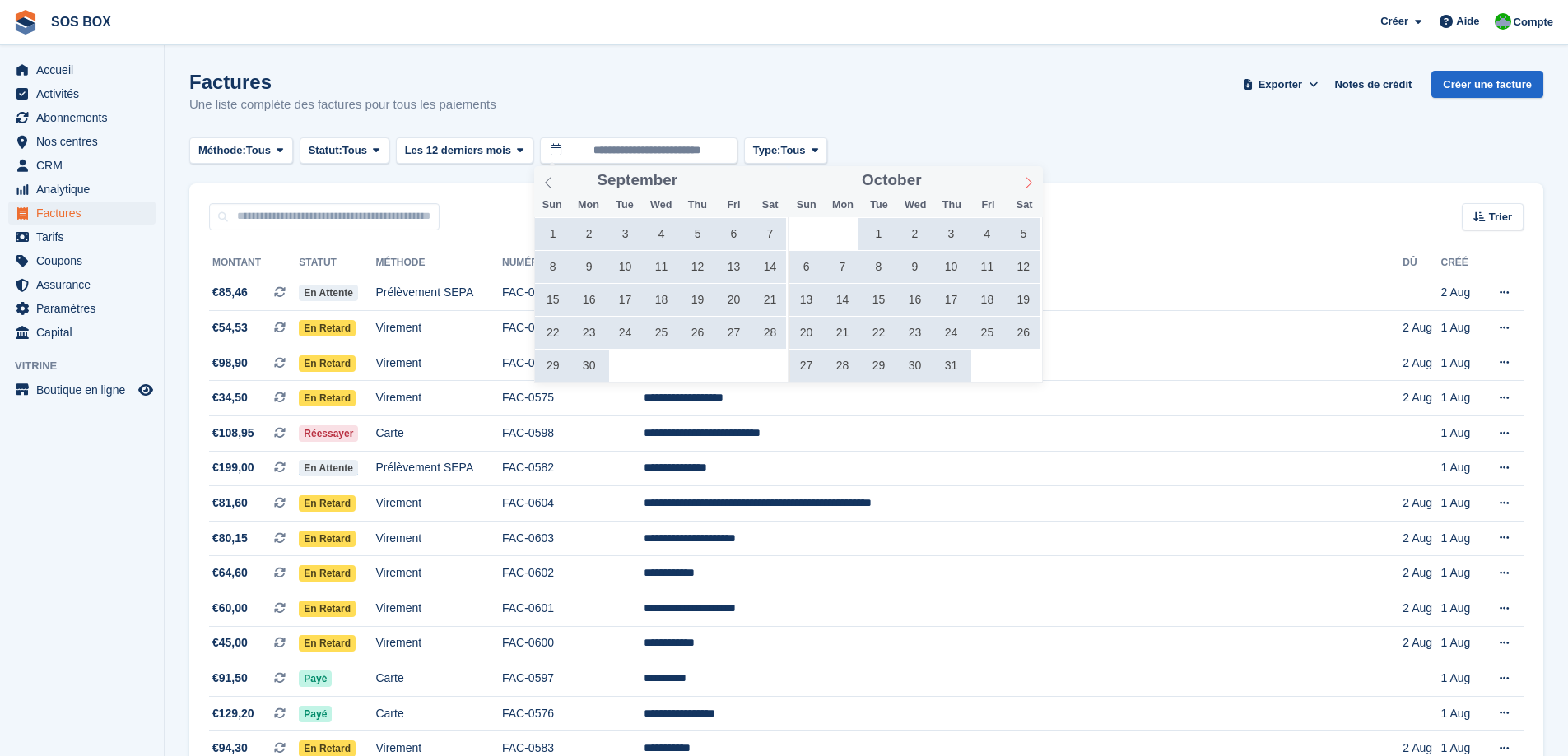 click at bounding box center (1029, 180) 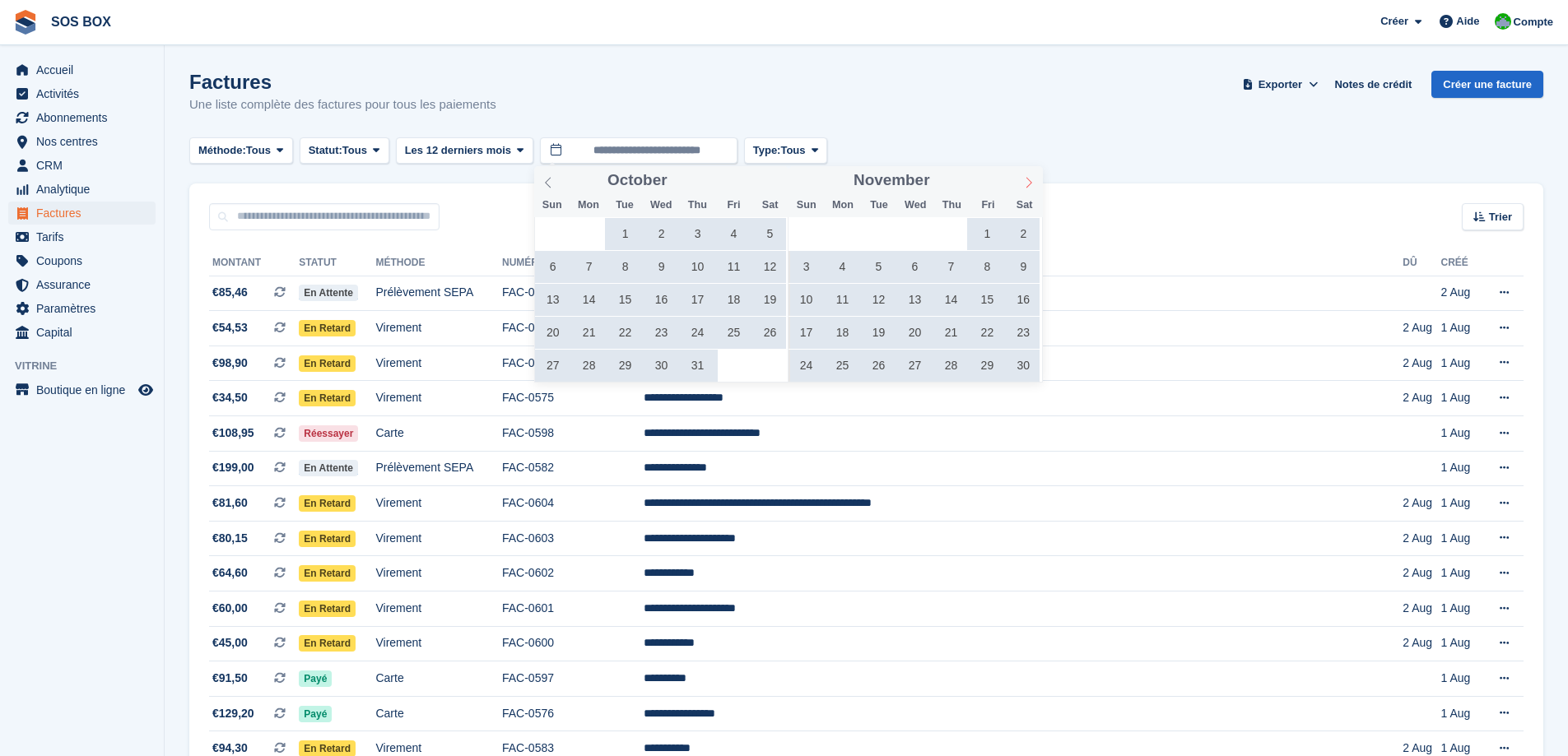 click at bounding box center [1029, 180] 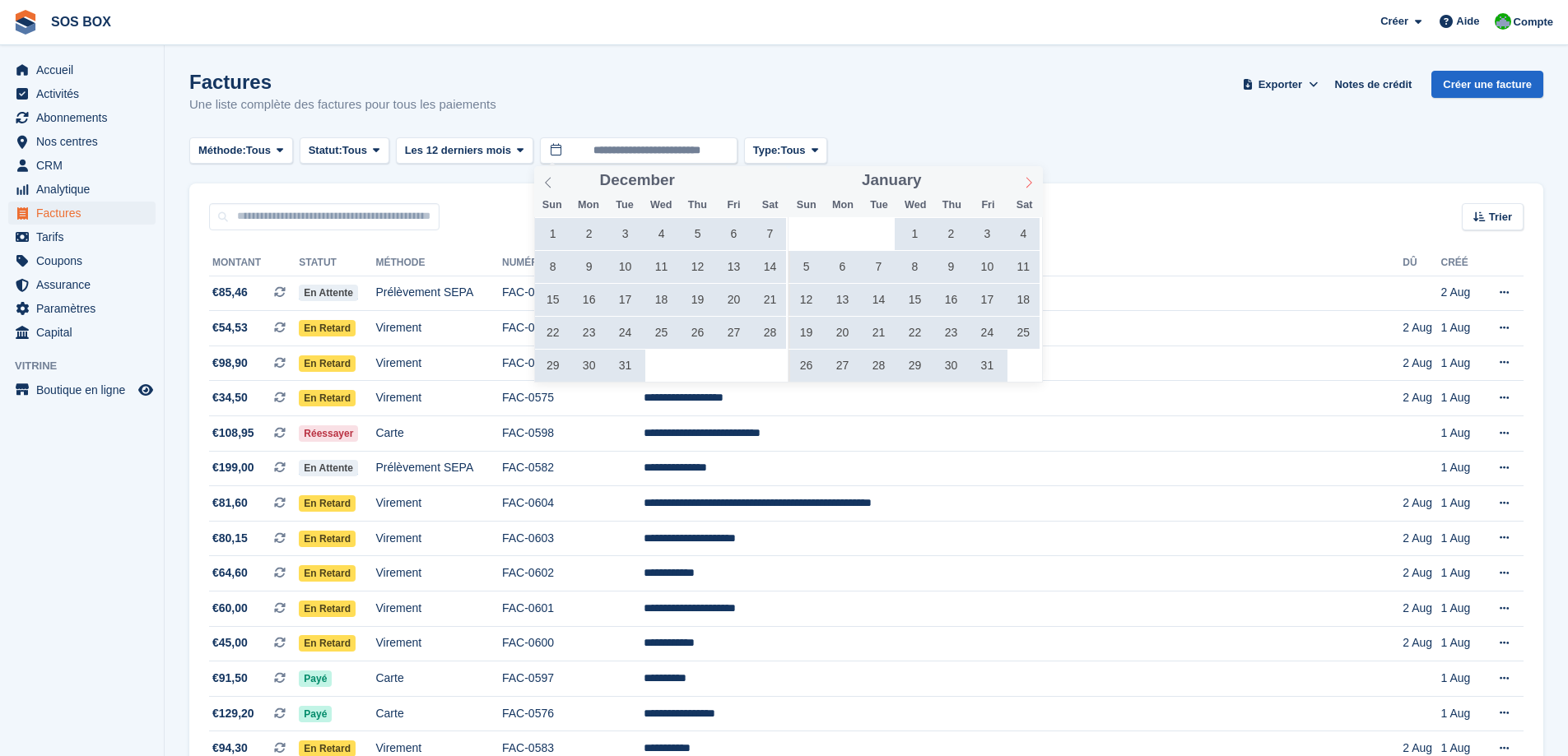 type on "****" 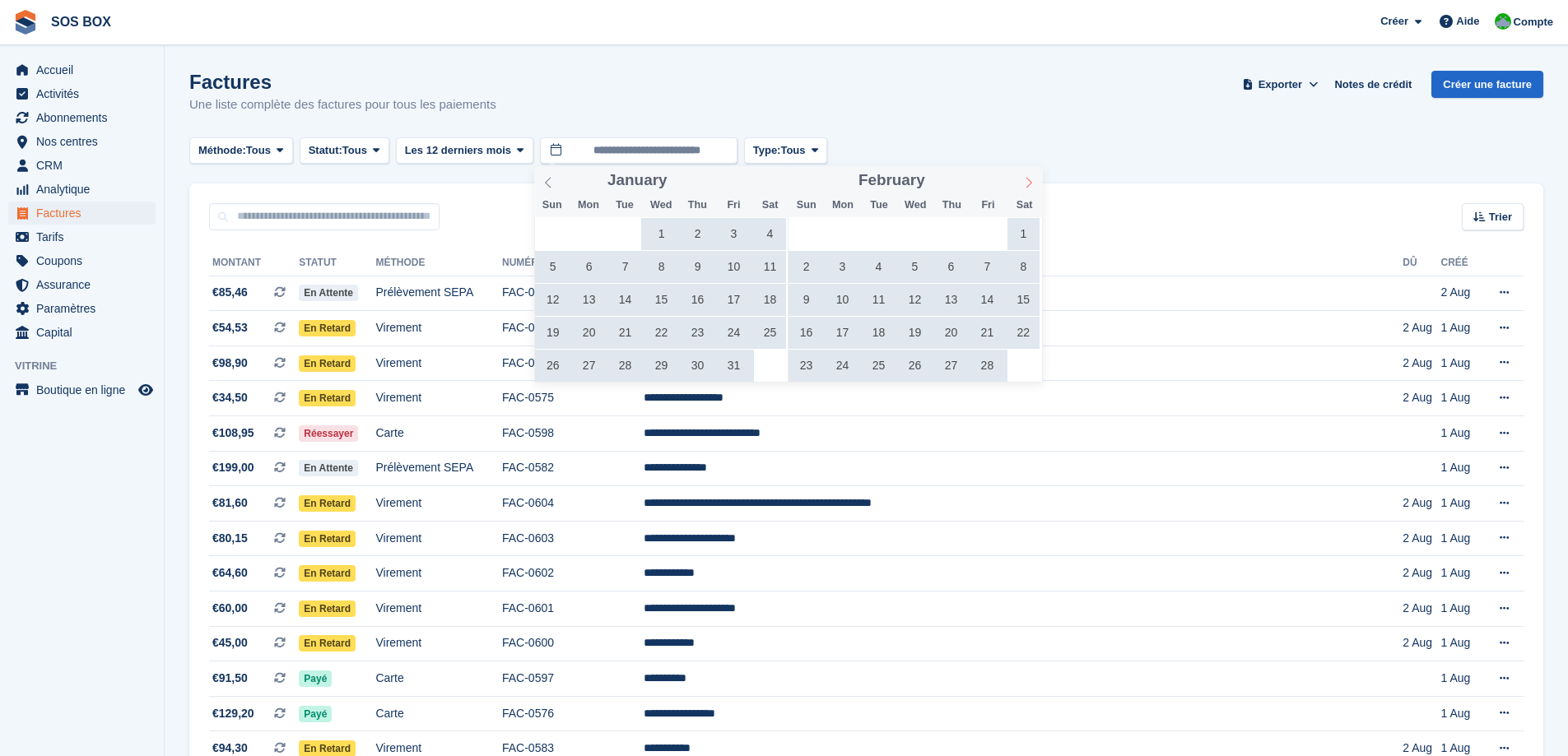 click at bounding box center [1029, 180] 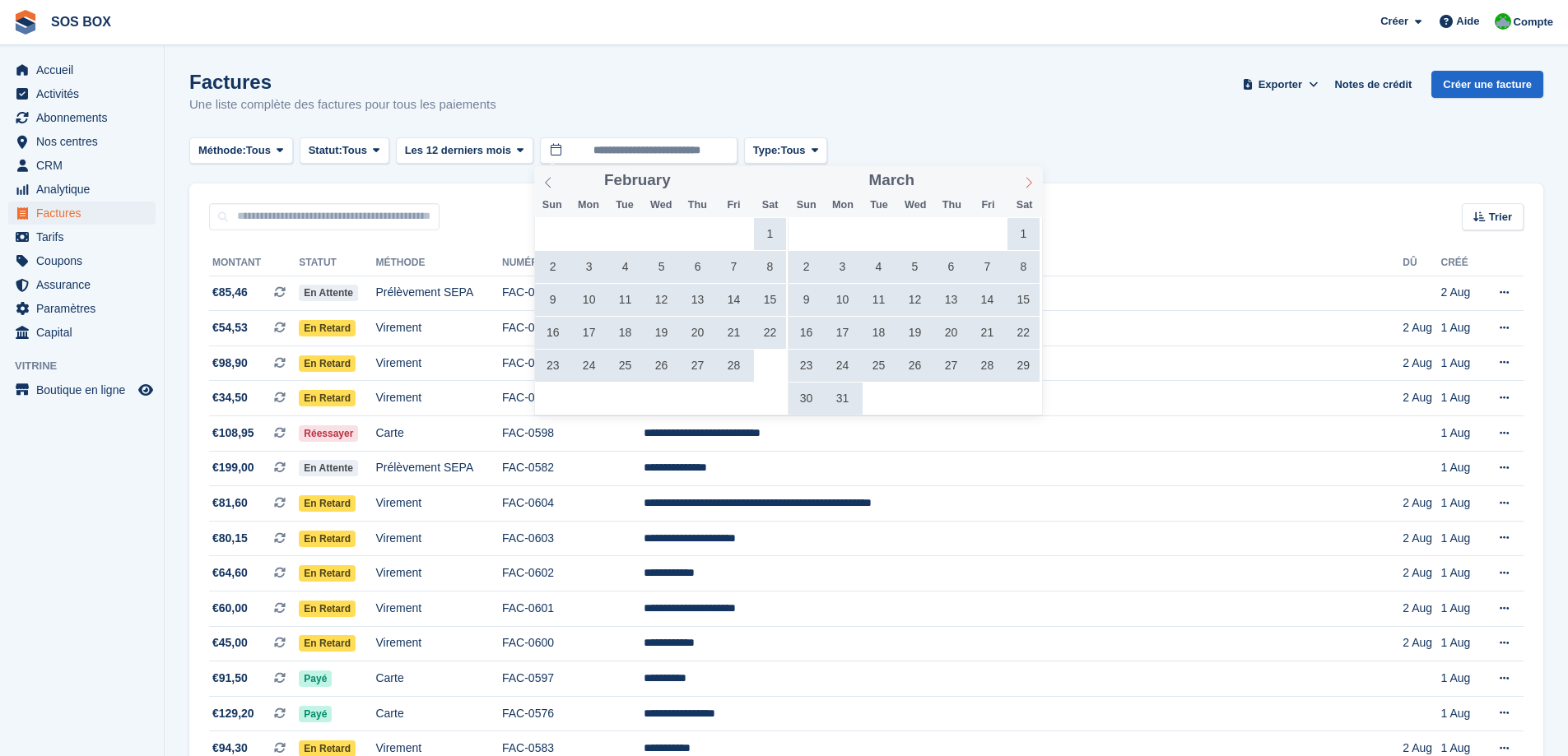 click at bounding box center (1029, 180) 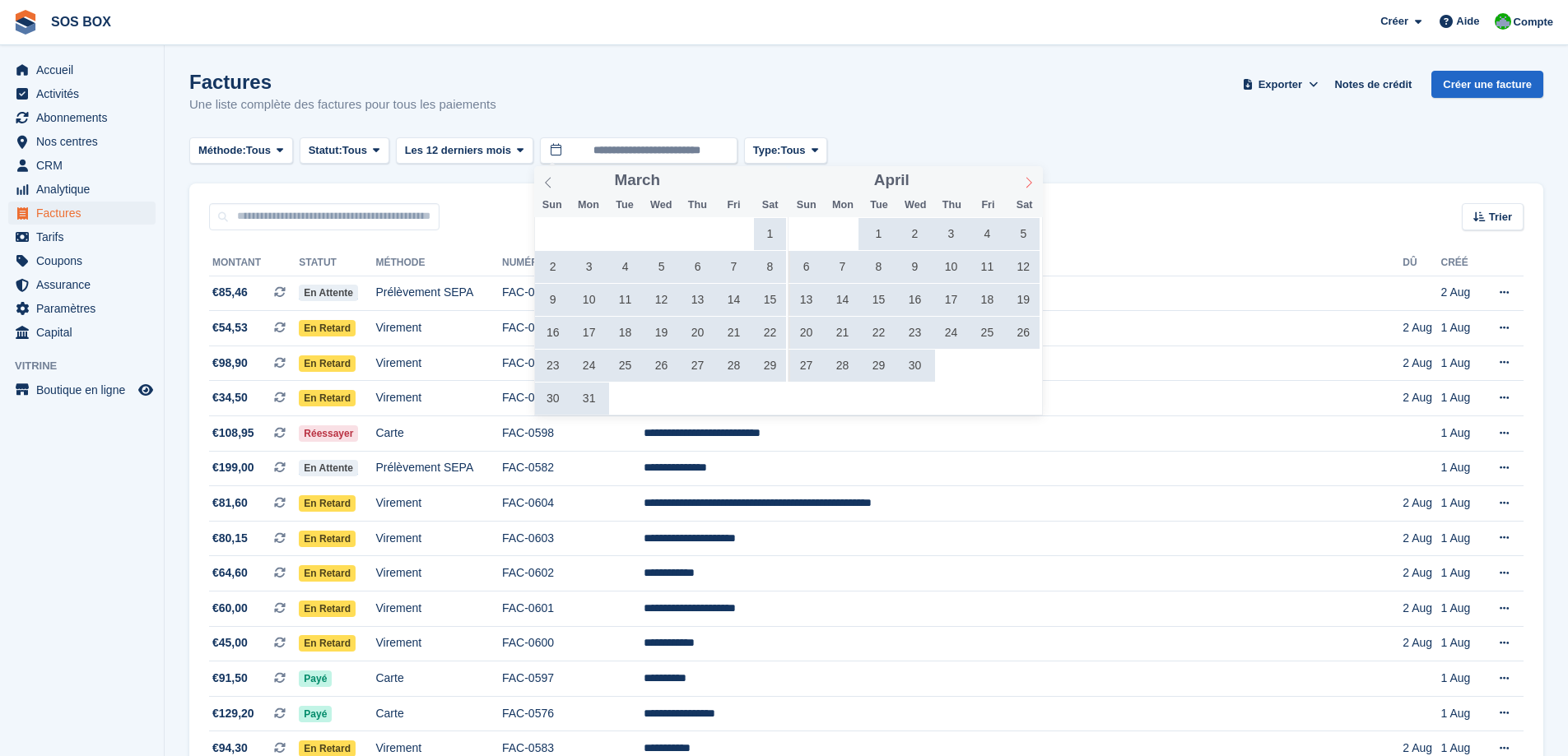 click at bounding box center [1029, 180] 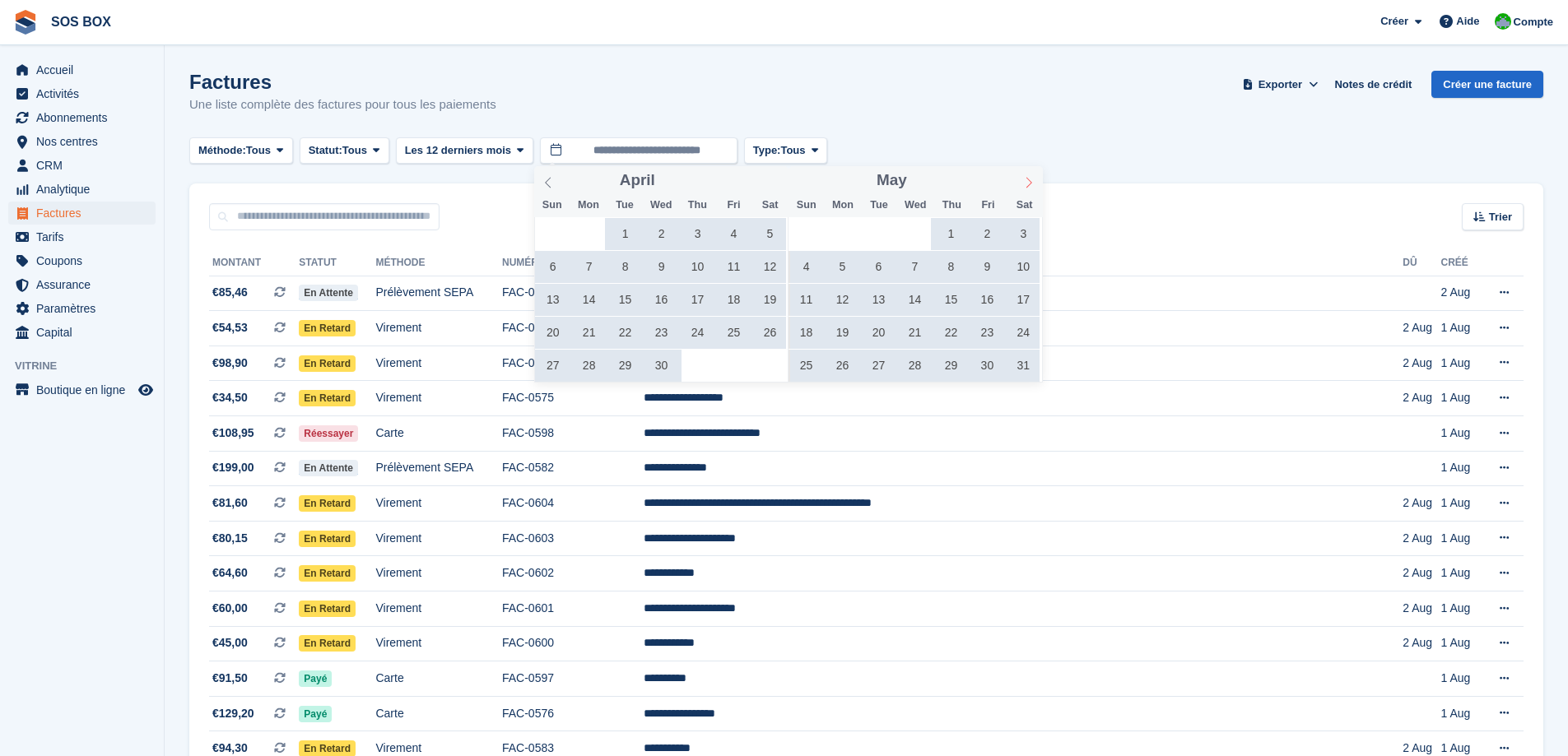 click at bounding box center [1029, 180] 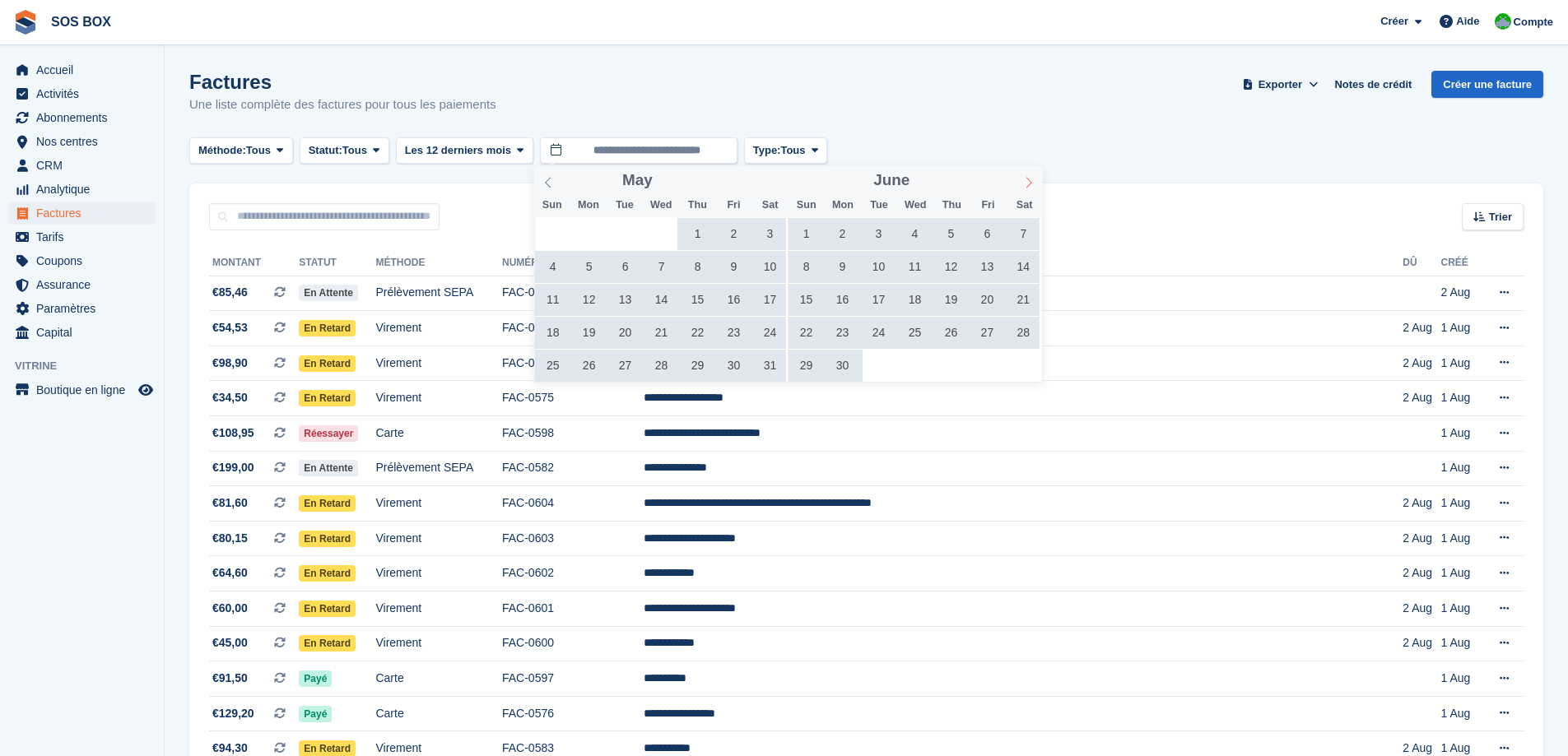 click at bounding box center (1029, 180) 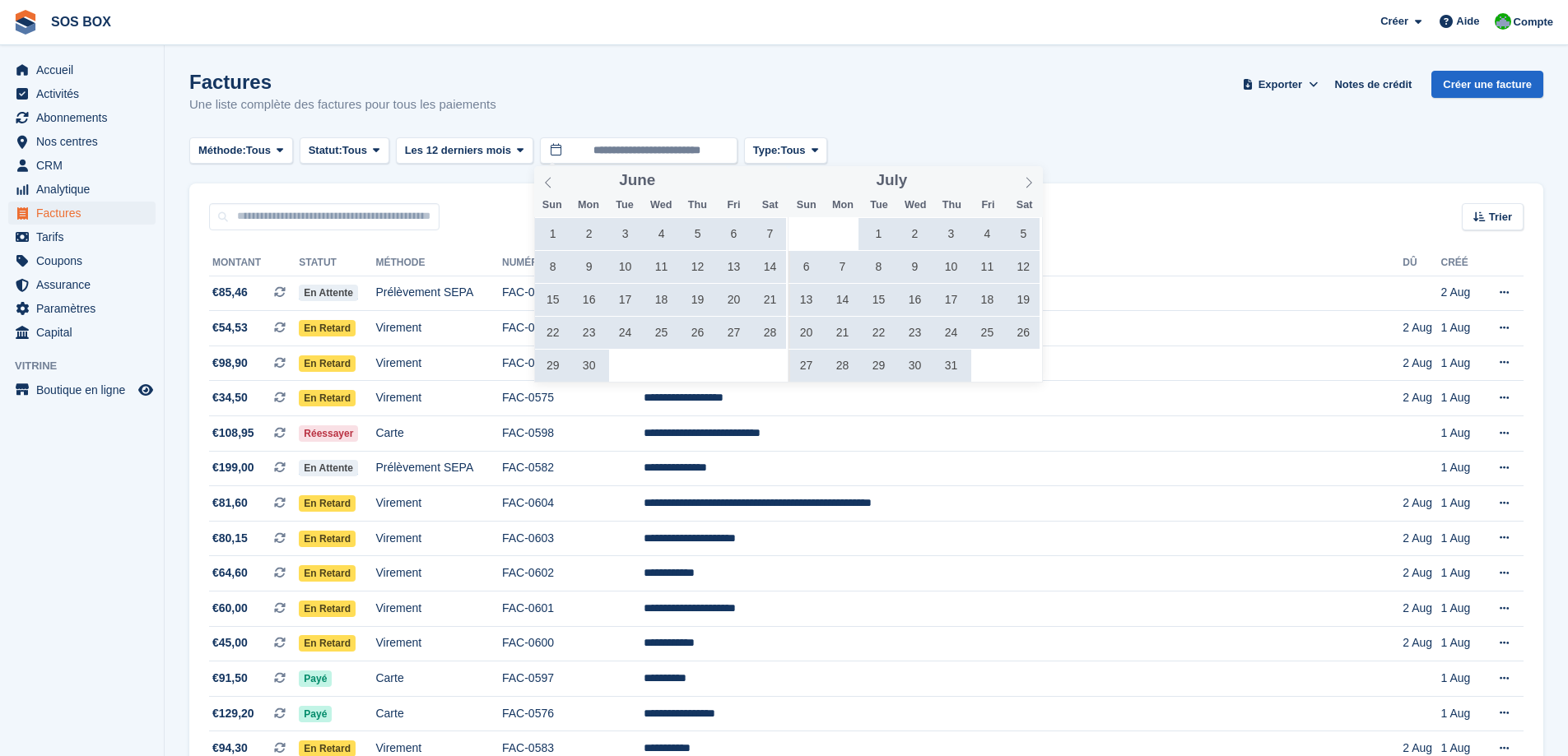 click on "1" at bounding box center (878, 234) 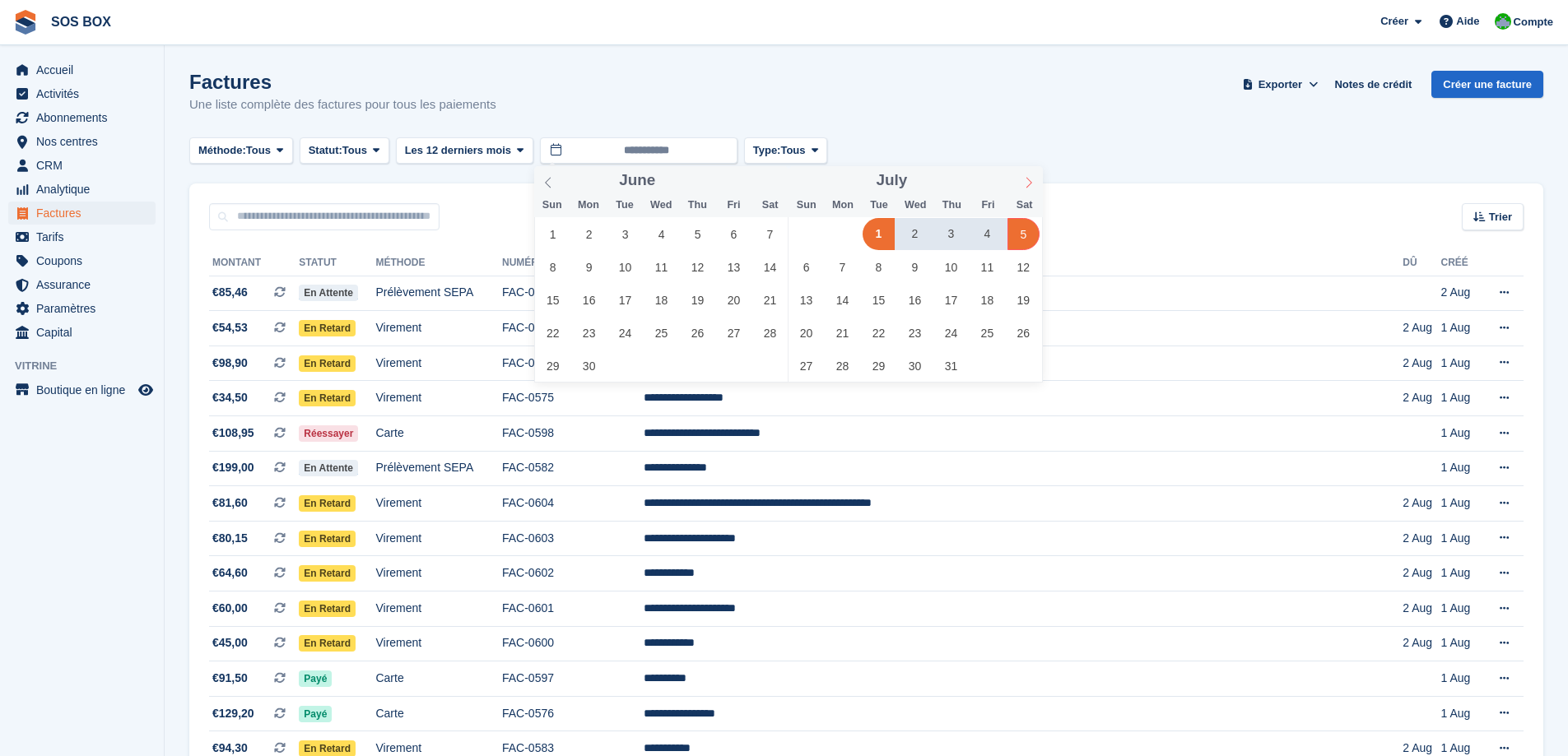 click 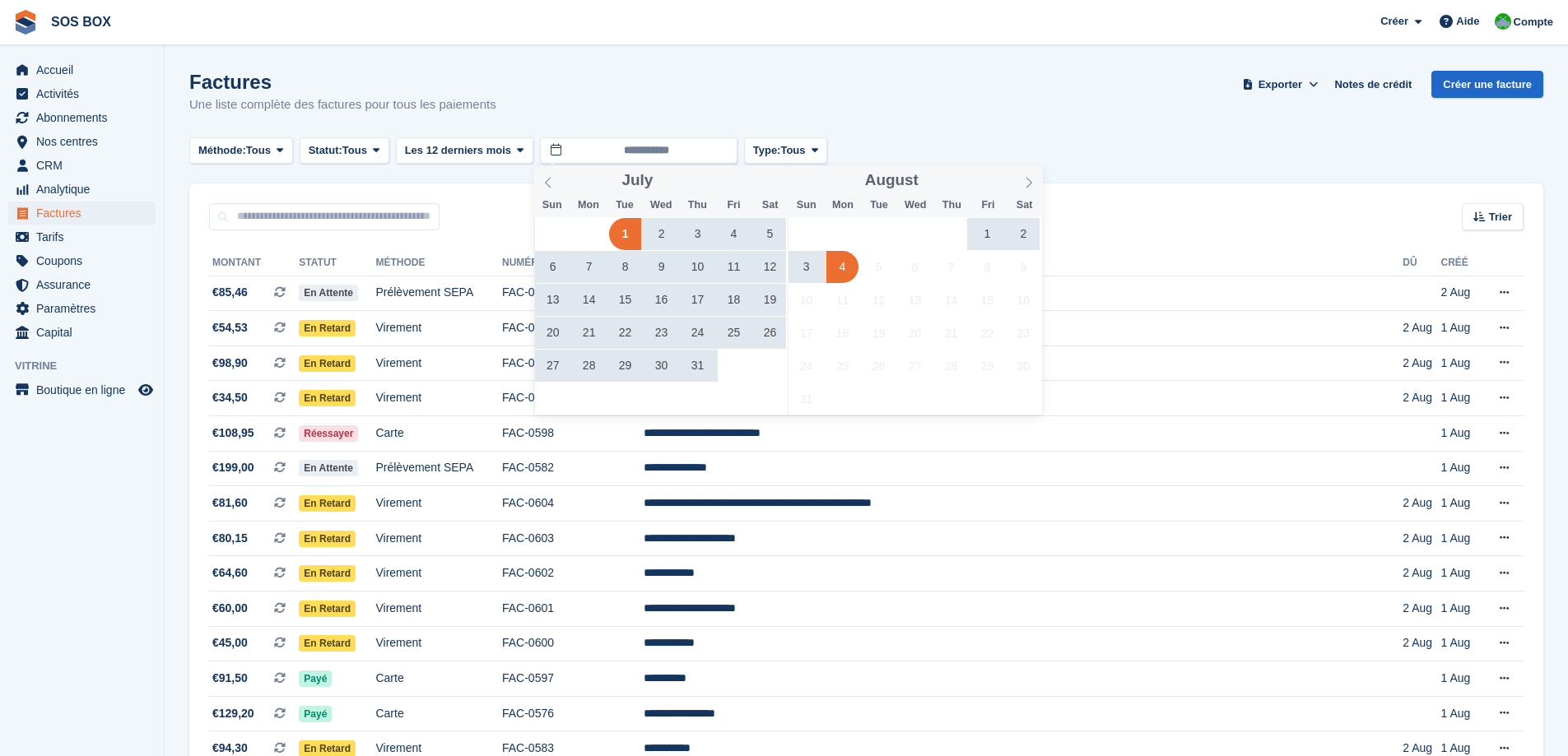 click on "4" at bounding box center (842, 267) 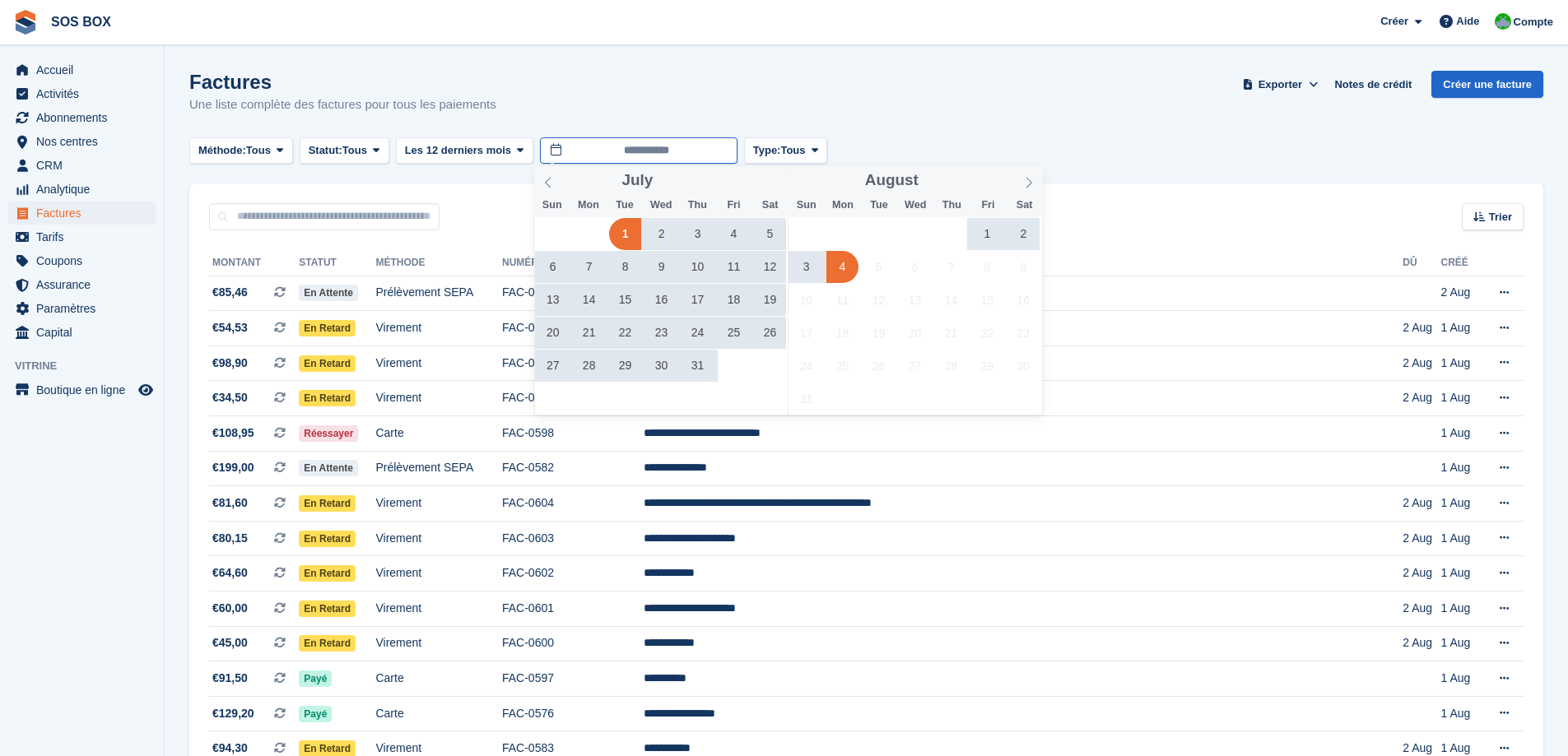 type on "**********" 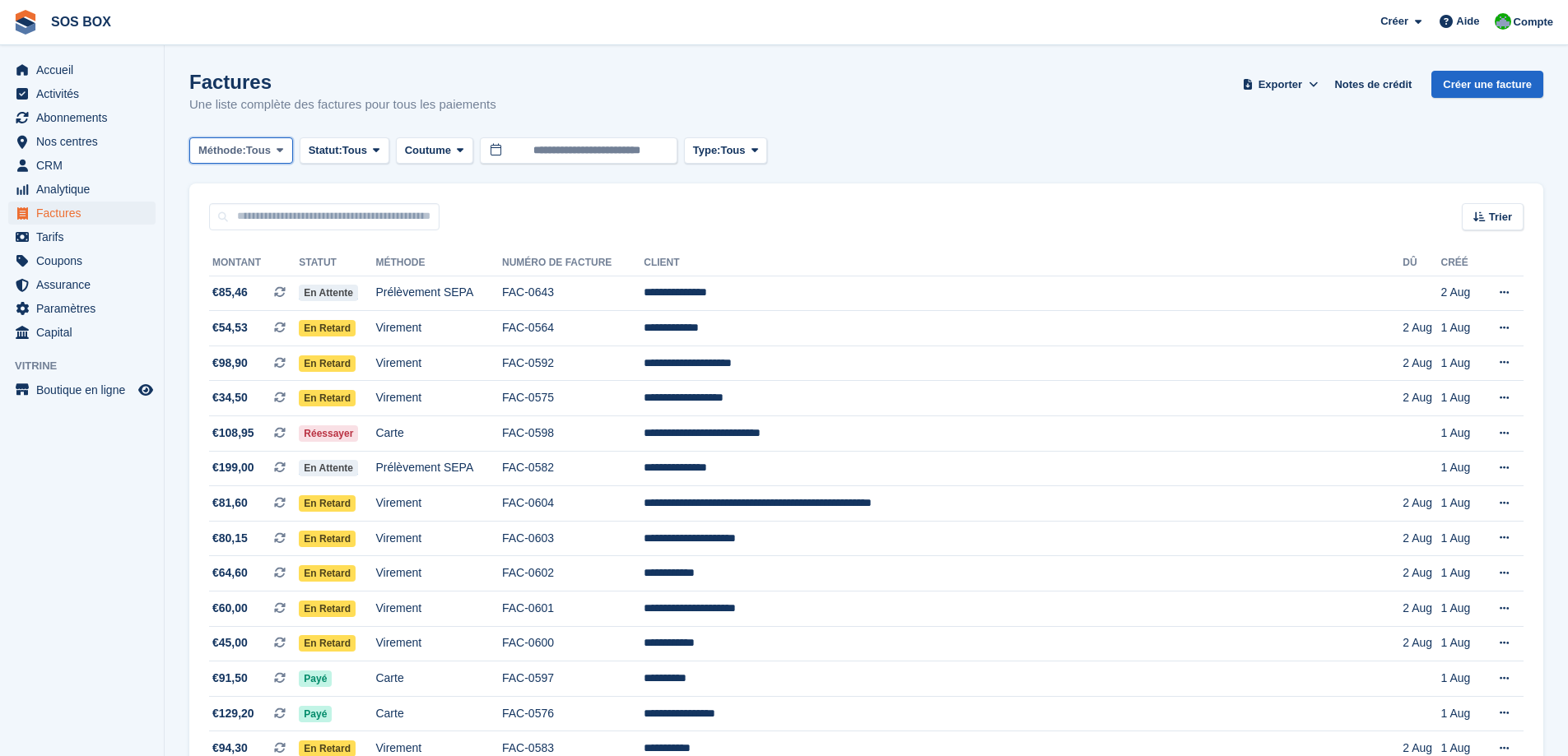 click at bounding box center [280, 150] 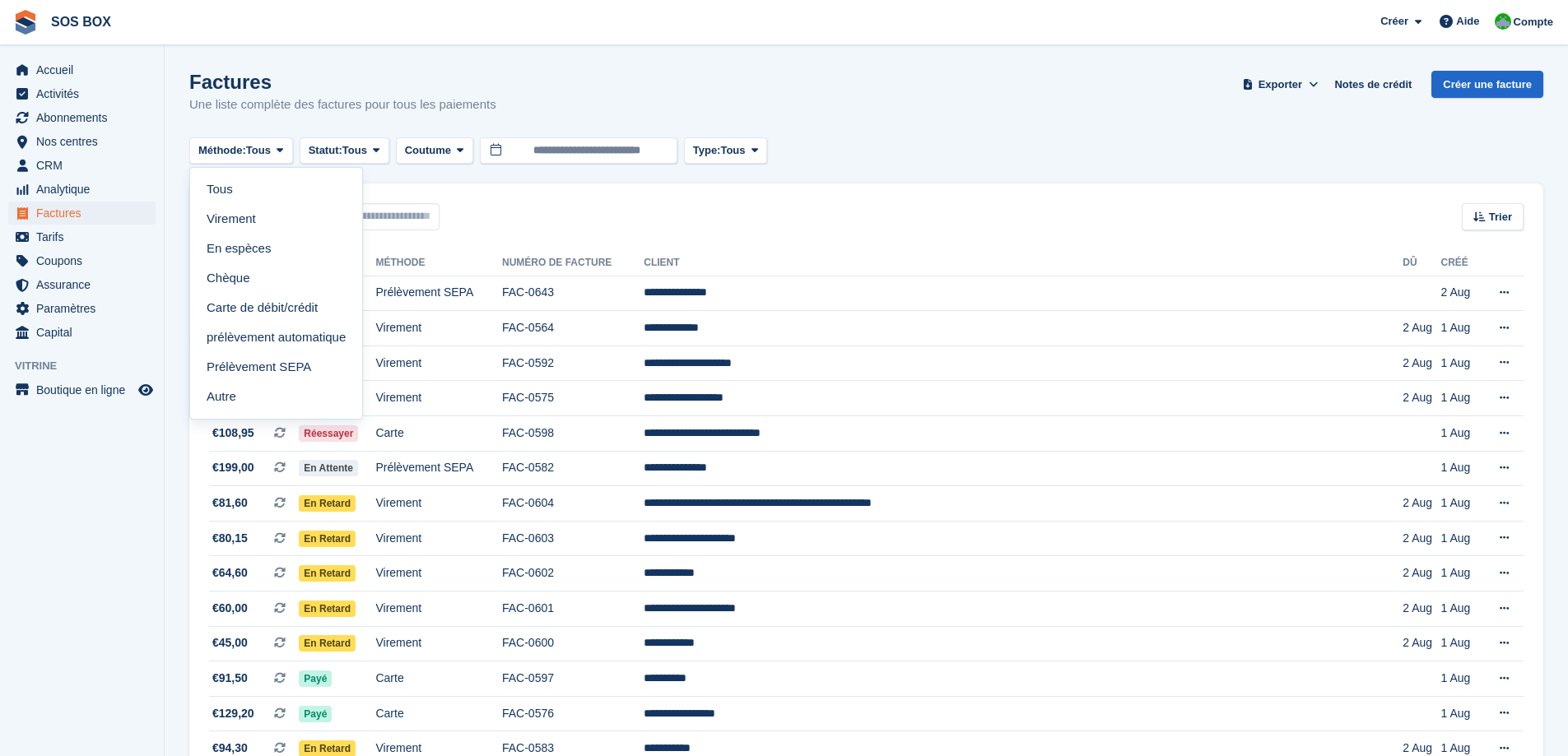 click on "Trier
Sort by
Date de création
Créé (le plus ancien en premier)
Créé (le plus récent en premier)" at bounding box center [866, 206] 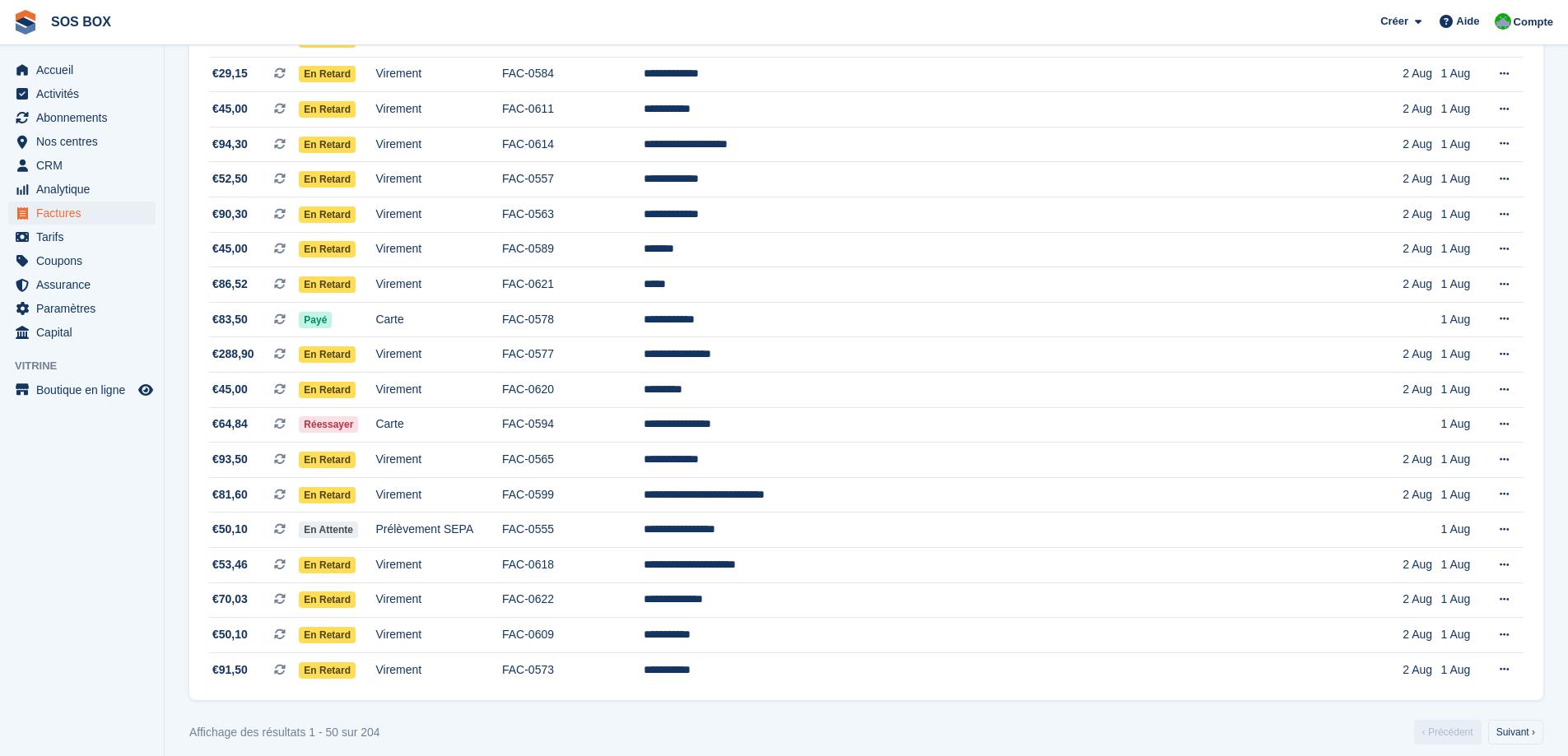 scroll, scrollTop: 1353, scrollLeft: 0, axis: vertical 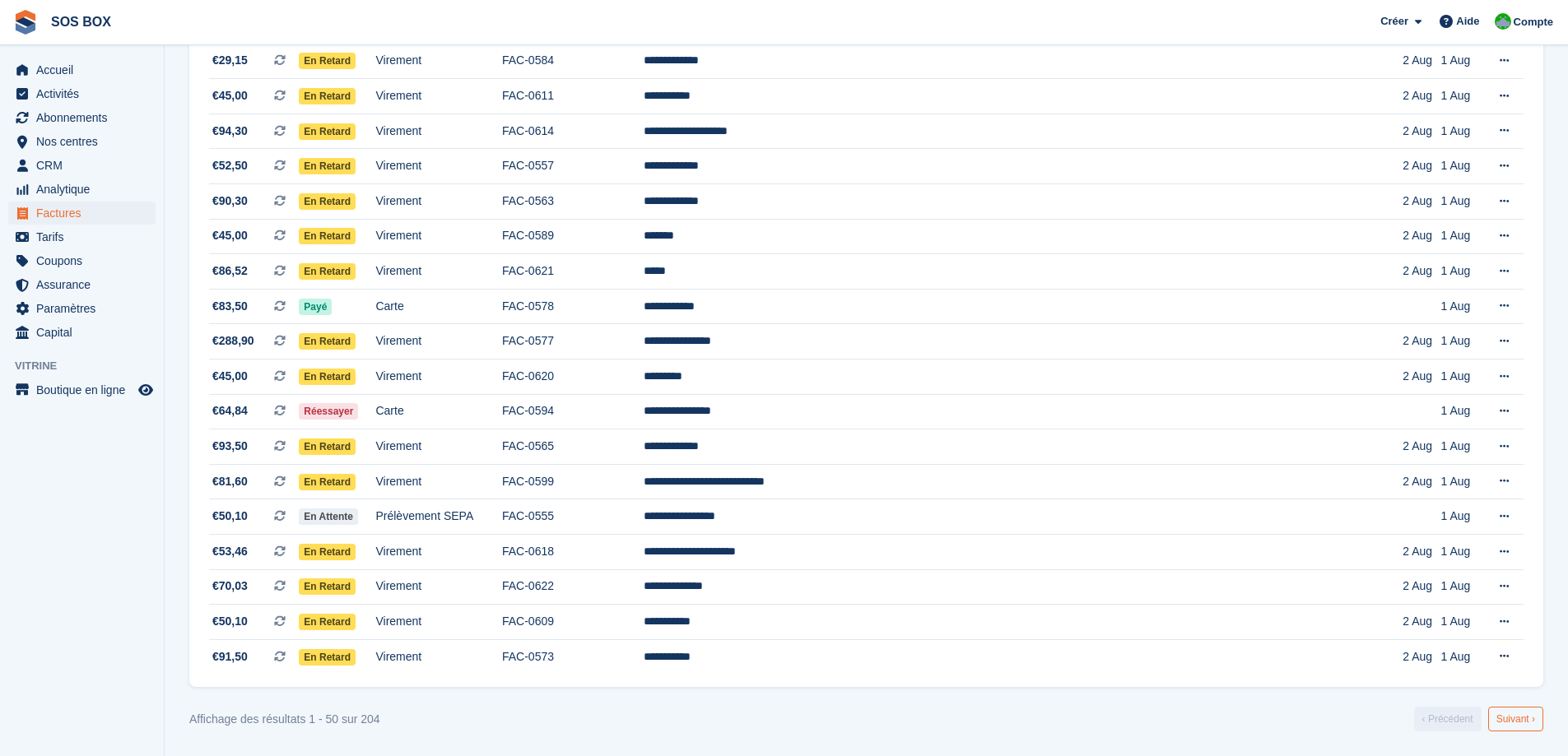 click on "Suivant ›" at bounding box center (1515, 719) 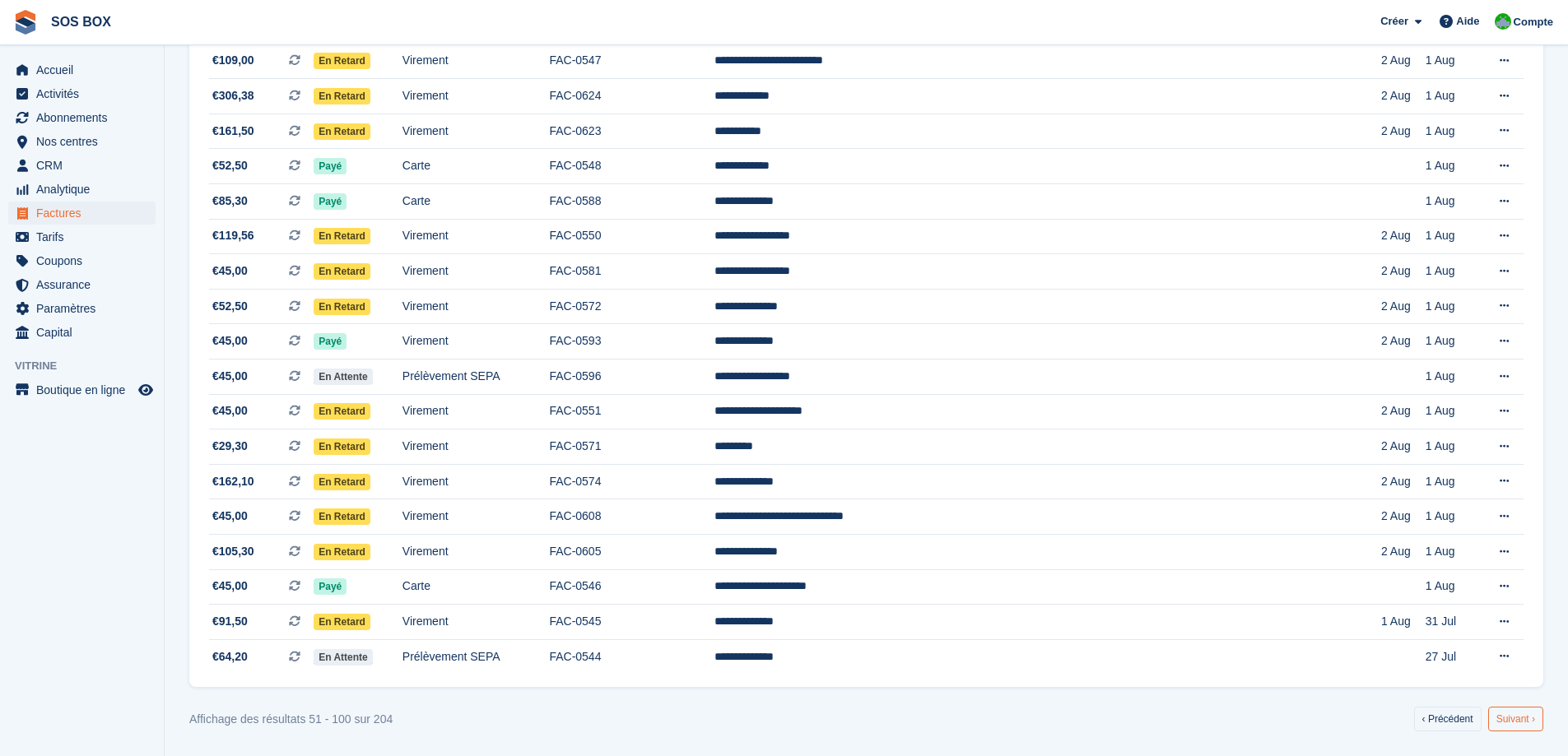click on "Suivant ›" at bounding box center (1515, 719) 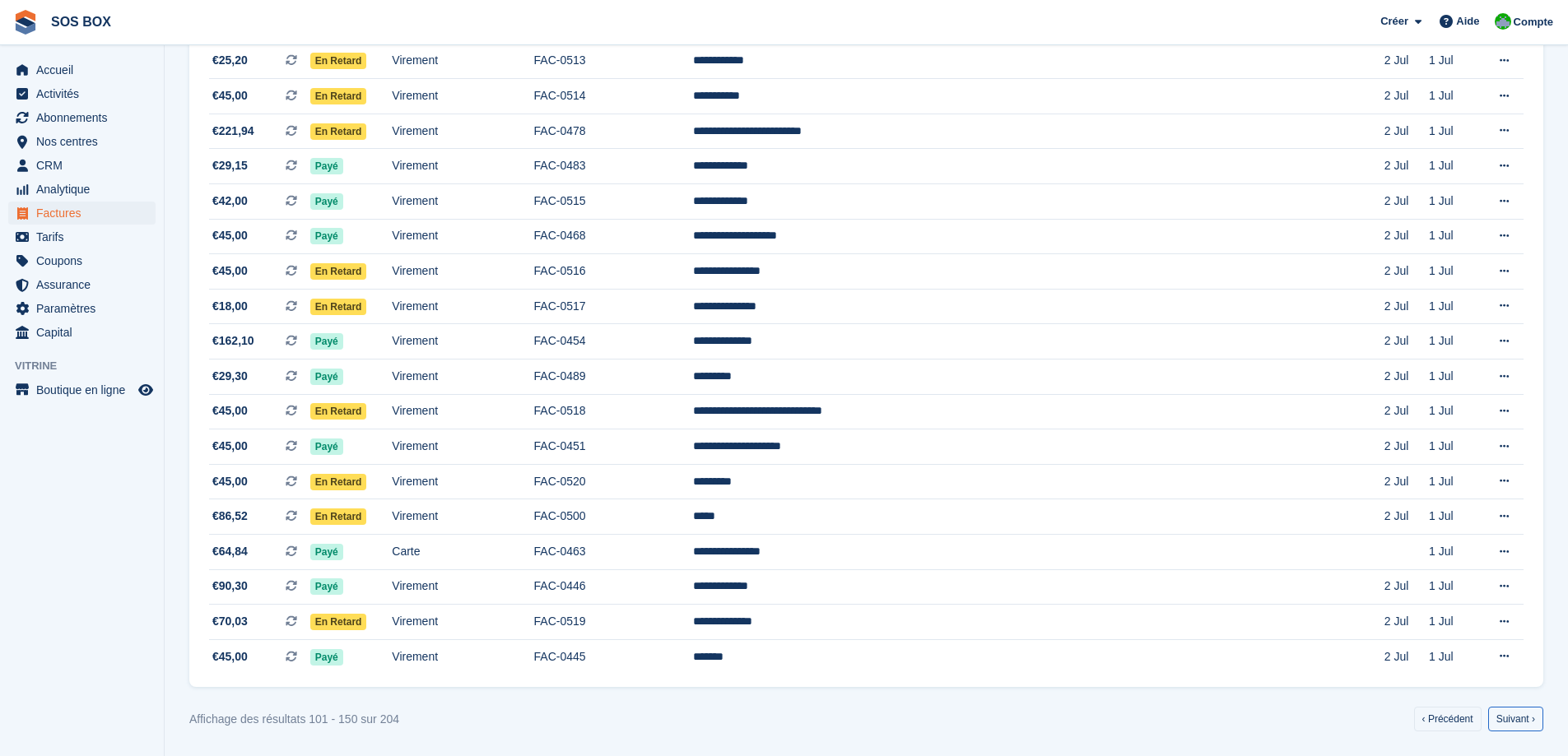 click on "Suivant ›" at bounding box center [1515, 719] 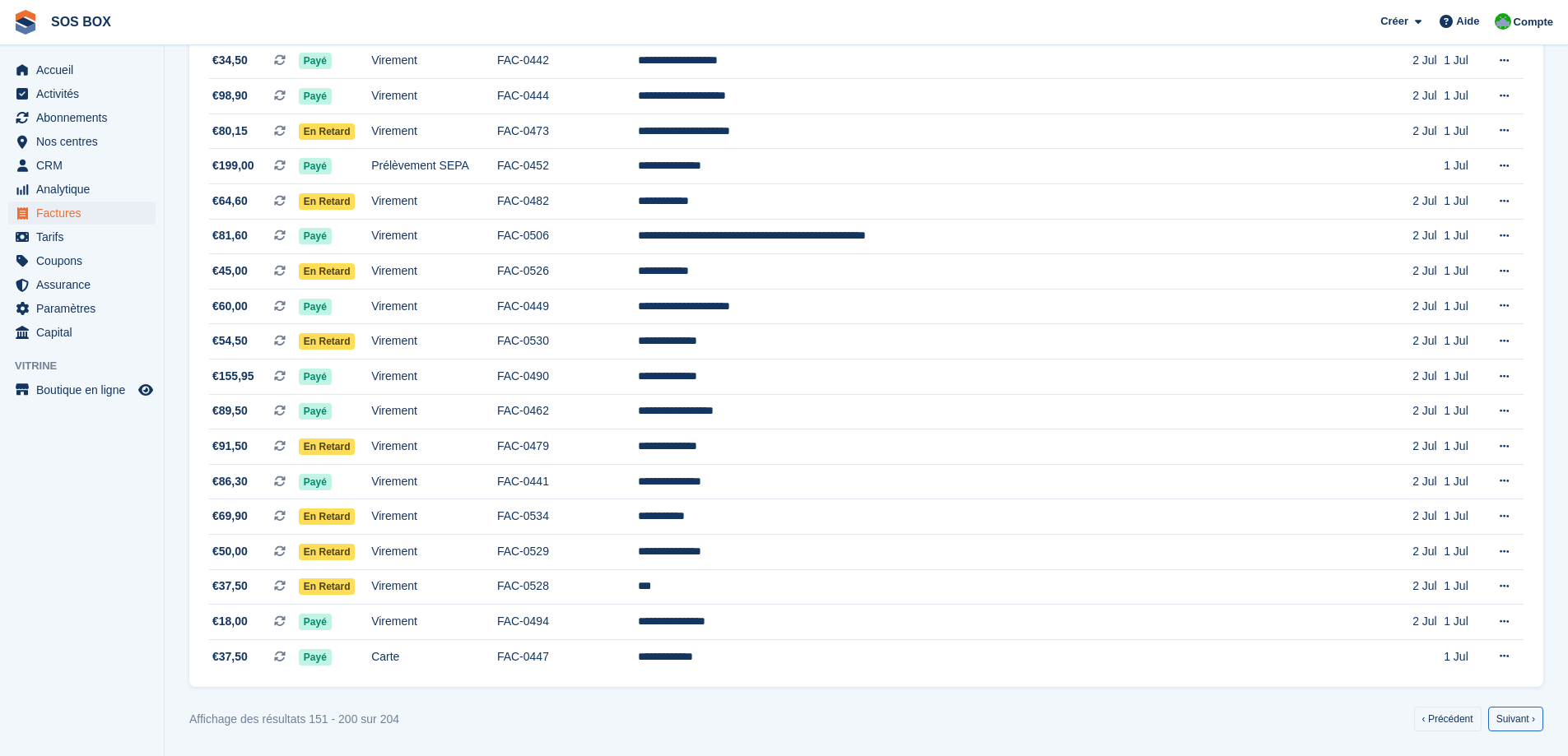 click on "Suivant ›" at bounding box center [1515, 719] 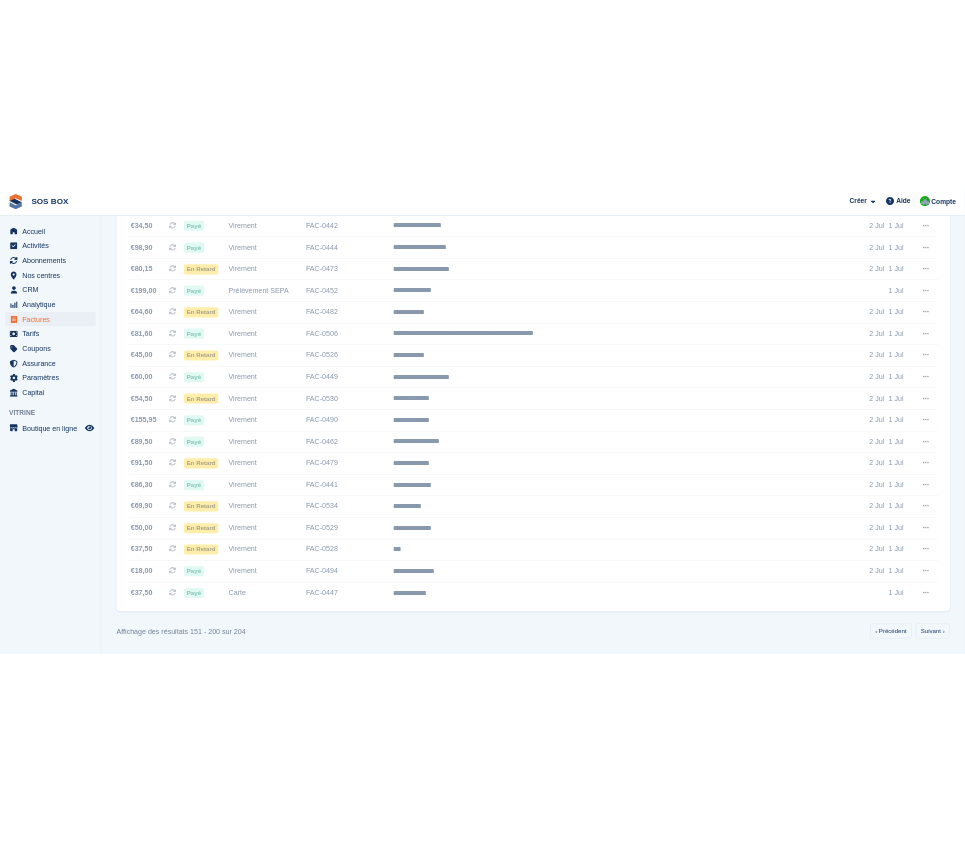 scroll, scrollTop: 0, scrollLeft: 0, axis: both 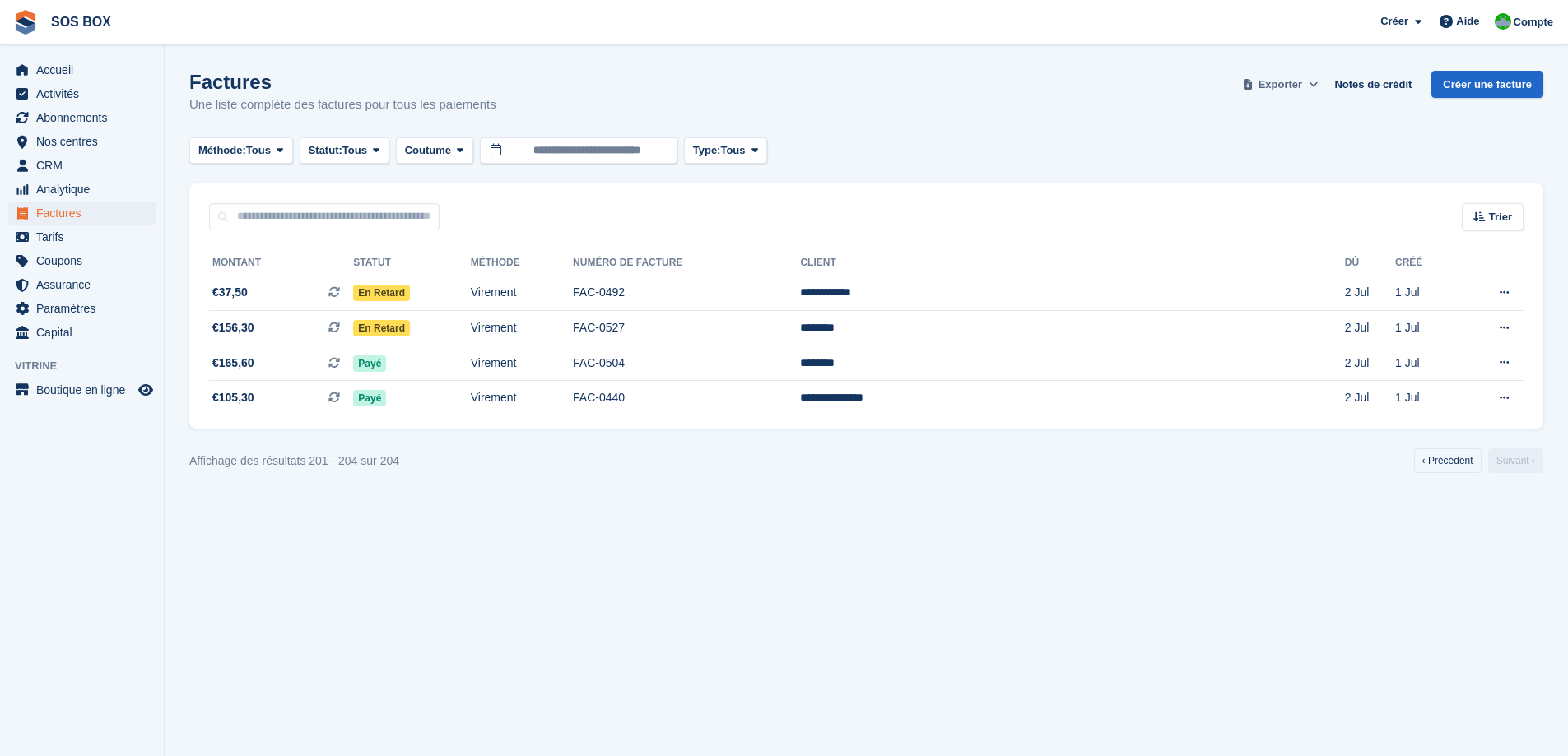 click at bounding box center [1313, 84] 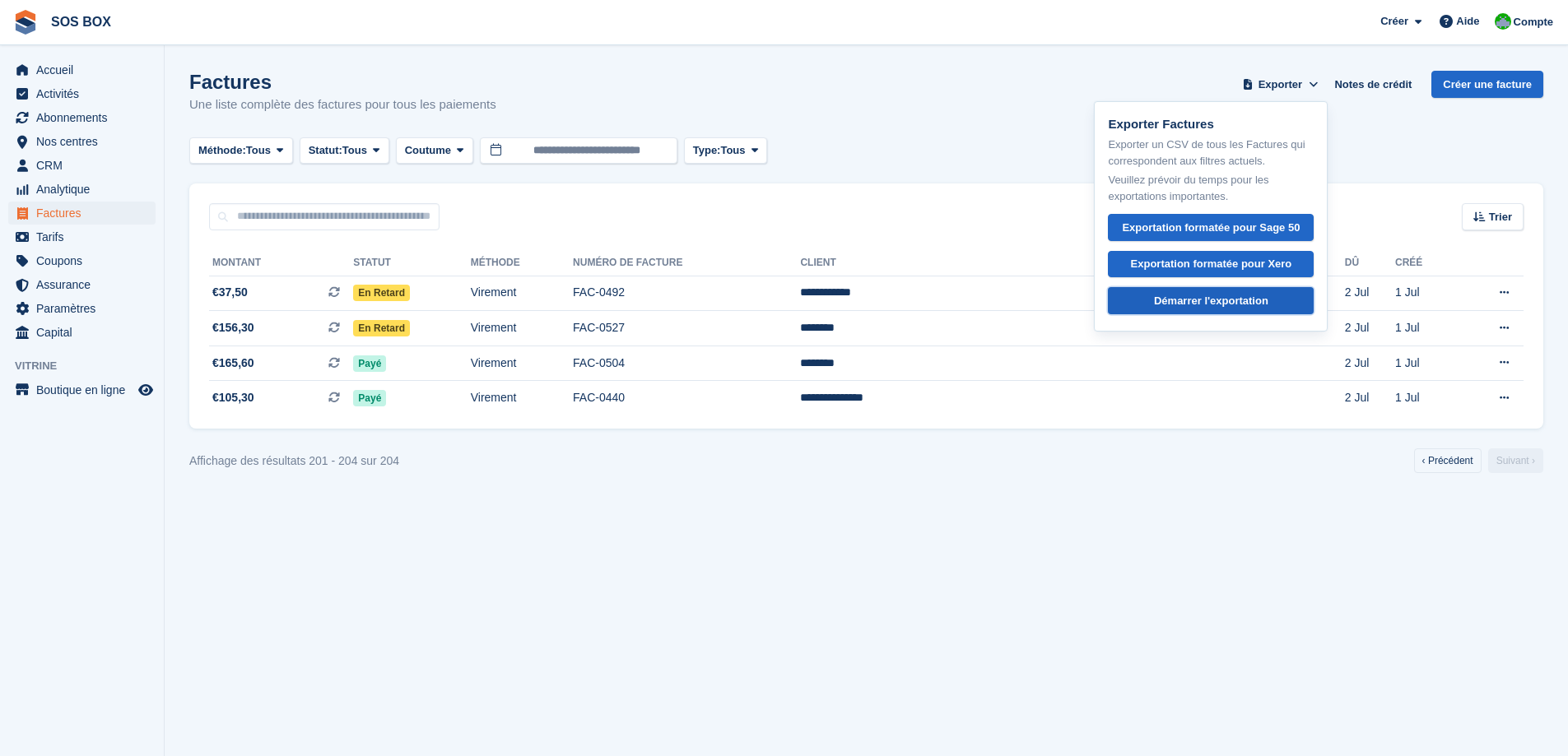click on "Démarrer l'exportation" at bounding box center [1211, 301] 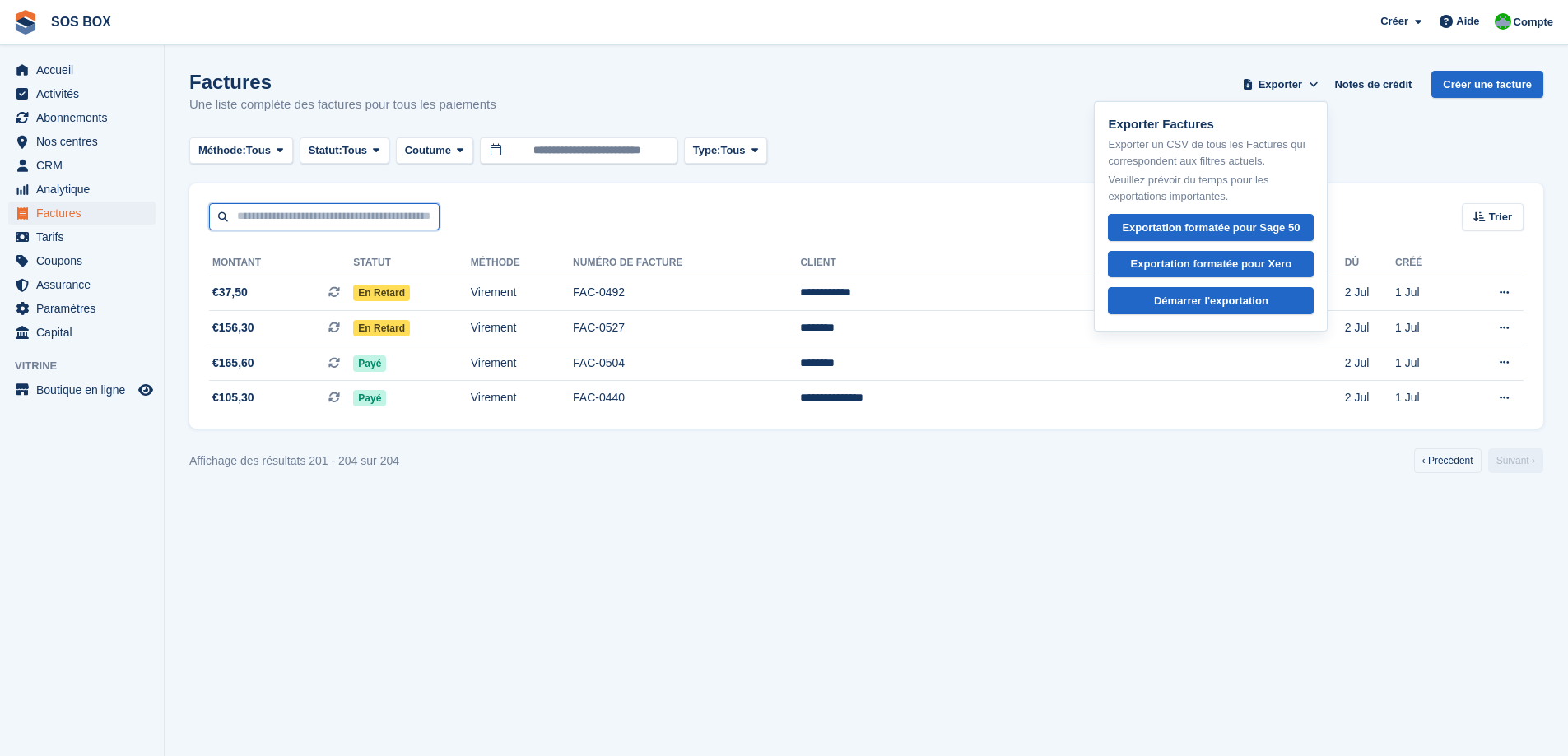 click at bounding box center [324, 216] 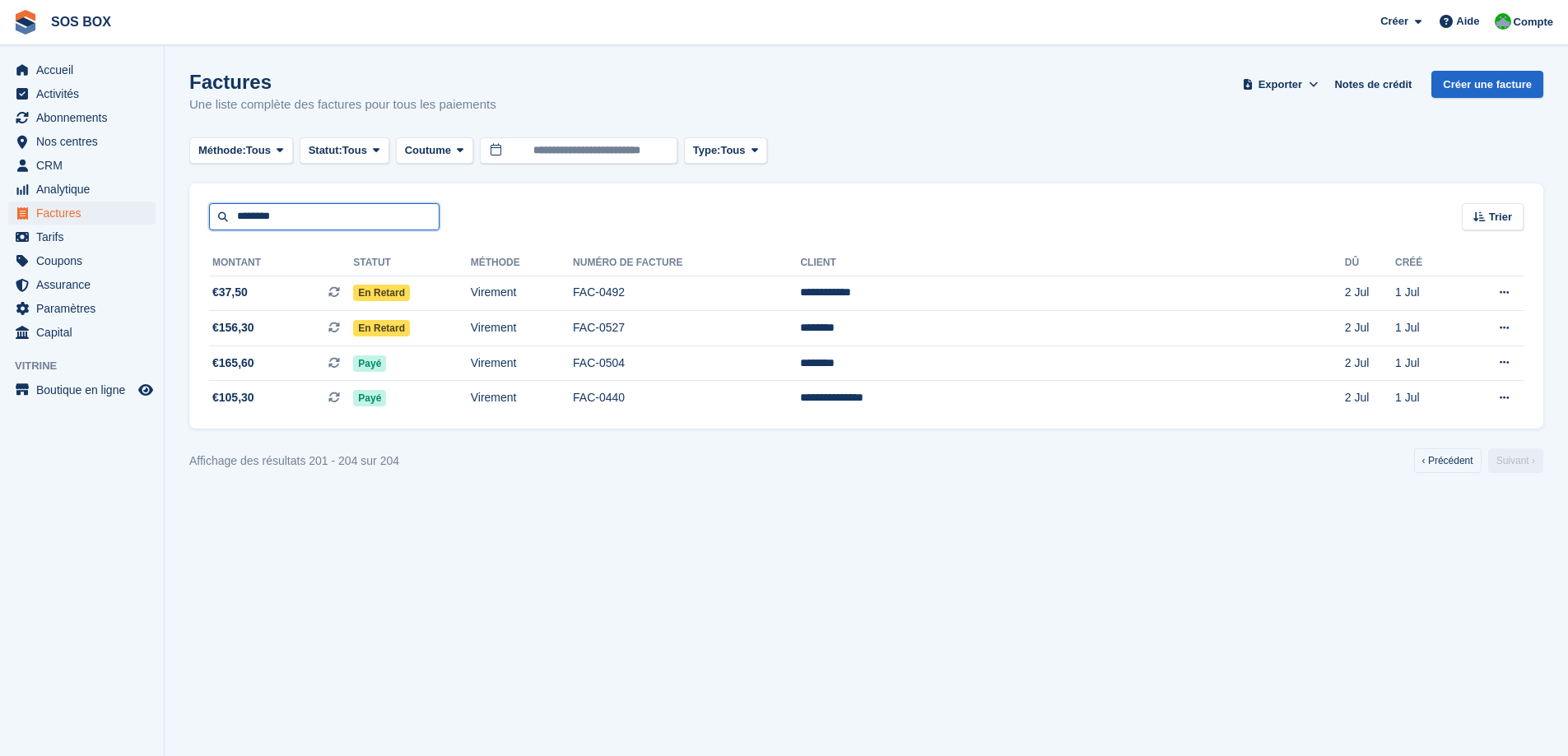 type on "********" 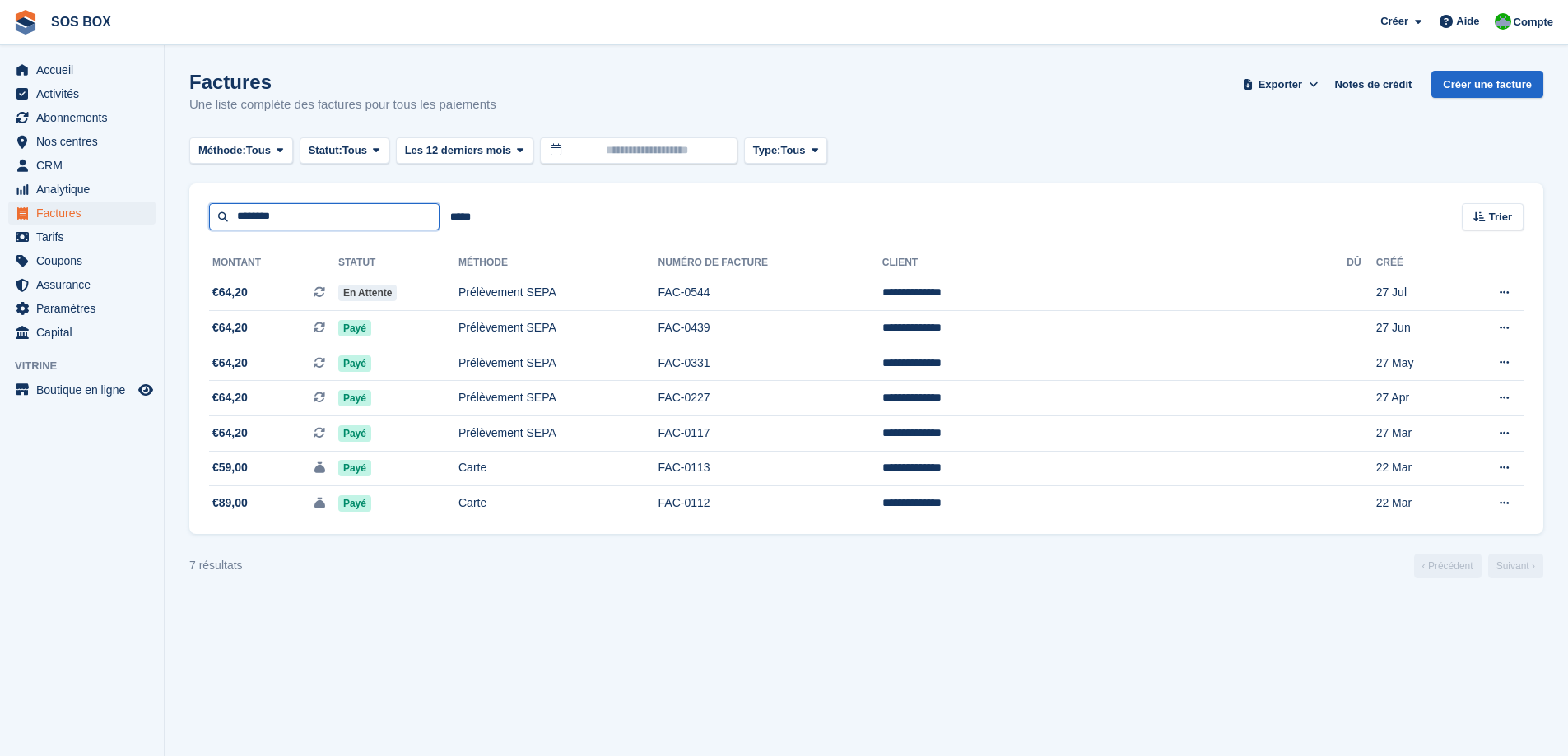 drag, startPoint x: 360, startPoint y: 215, endPoint x: 220, endPoint y: 220, distance: 140.08926 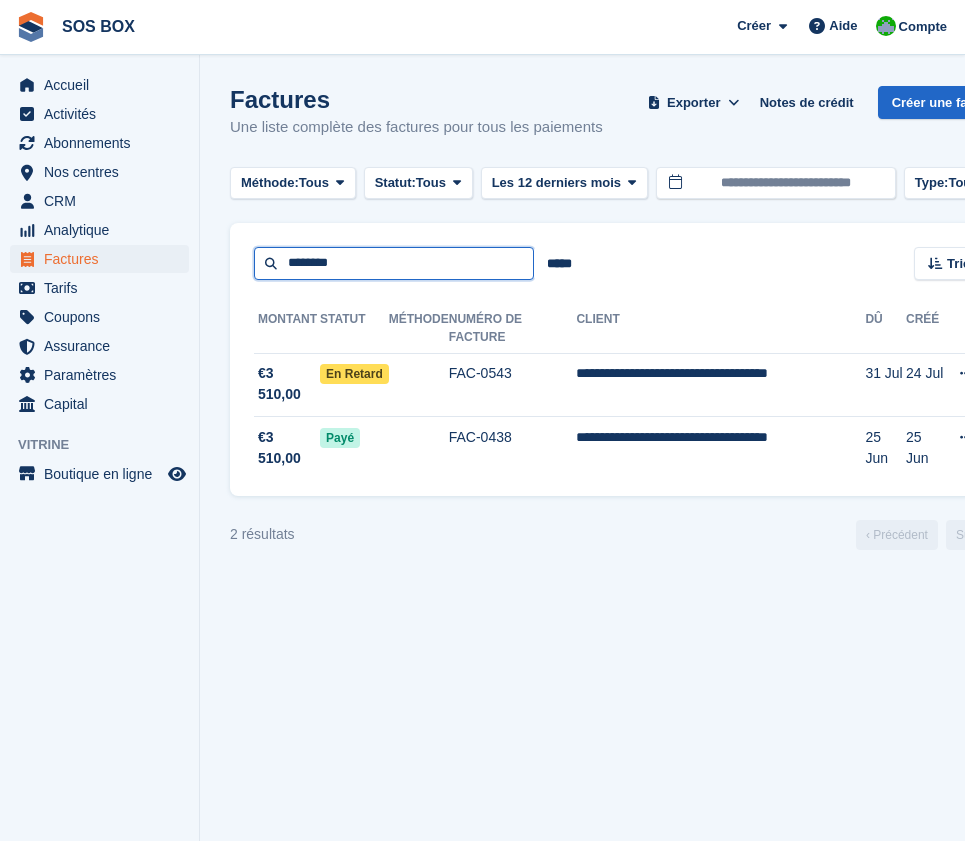 drag, startPoint x: 371, startPoint y: 250, endPoint x: 241, endPoint y: 273, distance: 132.01894 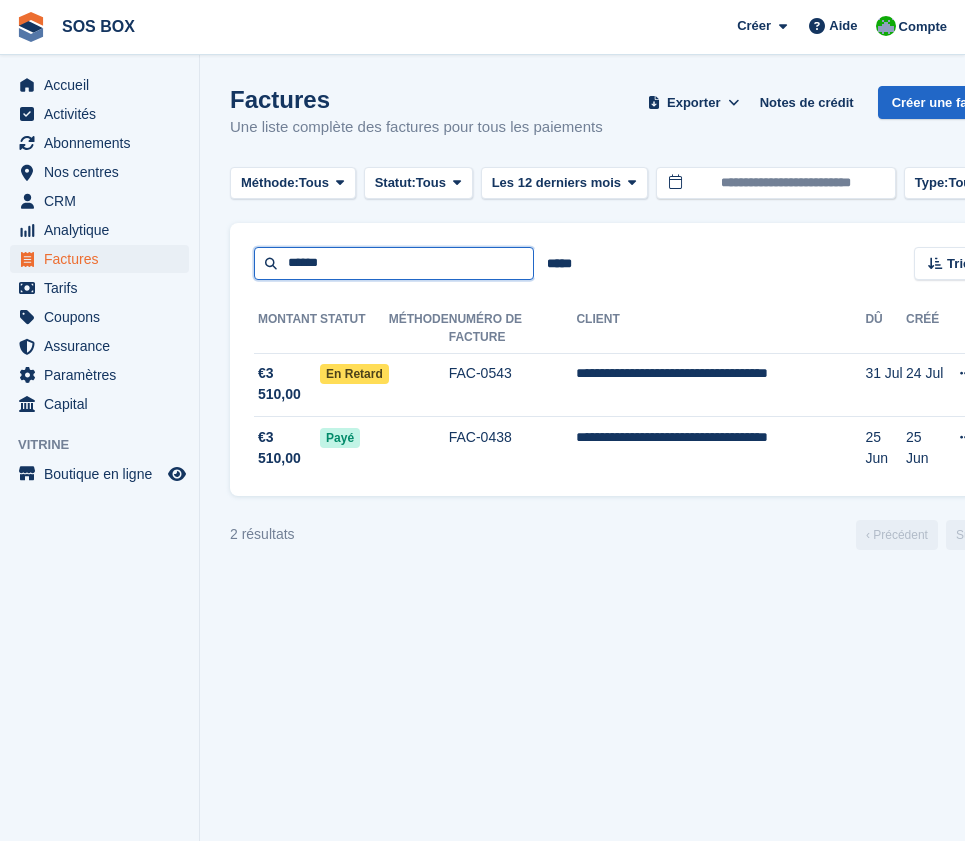 type on "******" 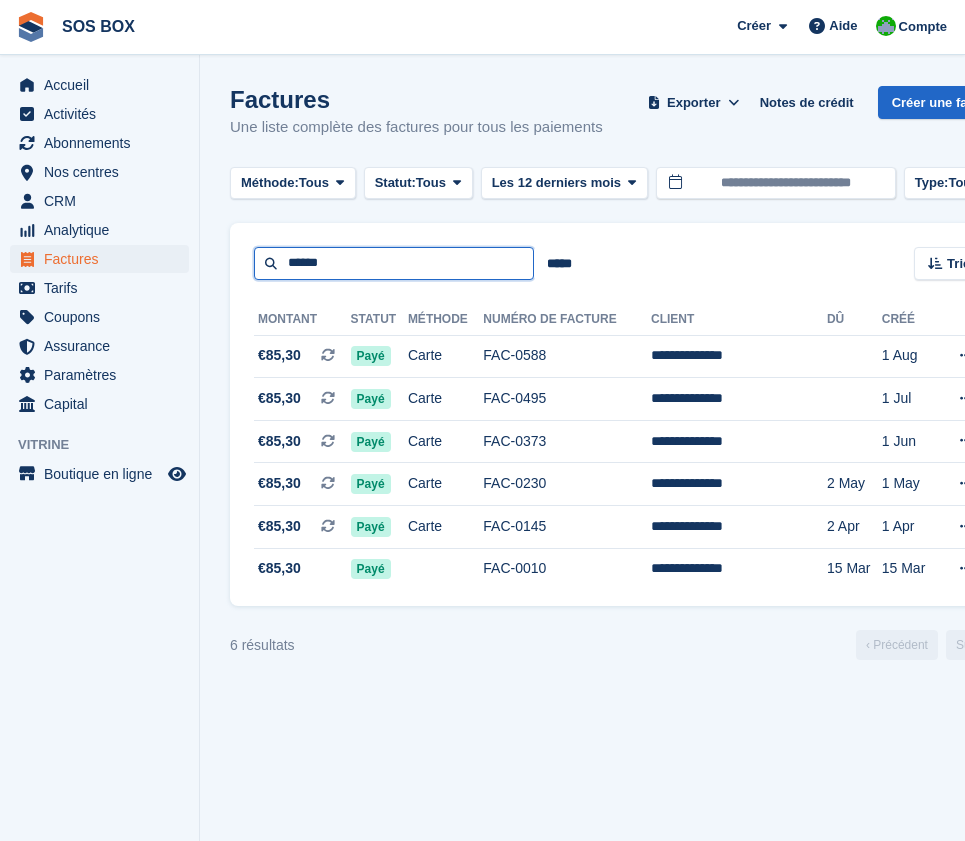 drag, startPoint x: 360, startPoint y: 266, endPoint x: 240, endPoint y: 262, distance: 120.06665 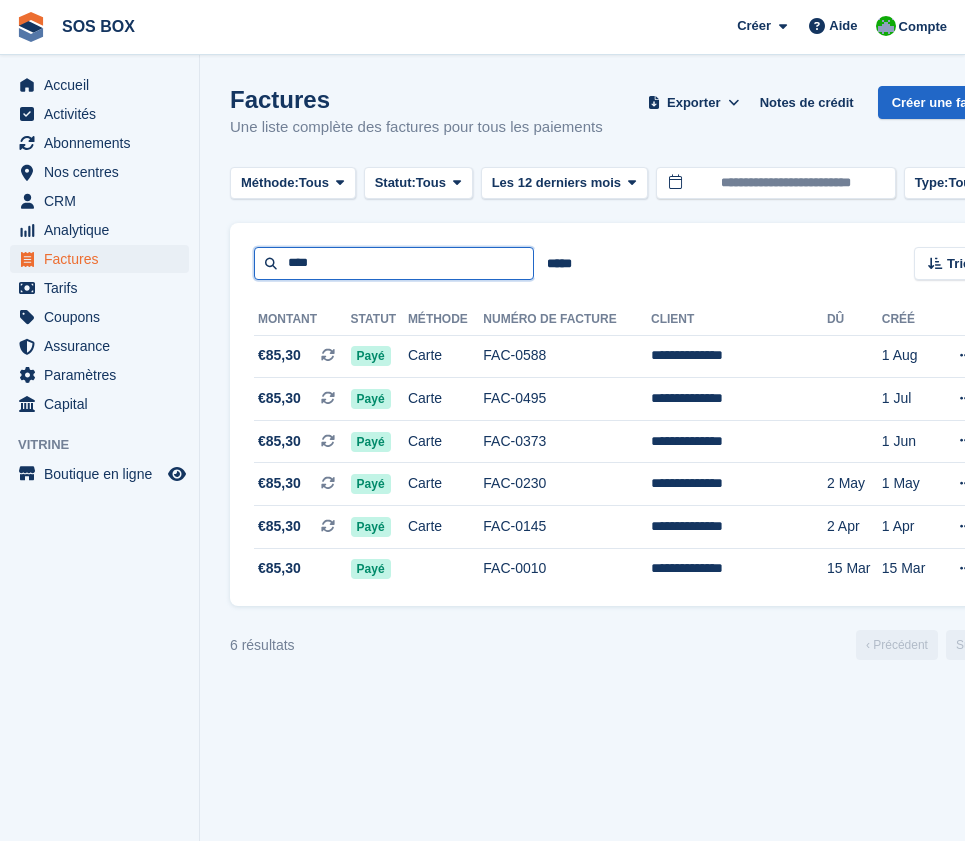 type on "****" 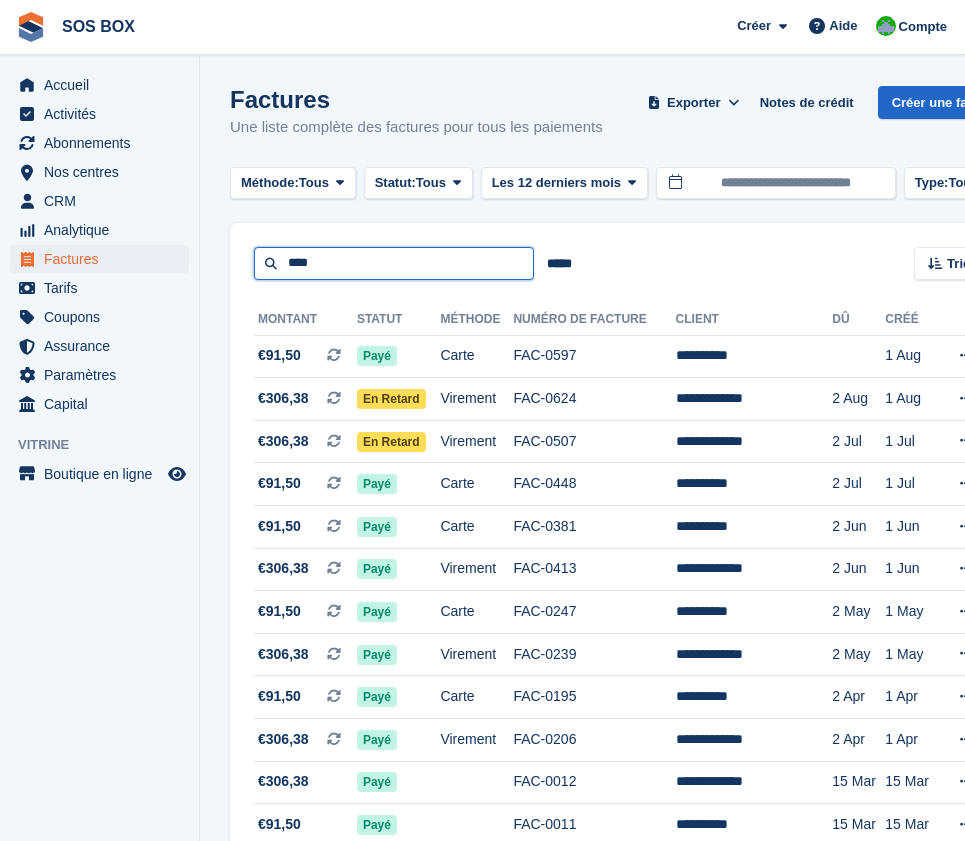click on "****" at bounding box center (394, 263) 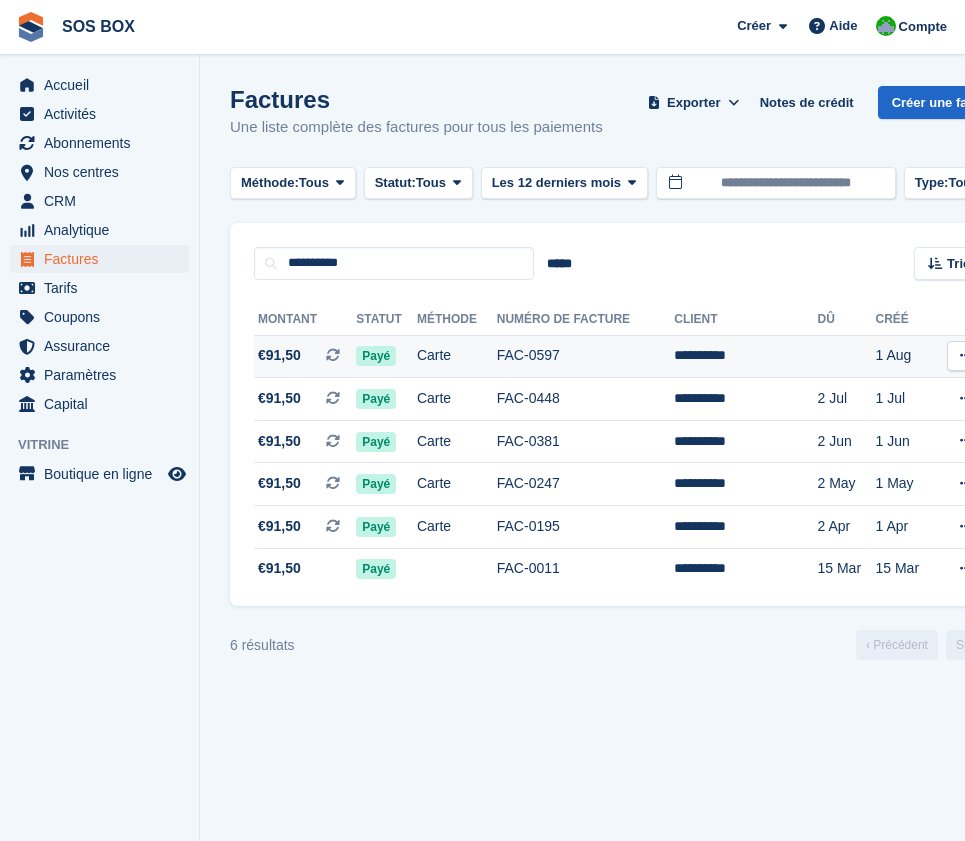 click on "Carte" at bounding box center [457, 356] 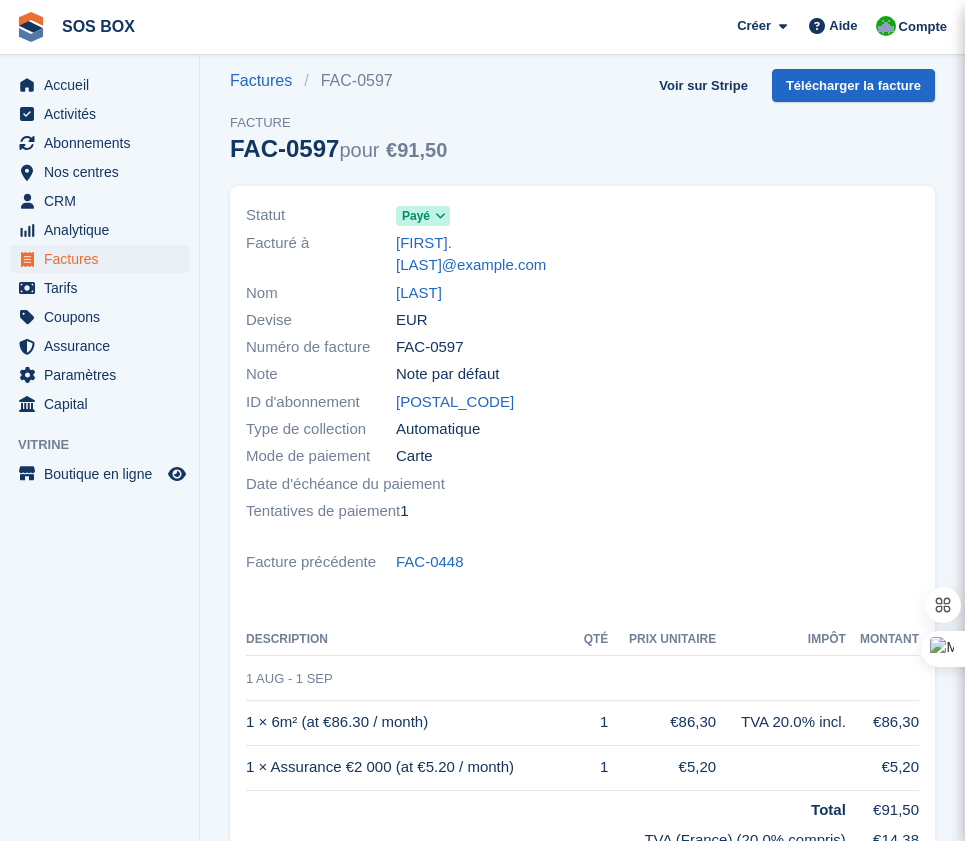scroll, scrollTop: 0, scrollLeft: 0, axis: both 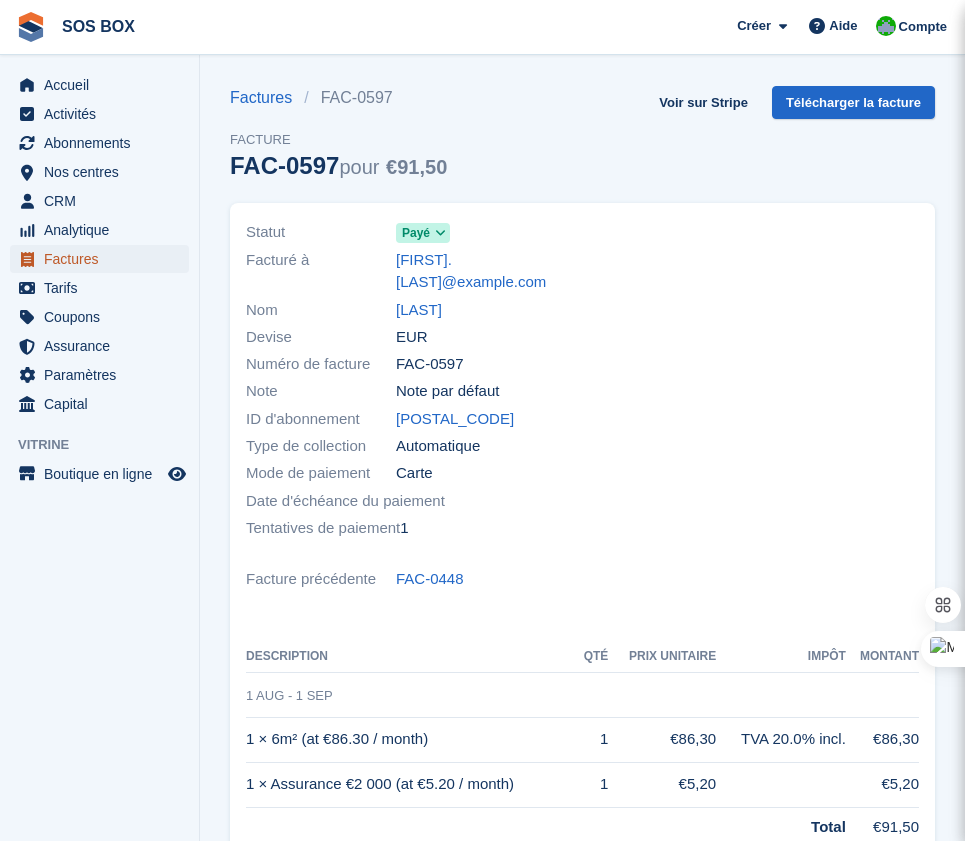 click on "Factures" at bounding box center [104, 259] 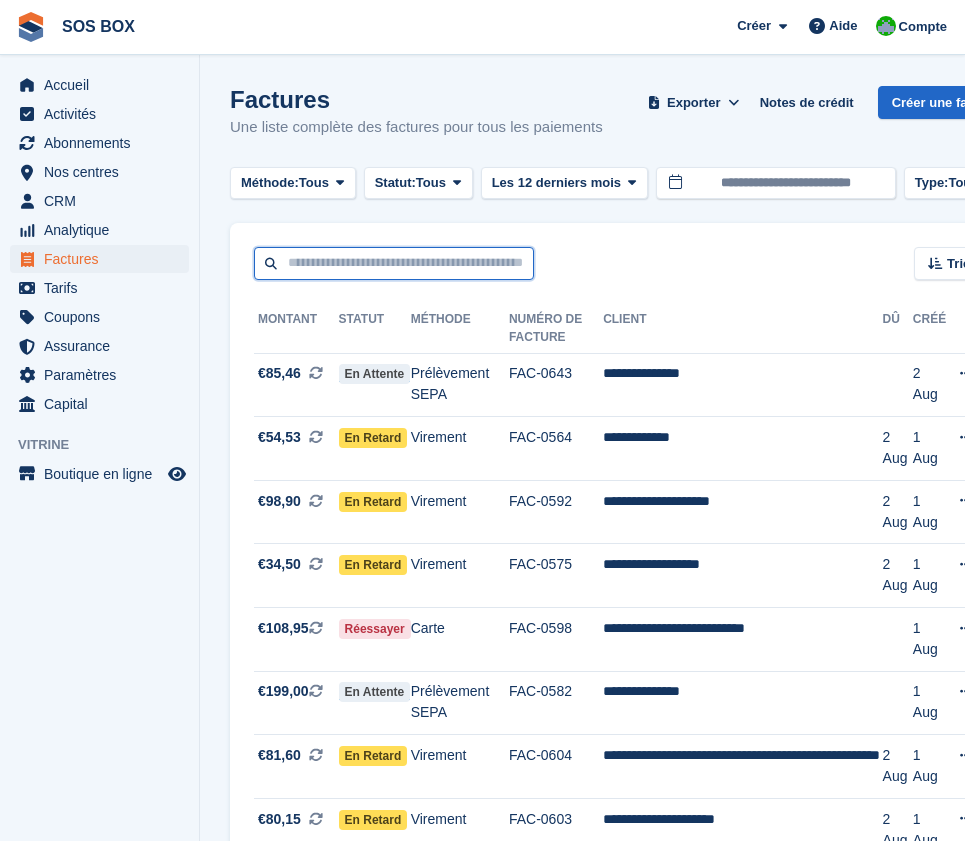 click at bounding box center [394, 263] 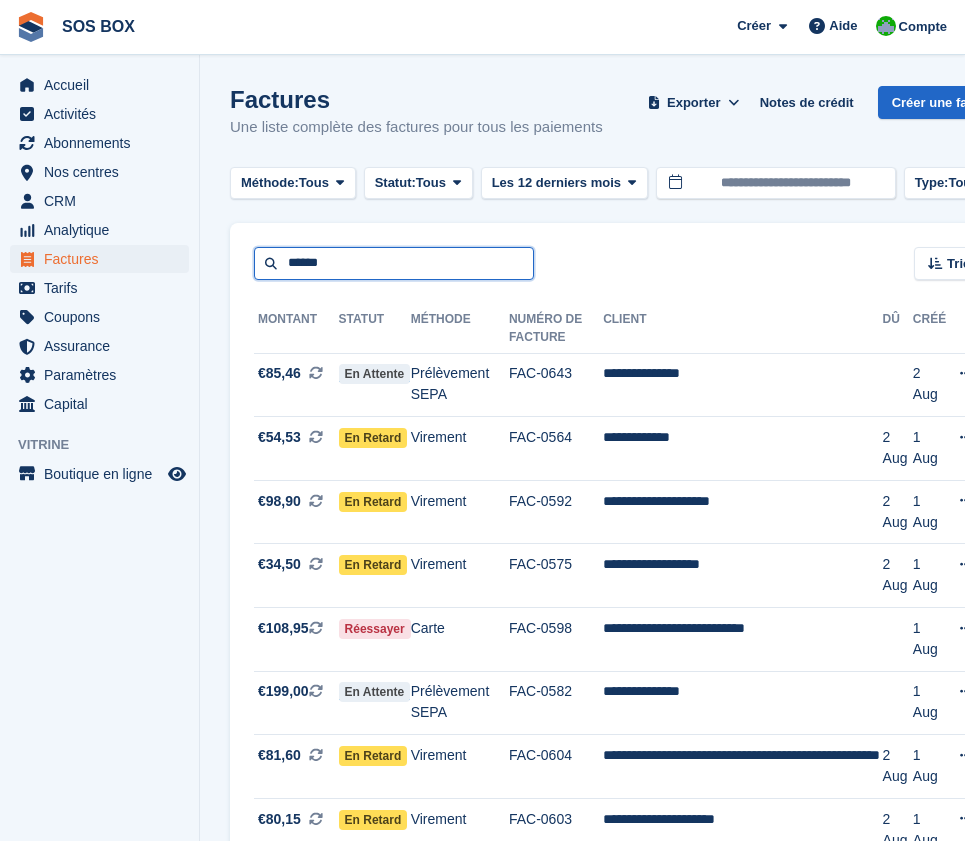 type on "******" 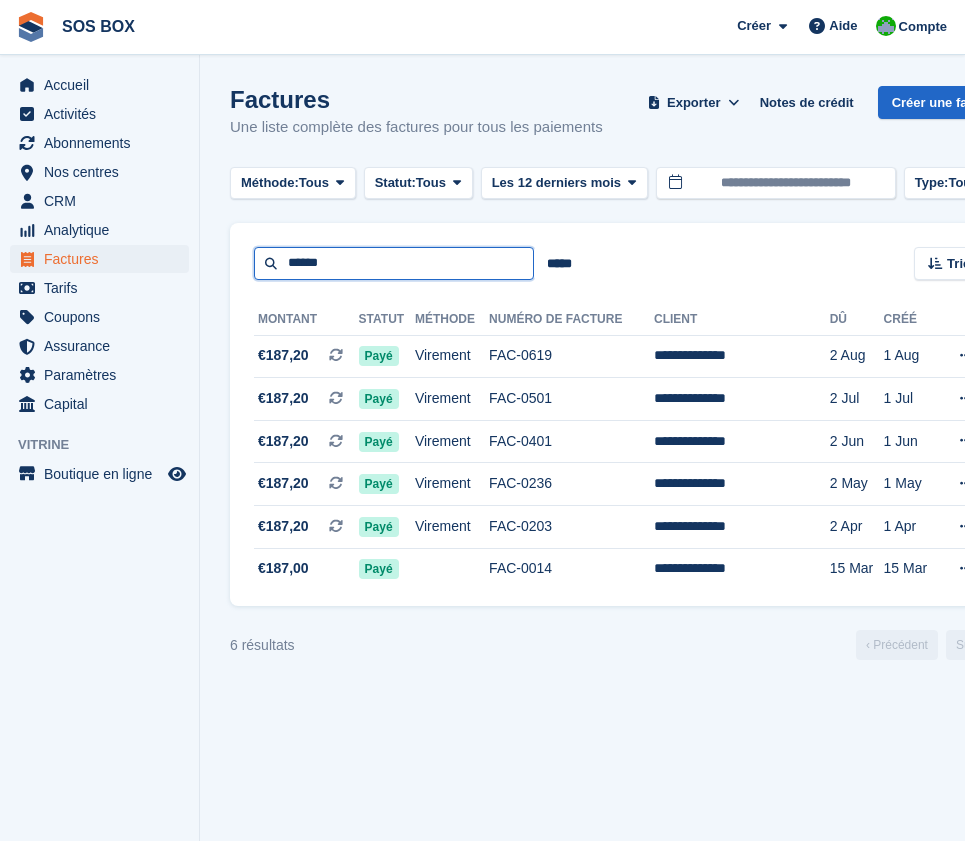 drag, startPoint x: 379, startPoint y: 269, endPoint x: 247, endPoint y: 251, distance: 133.22162 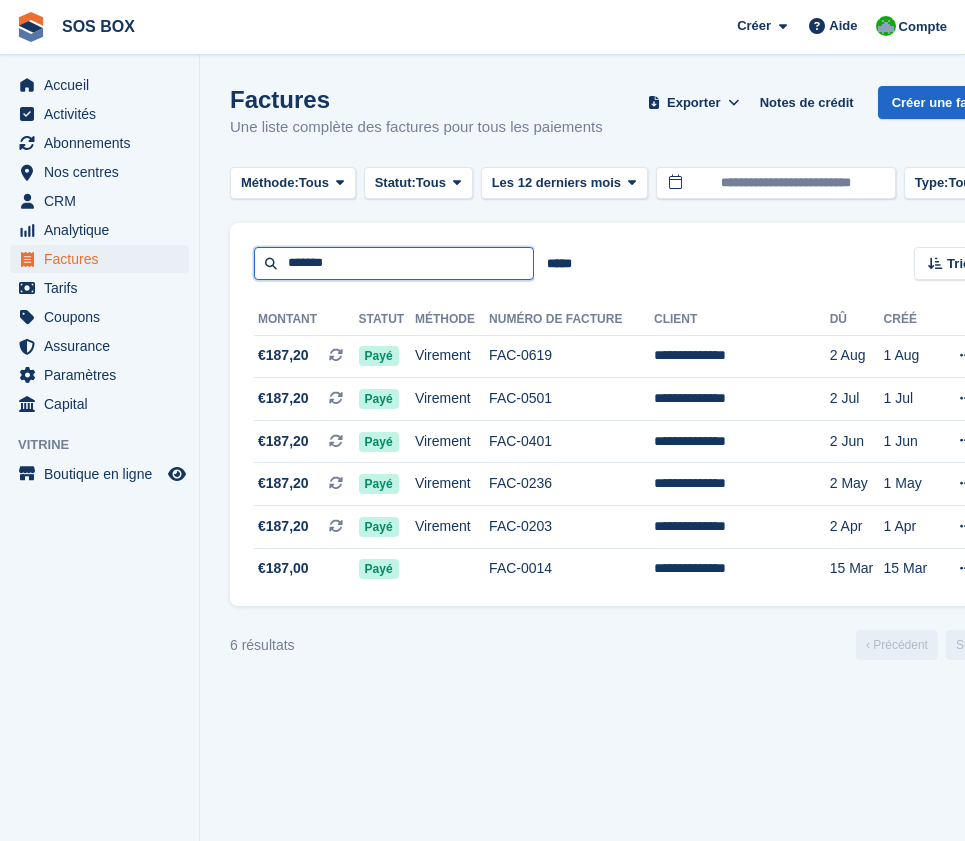 type on "**********" 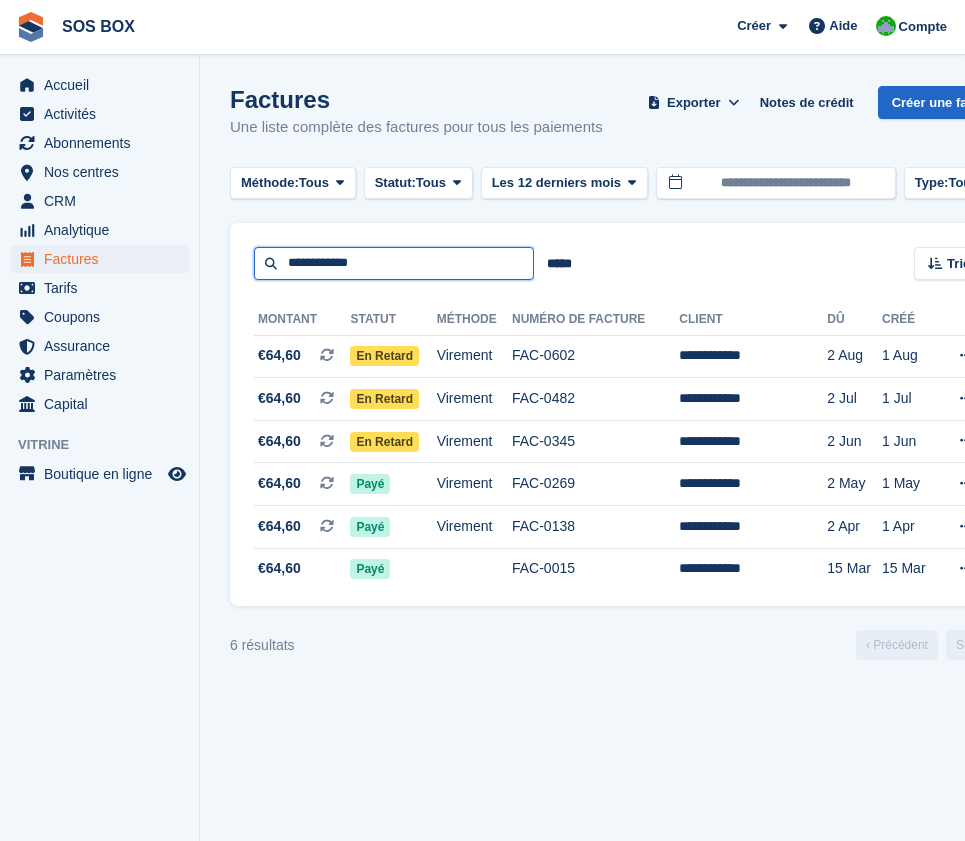 drag, startPoint x: 412, startPoint y: 268, endPoint x: 211, endPoint y: 264, distance: 201.0398 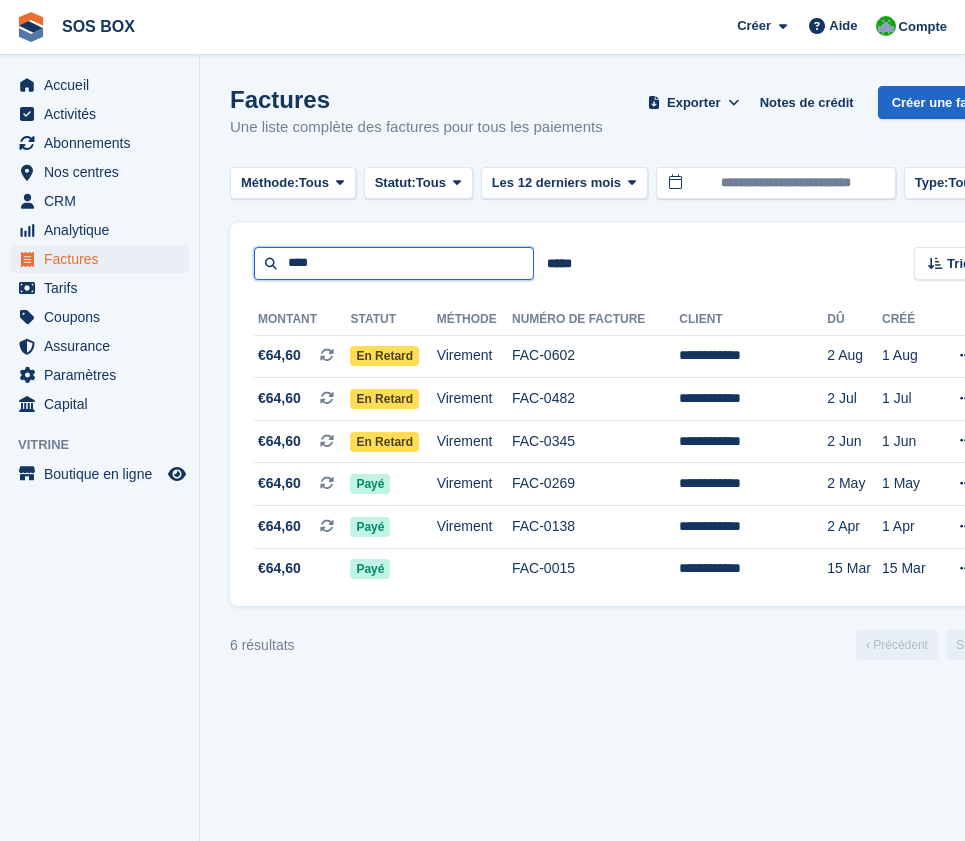type on "****" 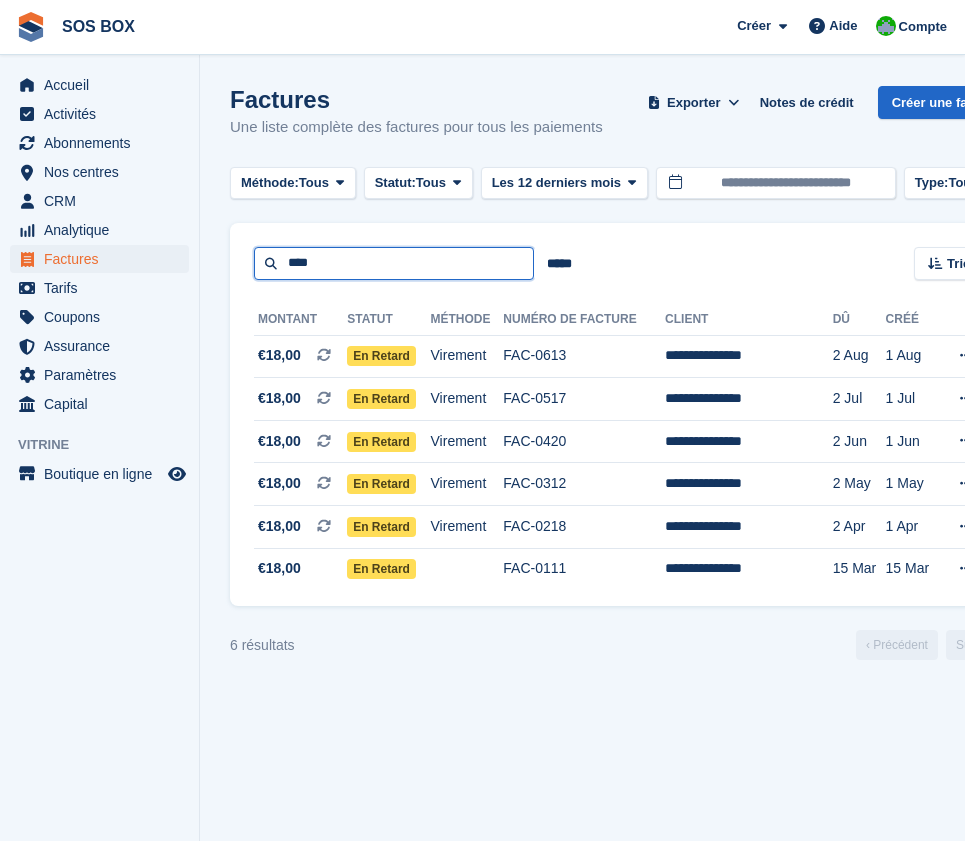 drag, startPoint x: 322, startPoint y: 256, endPoint x: 257, endPoint y: 256, distance: 65 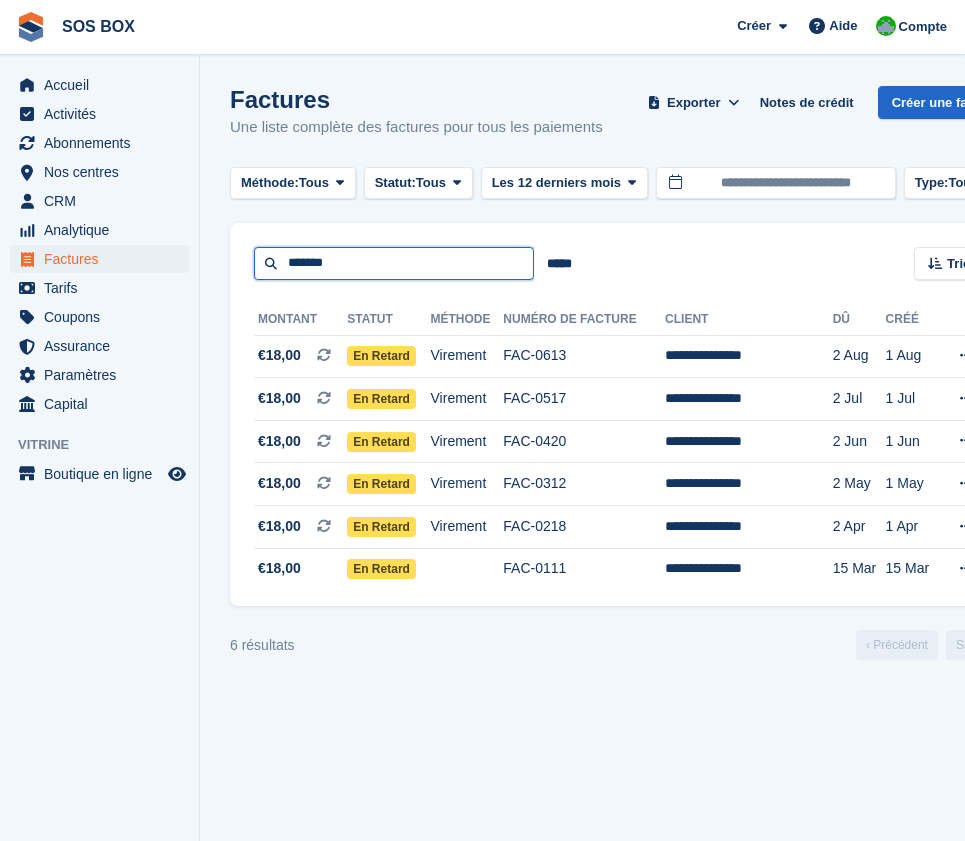 type on "*******" 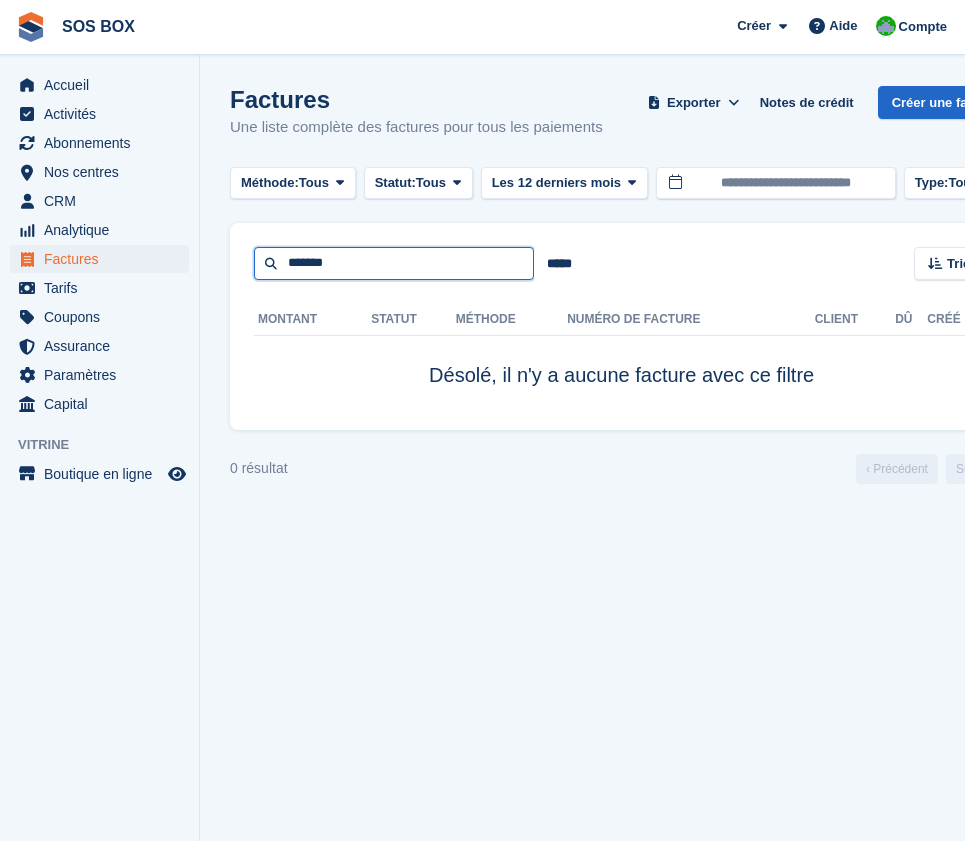 drag, startPoint x: 393, startPoint y: 260, endPoint x: 265, endPoint y: 271, distance: 128.47179 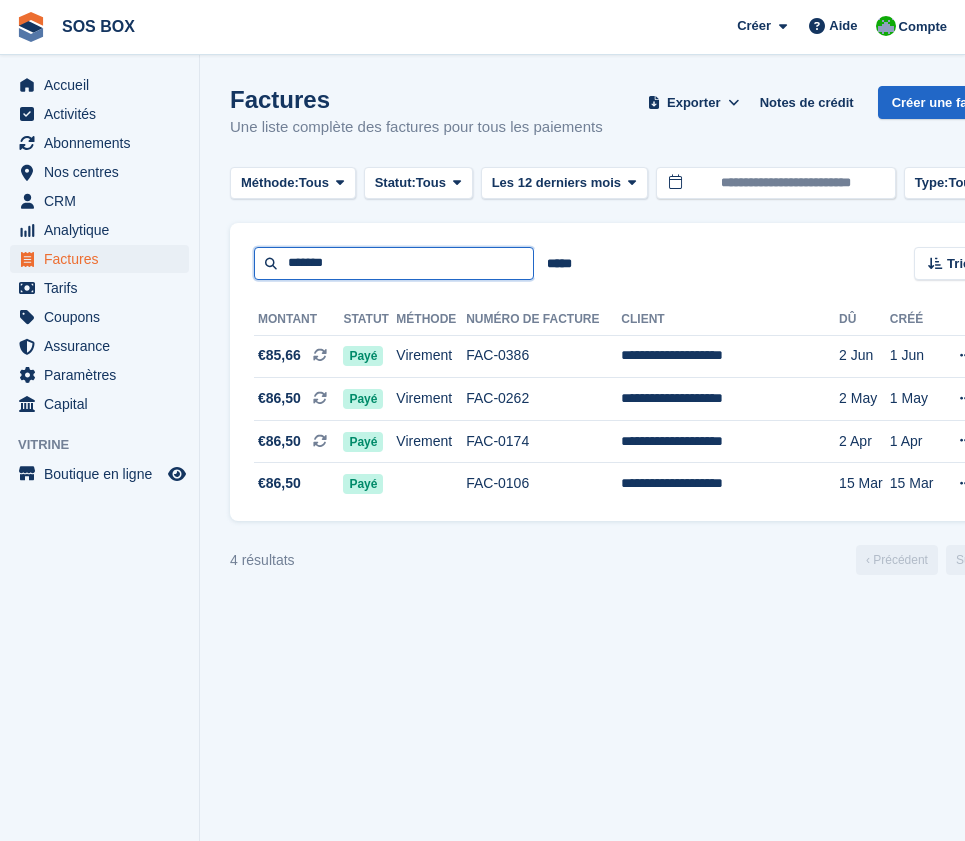 drag, startPoint x: 365, startPoint y: 264, endPoint x: 277, endPoint y: 258, distance: 88.20431 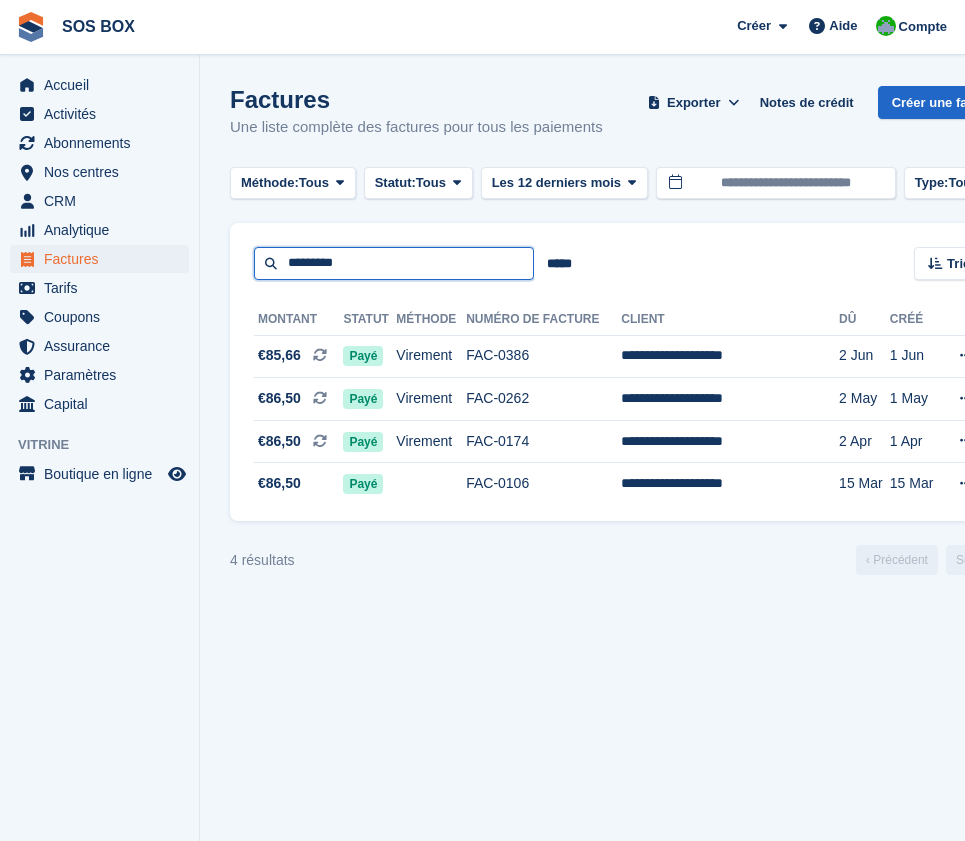 type on "*********" 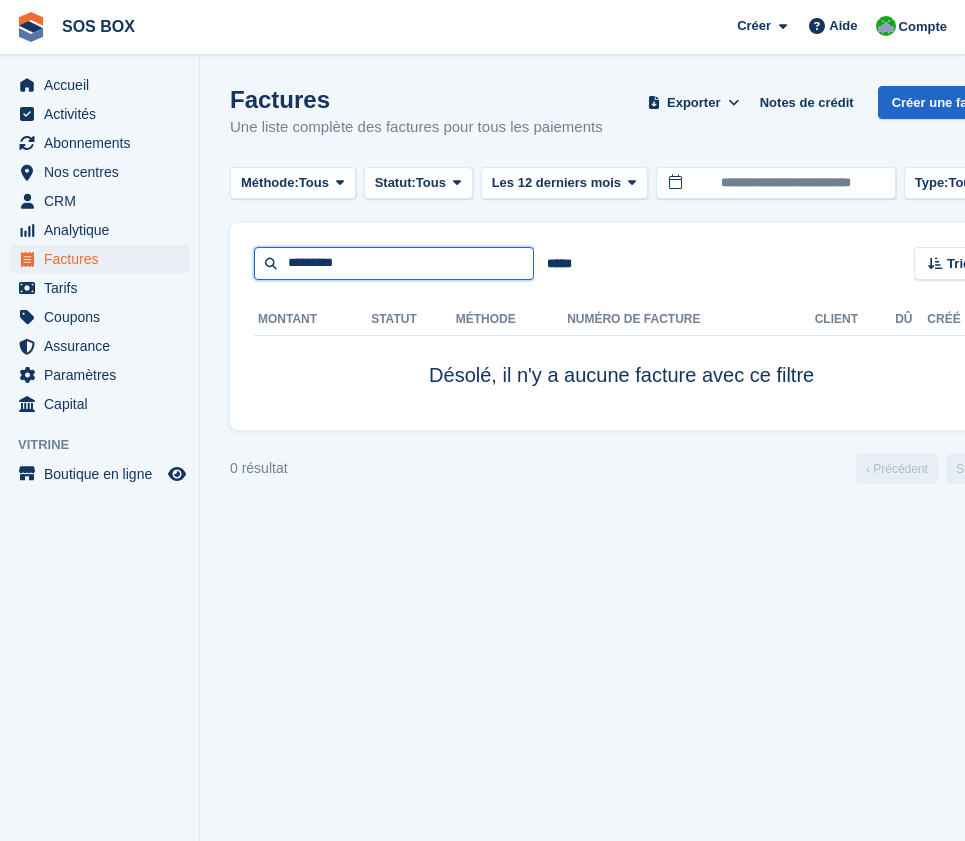 click on "Factures
Une liste complète des factures pour tous les paiements
Exporter
Exporter Factures
Exporter un CSV de tous les Factures qui correspondent aux filtres actuels.
Veuillez prévoir du temps pour les exportations importantes.
Exportation formatée pour Sage 50
Exportation formatée pour Xero
Démarrer l'exportation
Notes de crédit
Créer une facture
Méthode:
Tous
Tous
Virement
En espèces
Chèque
Carte de débit/crédit
prélèvement automatique" at bounding box center [621, 420] 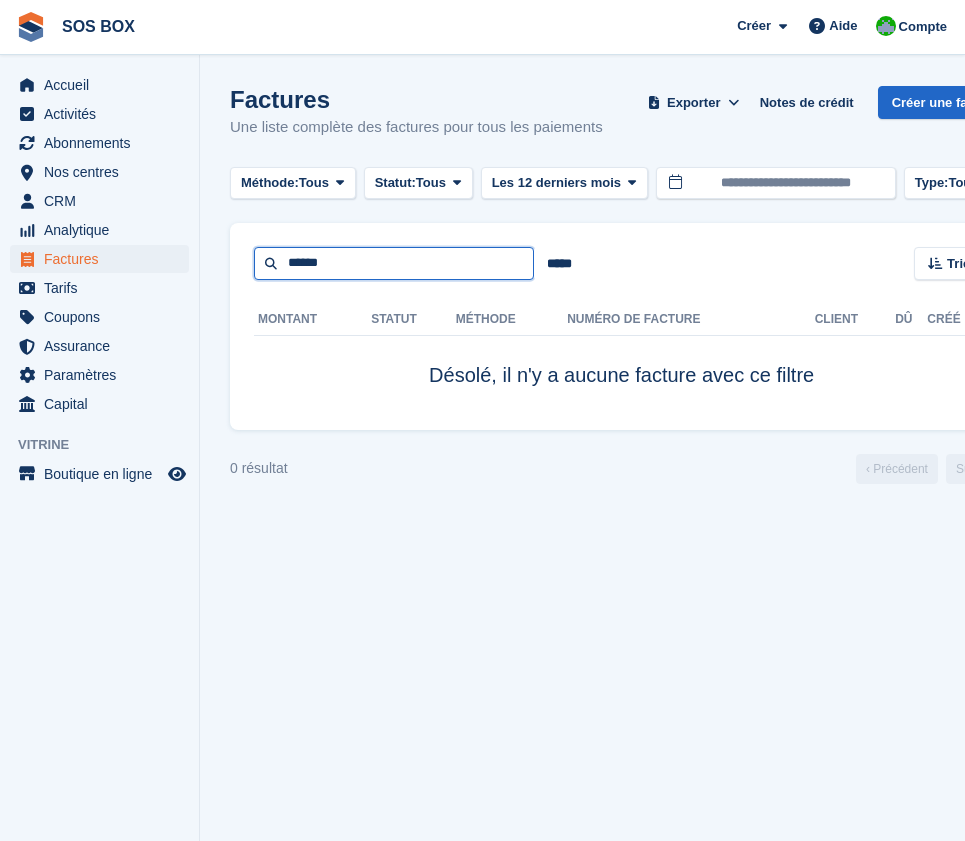 type on "******" 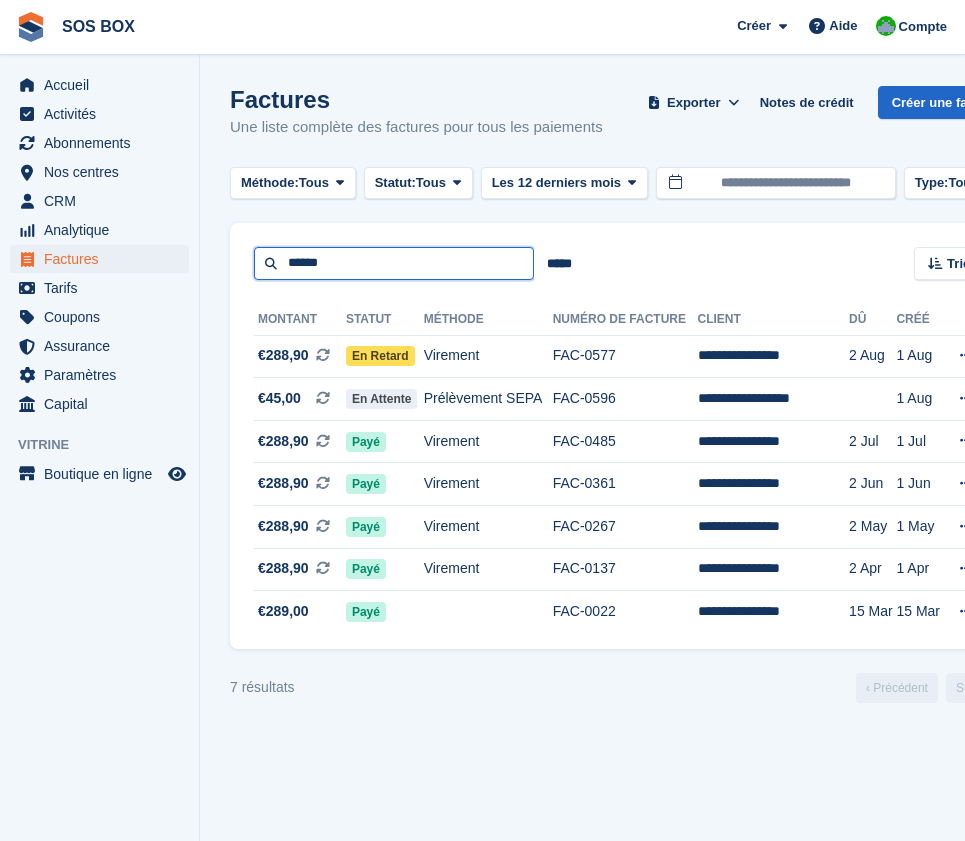drag, startPoint x: 324, startPoint y: 259, endPoint x: 269, endPoint y: 259, distance: 55 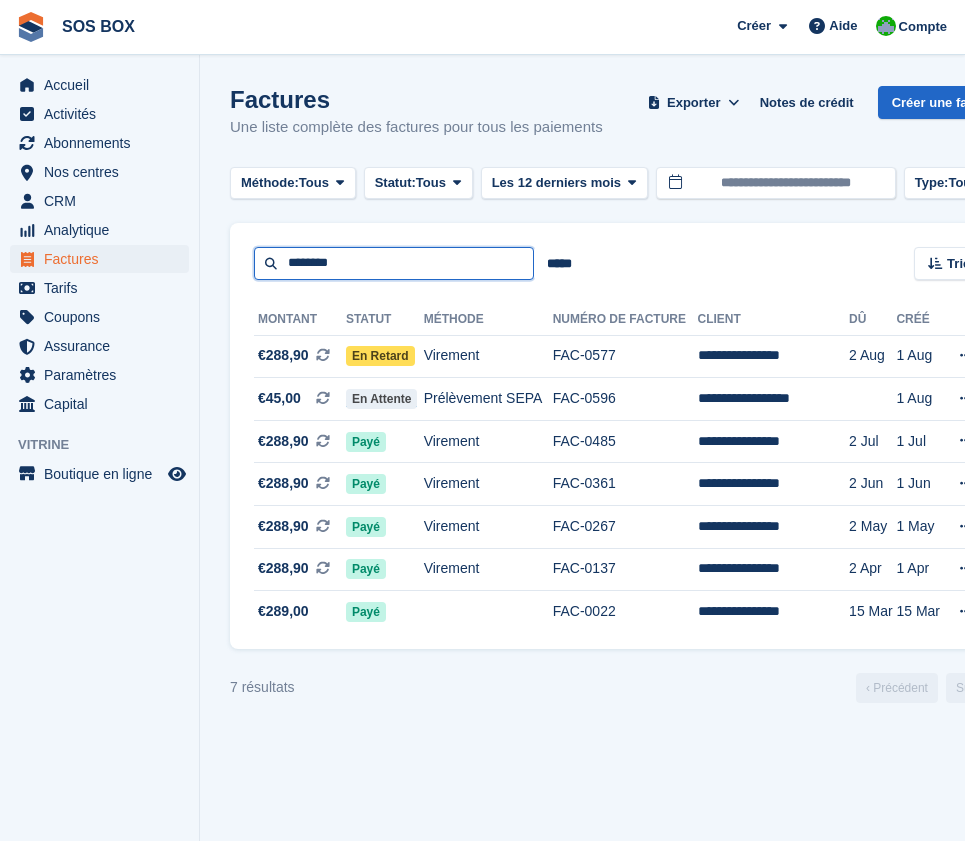 type on "********" 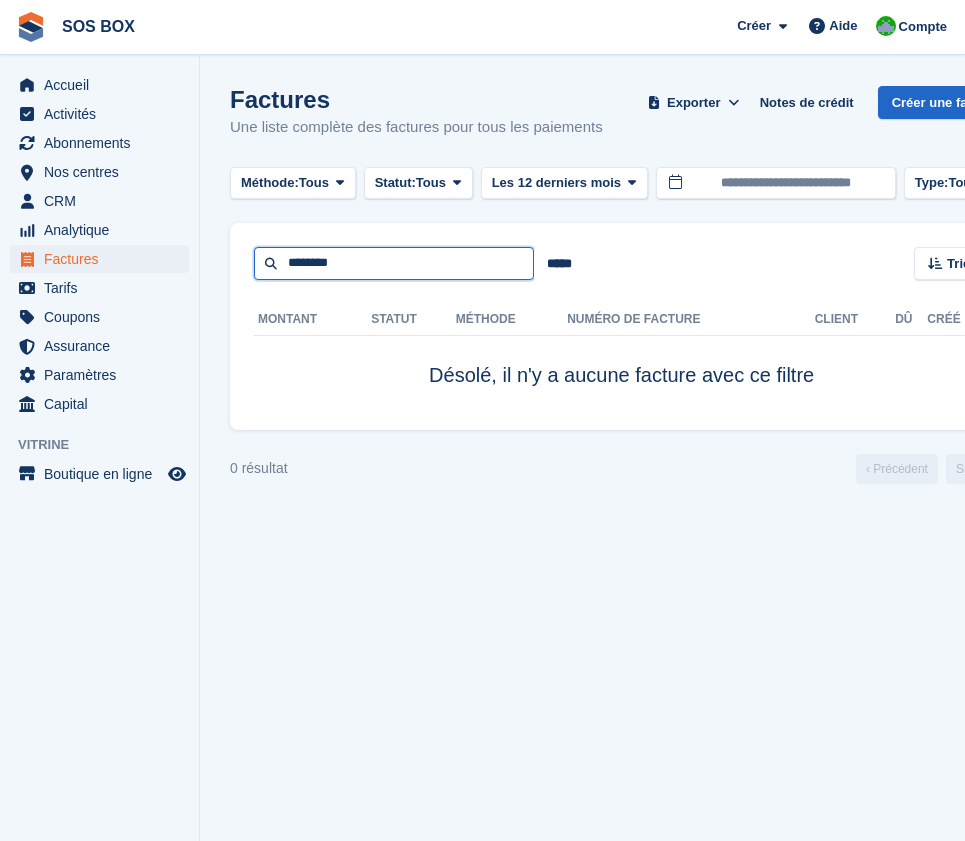 drag, startPoint x: 346, startPoint y: 269, endPoint x: 288, endPoint y: 270, distance: 58.00862 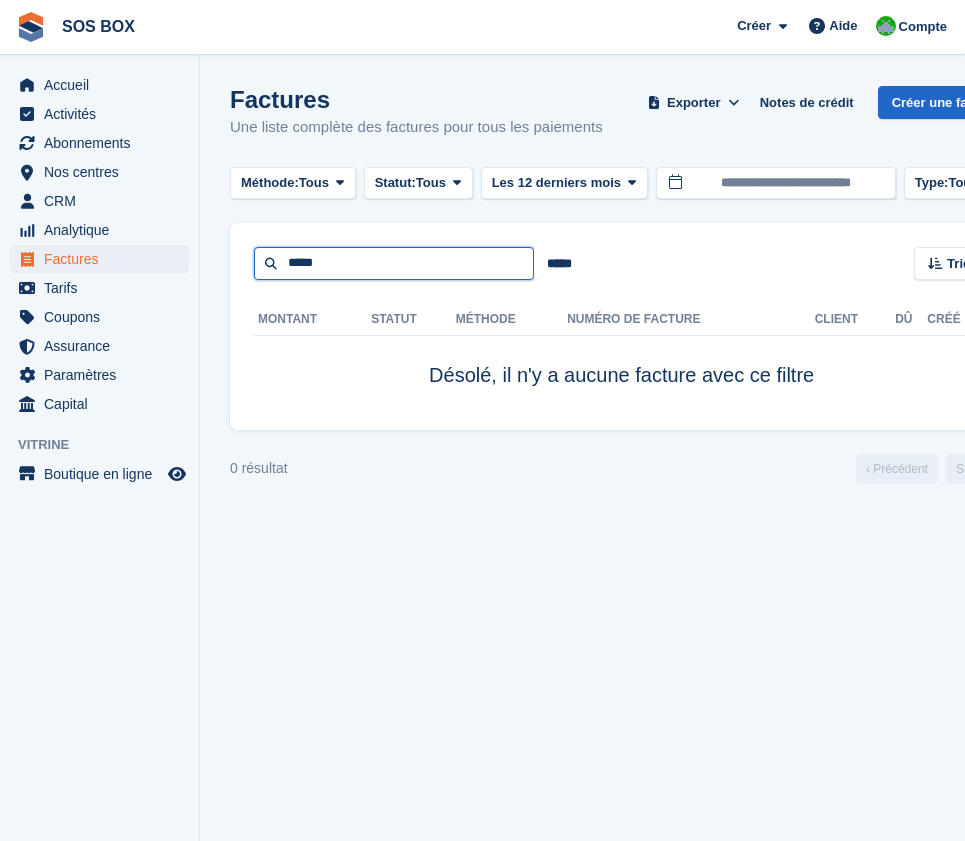 type on "*****" 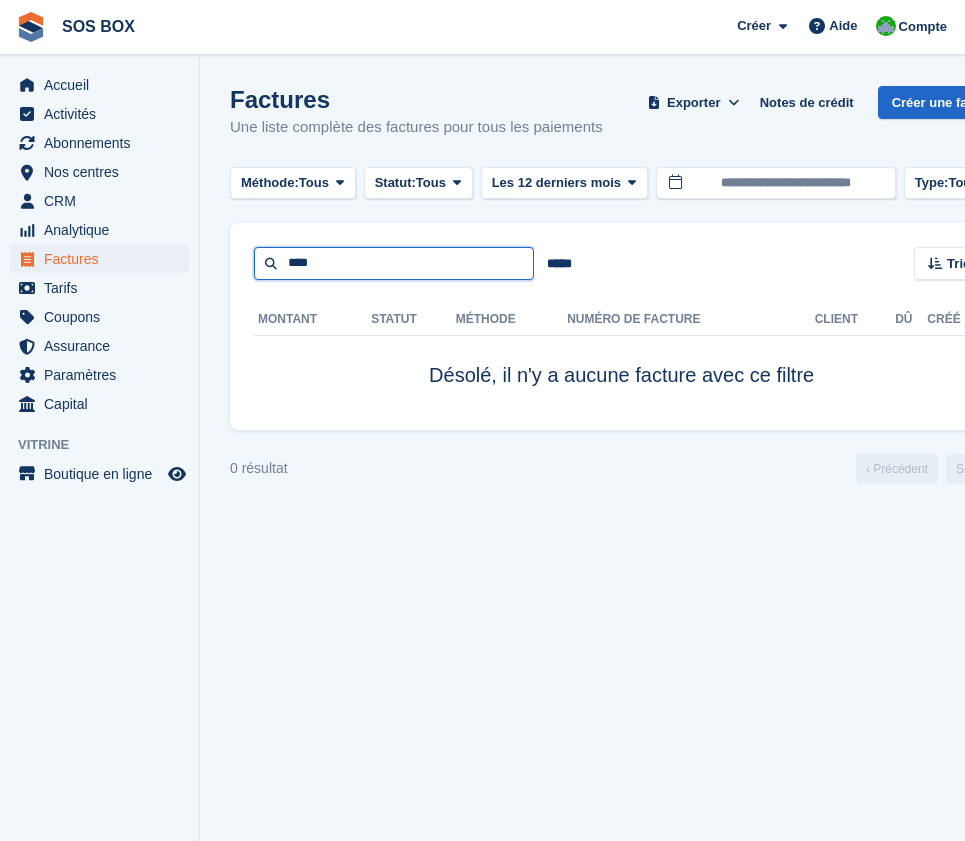 type on "****" 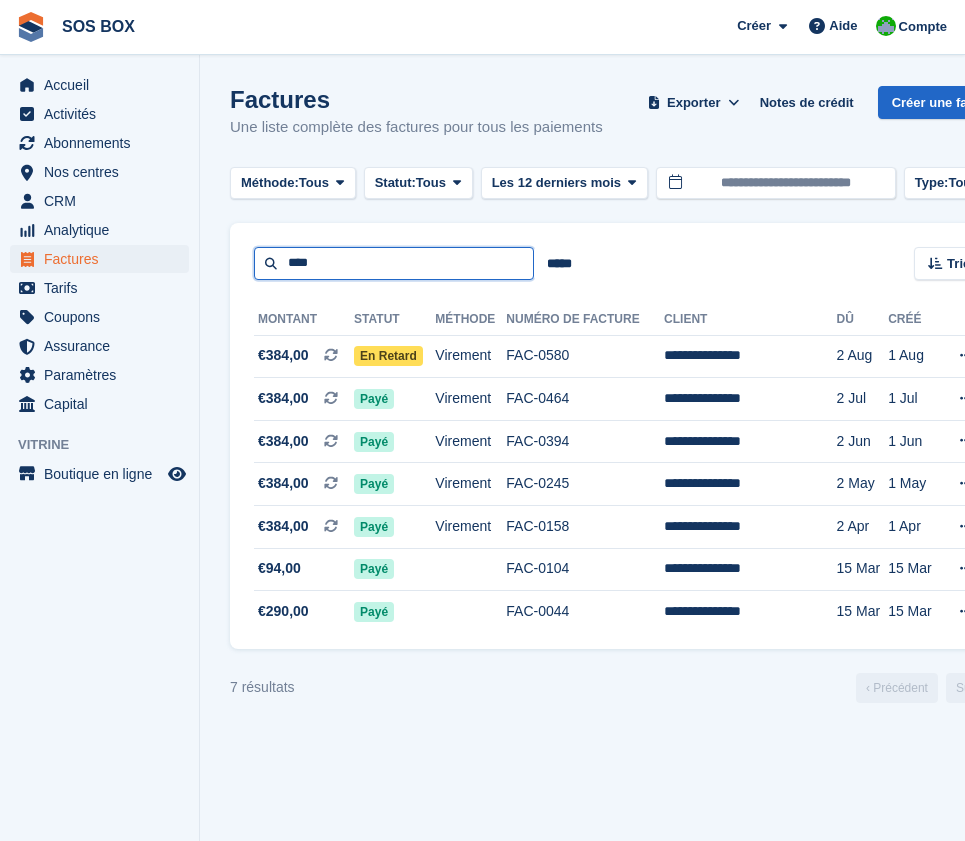 drag, startPoint x: 364, startPoint y: 275, endPoint x: 261, endPoint y: 265, distance: 103.4843 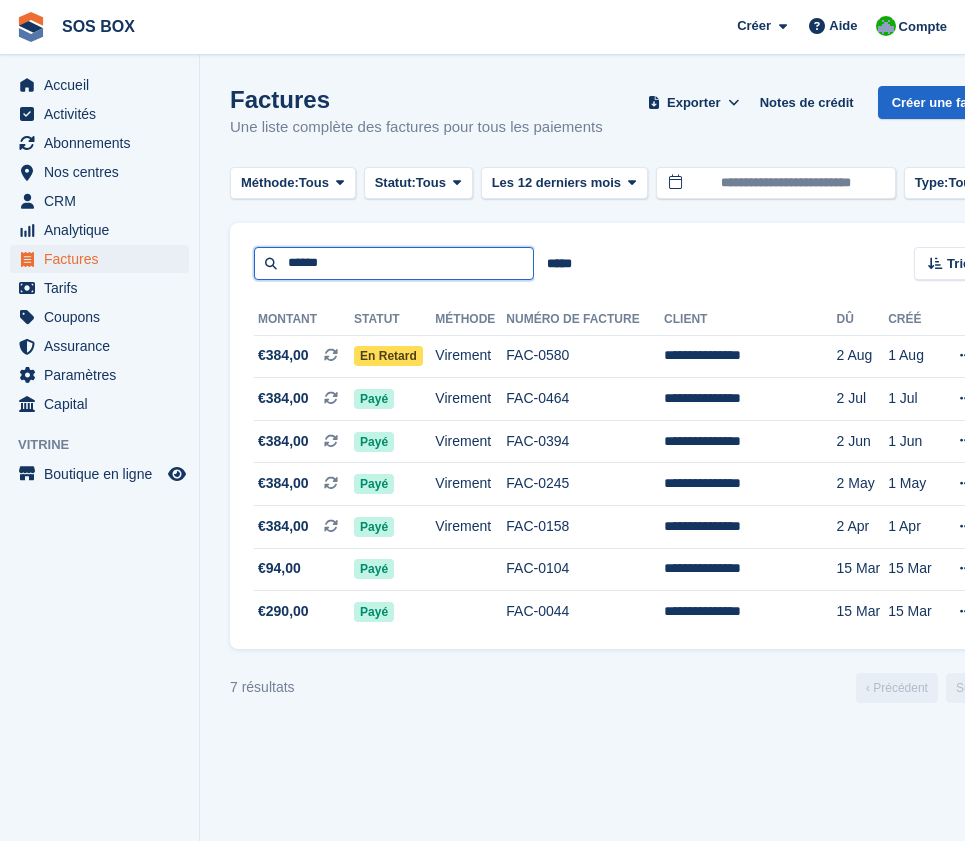 type on "******" 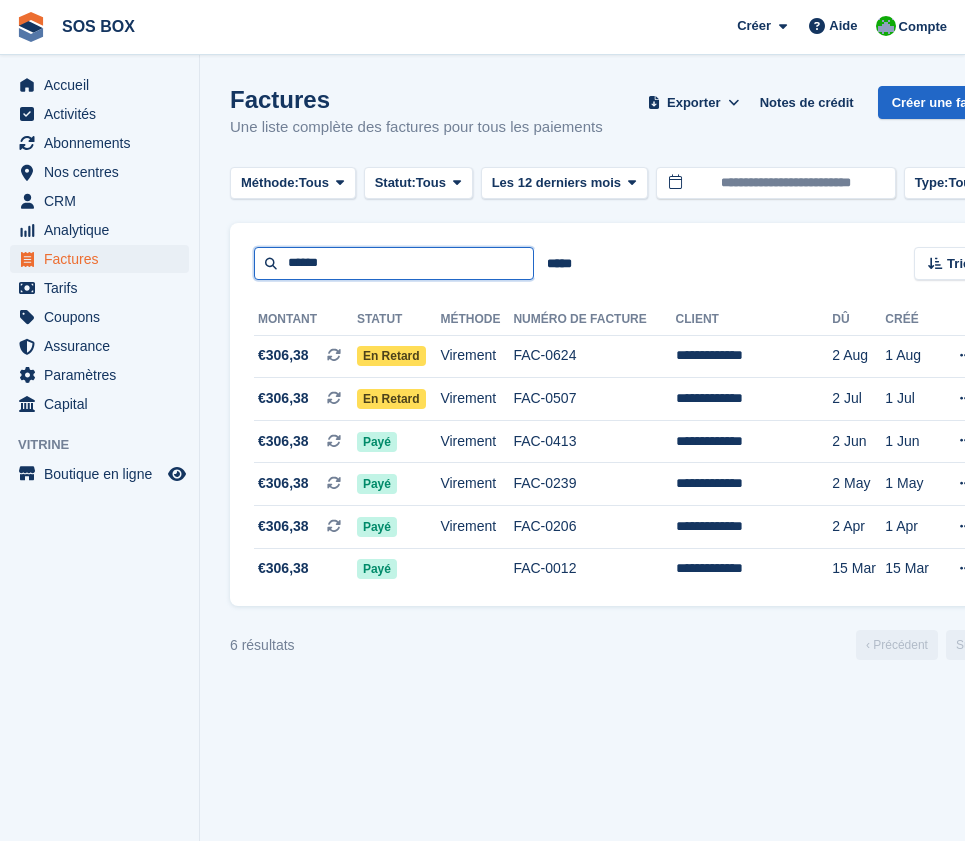drag, startPoint x: 369, startPoint y: 262, endPoint x: 270, endPoint y: 271, distance: 99.40825 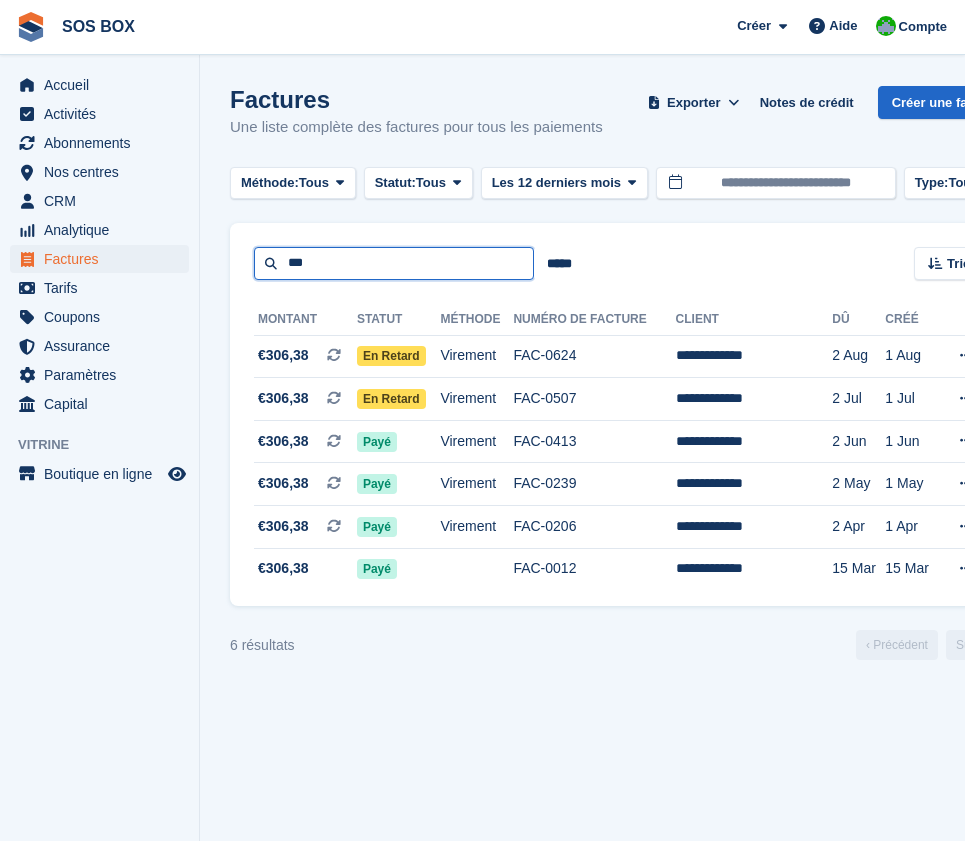 type on "*********" 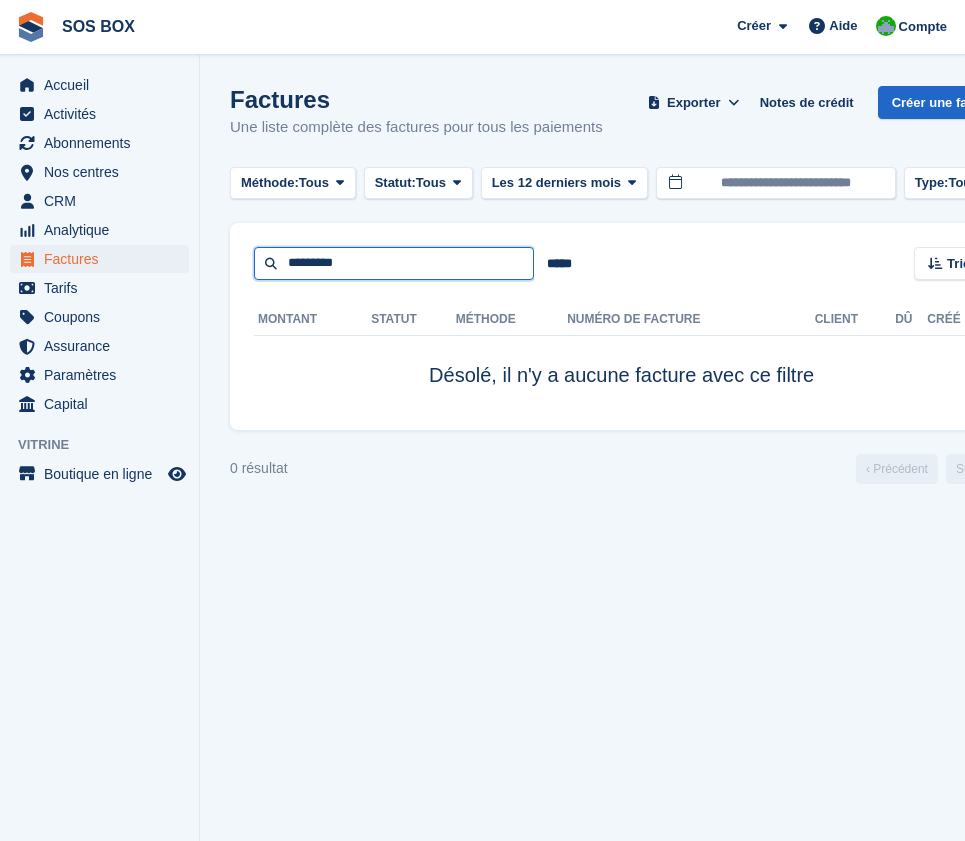 click on "*********" at bounding box center [394, 263] 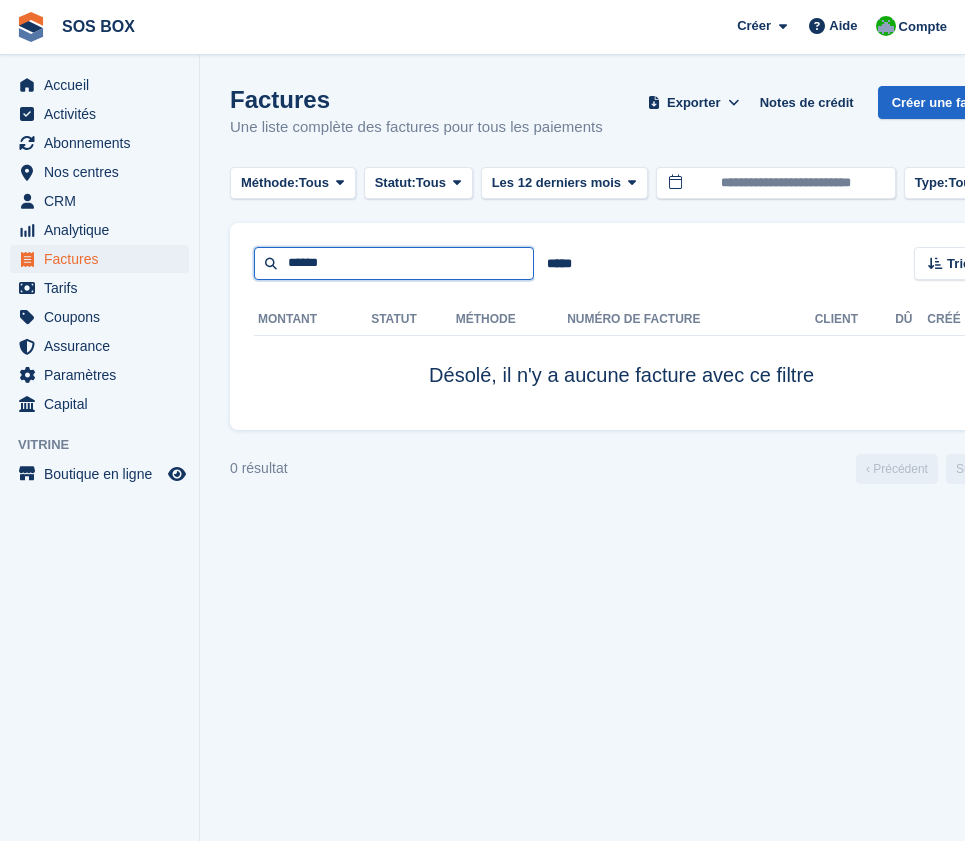 type on "******" 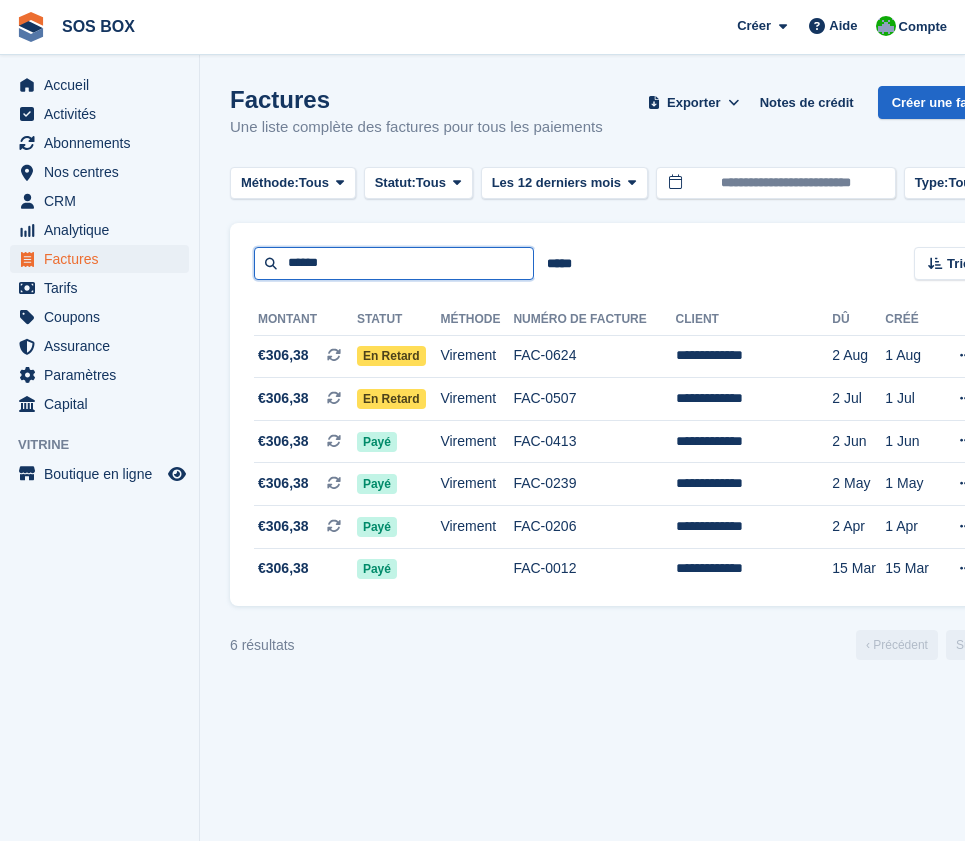 drag, startPoint x: 373, startPoint y: 252, endPoint x: 188, endPoint y: 261, distance: 185.2188 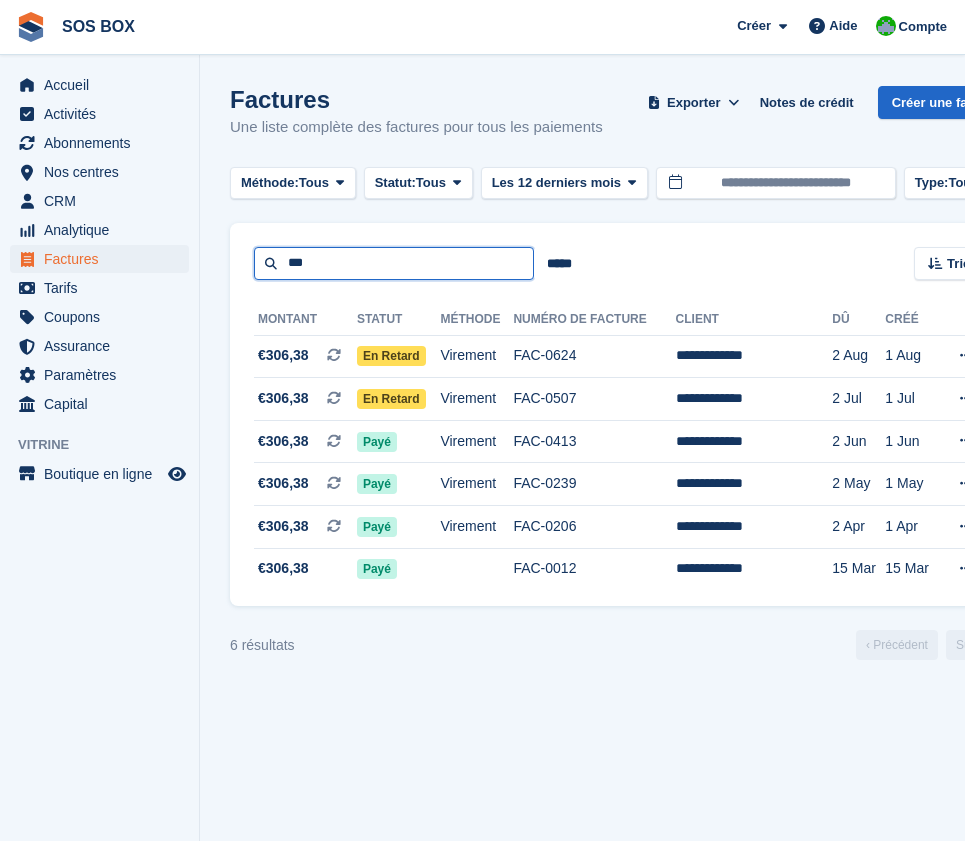 type on "***" 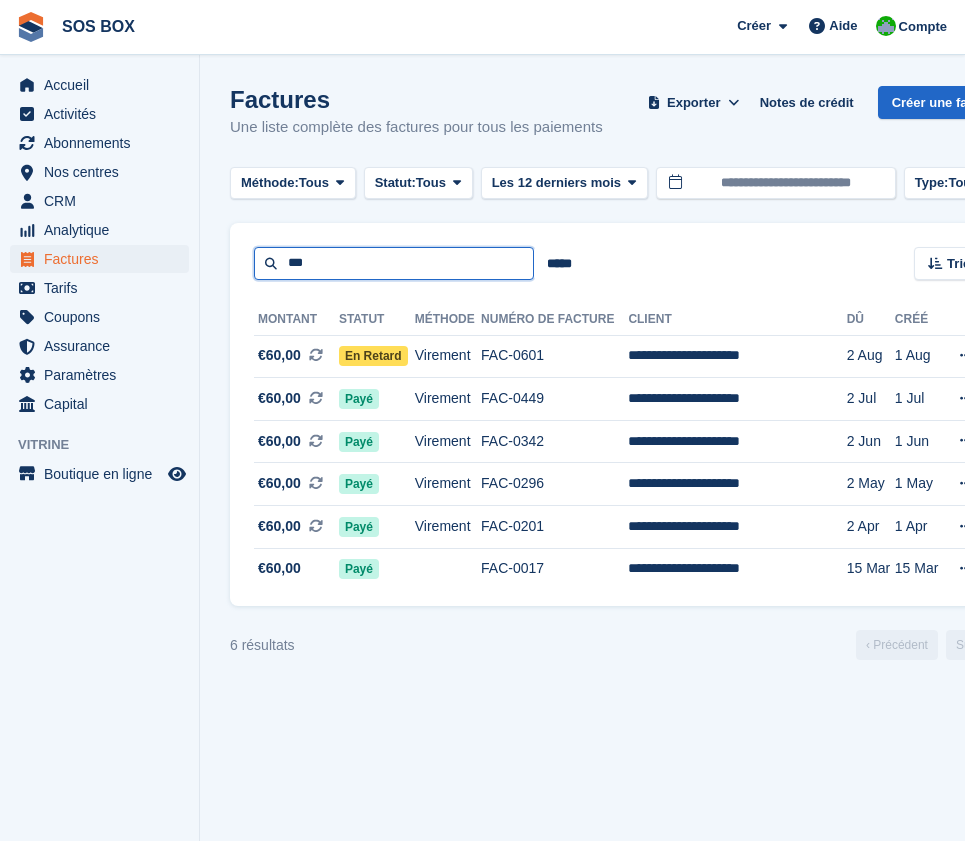 drag, startPoint x: 358, startPoint y: 273, endPoint x: 239, endPoint y: 277, distance: 119.06721 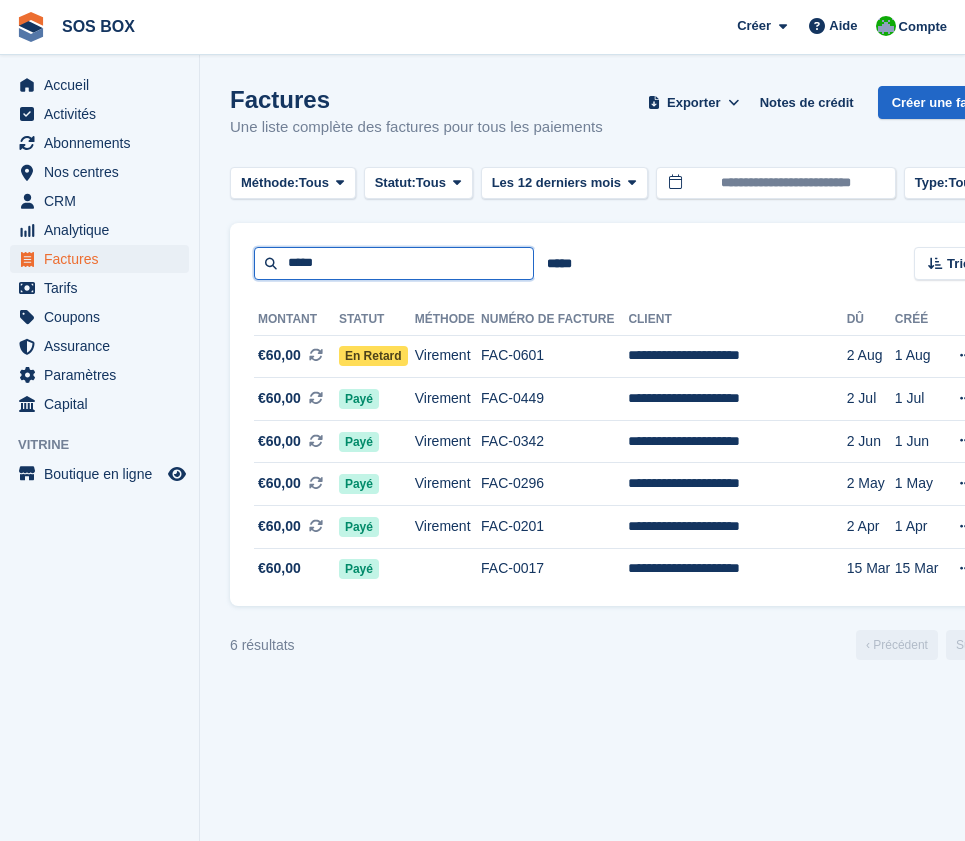 type on "*****" 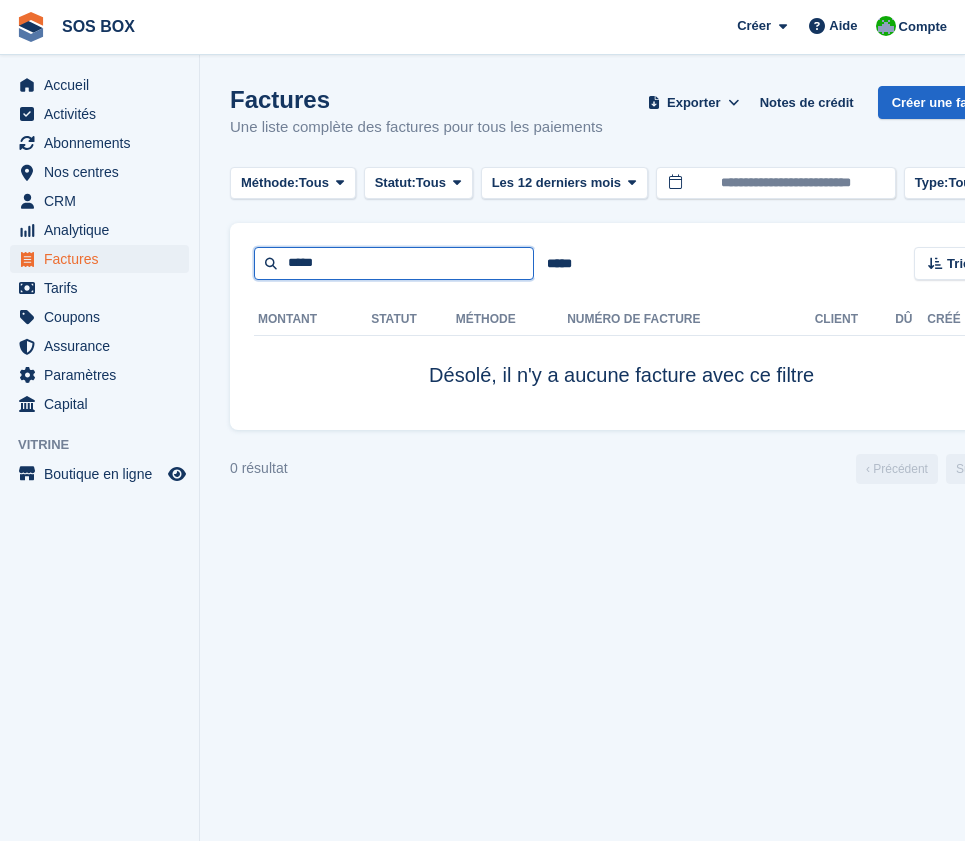 click on "*****" at bounding box center [394, 263] 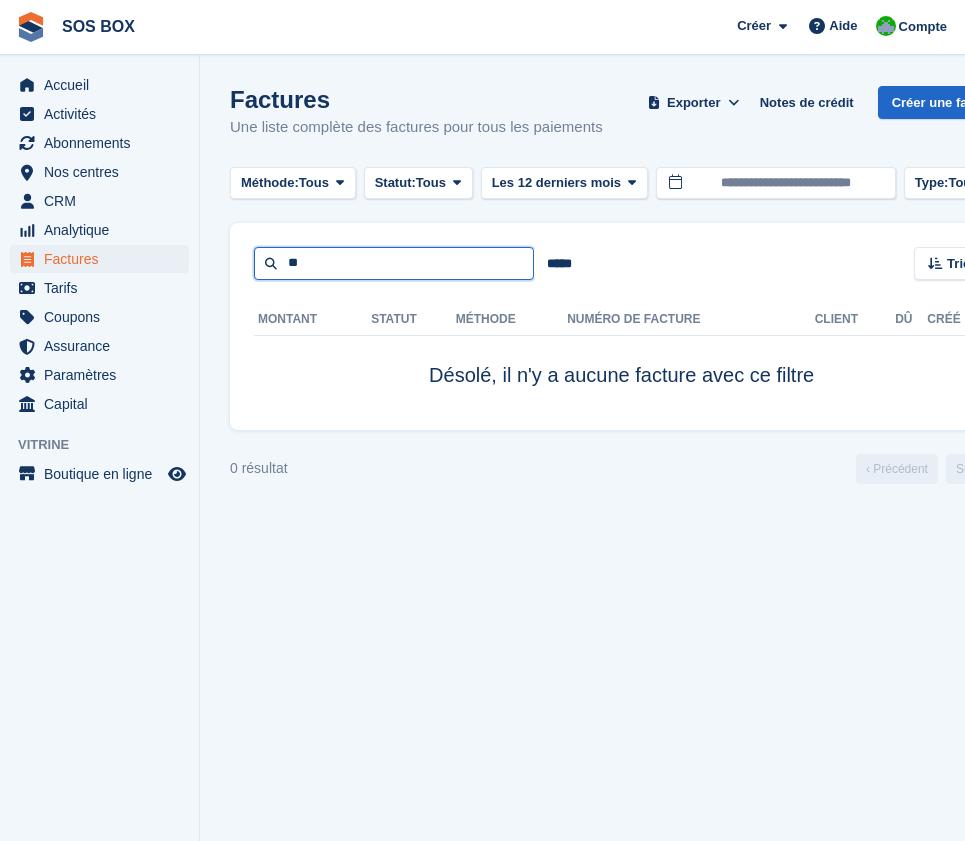 type on "*" 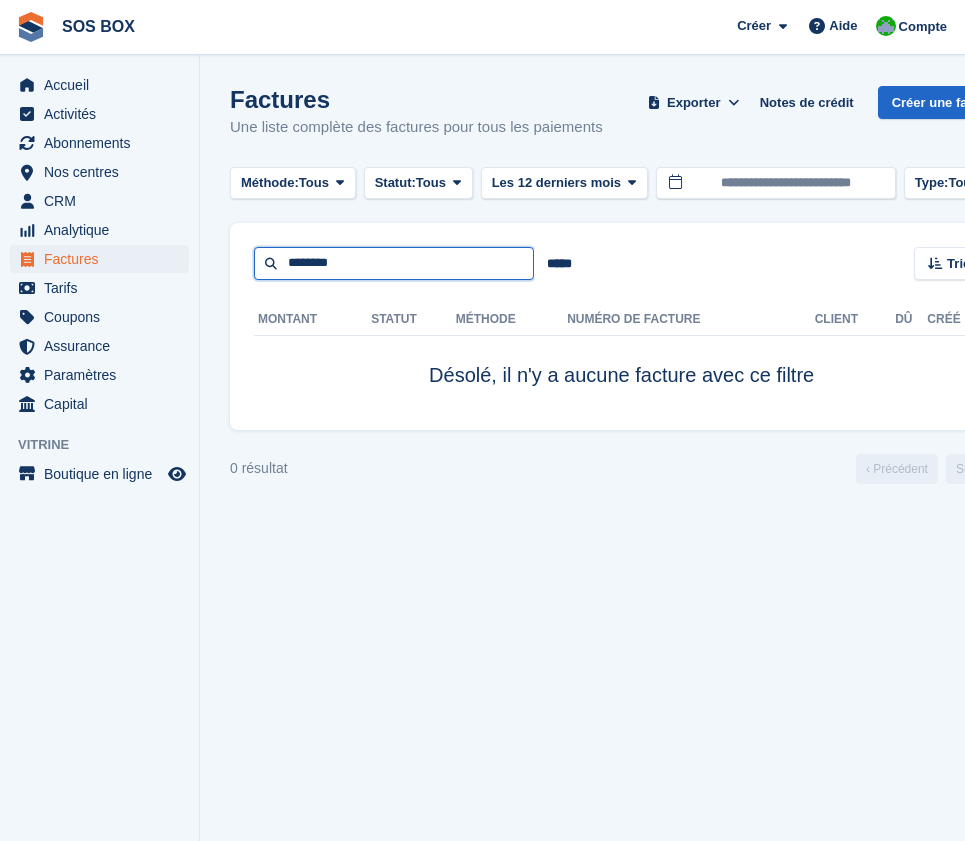 type on "********" 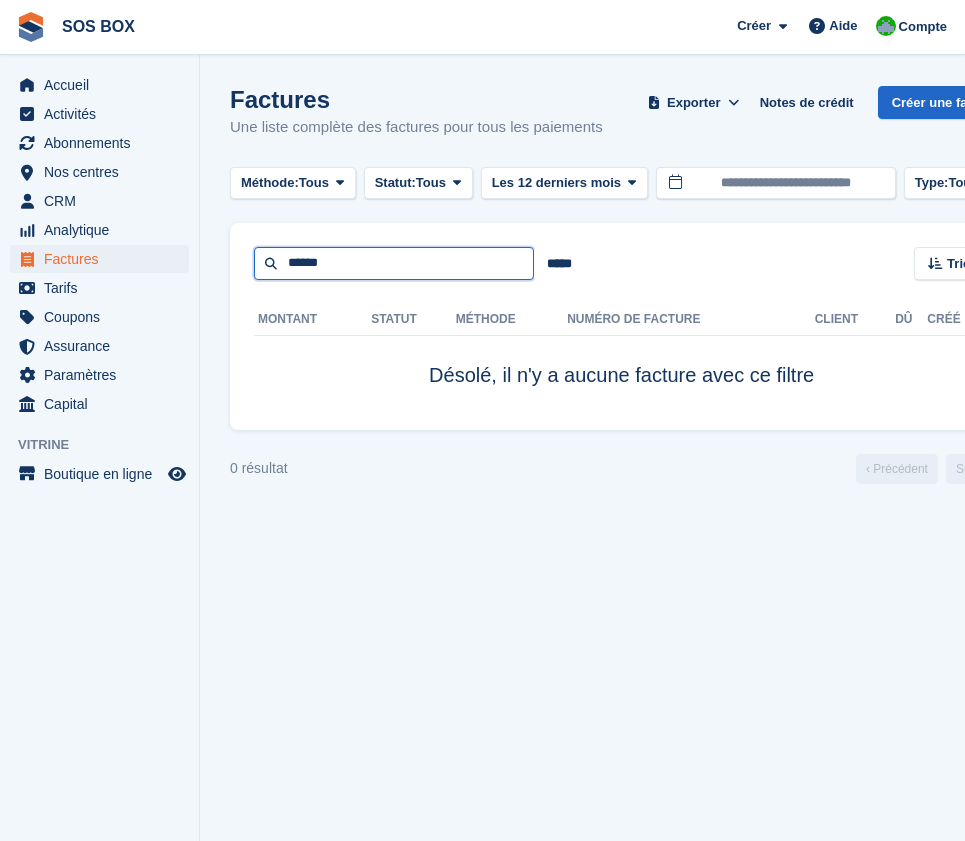 type on "******" 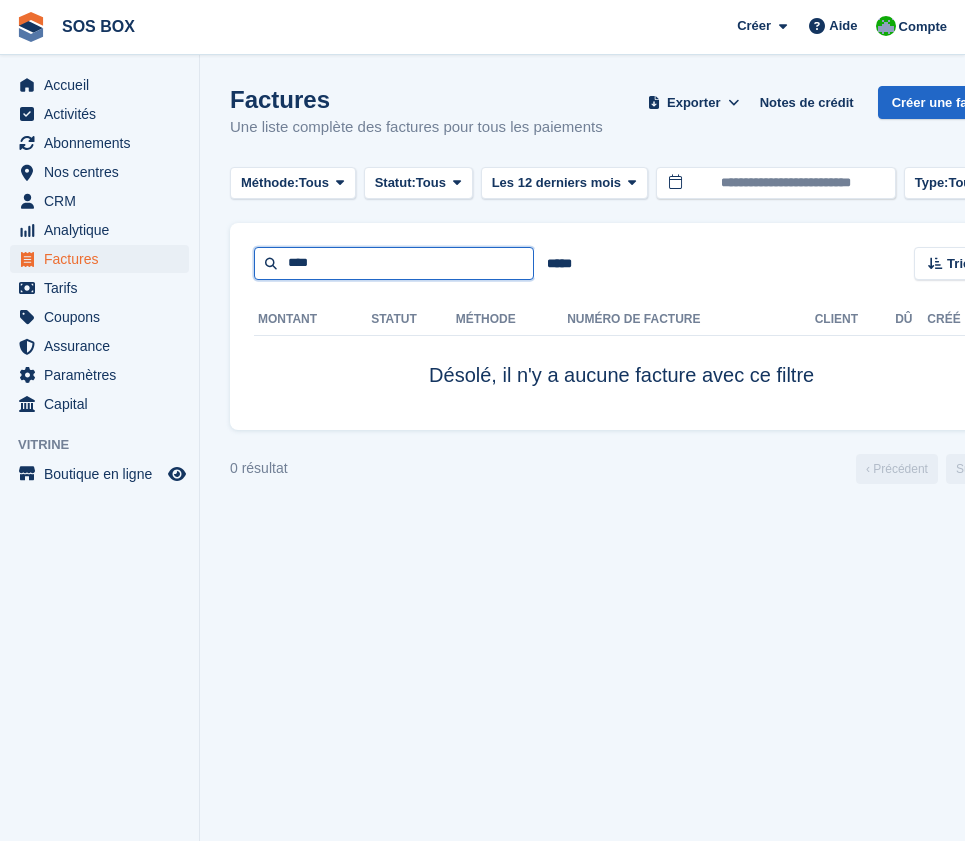 type on "*****" 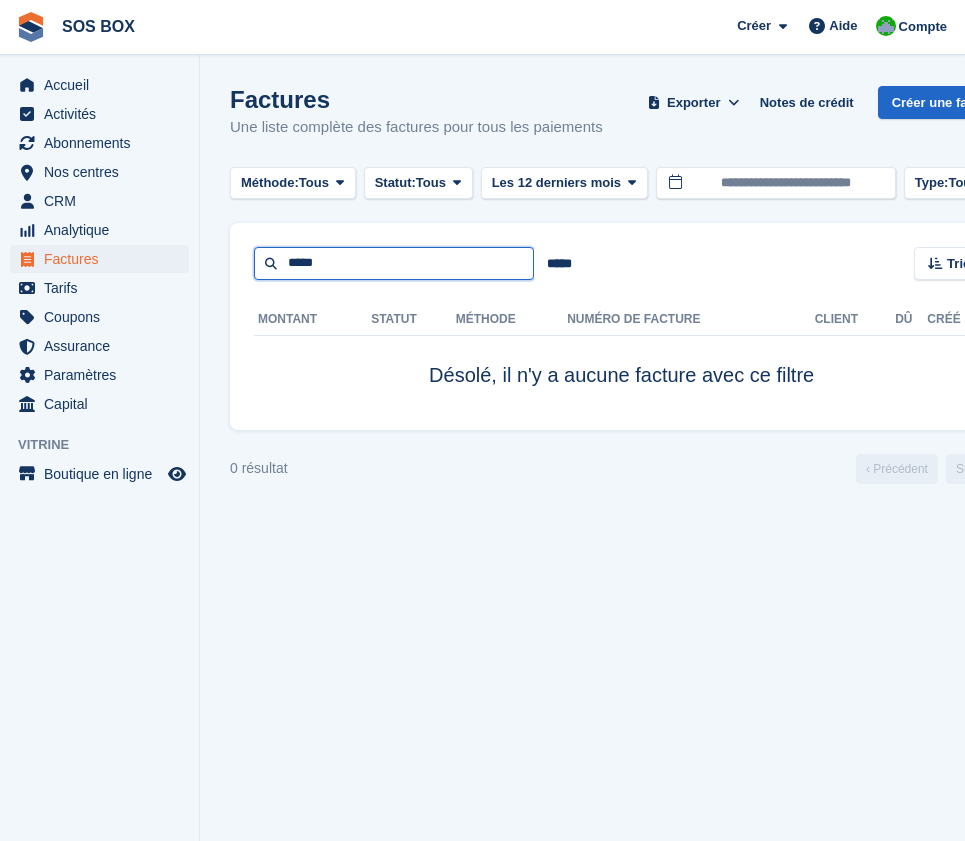 drag, startPoint x: 387, startPoint y: 276, endPoint x: 247, endPoint y: 283, distance: 140.1749 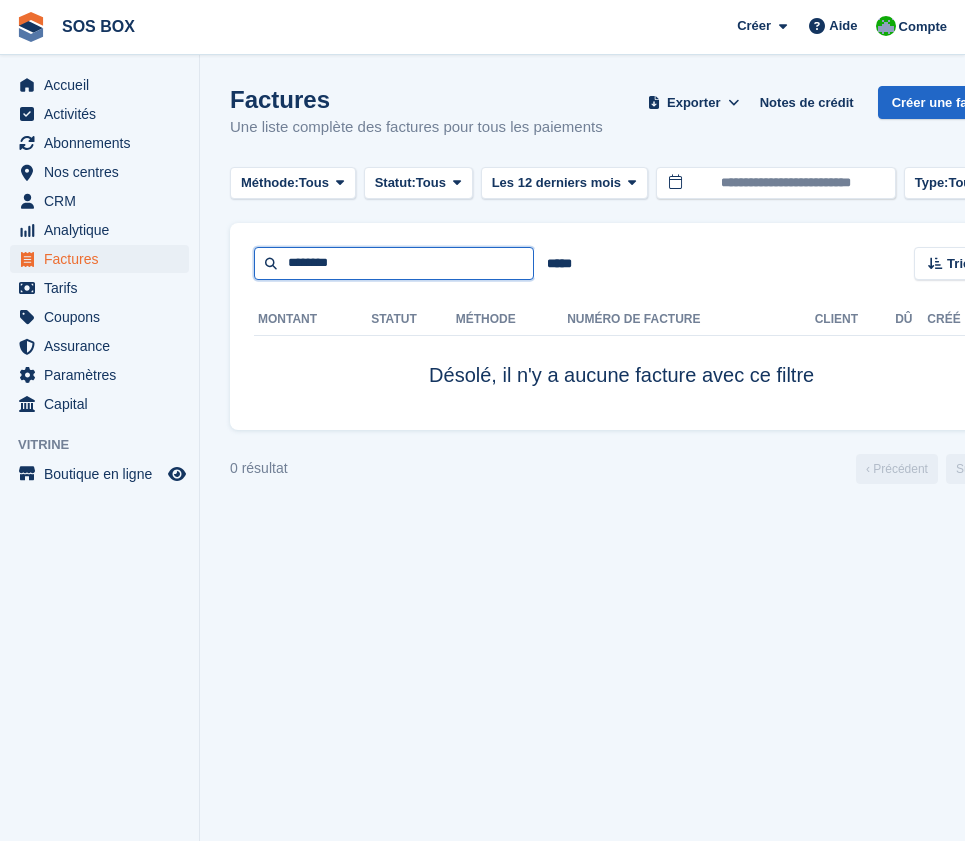 type on "********" 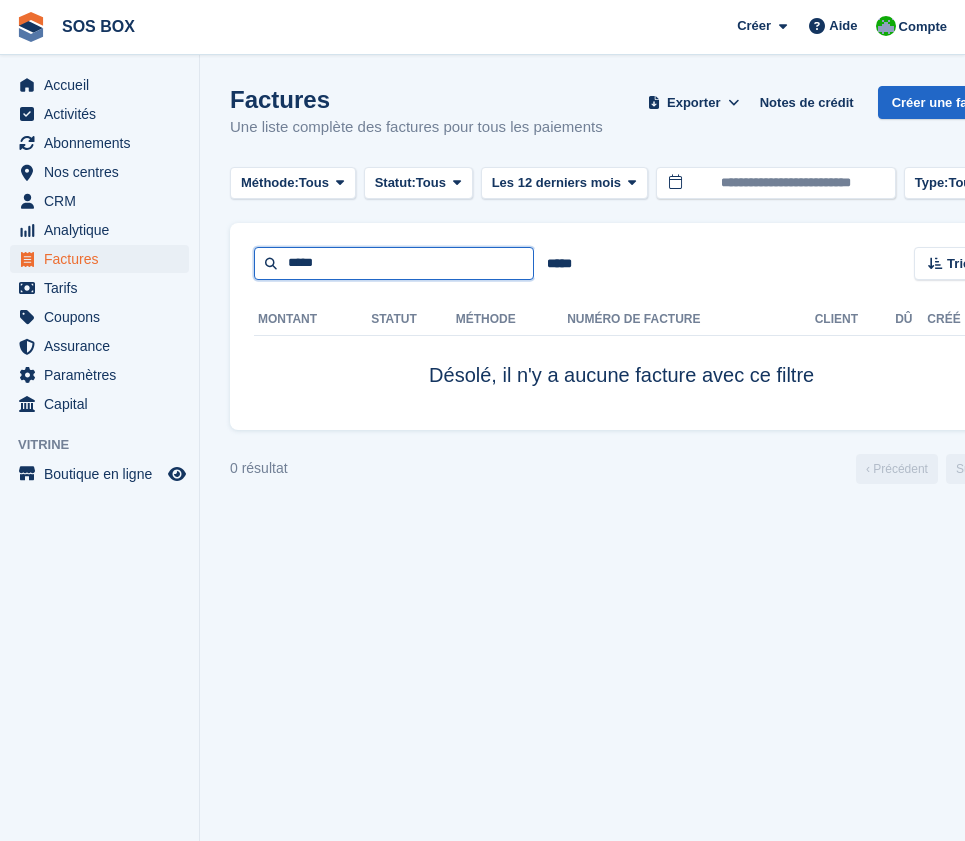 type on "*****" 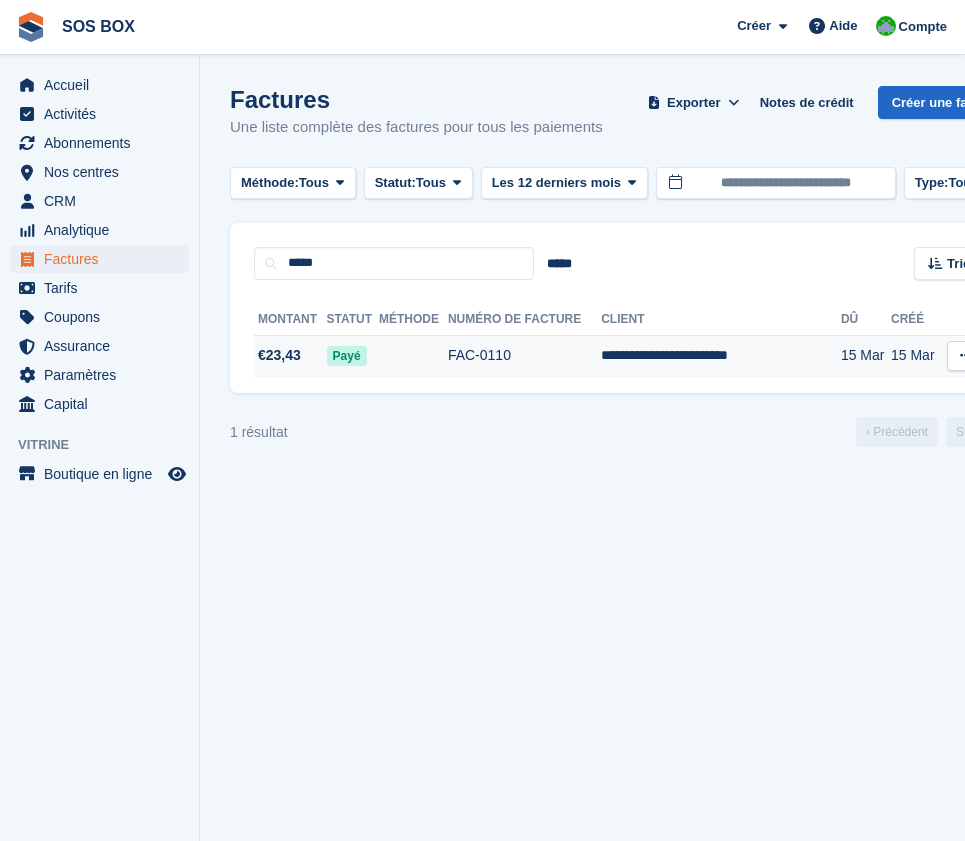 click on "Payé" at bounding box center (347, 356) 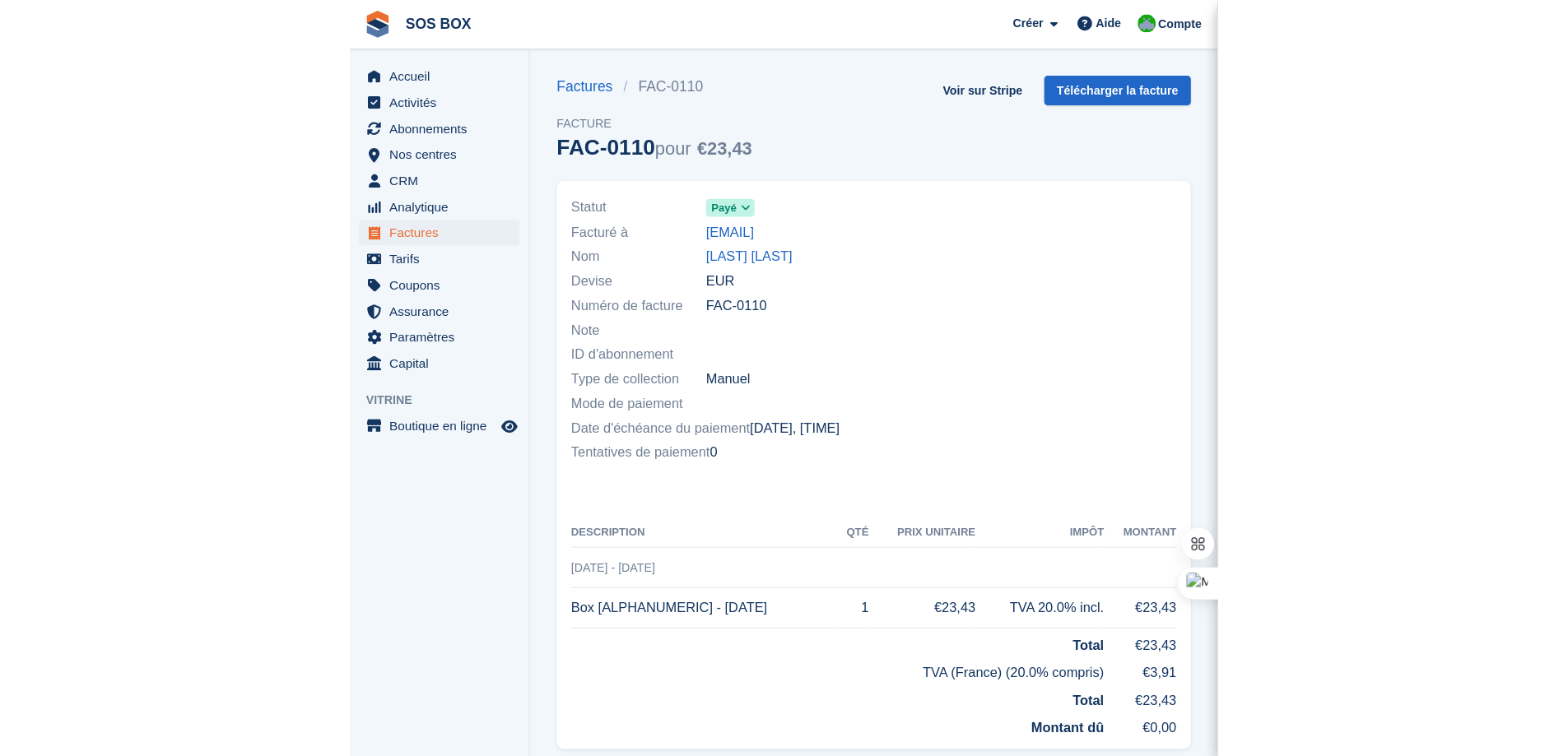 scroll, scrollTop: 0, scrollLeft: 0, axis: both 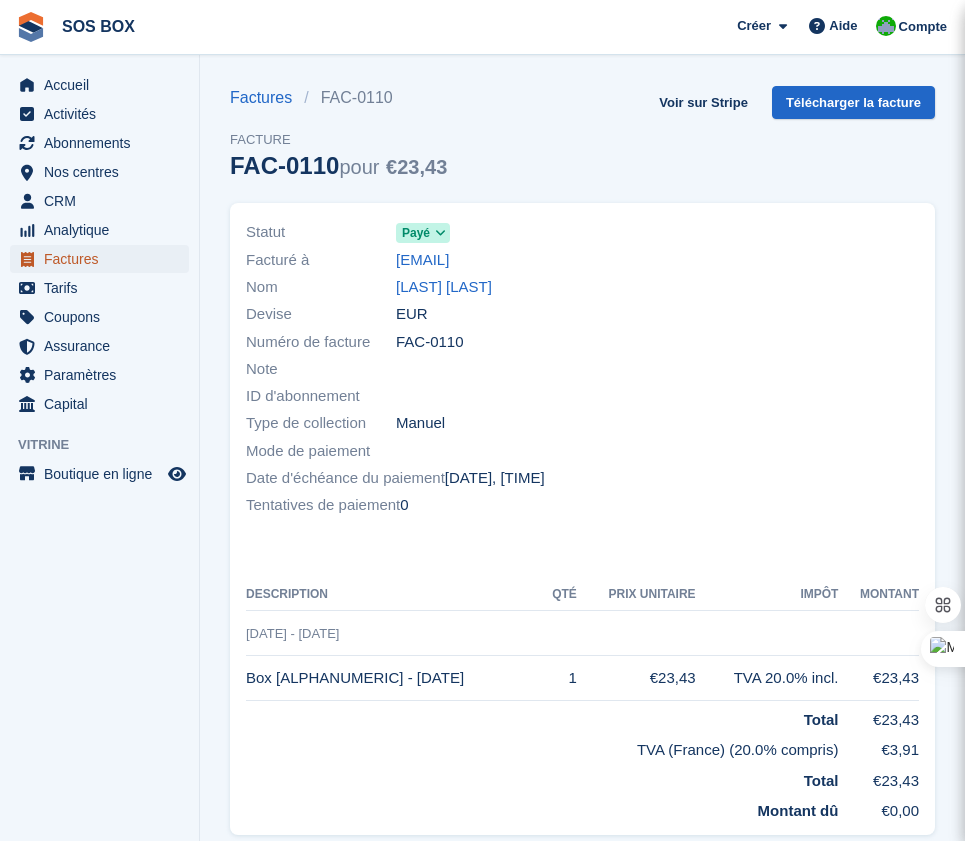 click on "Factures" at bounding box center [104, 259] 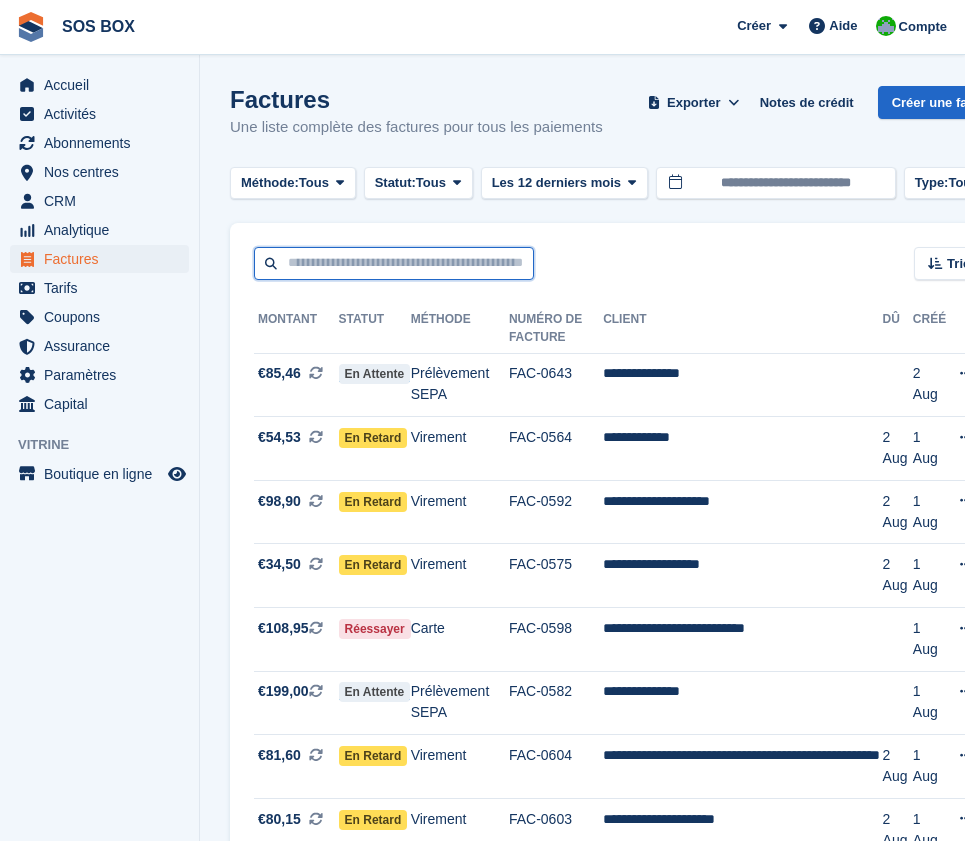 click at bounding box center (394, 263) 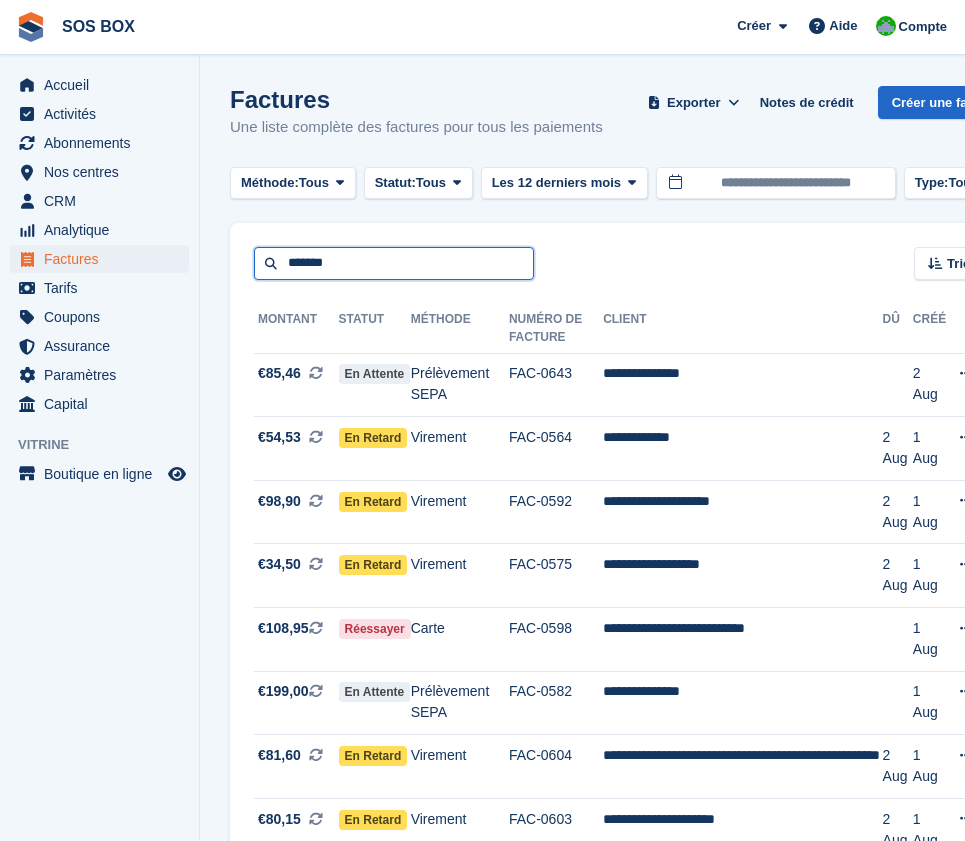 type on "*******" 